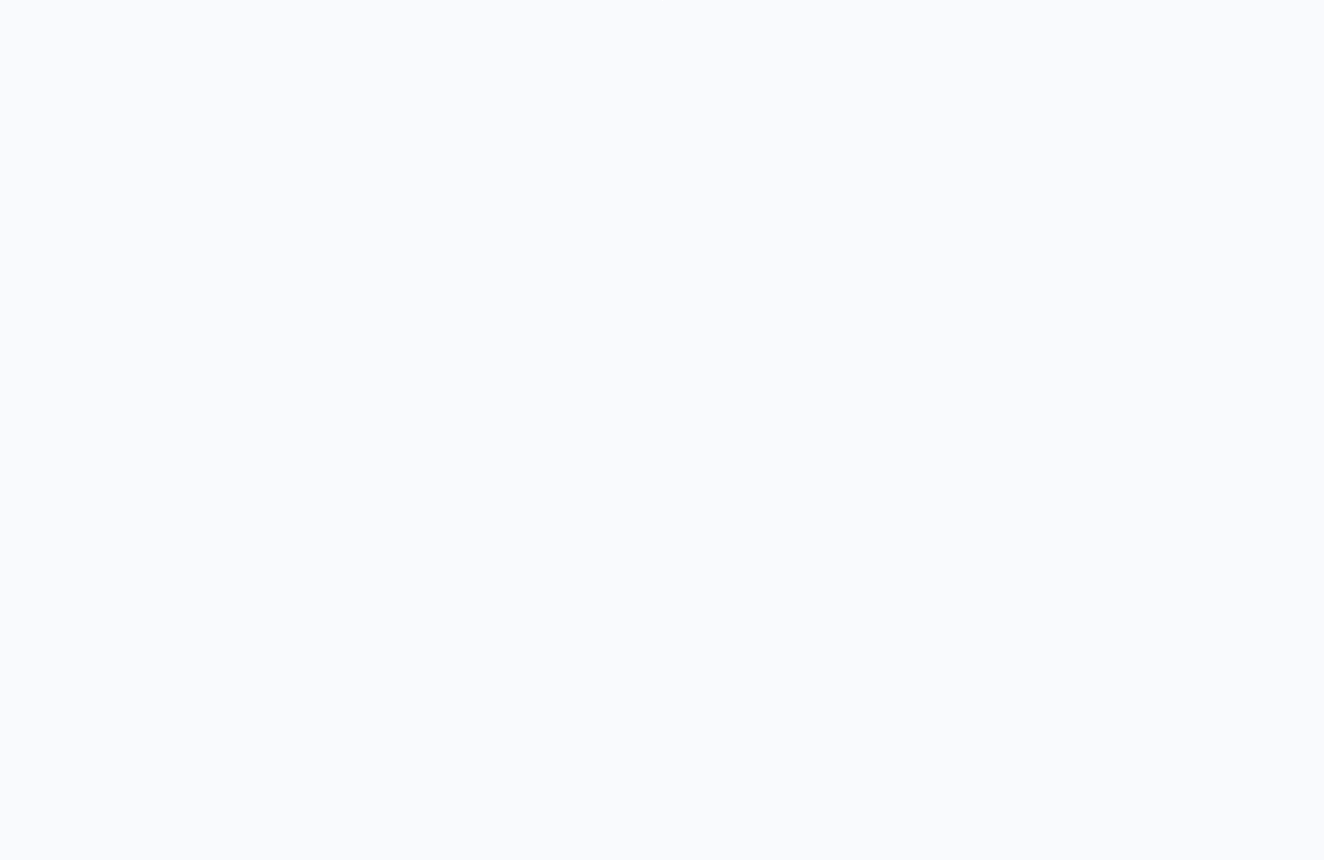 scroll, scrollTop: 0, scrollLeft: 0, axis: both 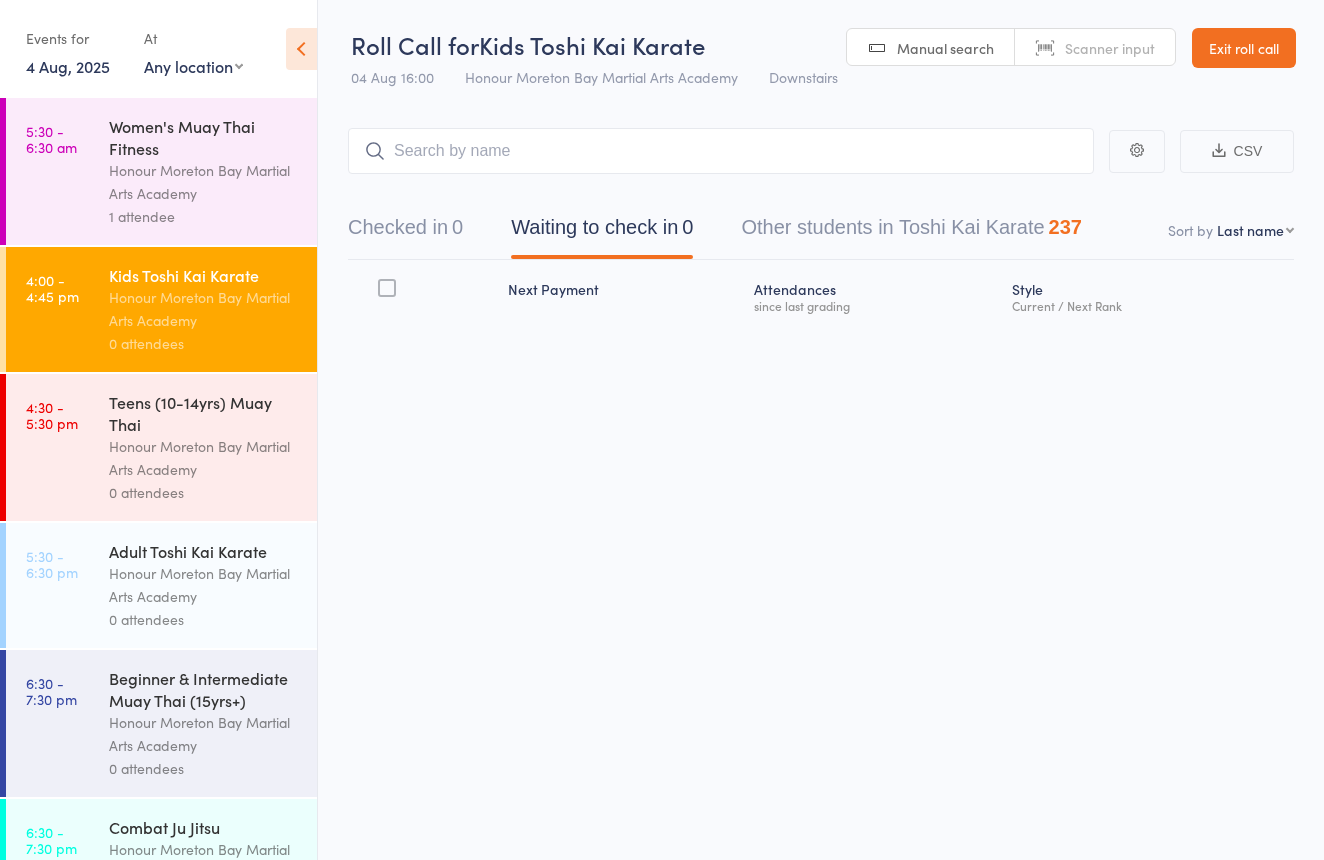 click on "Scanner input" at bounding box center (1110, 48) 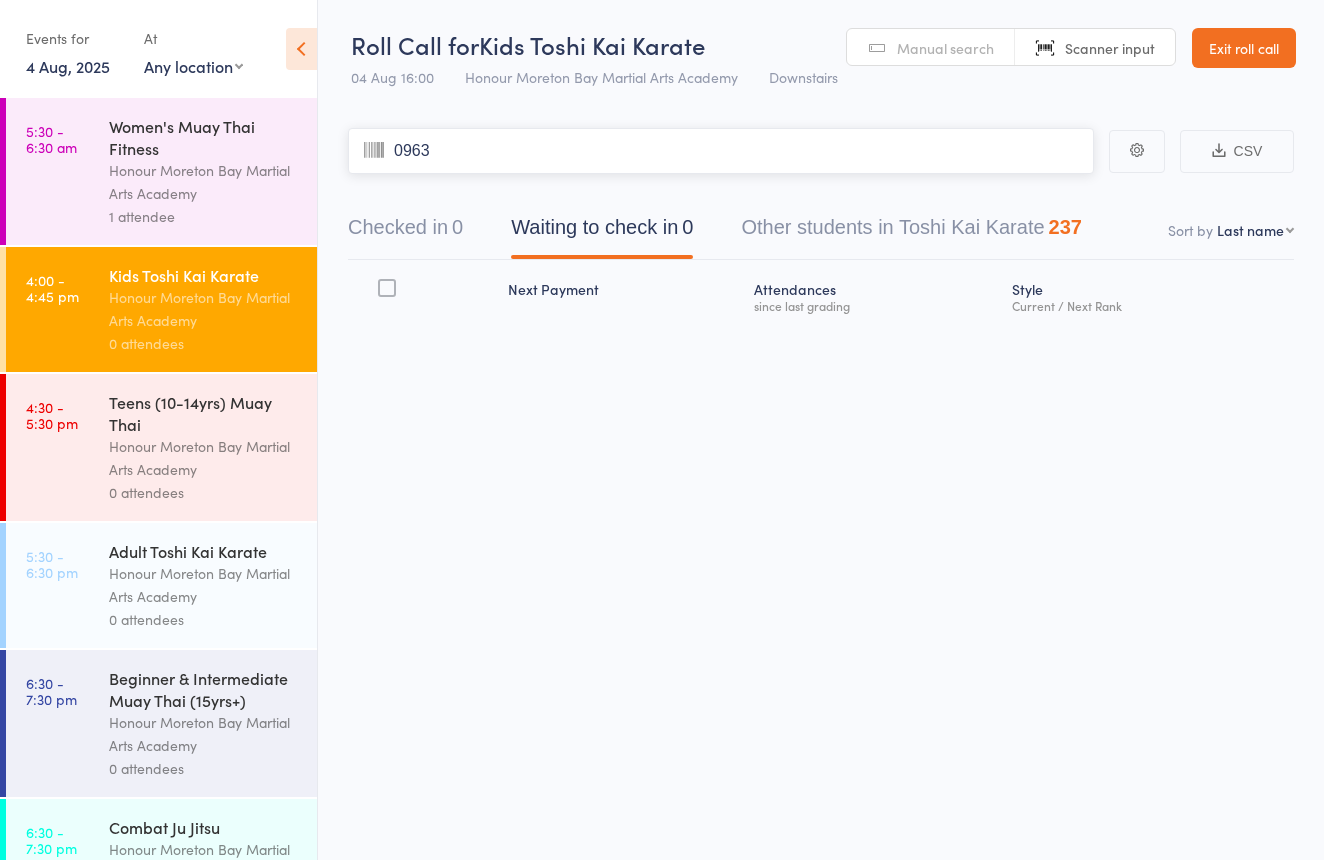 type on "0963" 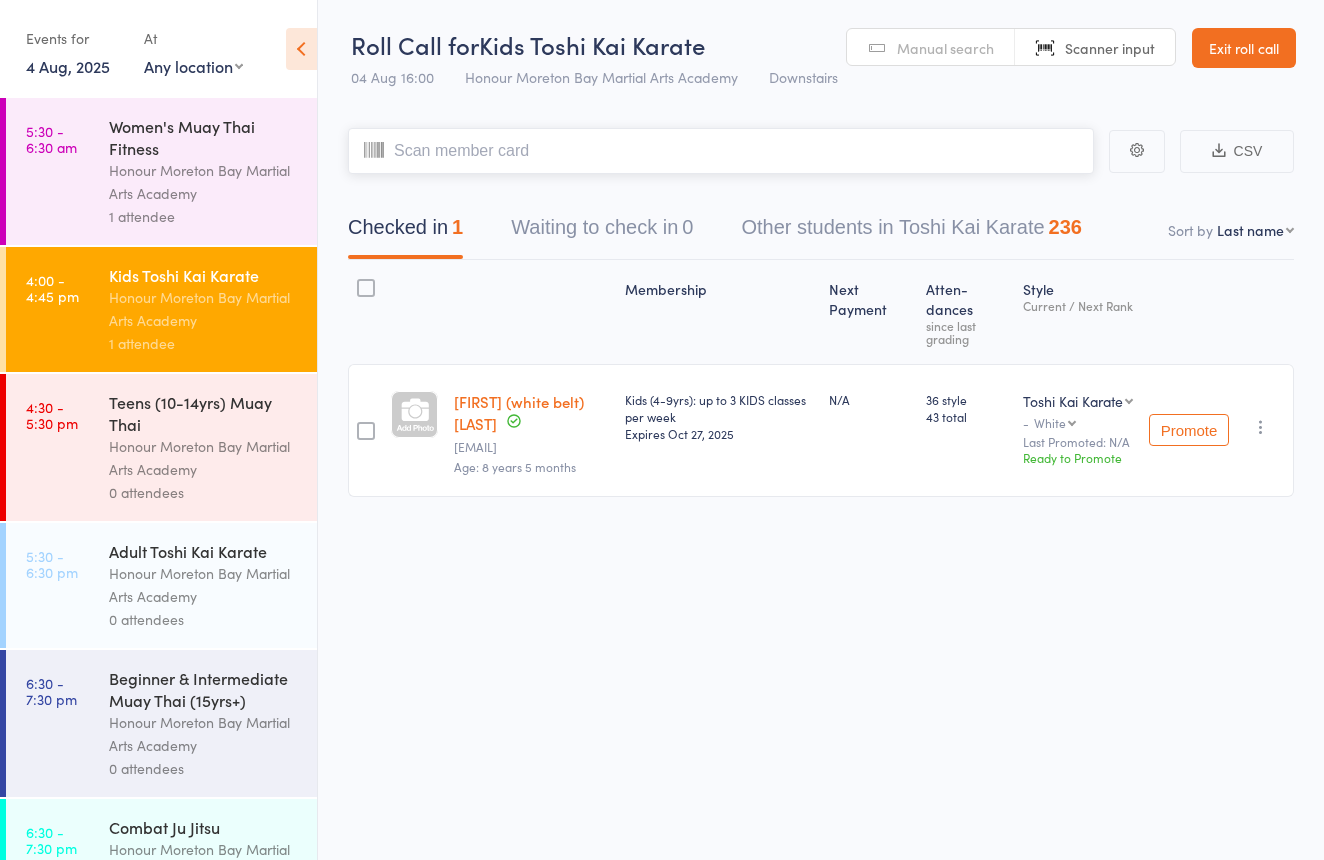 scroll, scrollTop: 5, scrollLeft: 0, axis: vertical 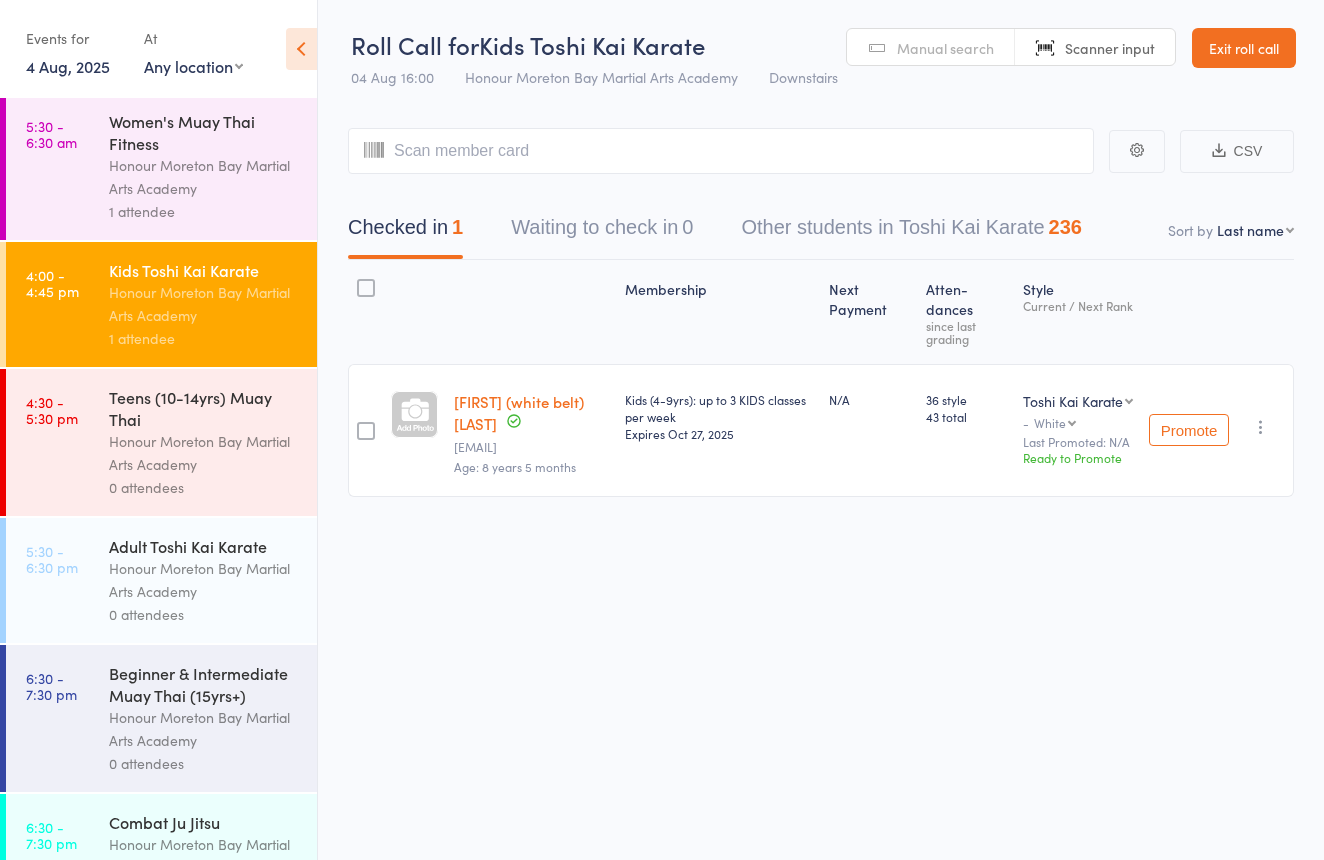 click on "Women's Muay Thai Fitness" at bounding box center [204, 132] 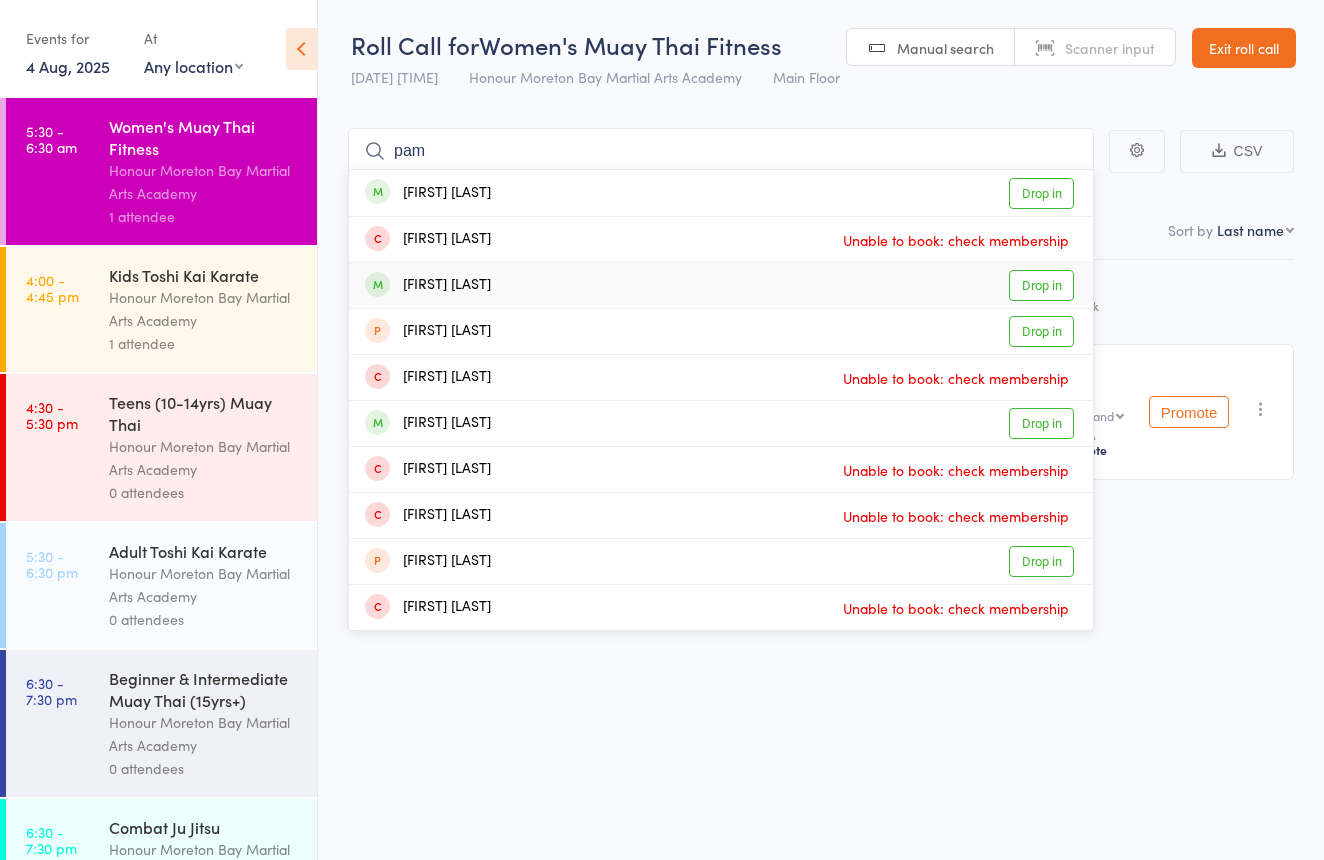 type on "pam" 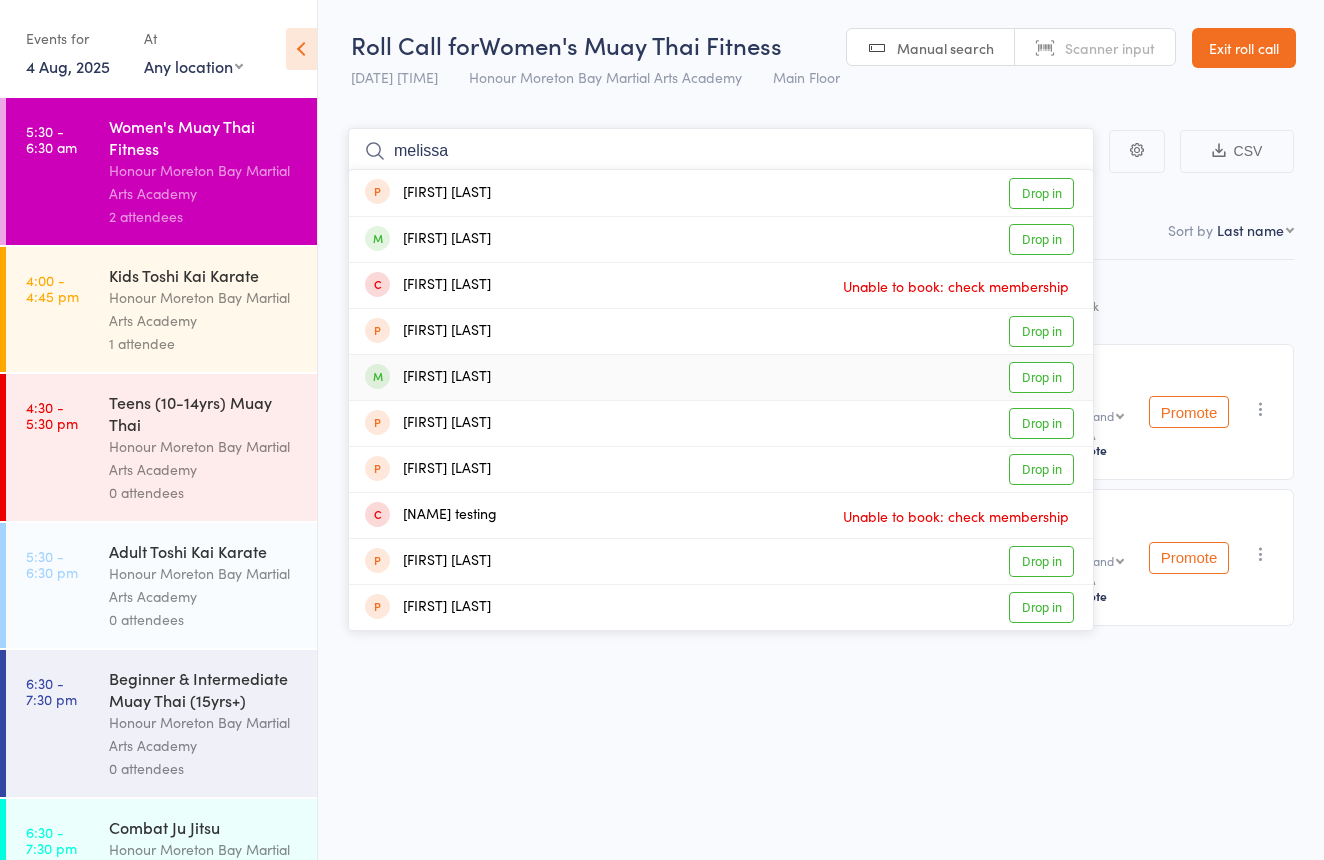type on "melissa" 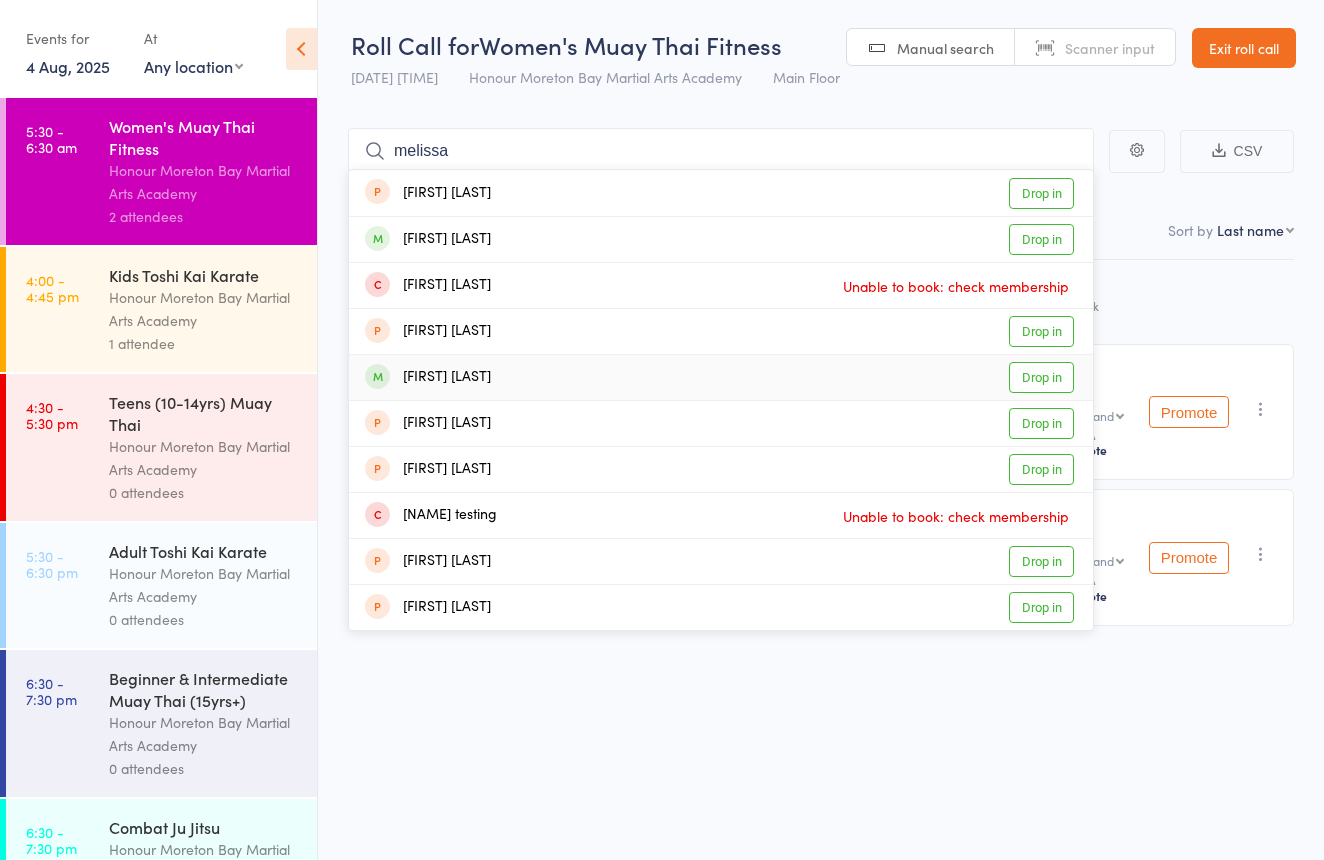 click on "Melissa Turnbull Drop in" at bounding box center [721, 377] 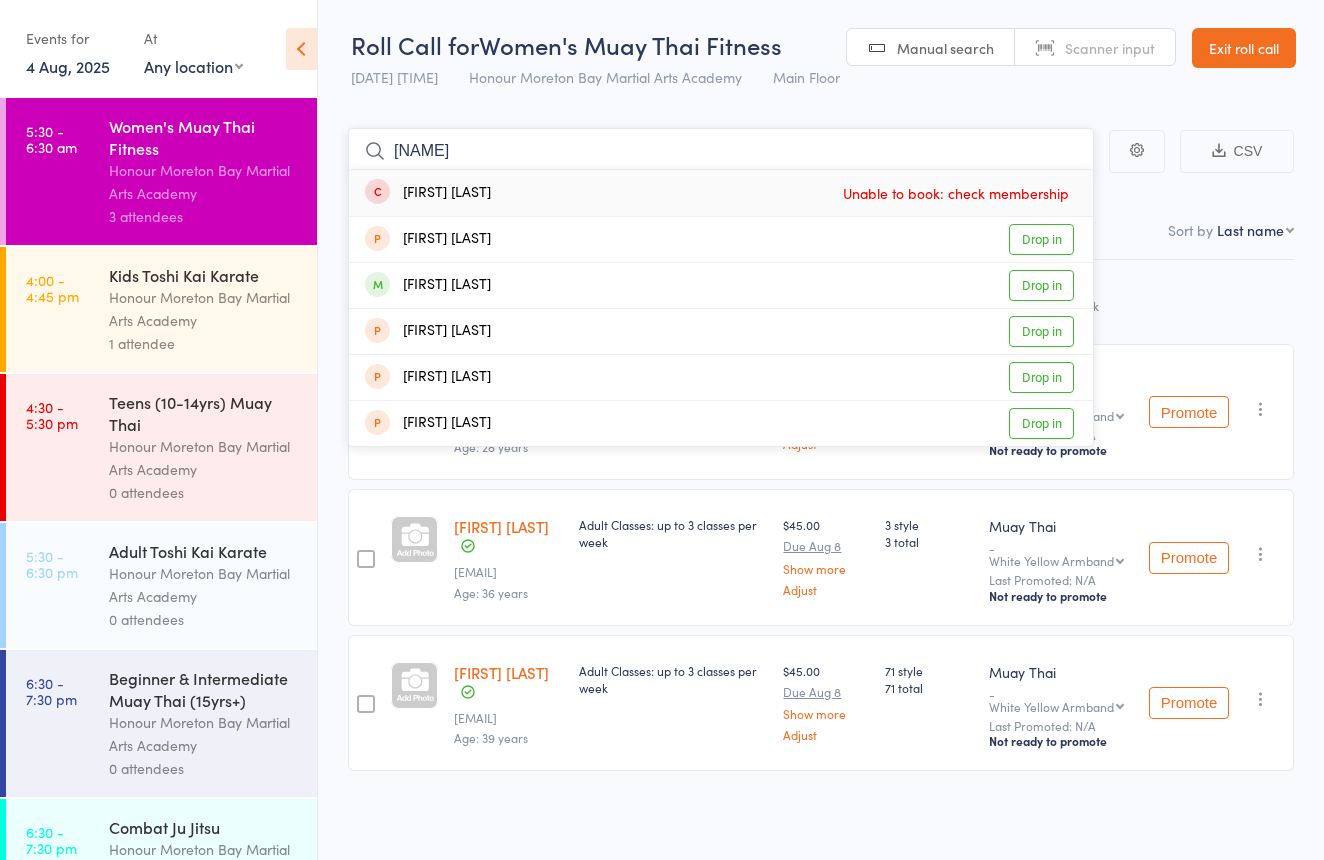 type on "Sadie" 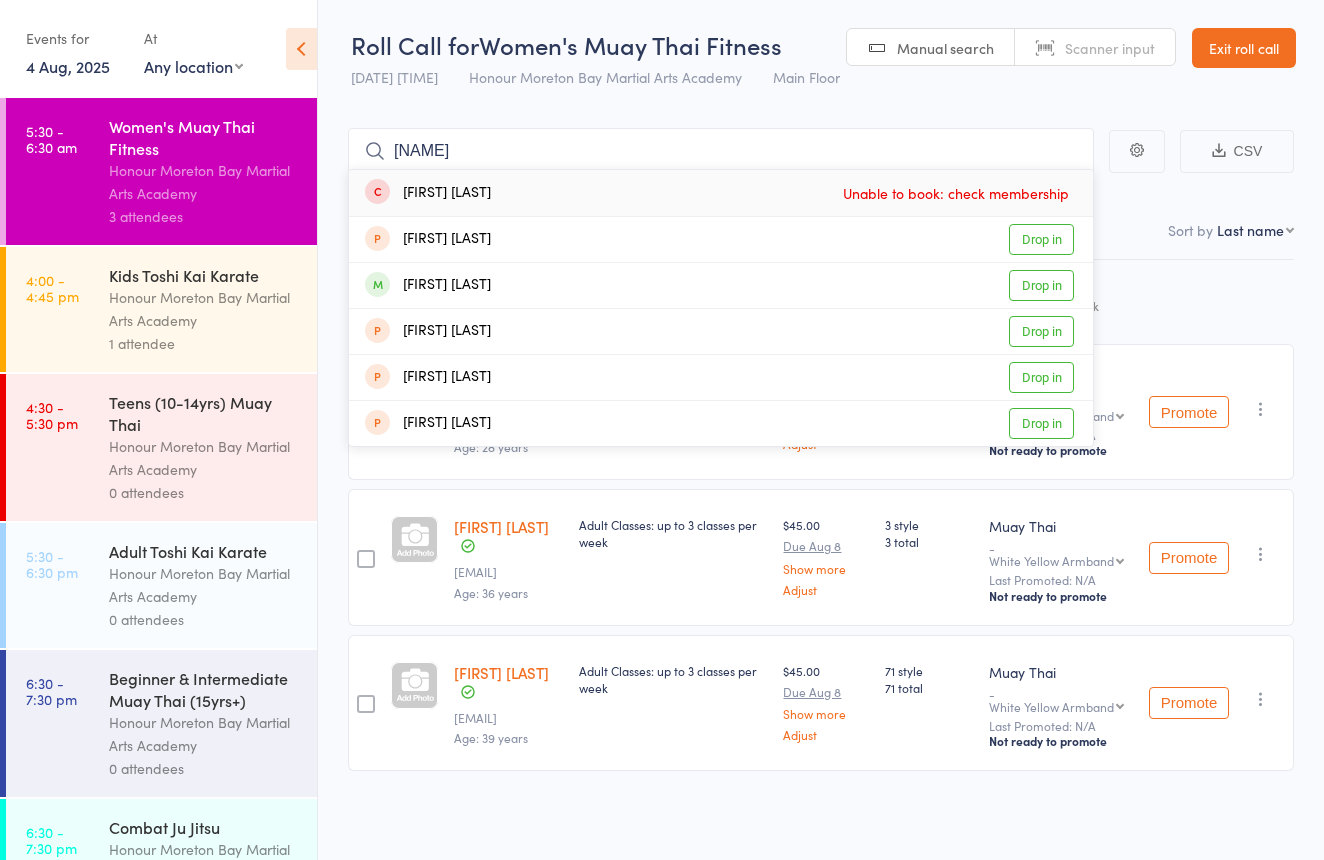 drag, startPoint x: 511, startPoint y: 183, endPoint x: 510, endPoint y: 322, distance: 139.0036 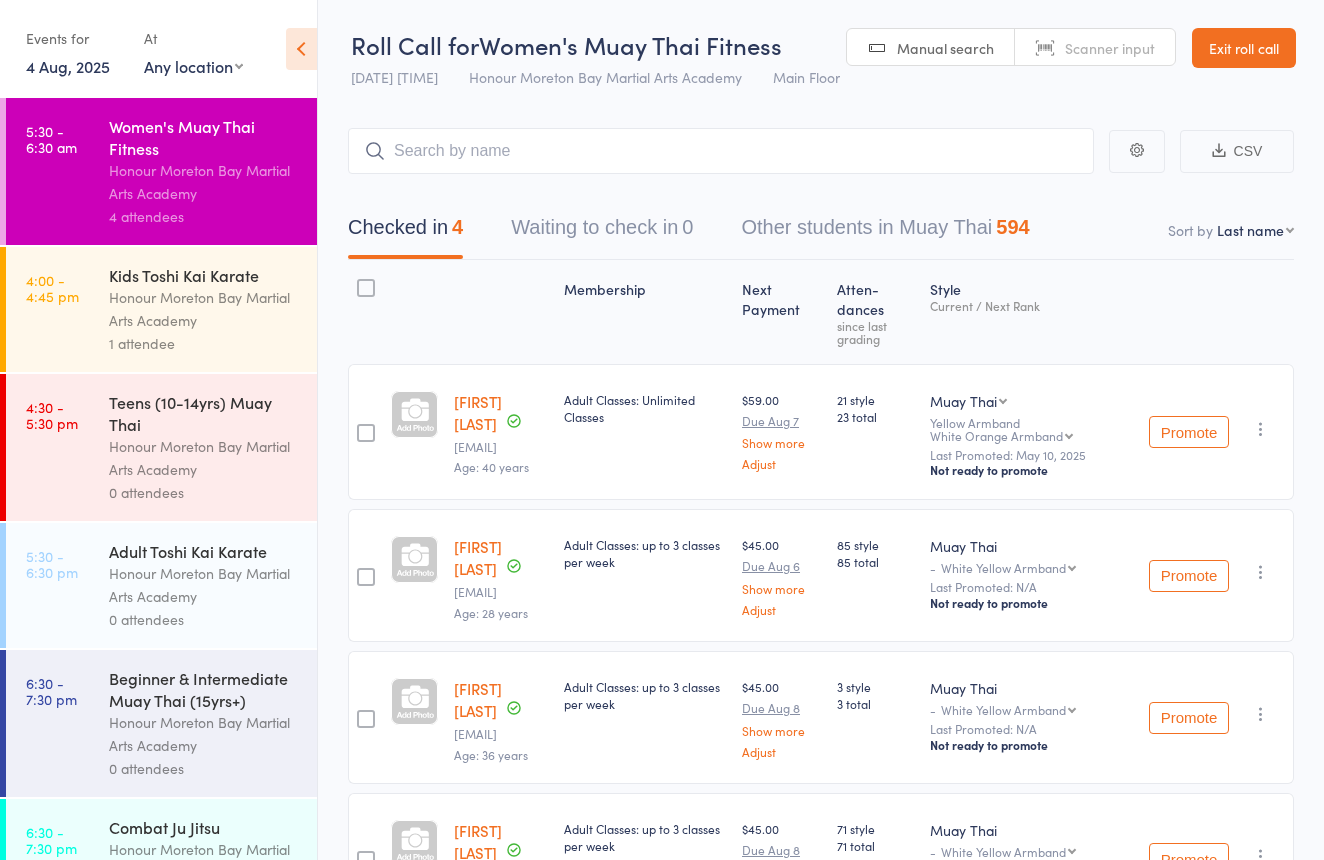 click on "Kids Toshi Kai Karate" at bounding box center [204, 275] 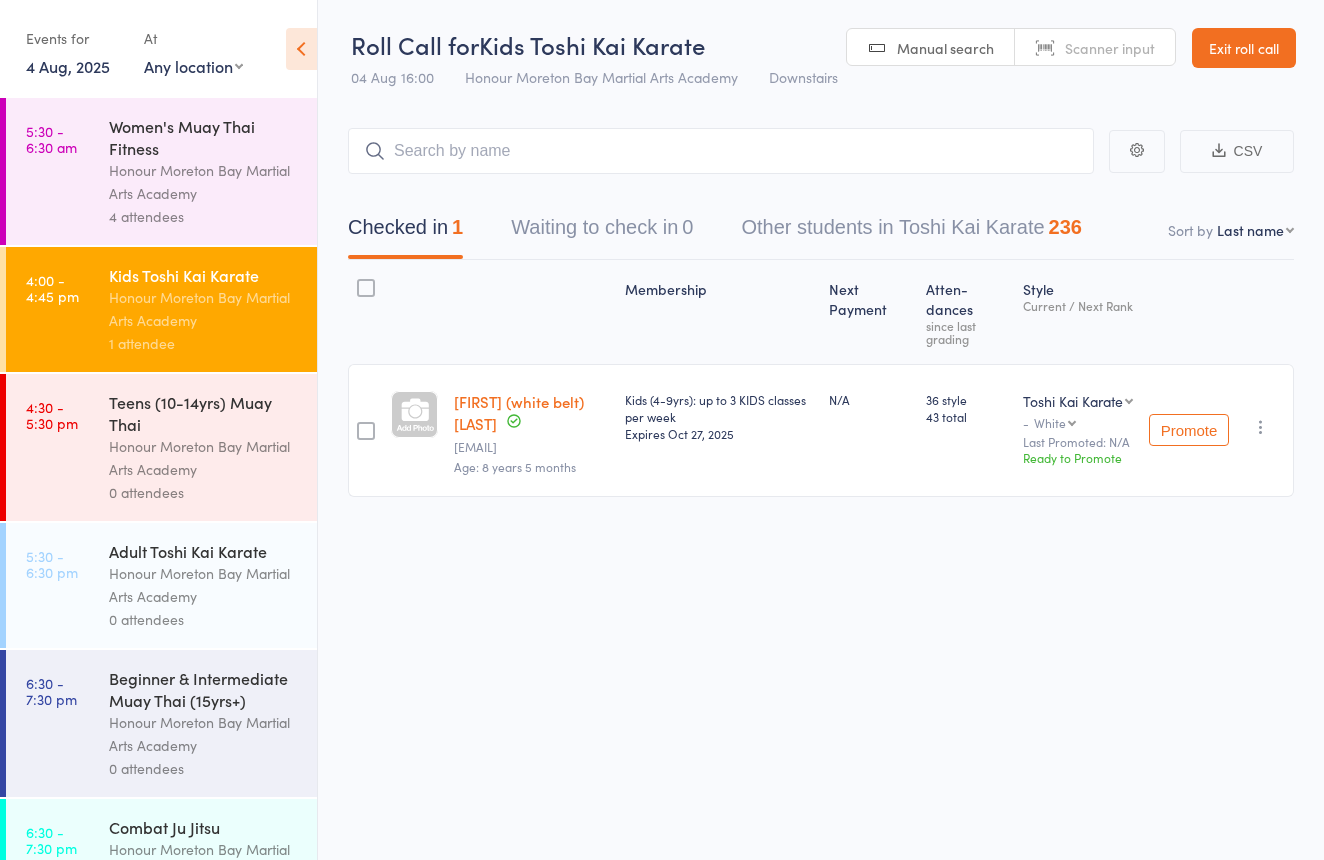 click on "Scanner input" at bounding box center [1095, 48] 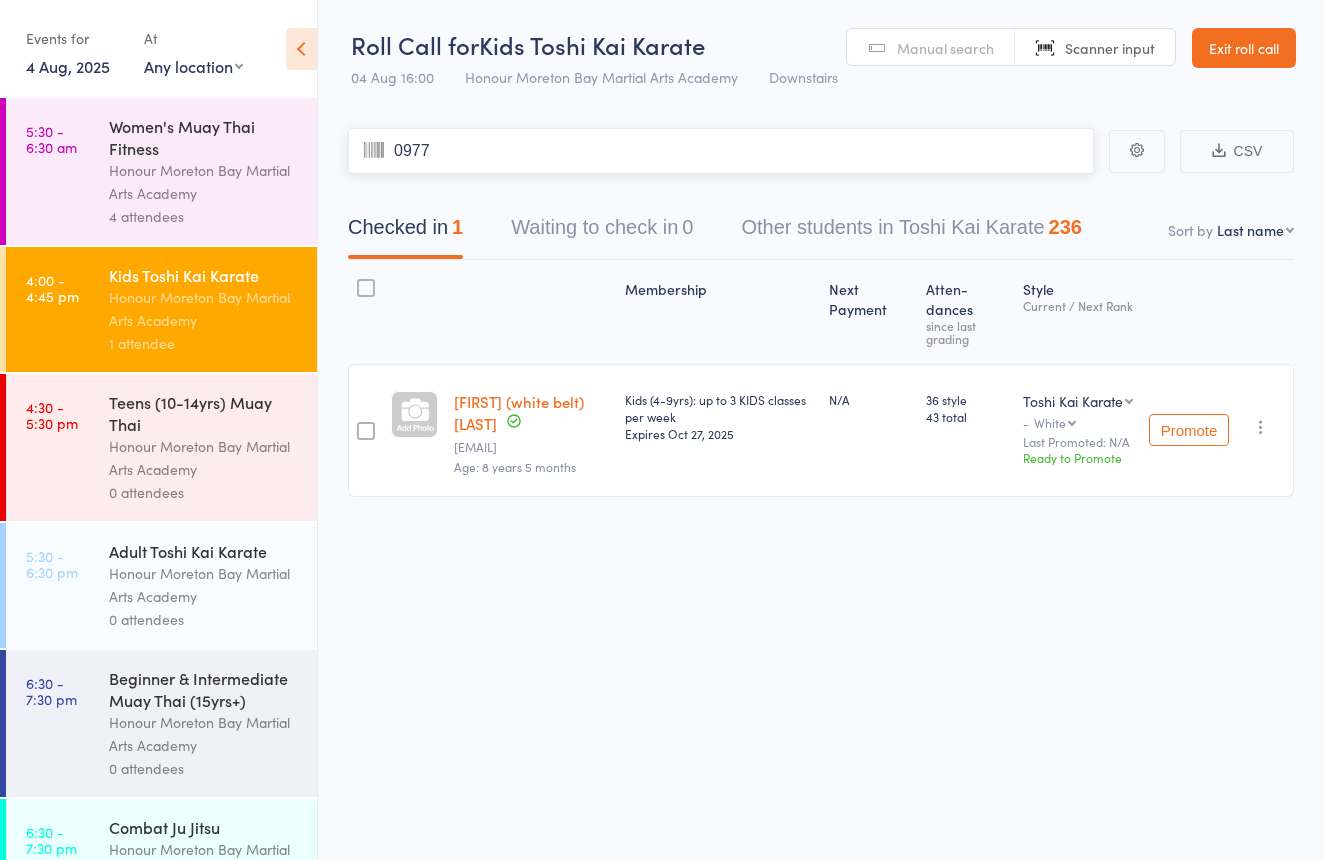 type on "0977" 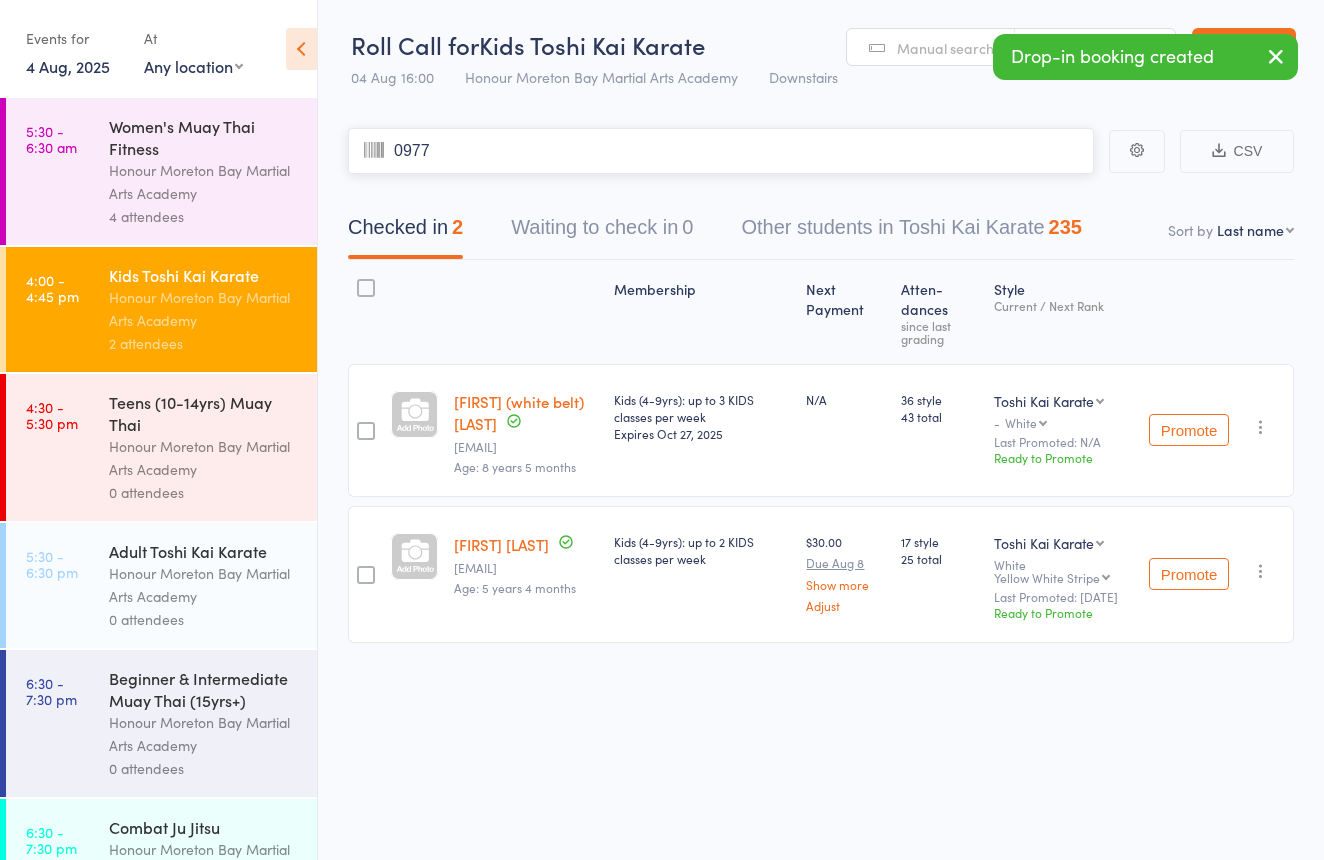 type on "0977" 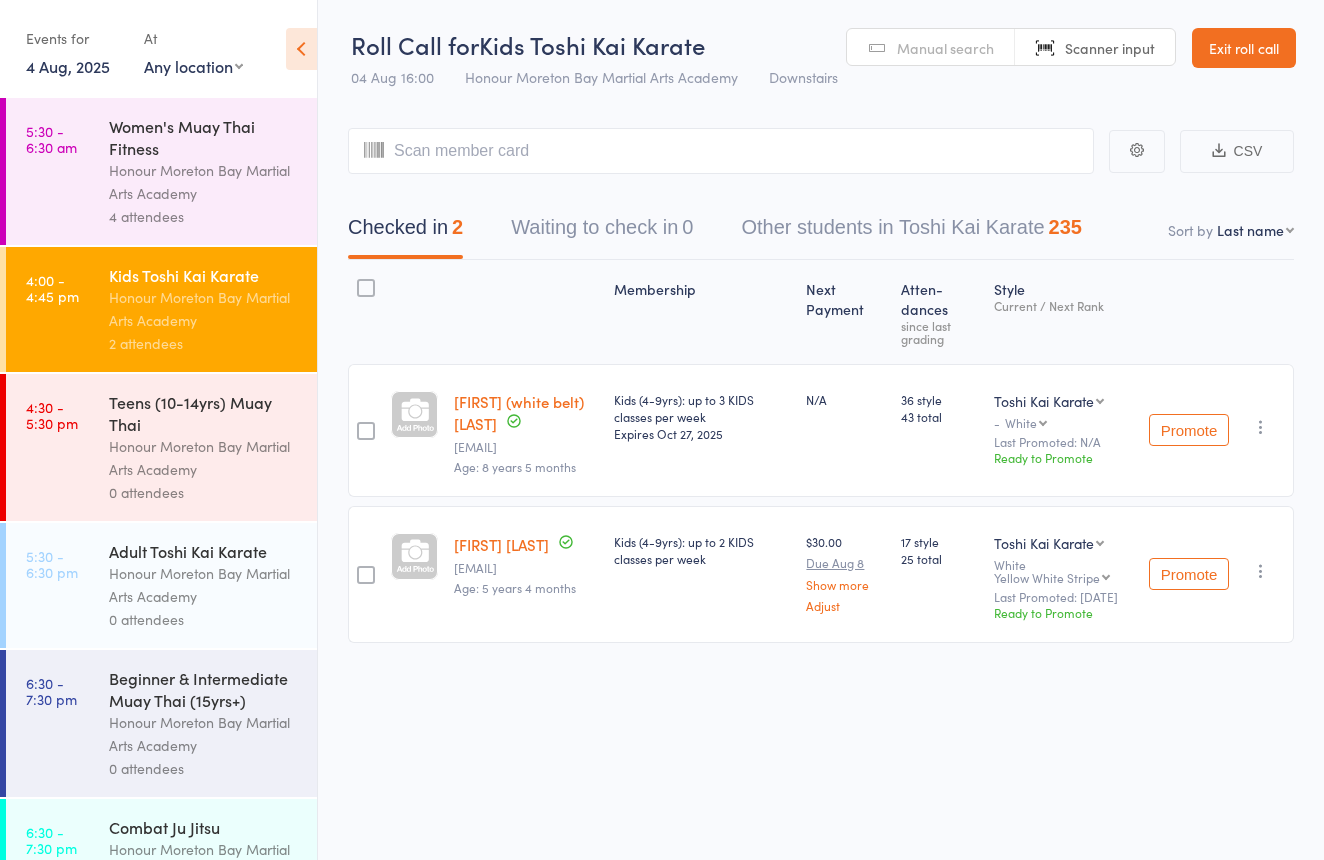 click on "Teens ([AGE]-[AGE]yrs) Muay Thai" at bounding box center [204, 413] 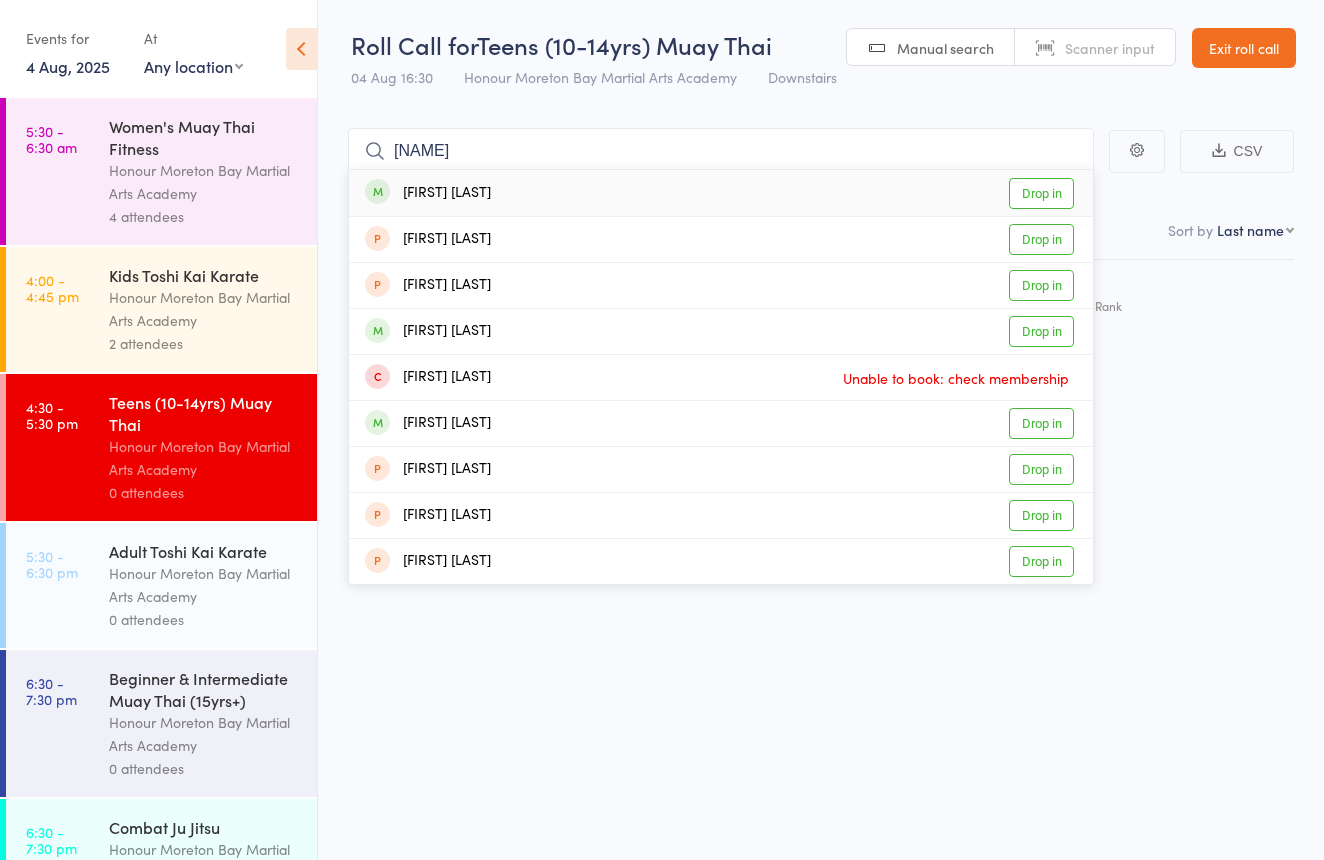type on "aurea" 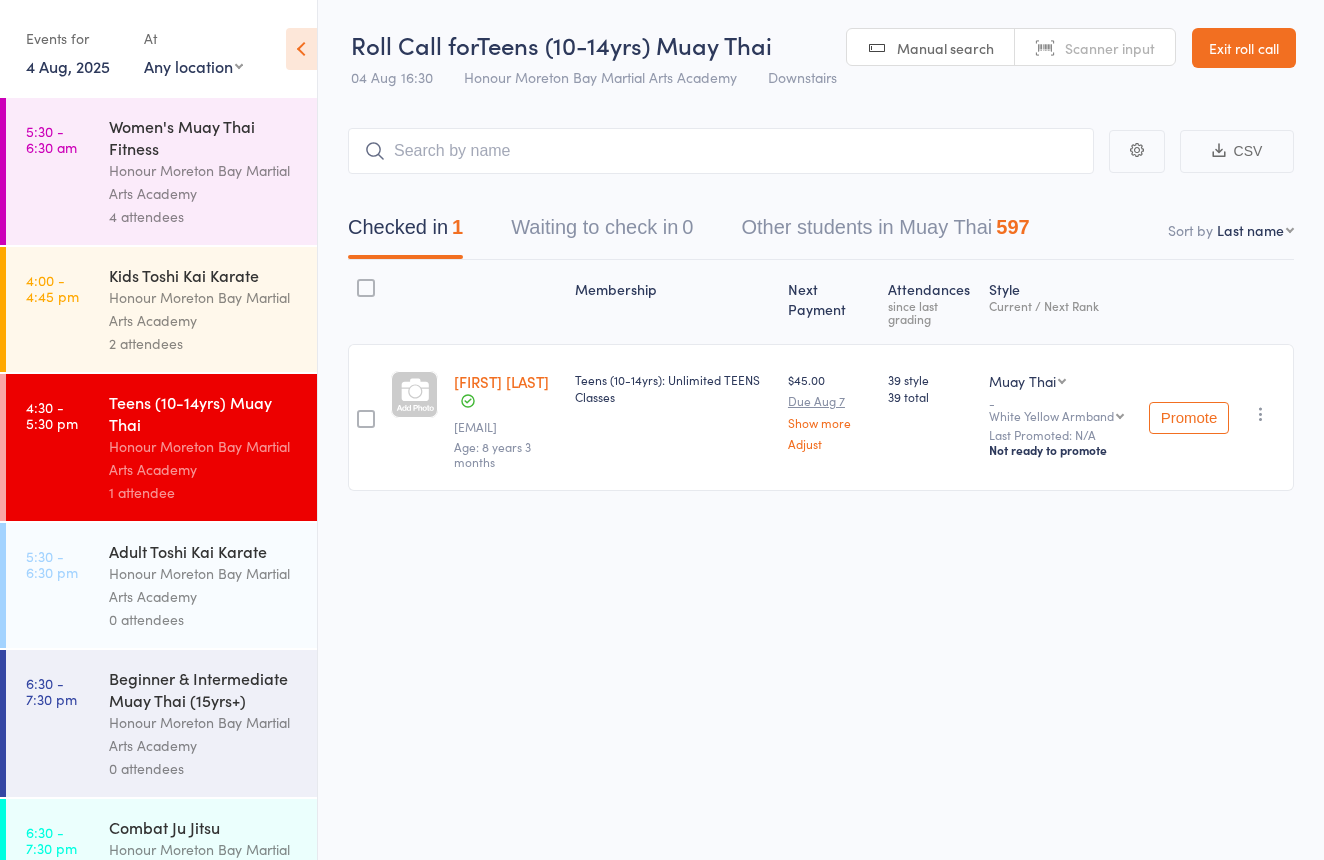 click on "Exit roll call" at bounding box center [1244, 48] 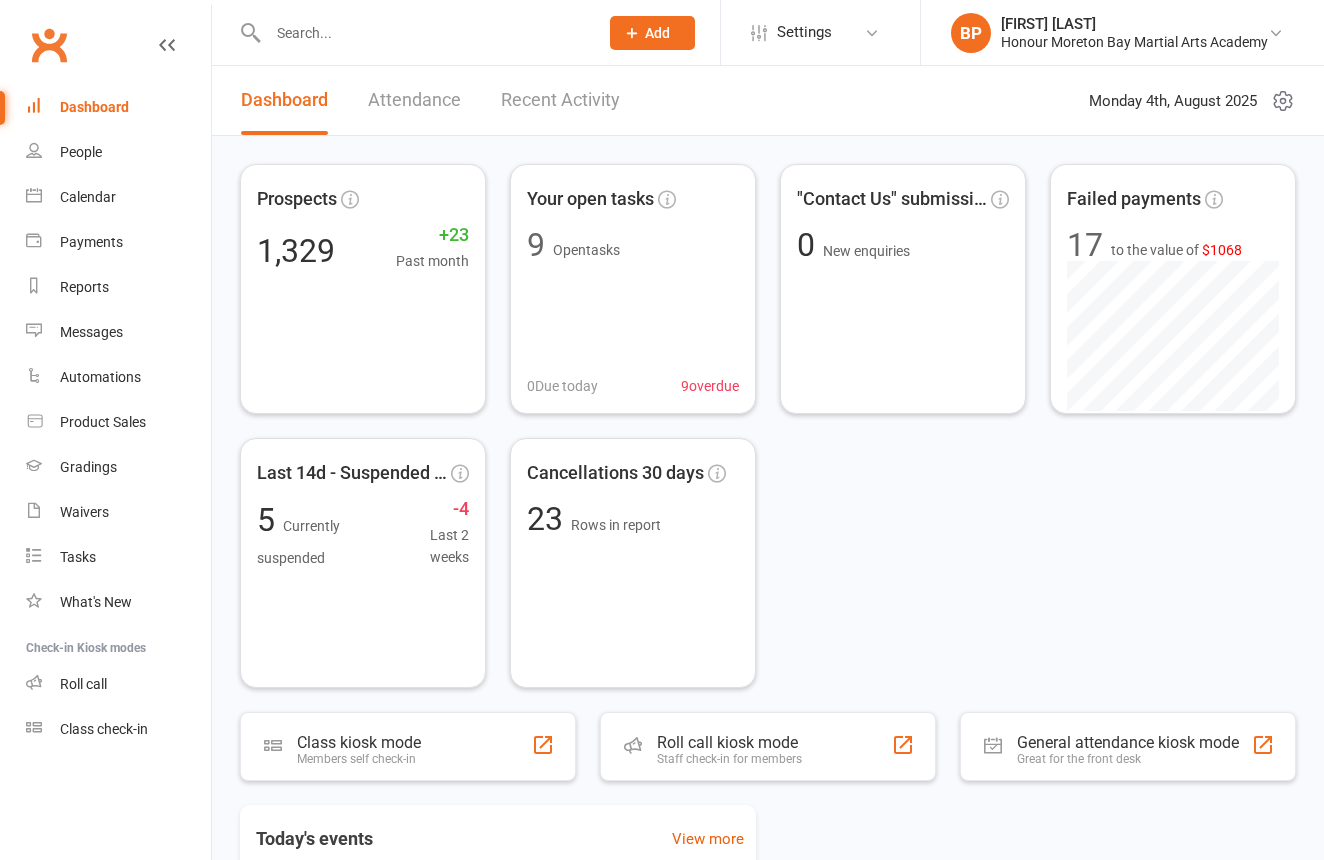 scroll, scrollTop: 0, scrollLeft: 0, axis: both 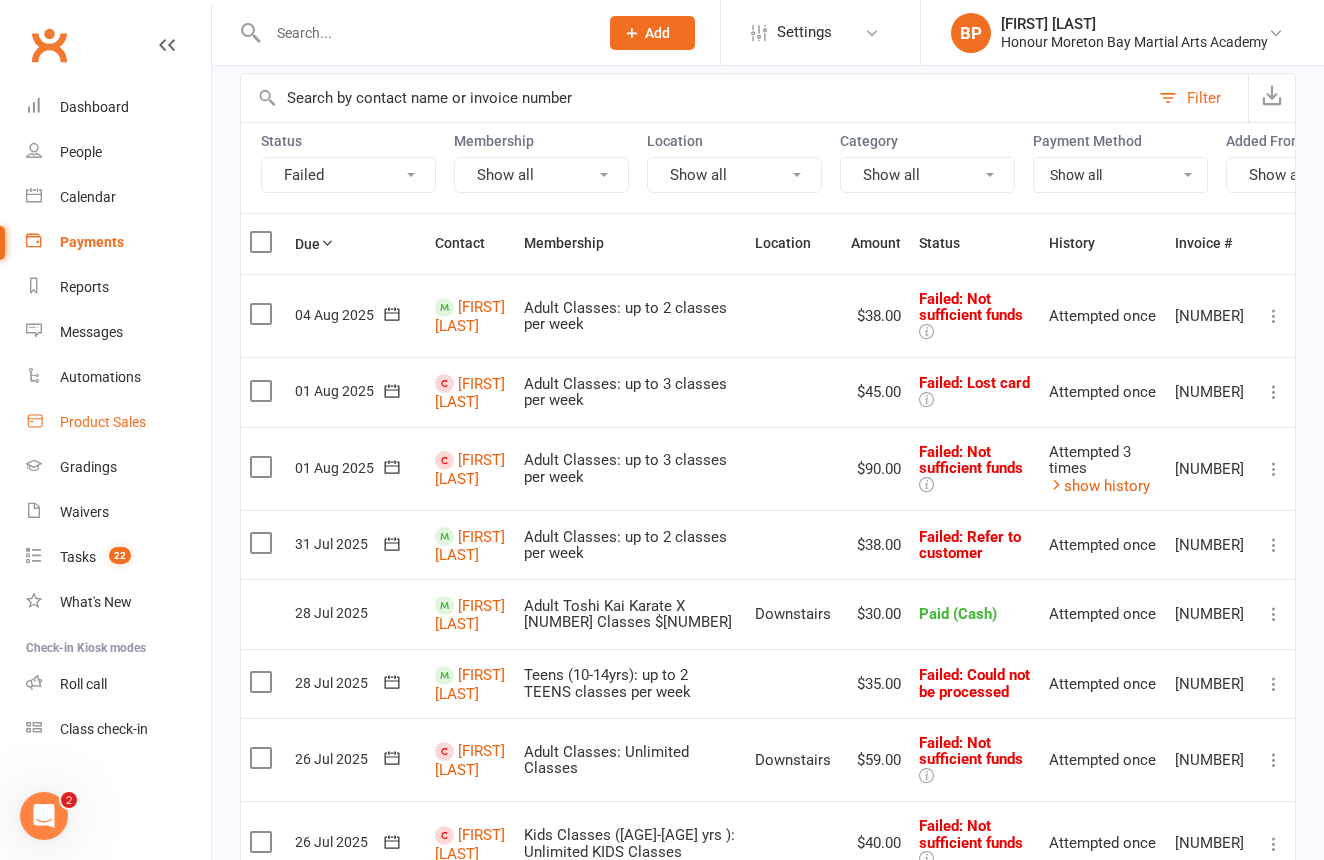 click on "Product Sales" at bounding box center (103, 422) 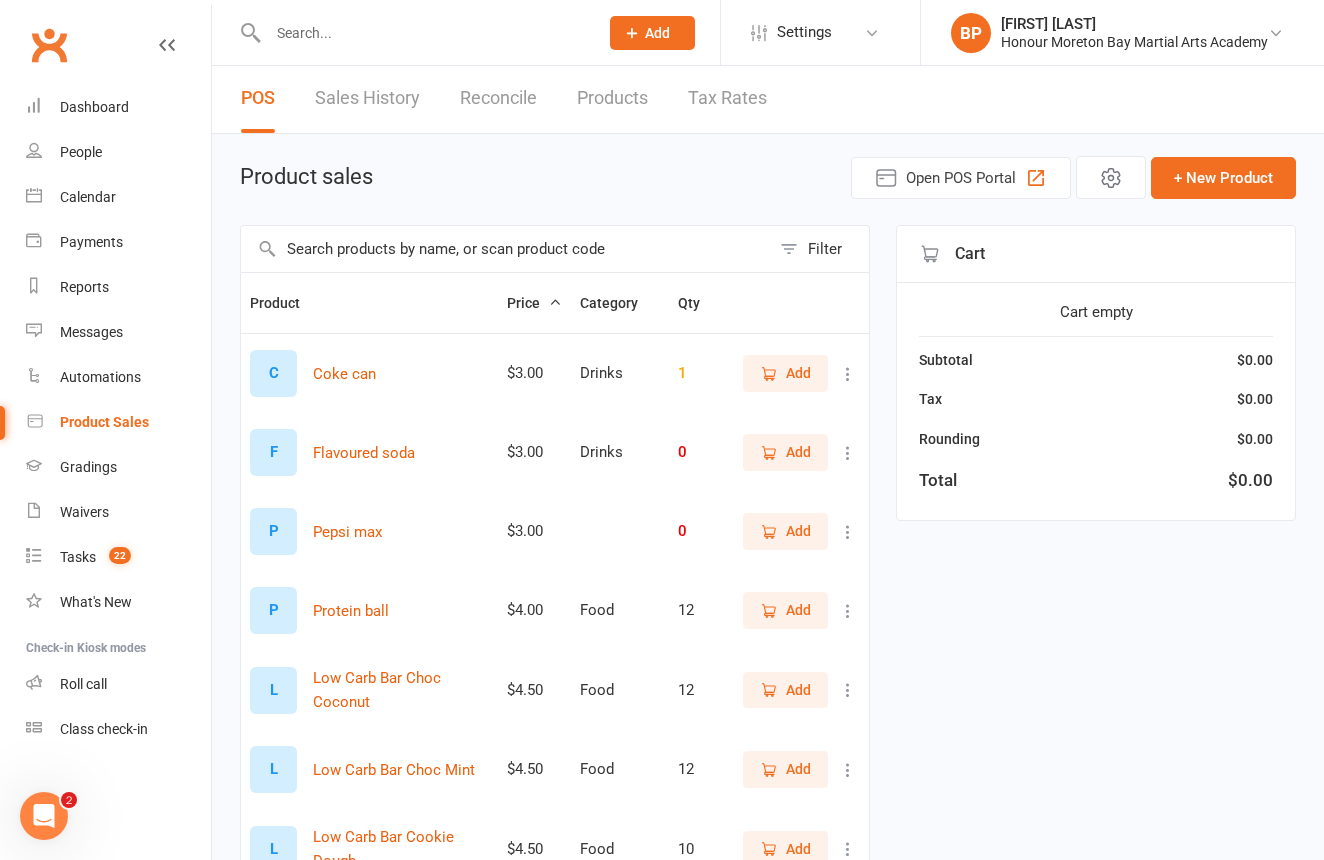 scroll, scrollTop: 7, scrollLeft: 0, axis: vertical 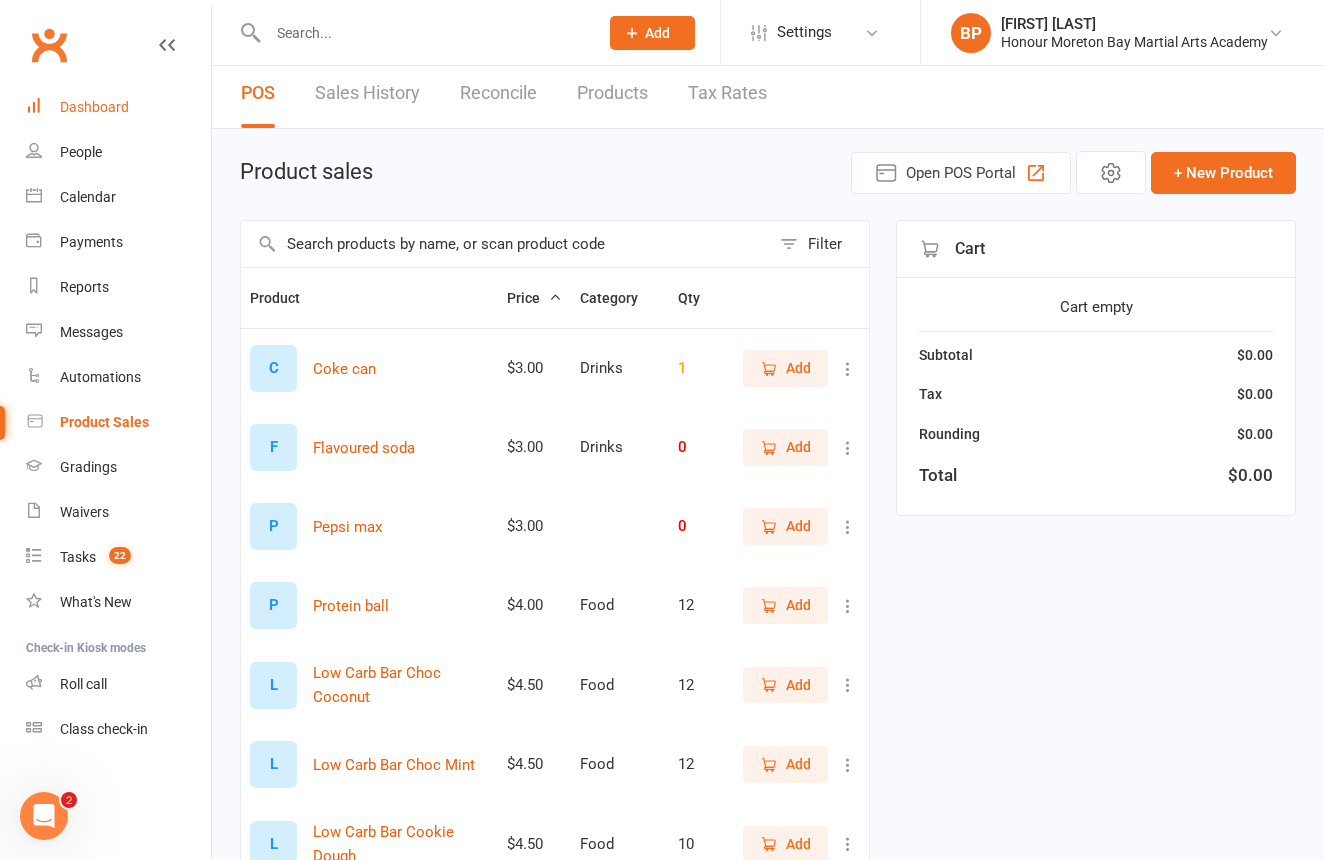click on "Dashboard" at bounding box center [118, 107] 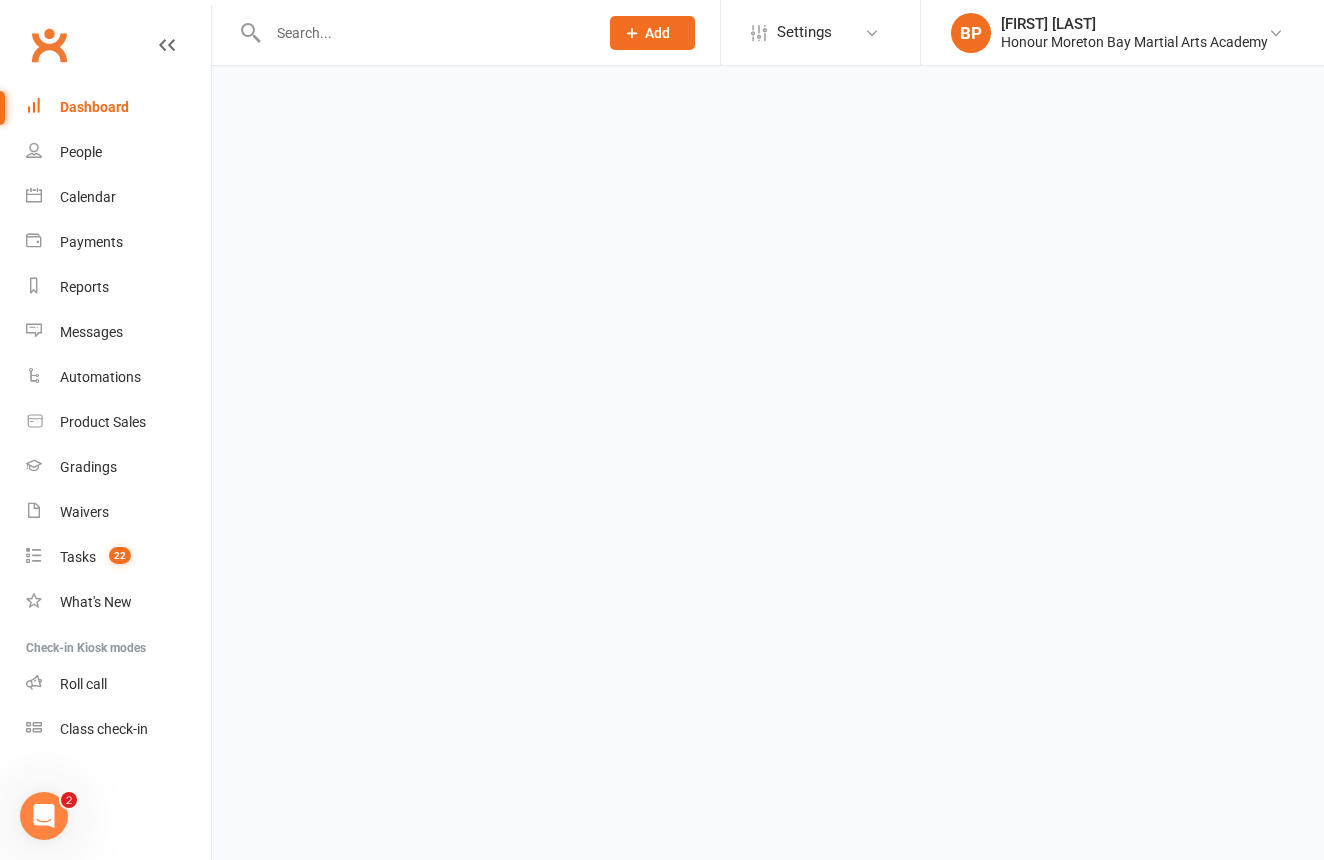 scroll, scrollTop: 0, scrollLeft: 0, axis: both 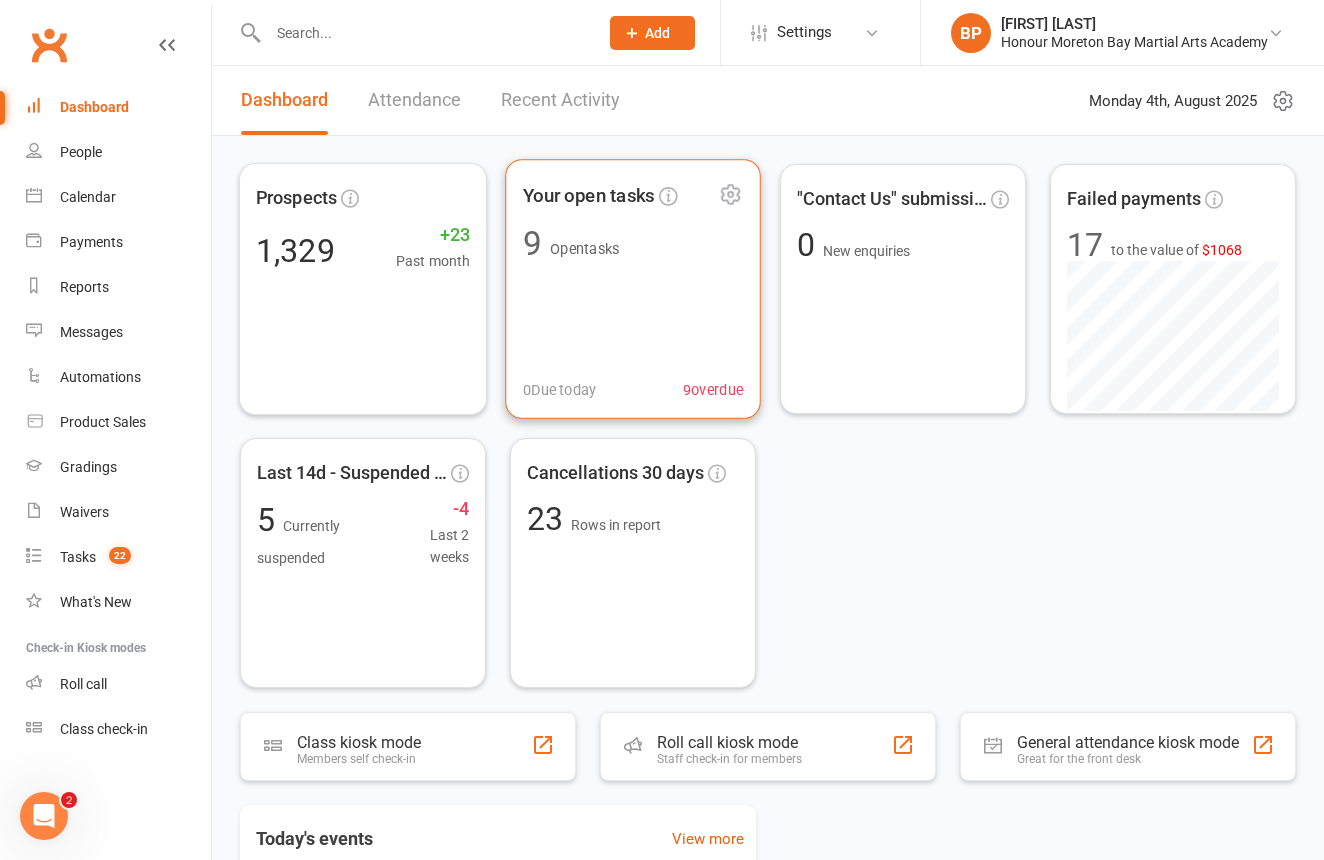click on "9 Open  tasks" at bounding box center [633, 243] 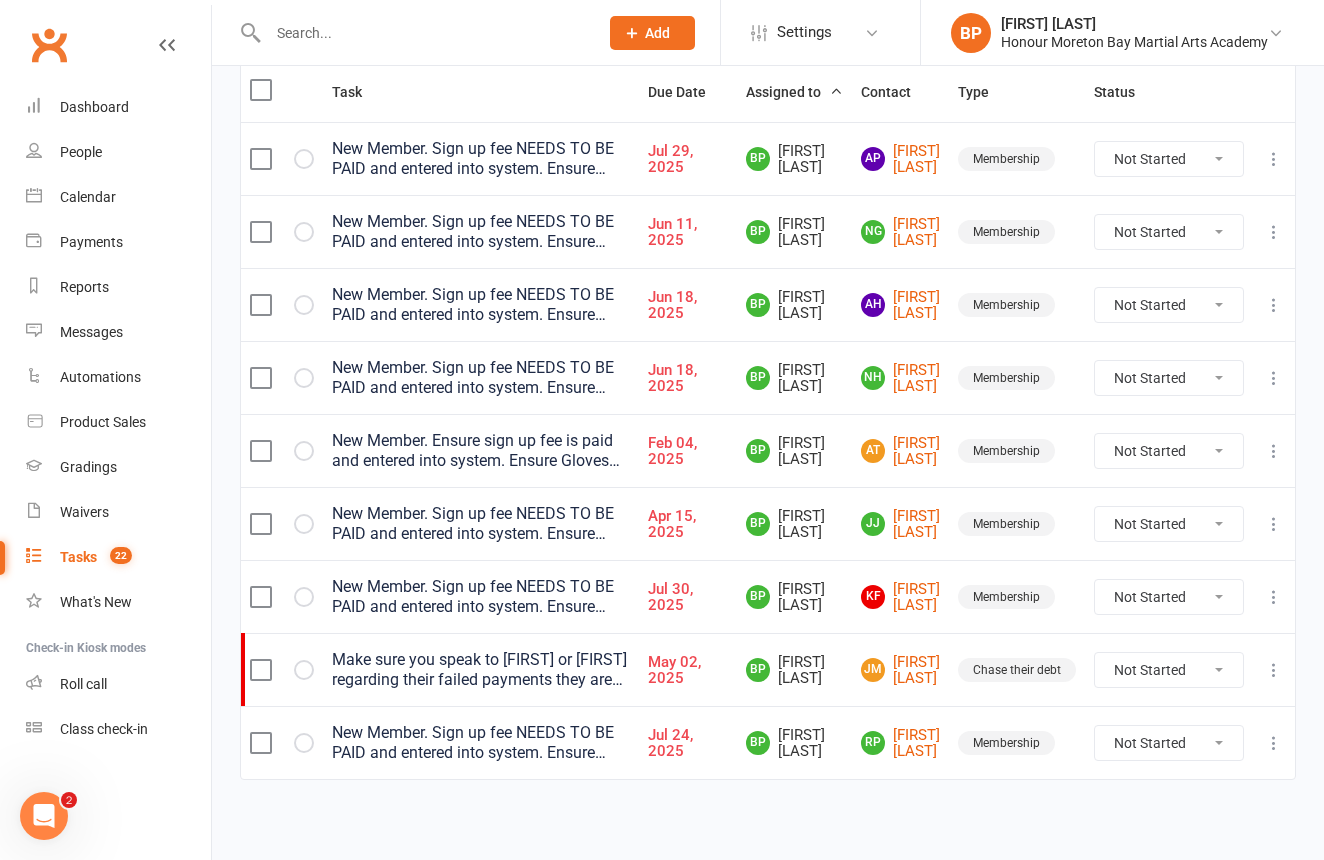 scroll, scrollTop: 260, scrollLeft: 0, axis: vertical 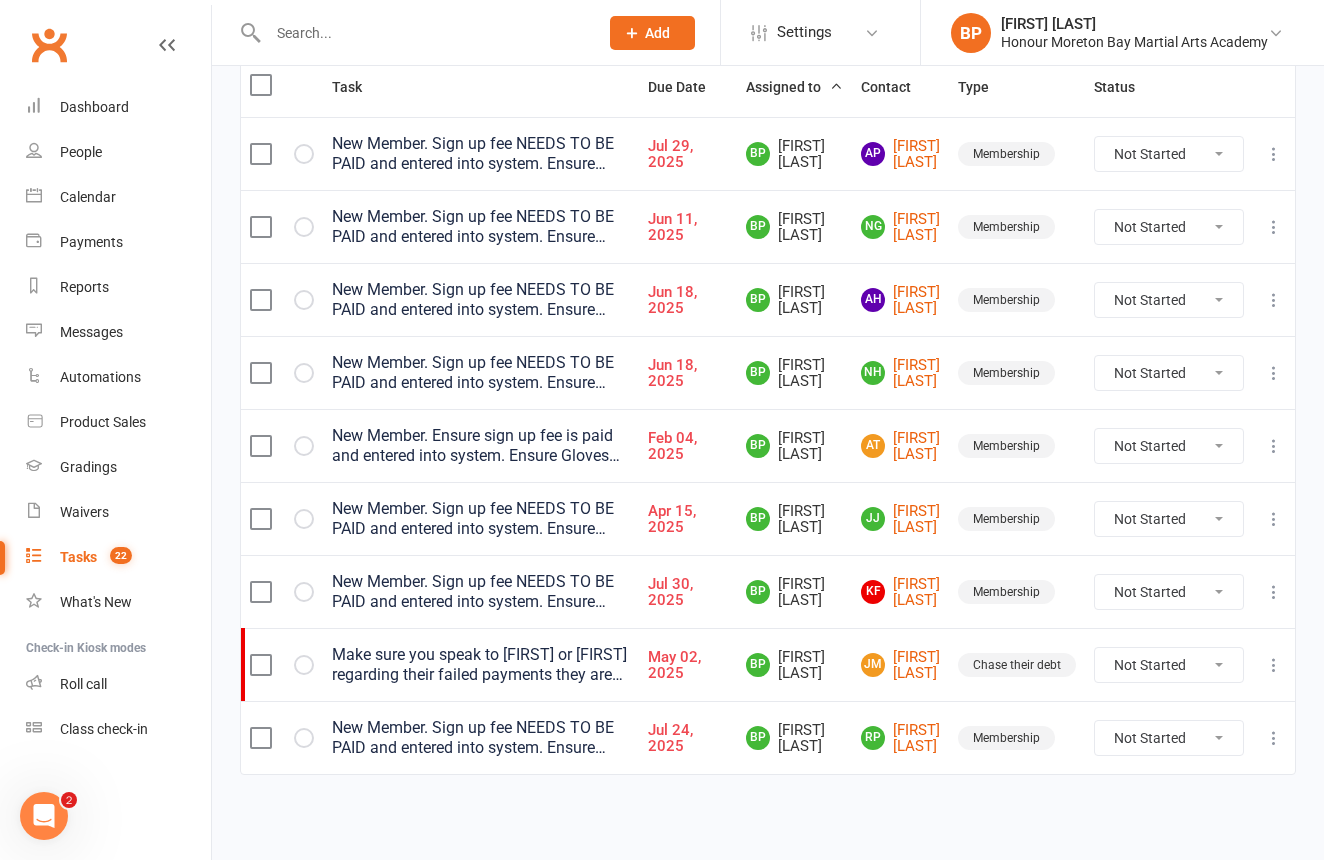 click on "AP Astiin Painter" at bounding box center [900, 154] 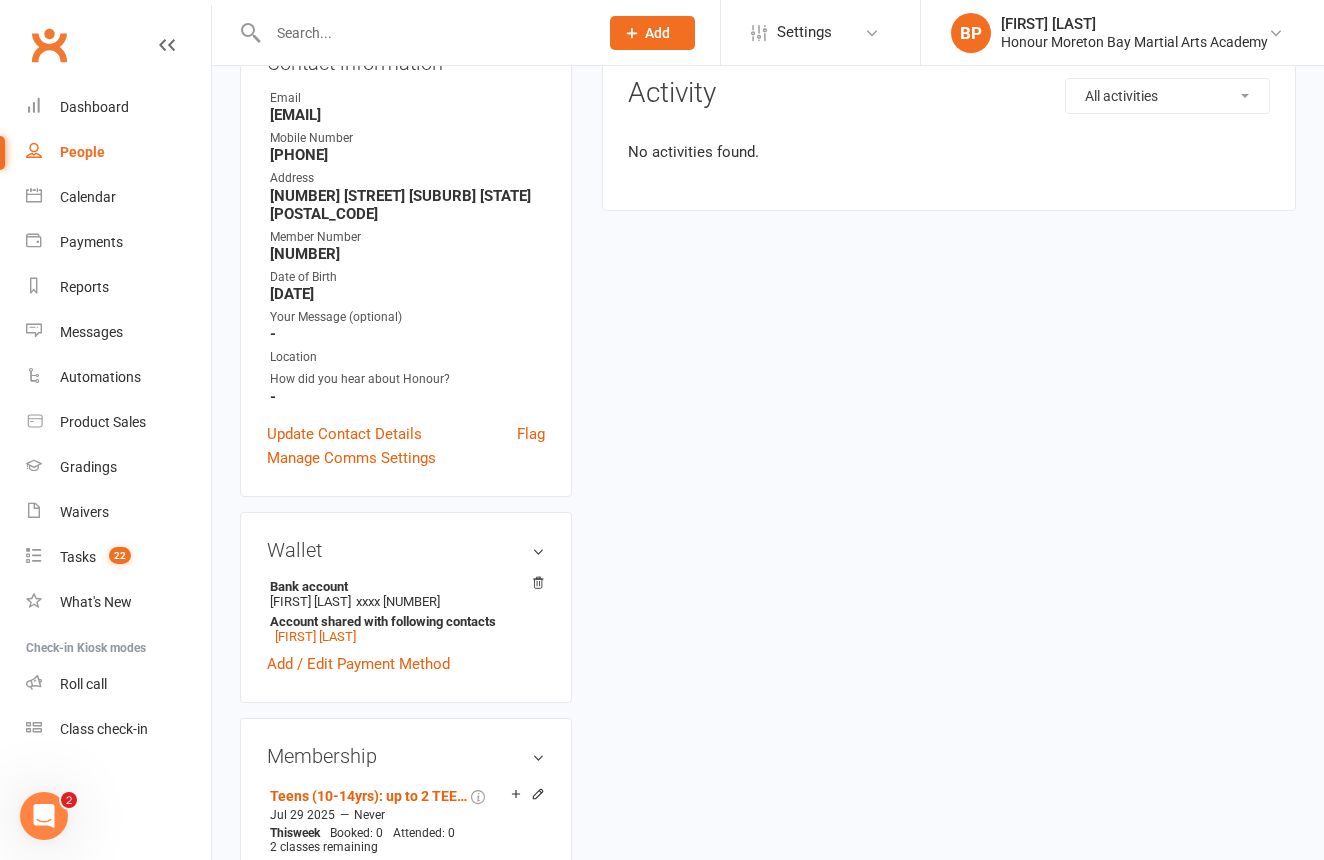 scroll, scrollTop: 0, scrollLeft: 0, axis: both 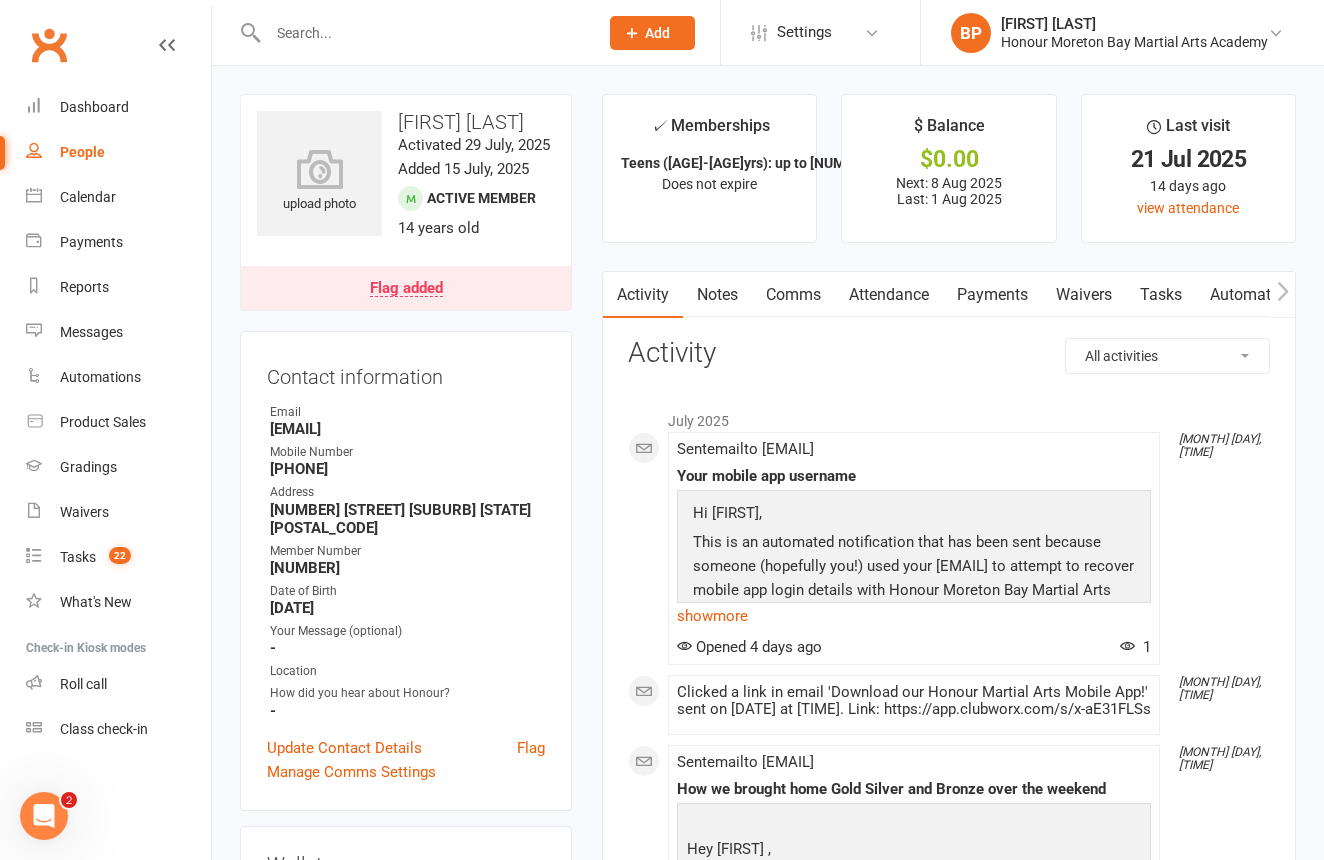 click on "Comms" at bounding box center [793, 295] 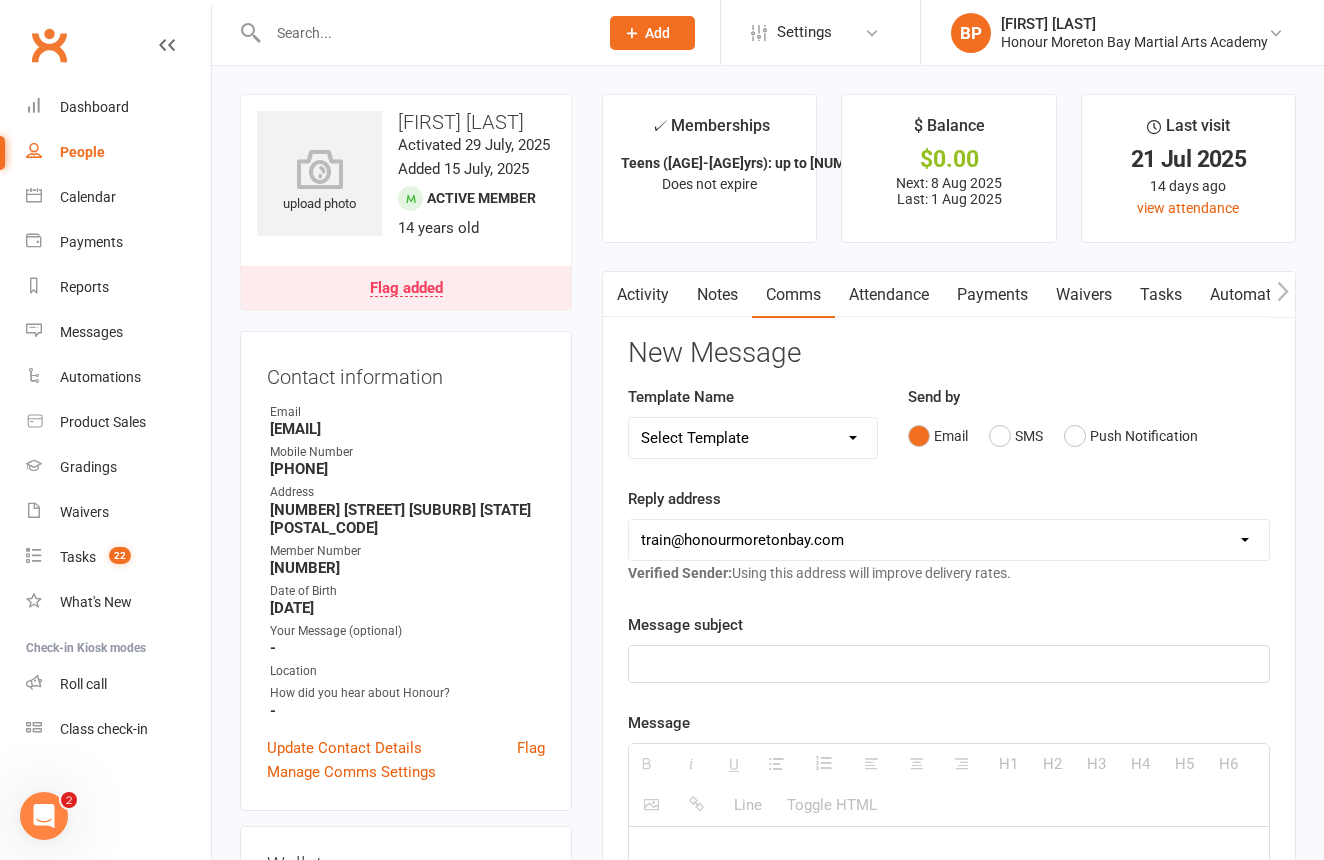 click on "Notes" at bounding box center [717, 295] 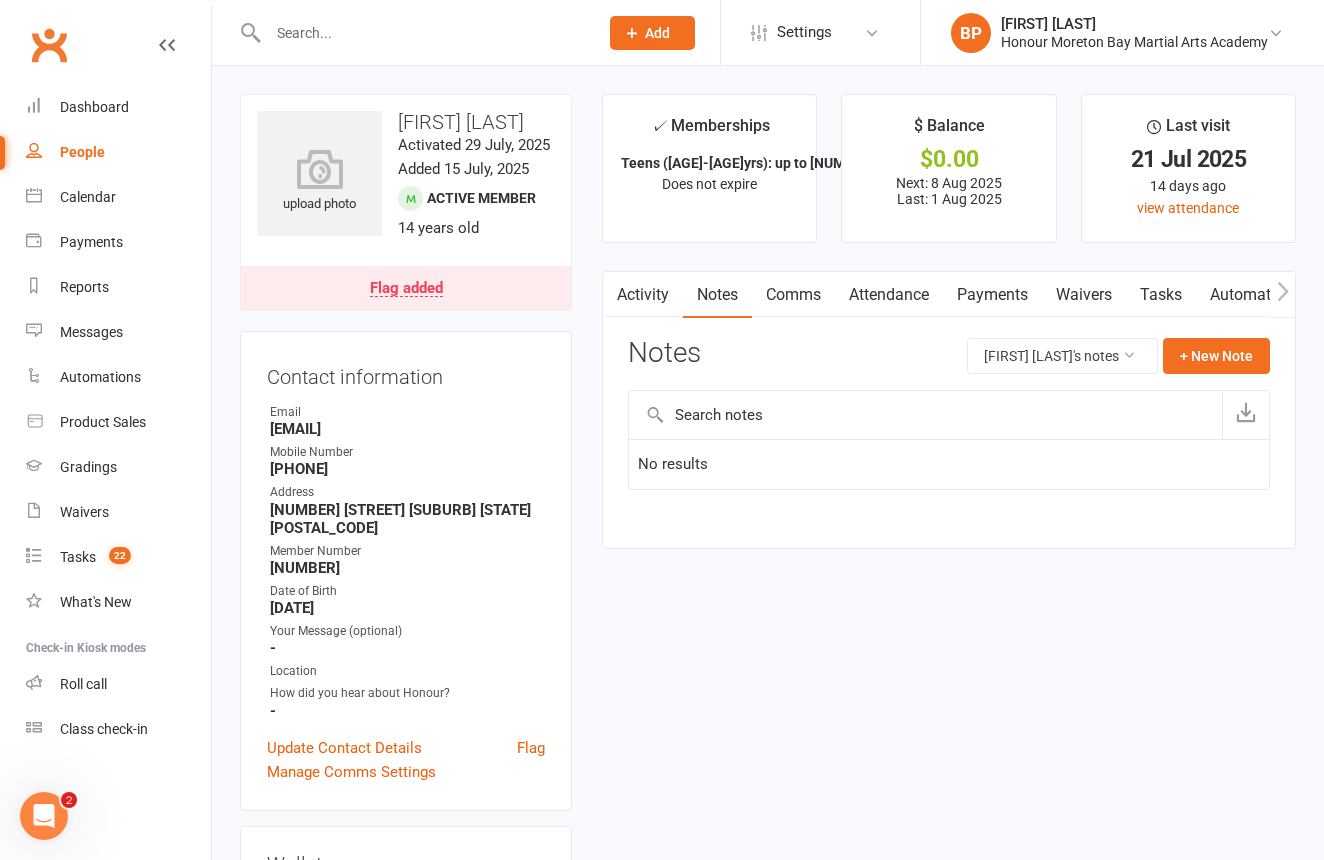 click on "Payments" at bounding box center (992, 295) 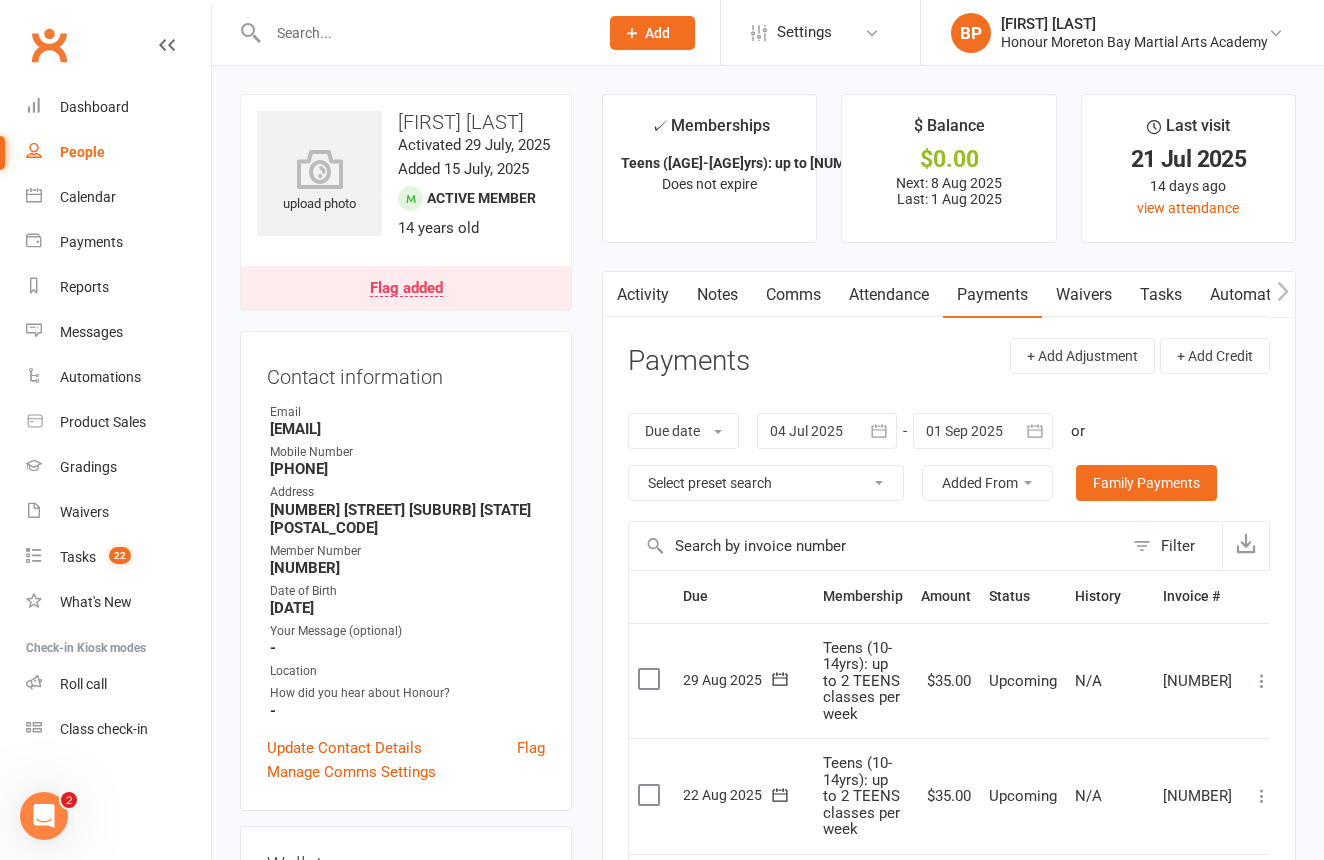 scroll, scrollTop: 0, scrollLeft: 0, axis: both 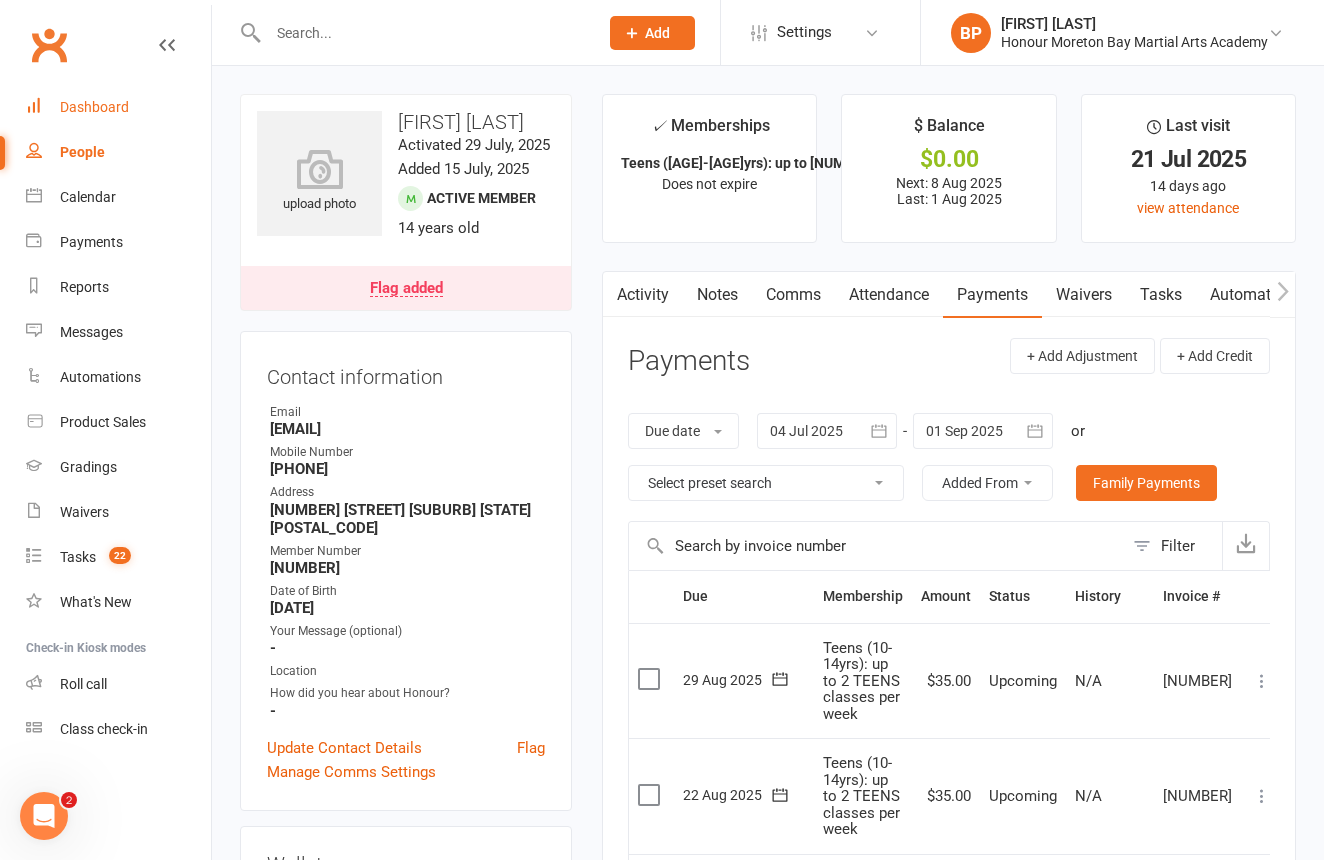 click on "Dashboard" at bounding box center [94, 107] 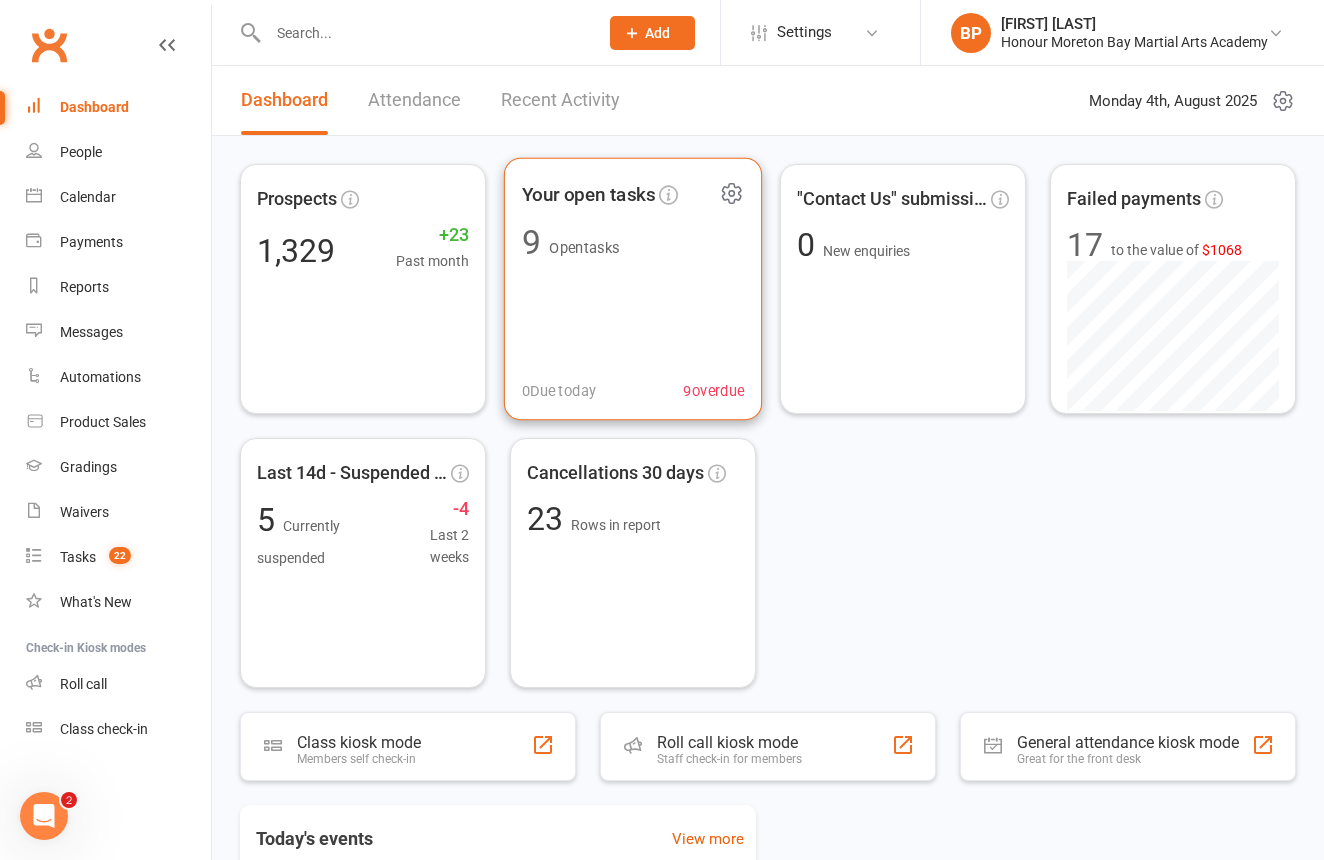 click on "Your open tasks     9 Open  tasks 0  Due today 9  overdue" at bounding box center (633, 289) 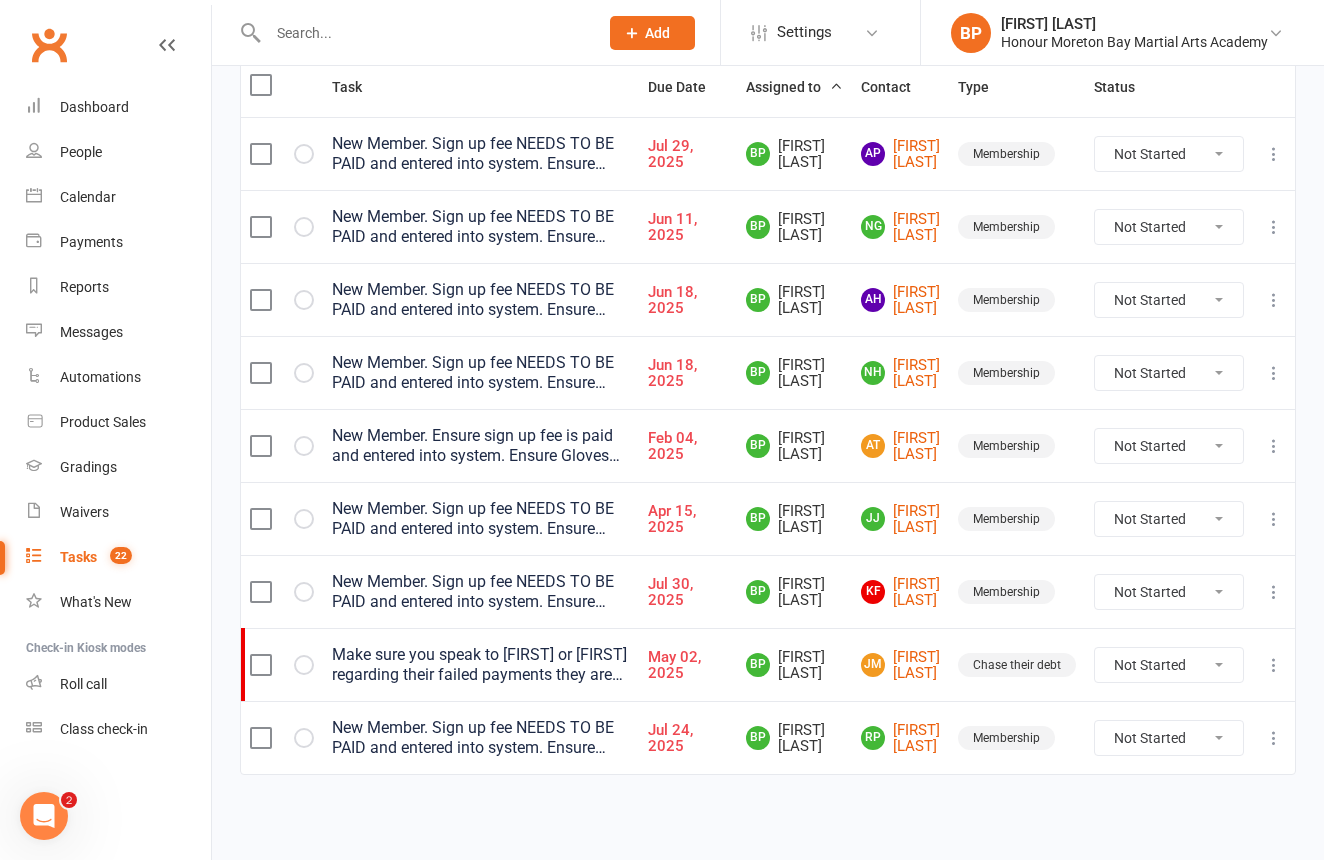 scroll, scrollTop: 284, scrollLeft: 0, axis: vertical 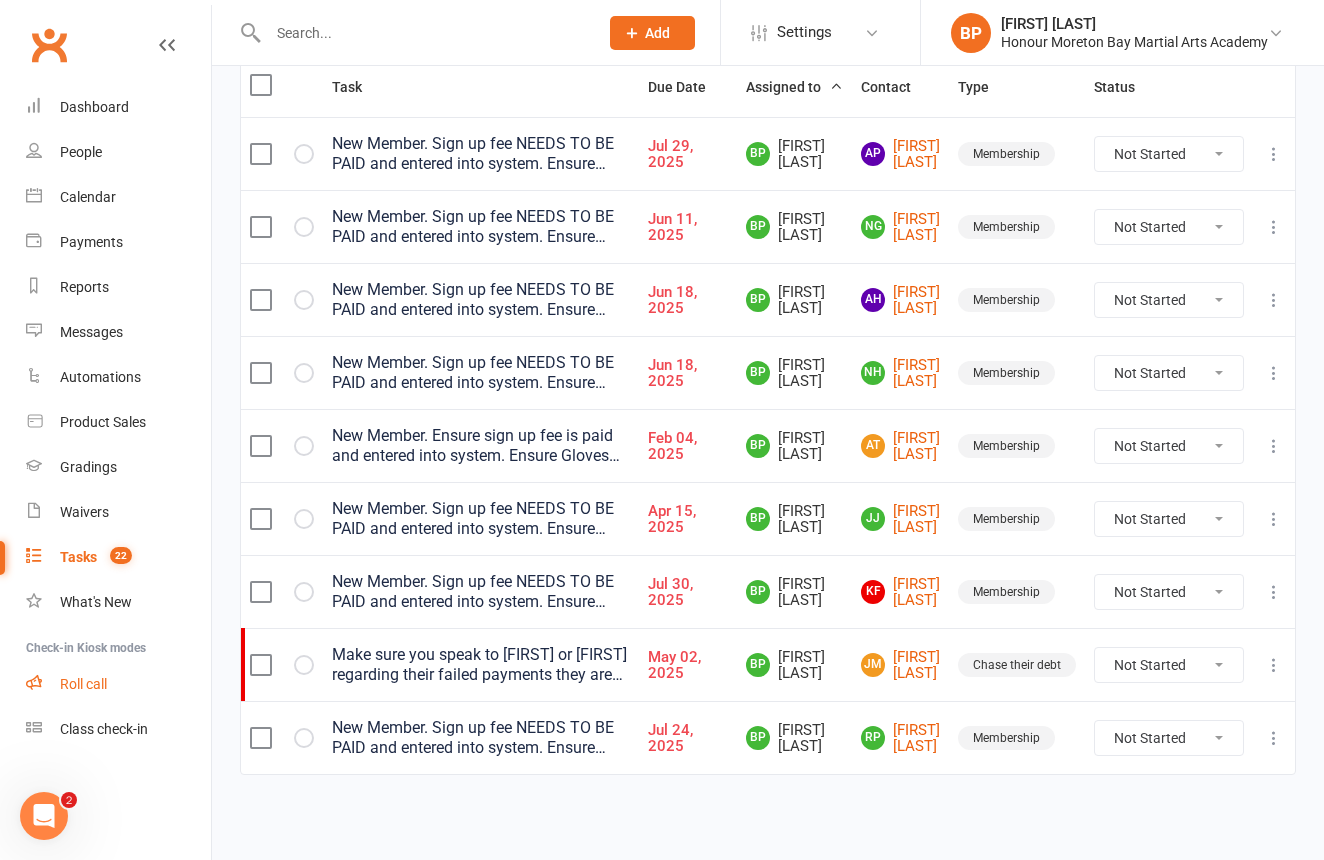 click on "Roll call" at bounding box center (83, 684) 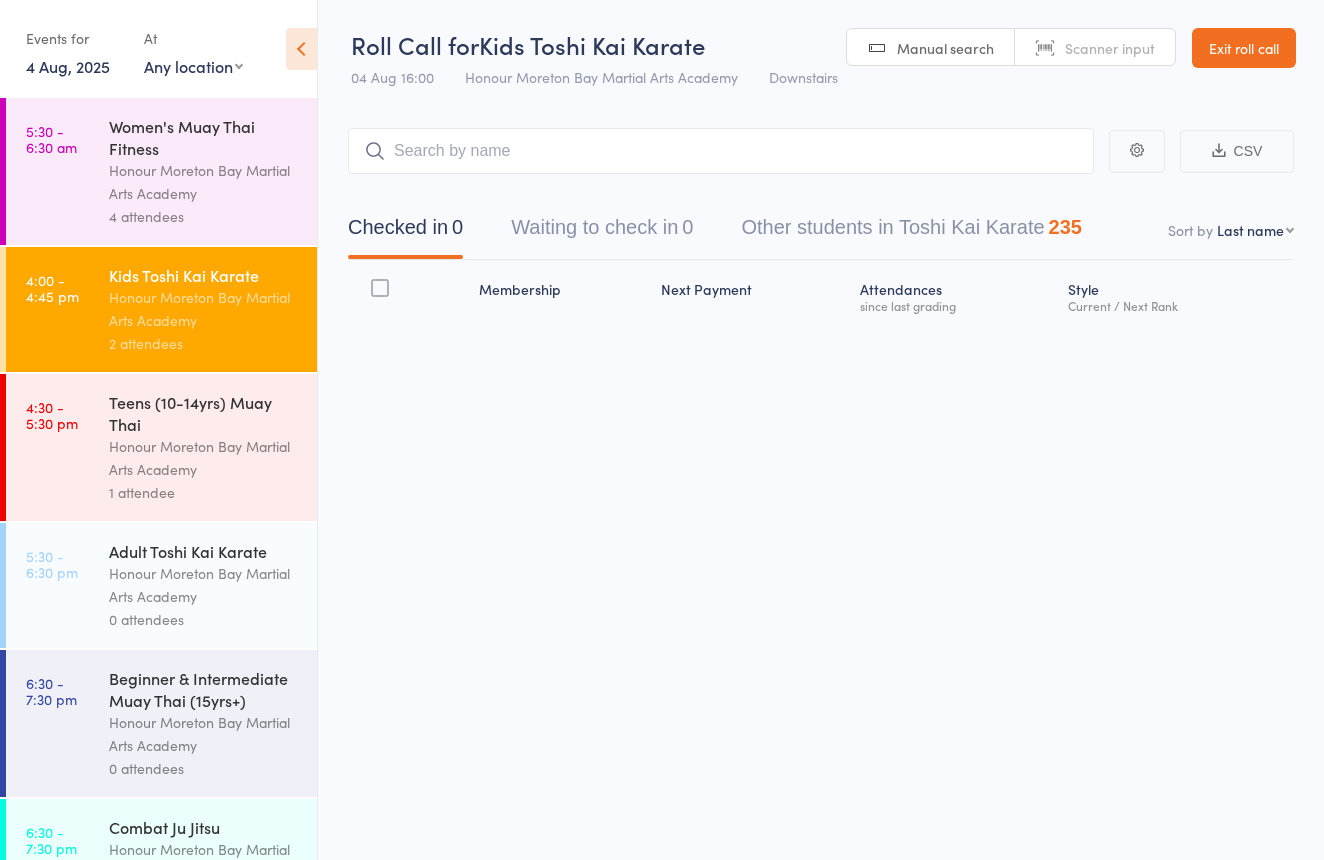 scroll, scrollTop: 0, scrollLeft: 0, axis: both 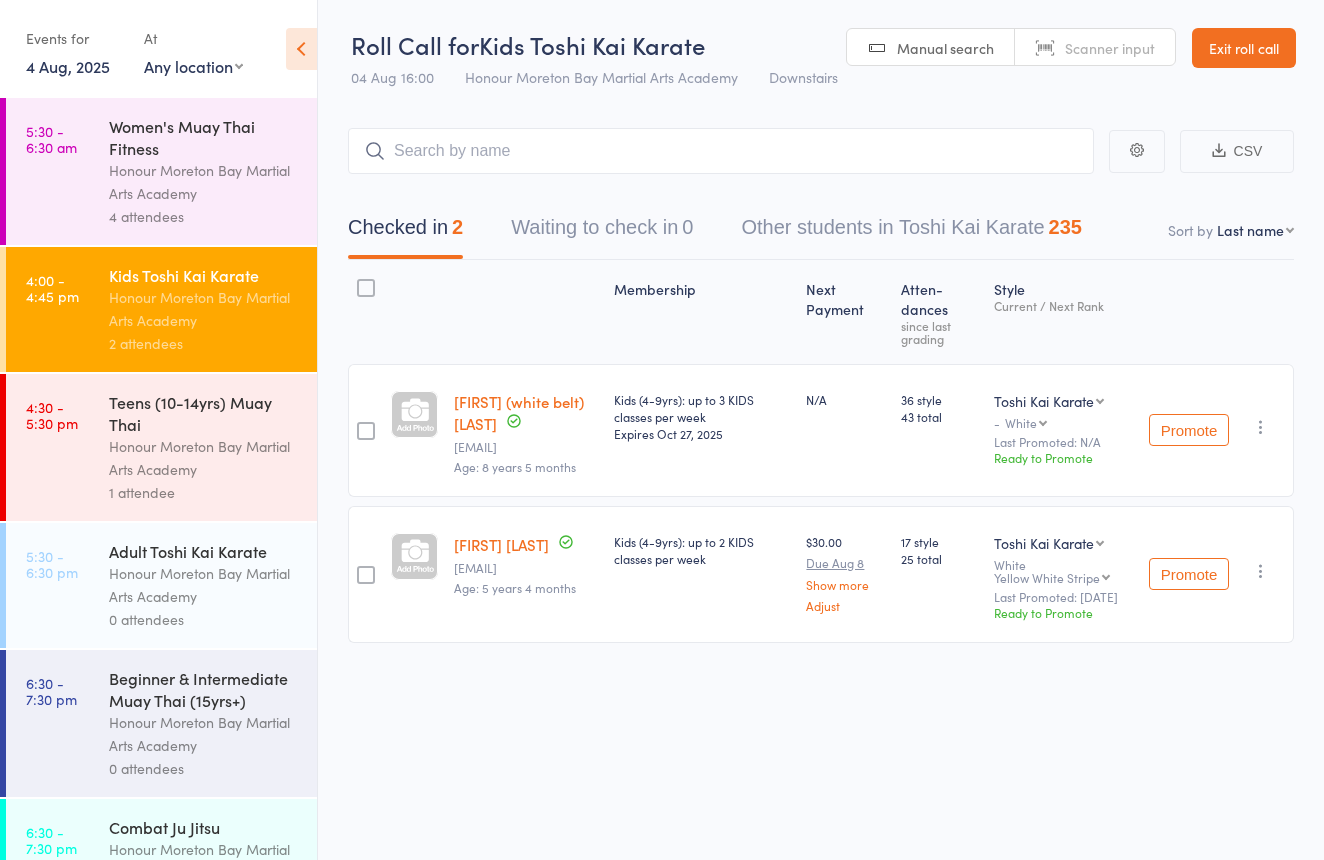 click on "Exit roll call" at bounding box center (1244, 48) 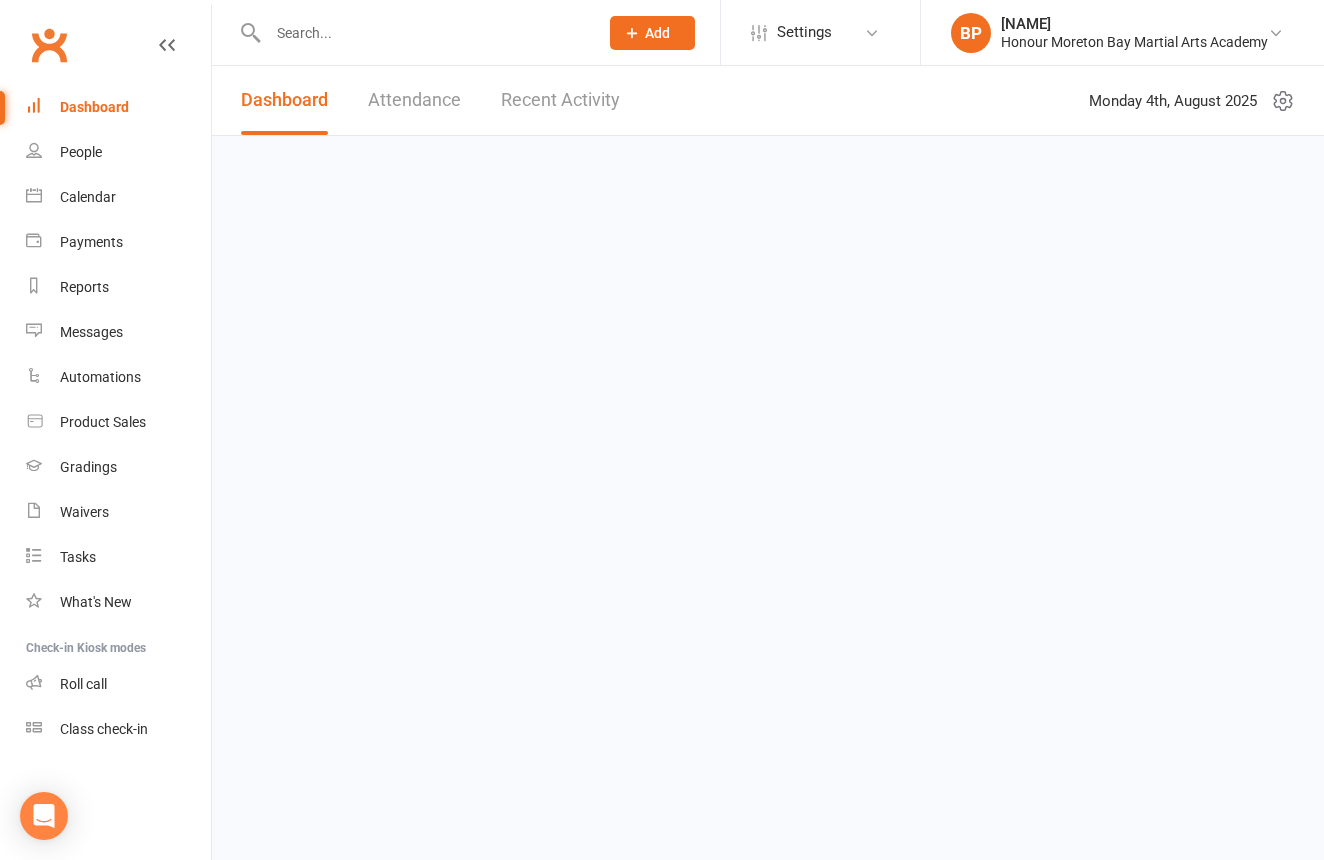 scroll, scrollTop: 0, scrollLeft: 0, axis: both 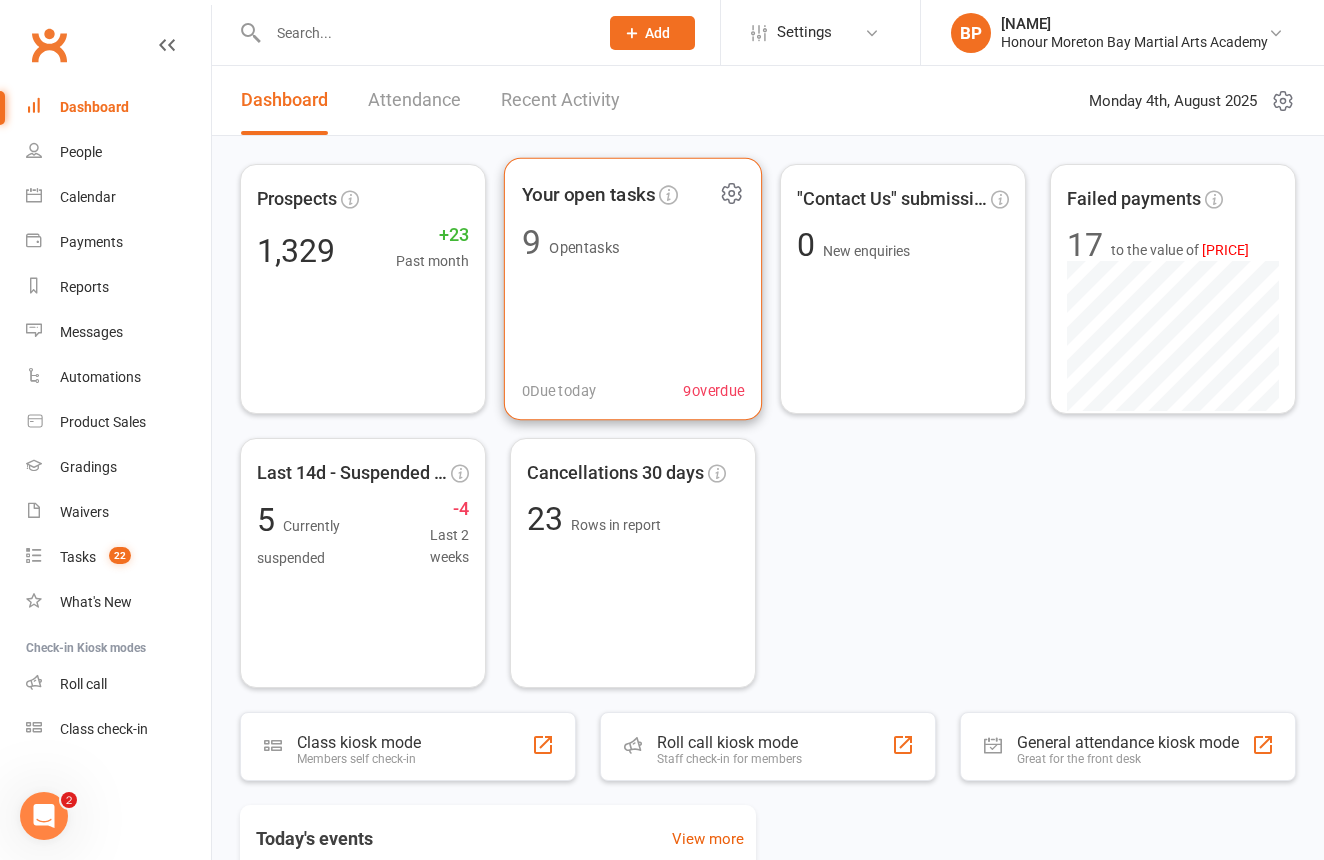 click on "9 Open  tasks" at bounding box center [633, 243] 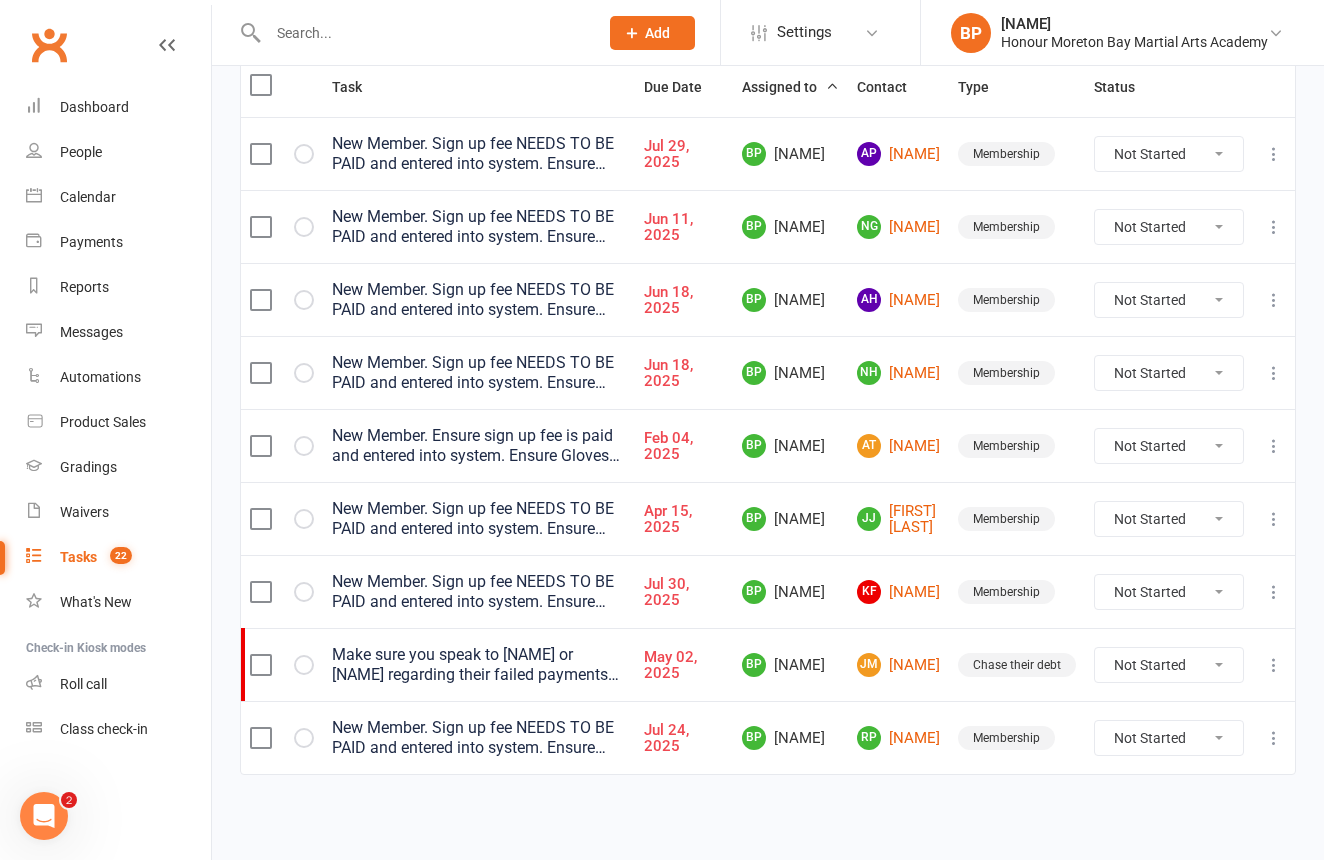 scroll, scrollTop: 284, scrollLeft: 0, axis: vertical 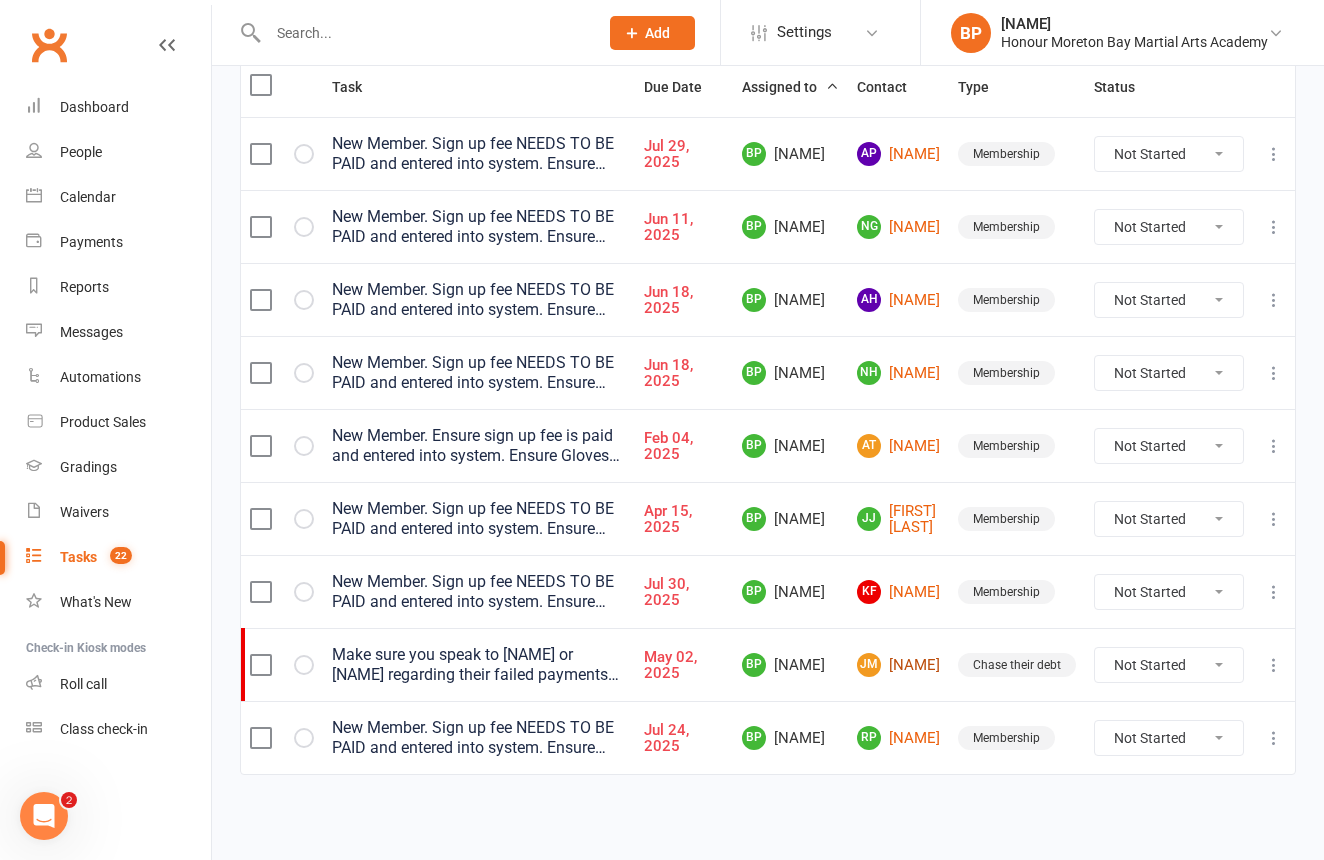 click on "JM Jess Murnane" at bounding box center (898, 665) 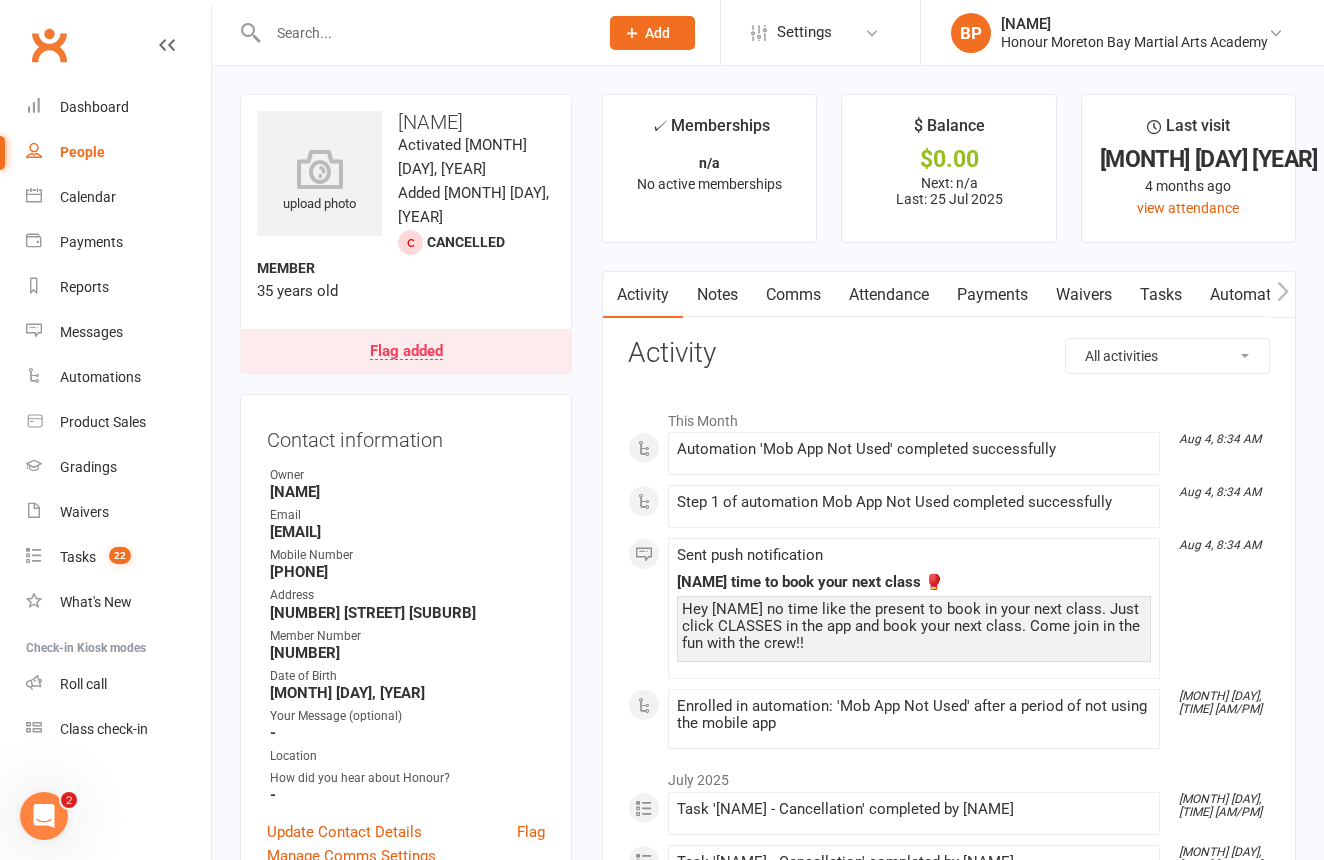 scroll, scrollTop: 0, scrollLeft: 0, axis: both 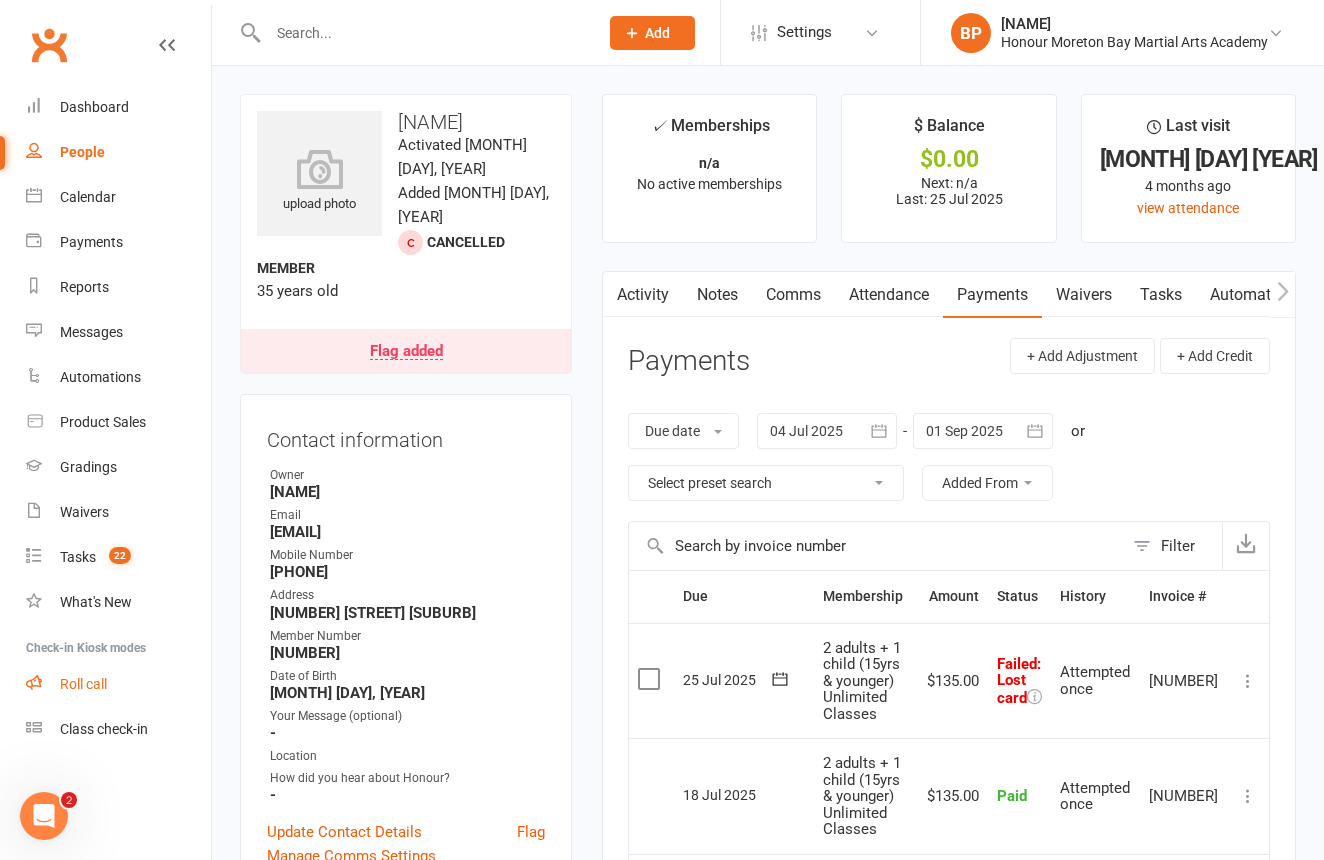 click on "Roll call" at bounding box center (118, 684) 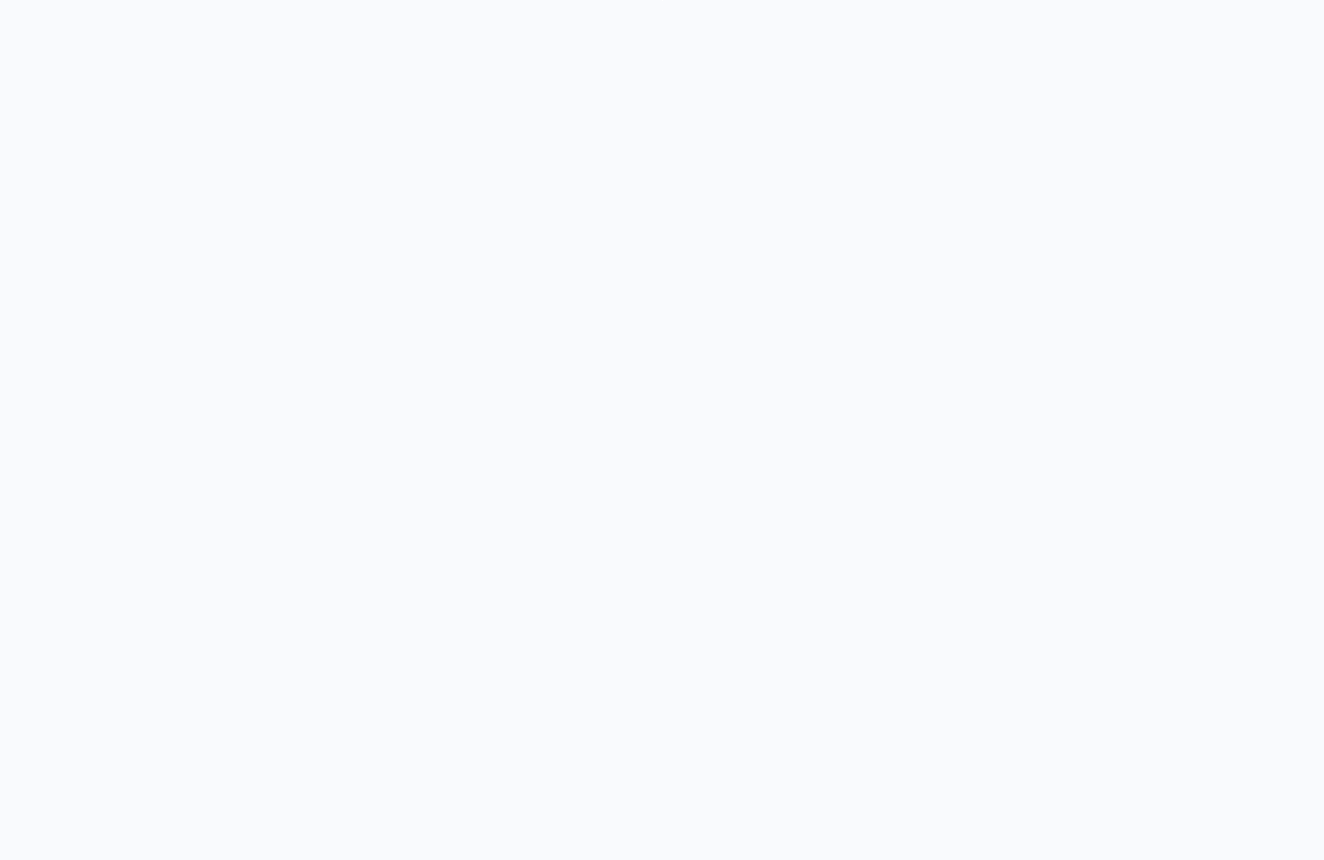scroll, scrollTop: 0, scrollLeft: 0, axis: both 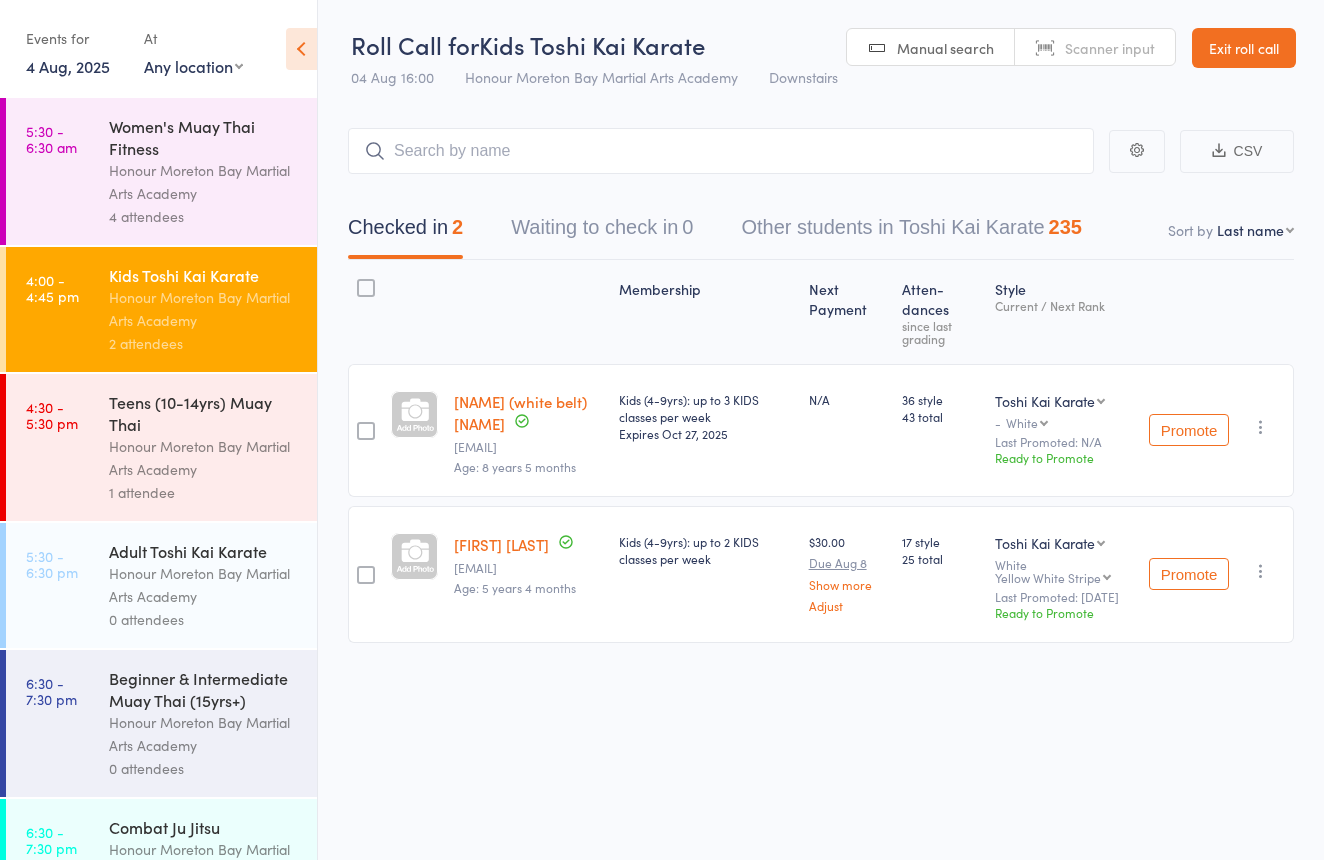 click on "4:30 - 5:30 pm Teens ([AGE]) Muay Thai Honour Moreton Bay Martial Arts Academy [NUMBER] attendee" at bounding box center (161, 447) 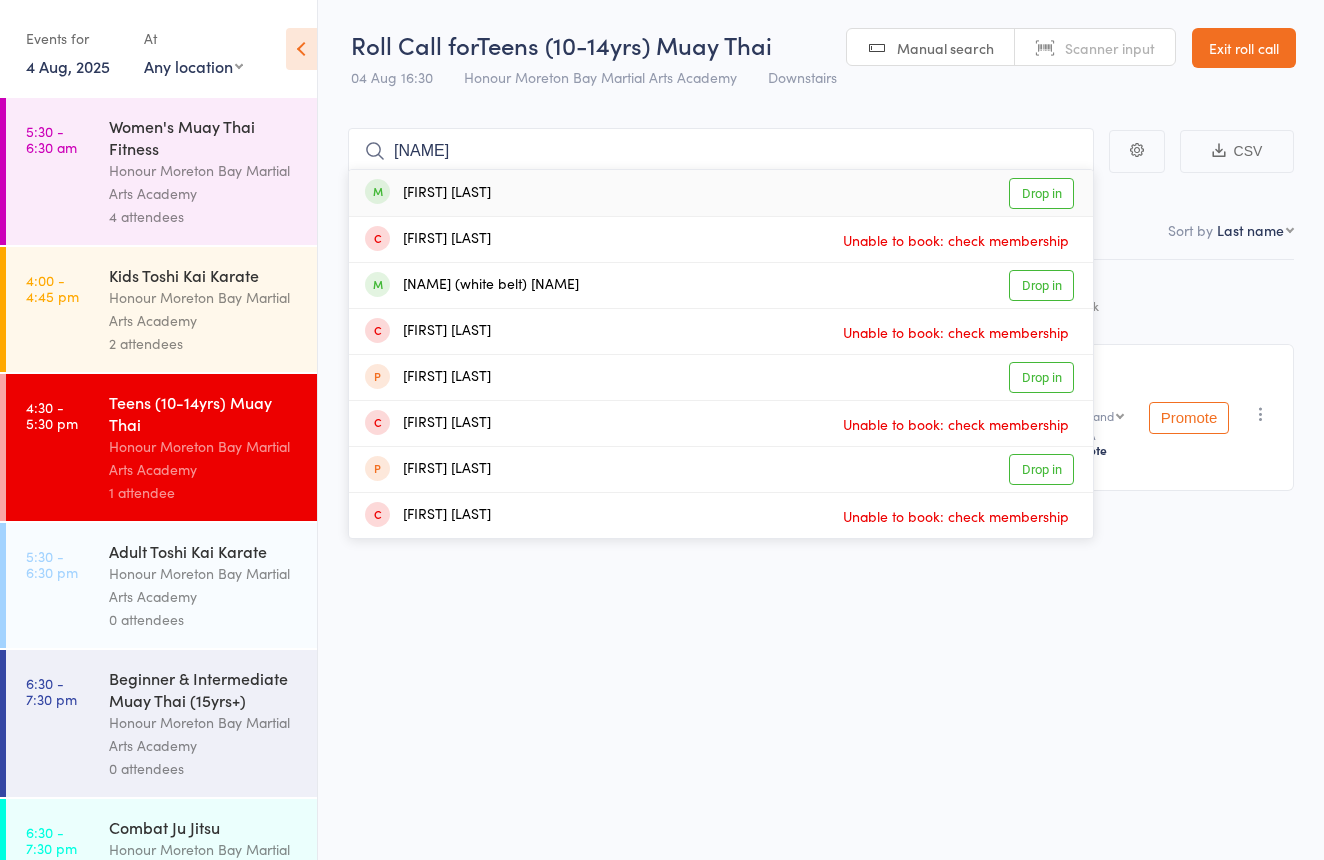 type on "[NAME]" 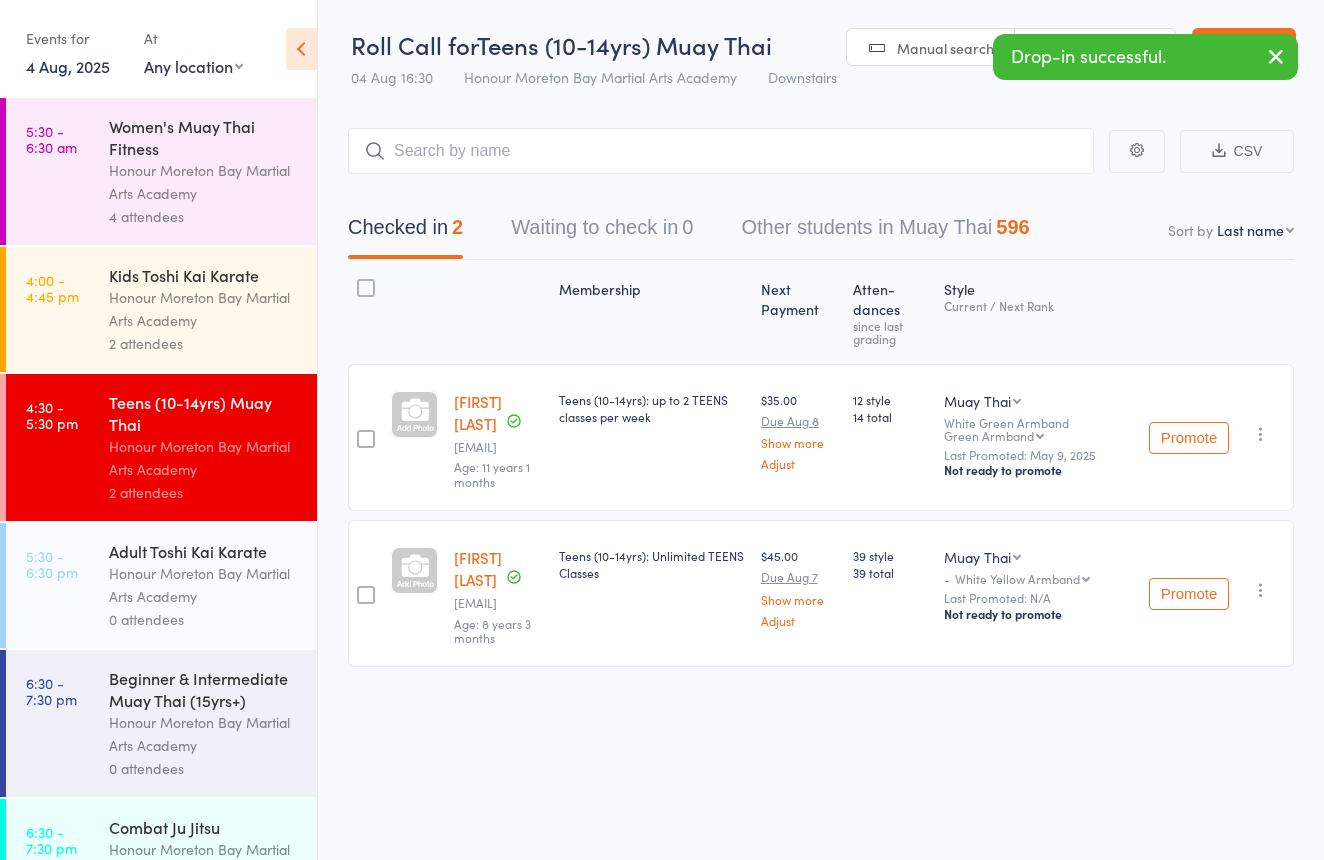 click on "Honour Moreton Bay Martial Arts Academy" at bounding box center (204, 309) 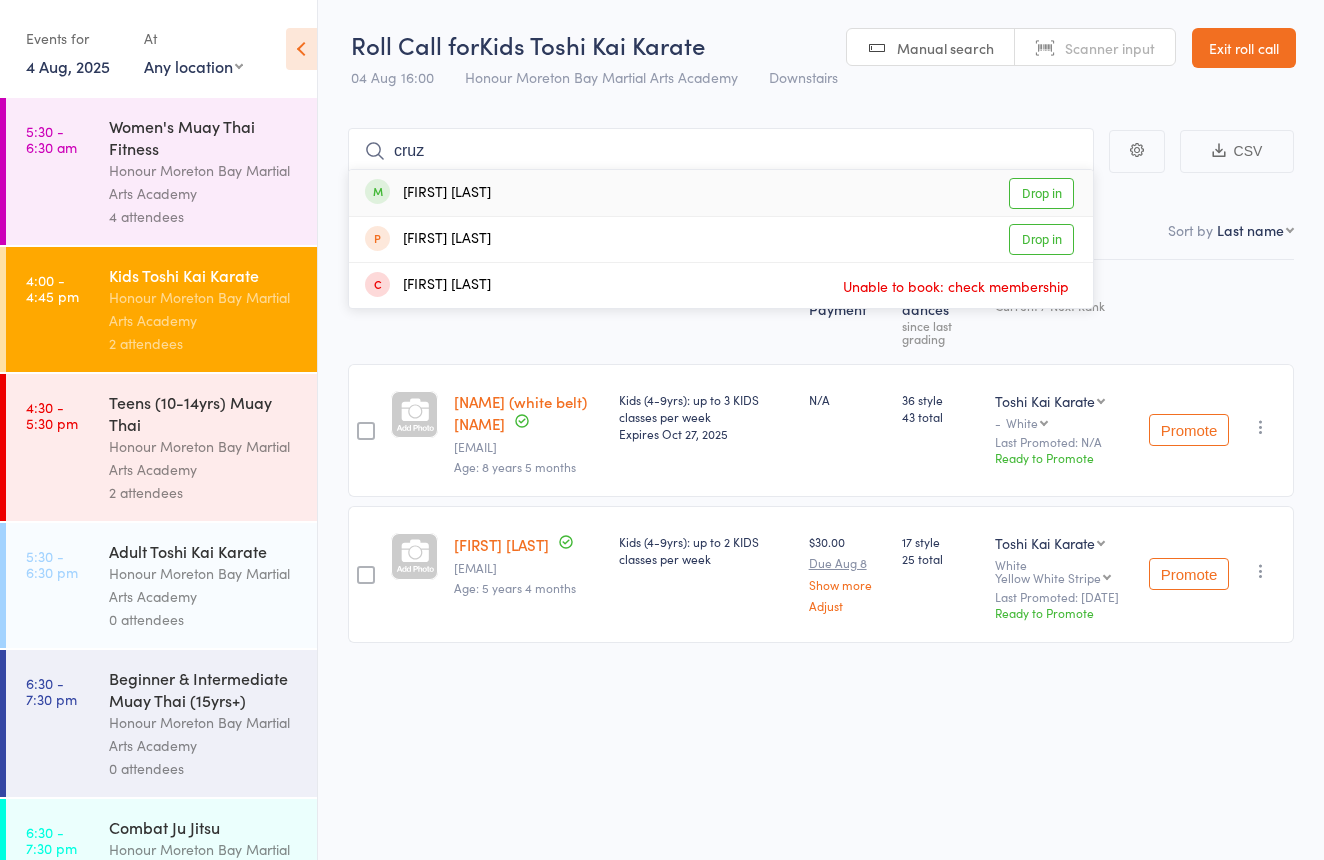 type on "cruz" 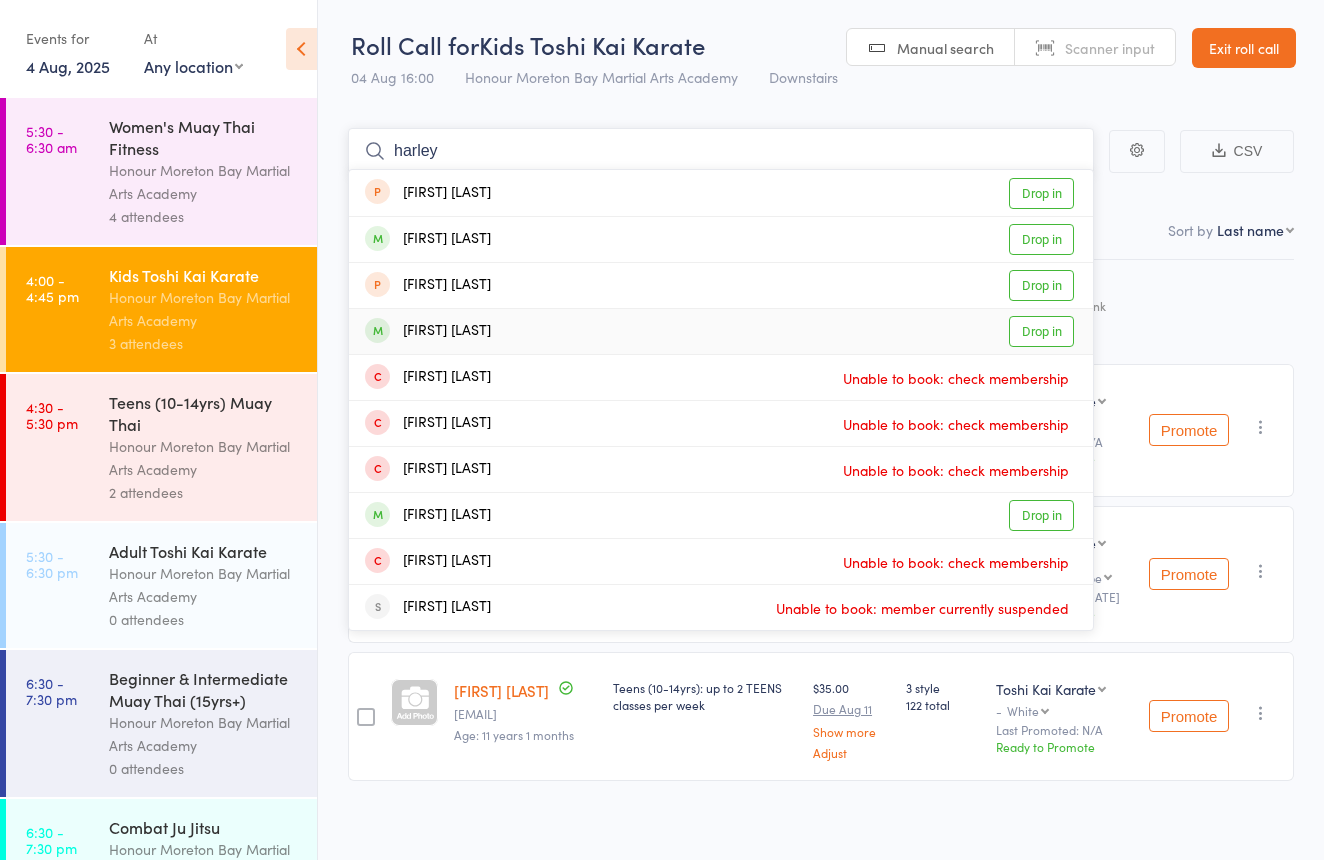 type on "harley" 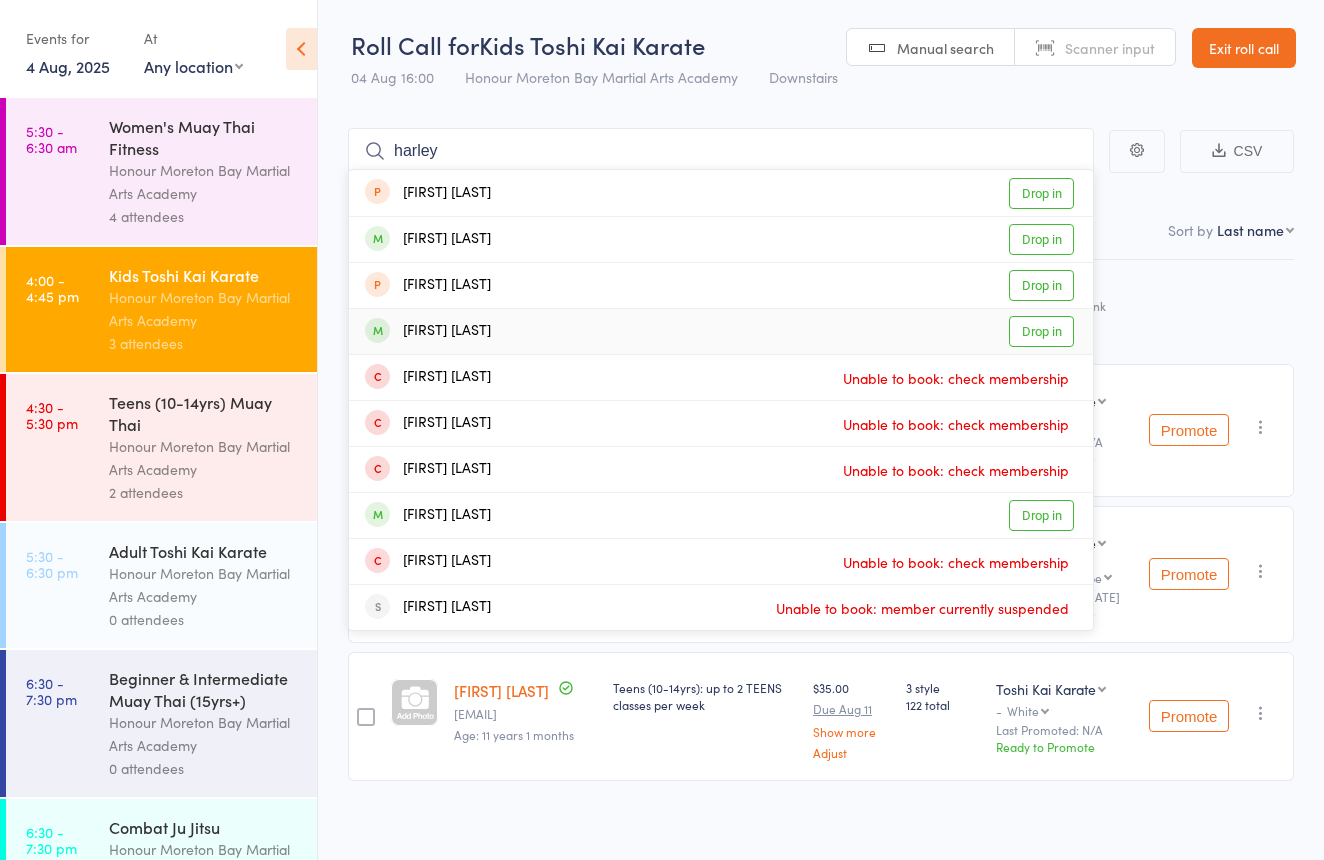 click on "Harley Carlino Drop in" at bounding box center [721, 331] 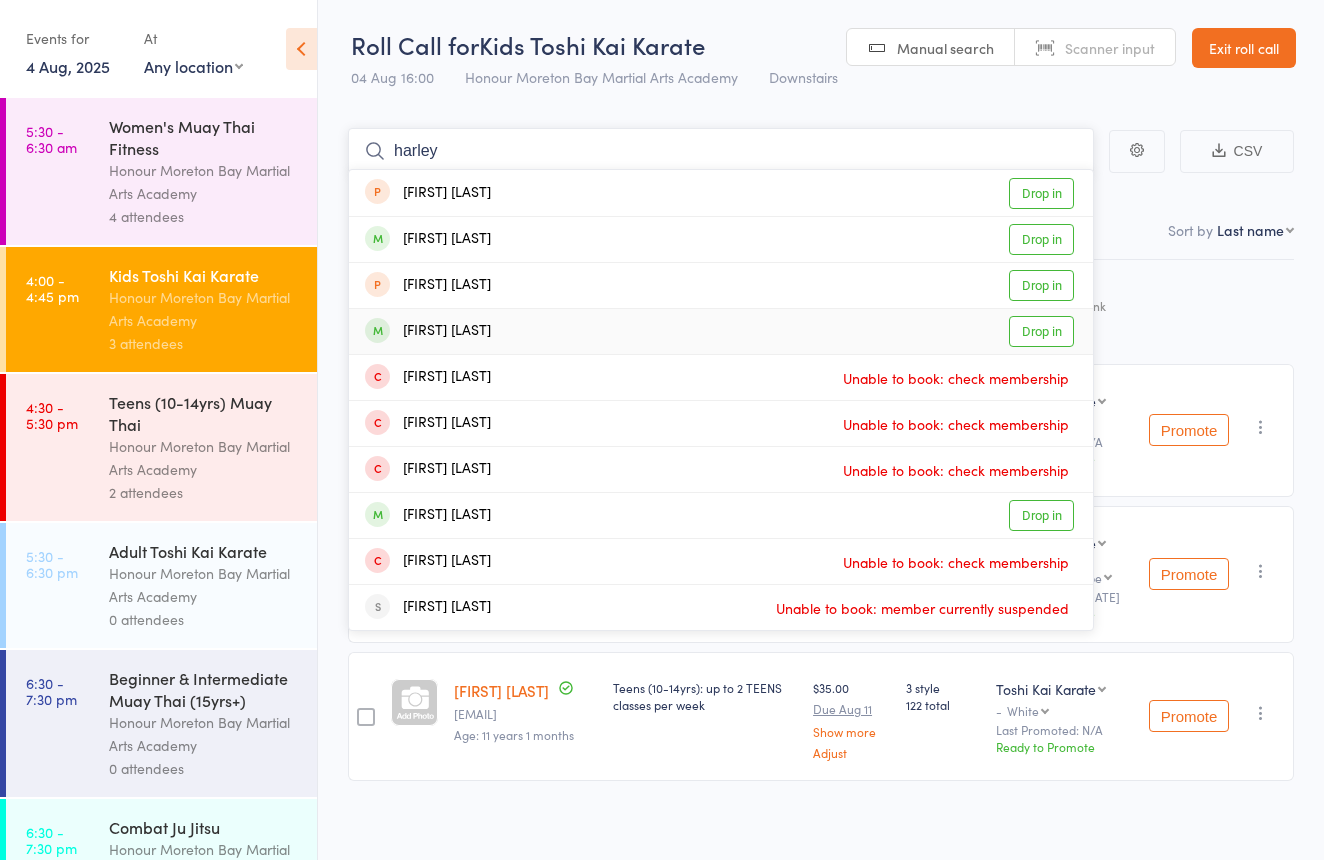 type 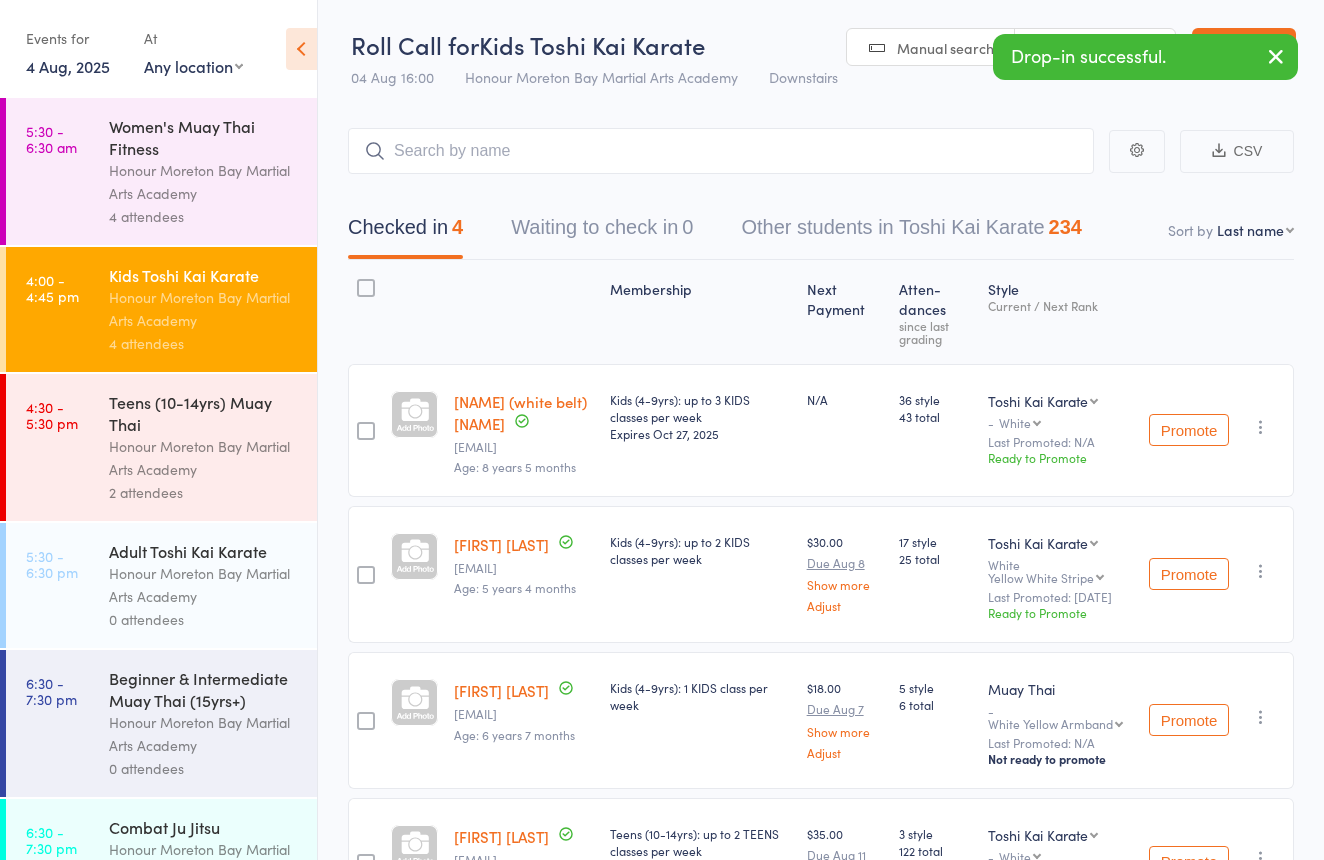 click on "Teens ([AGE]-[AGE]yrs) Muay Thai" at bounding box center [204, 413] 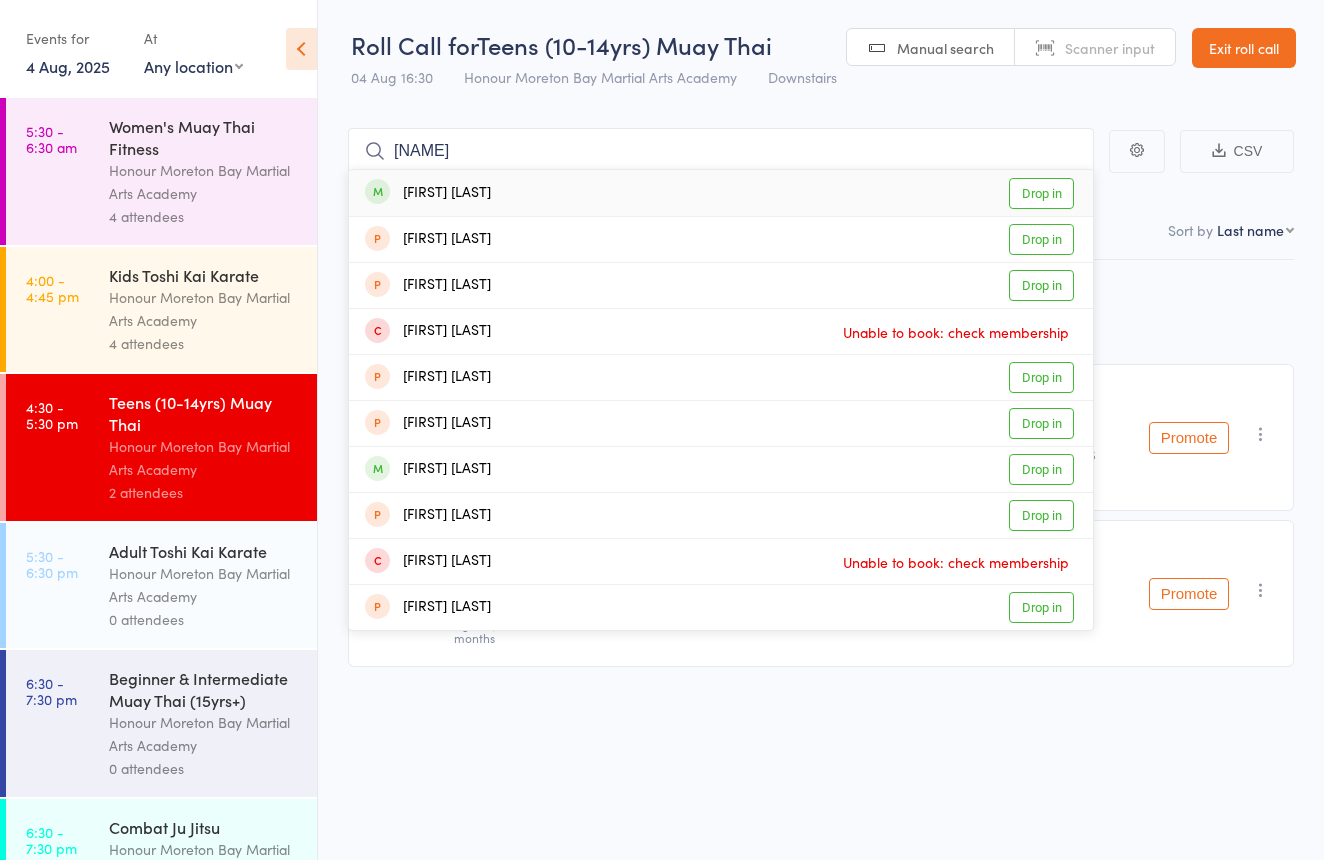 type on "jada" 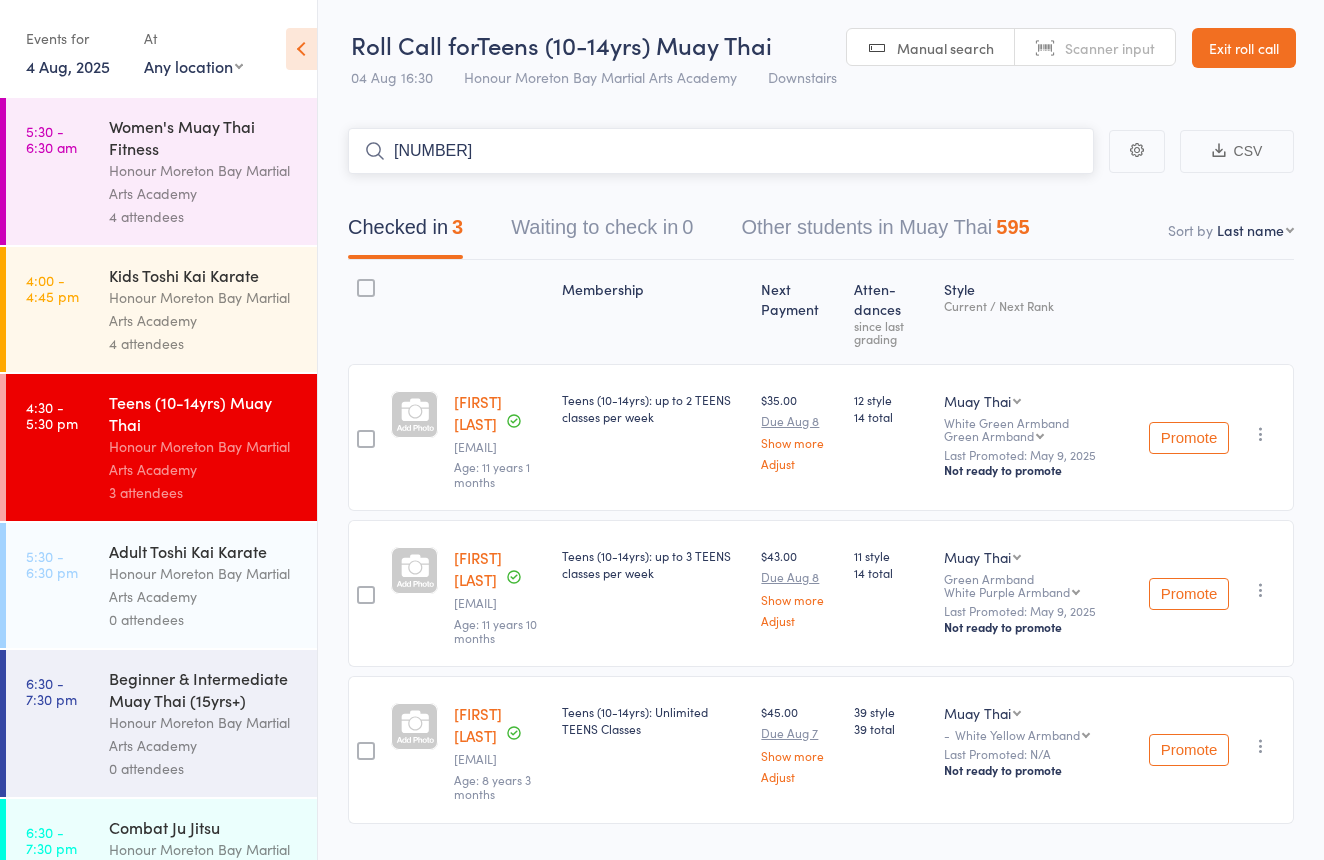 type on "0980" 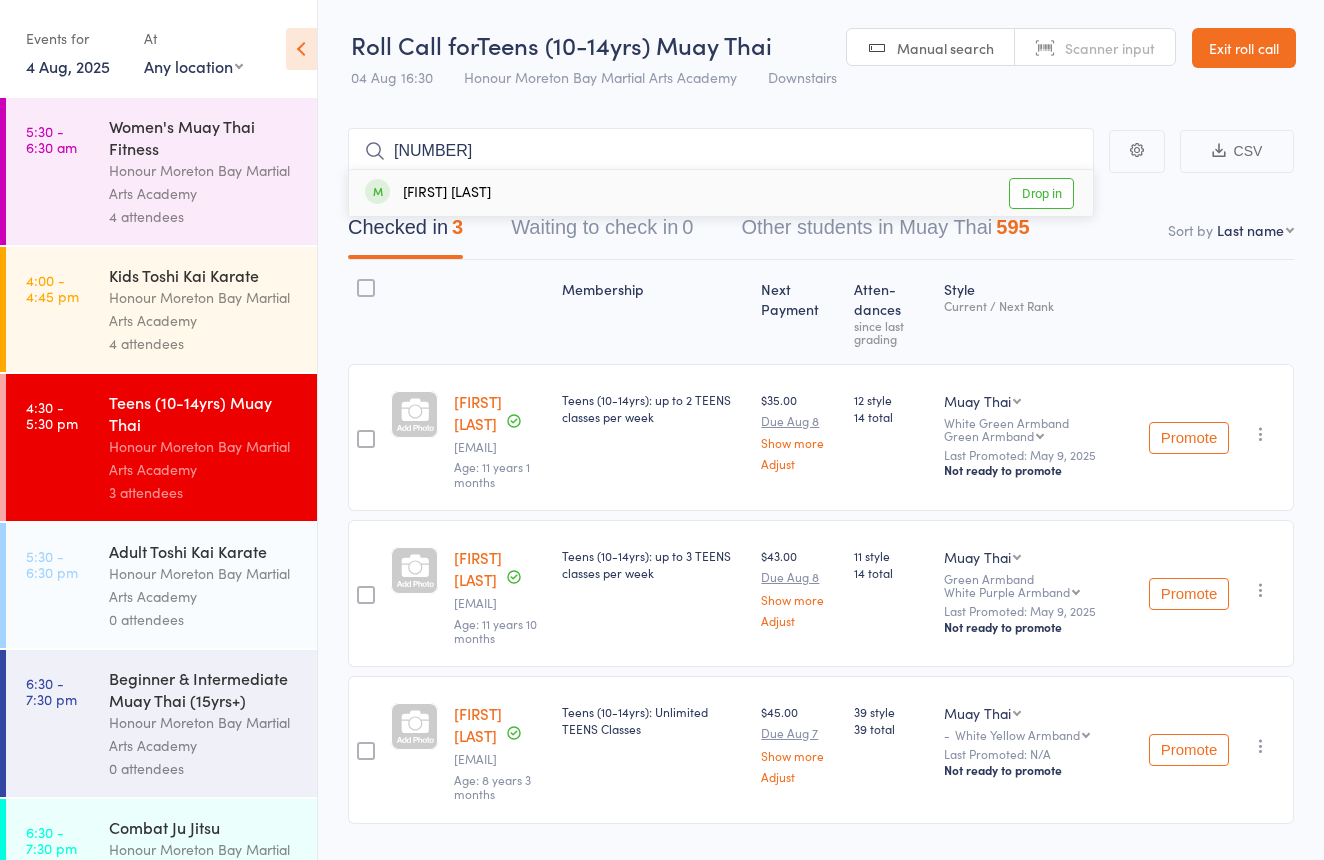 click on "Drop in" at bounding box center [1041, 193] 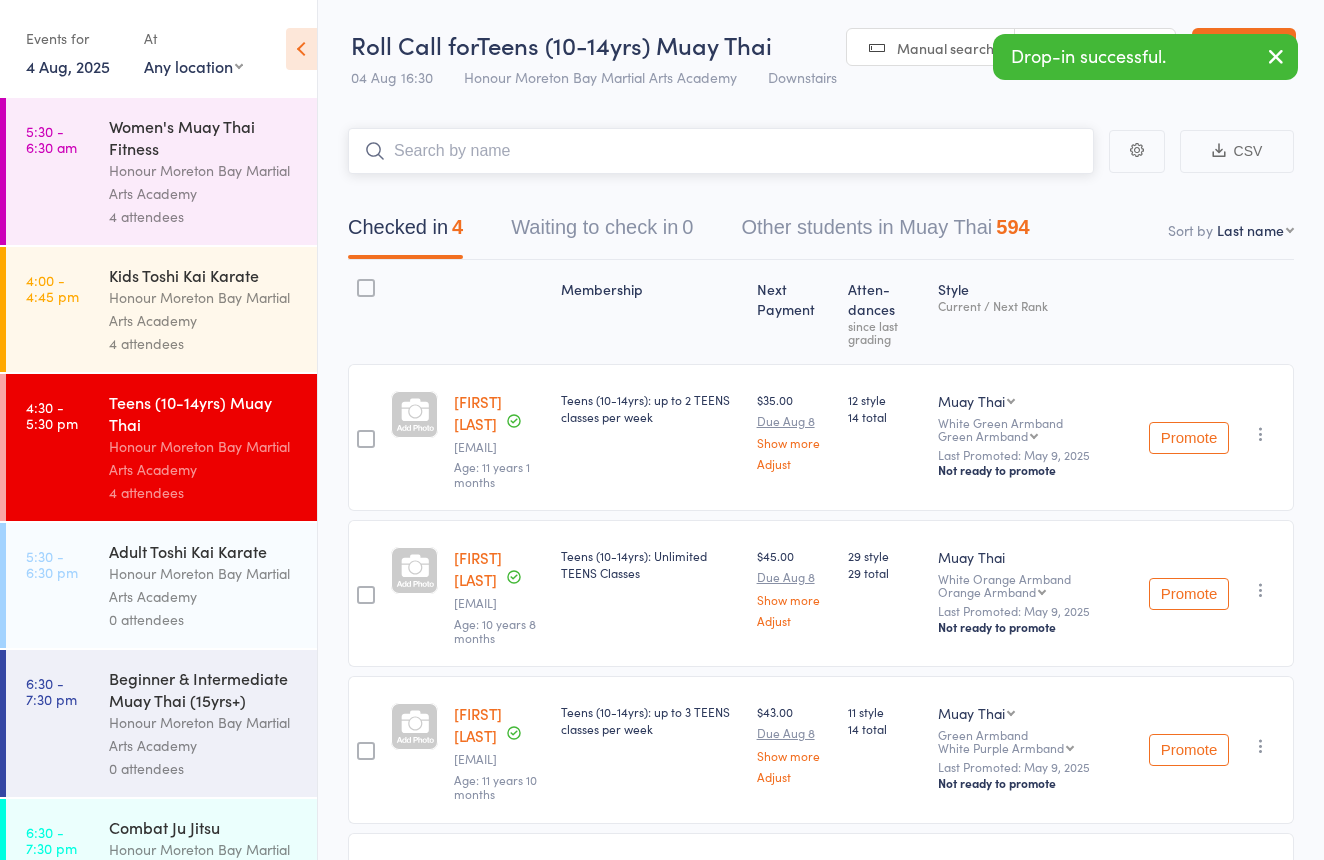 scroll, scrollTop: 0, scrollLeft: 0, axis: both 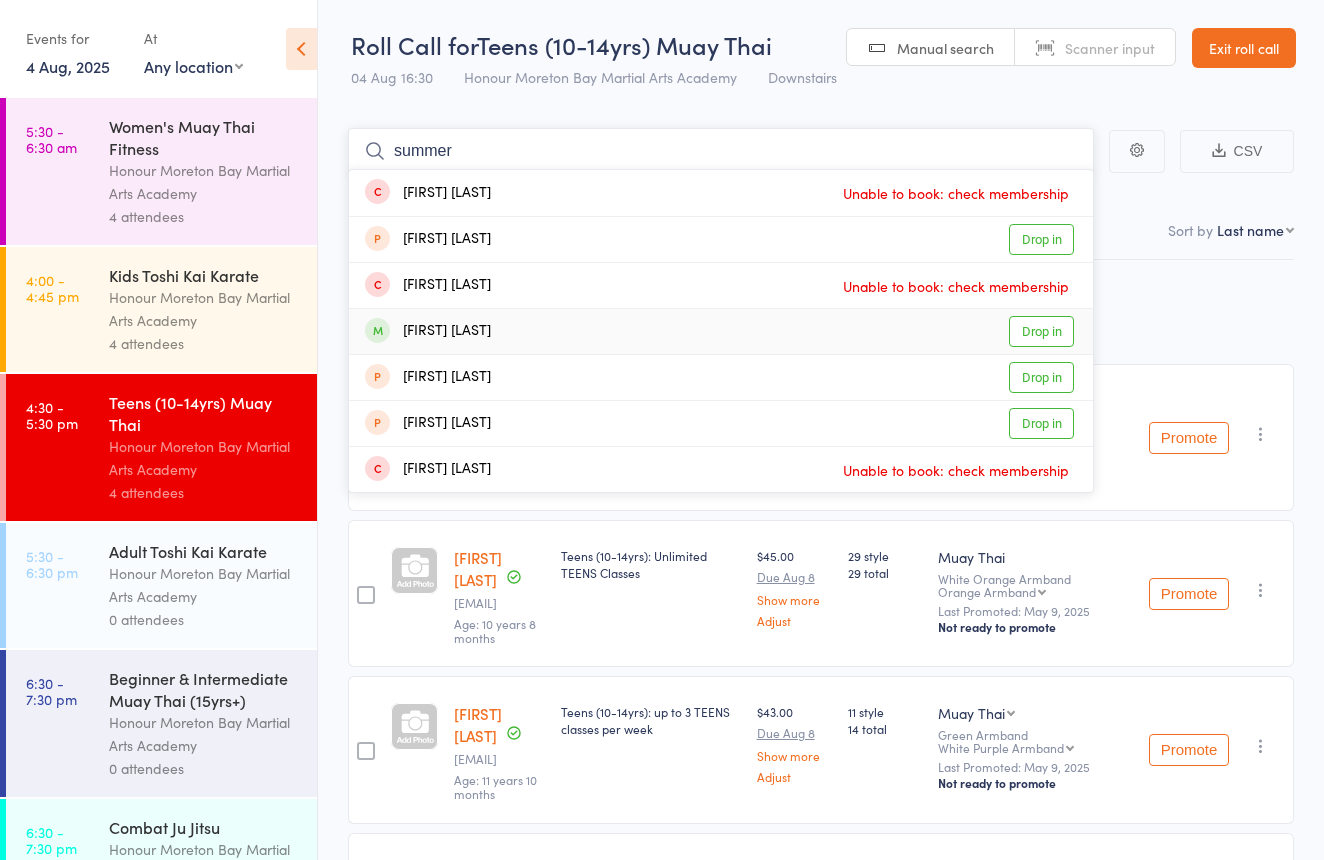type on "summer" 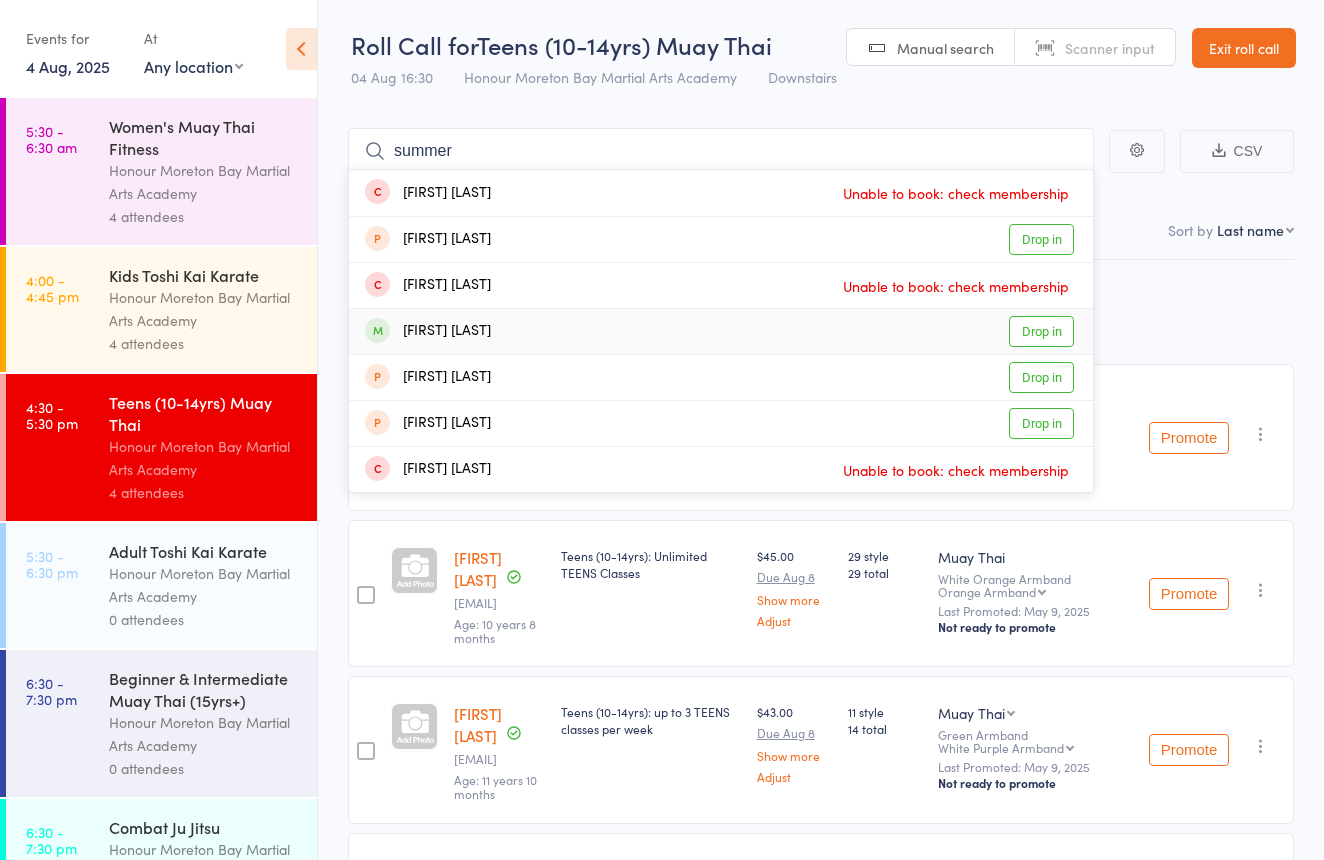 click on "Summer Thornton Drop in" at bounding box center (721, 331) 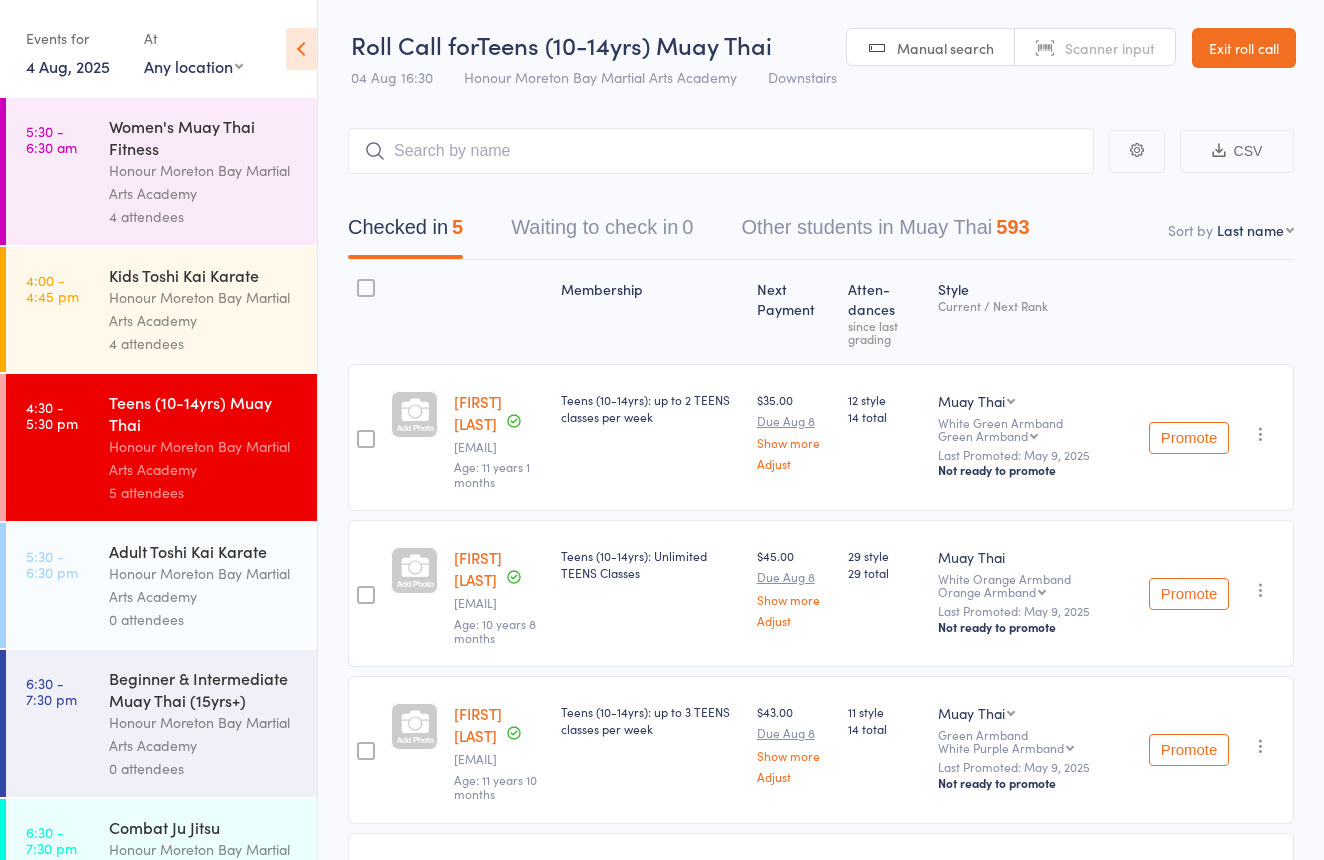 click on "Scanner input" at bounding box center [1110, 48] 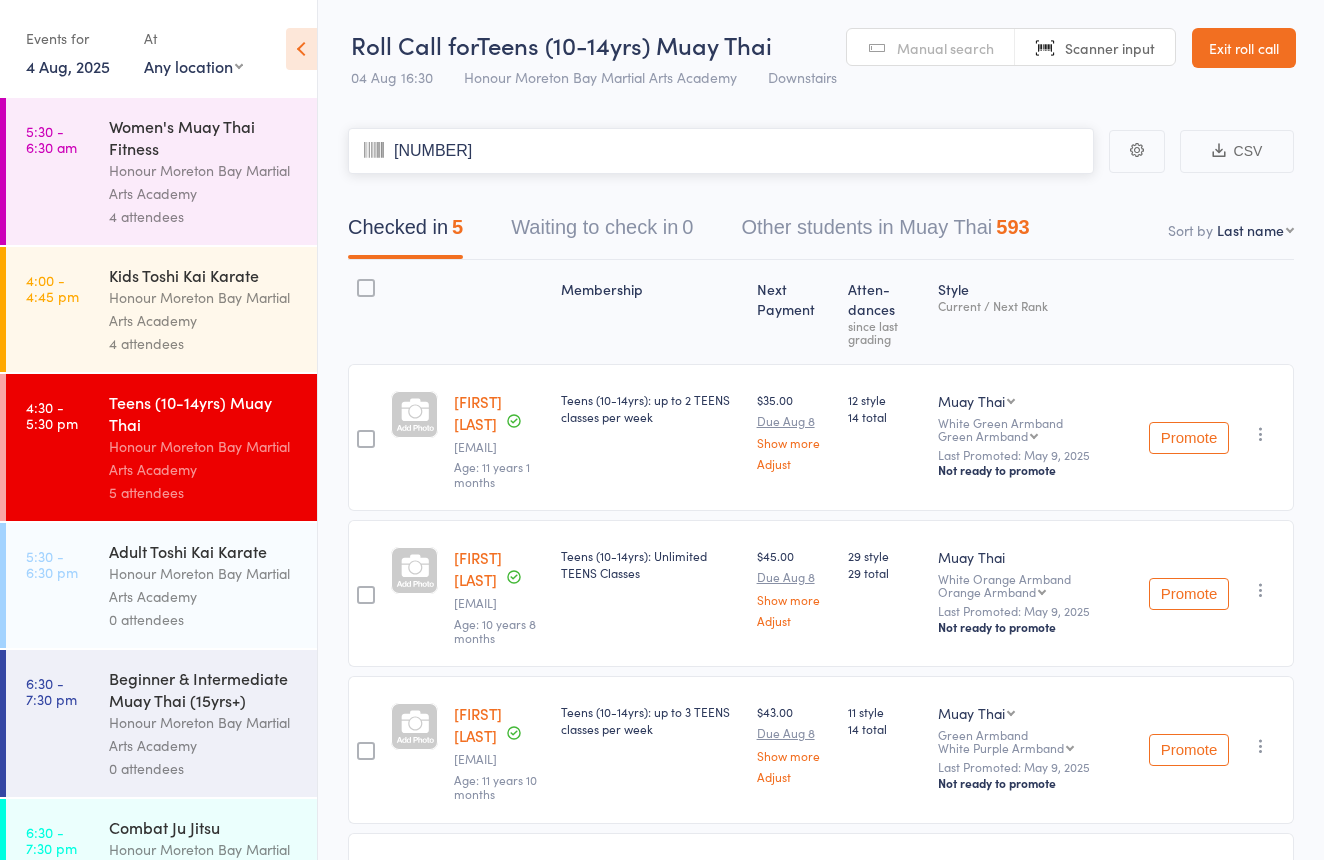 type on "0962" 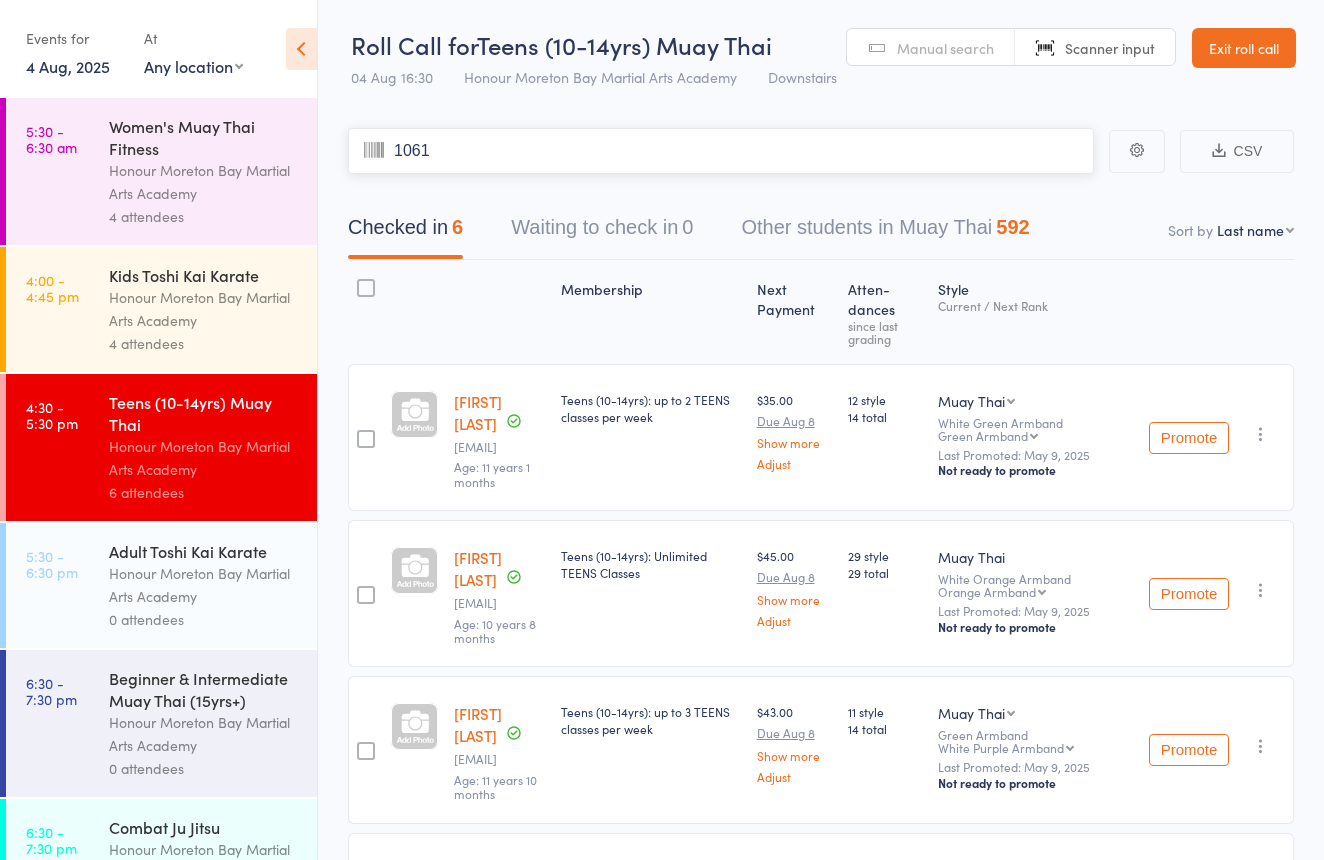 type on "1061" 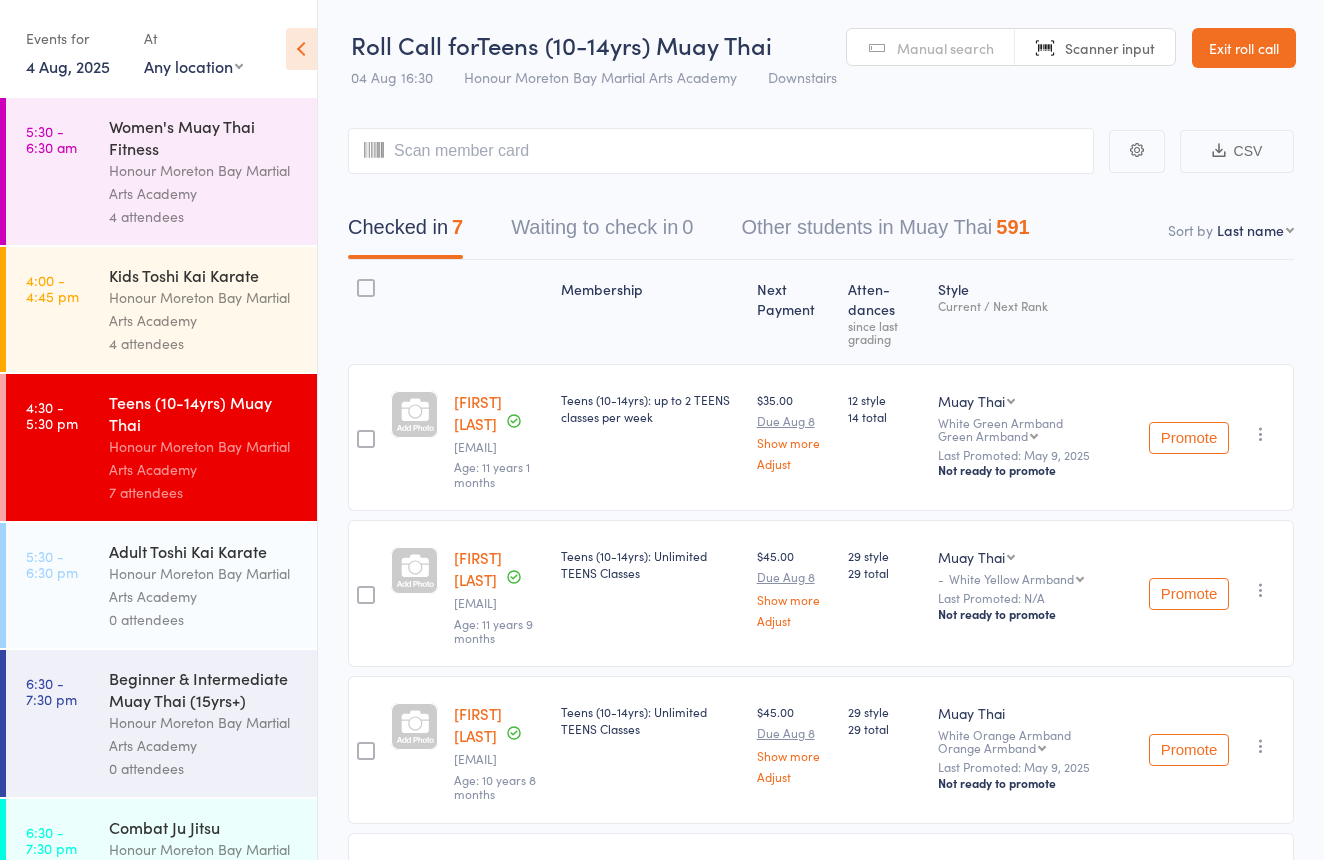 click on "Honour Moreton Bay Martial Arts Academy" at bounding box center [204, 585] 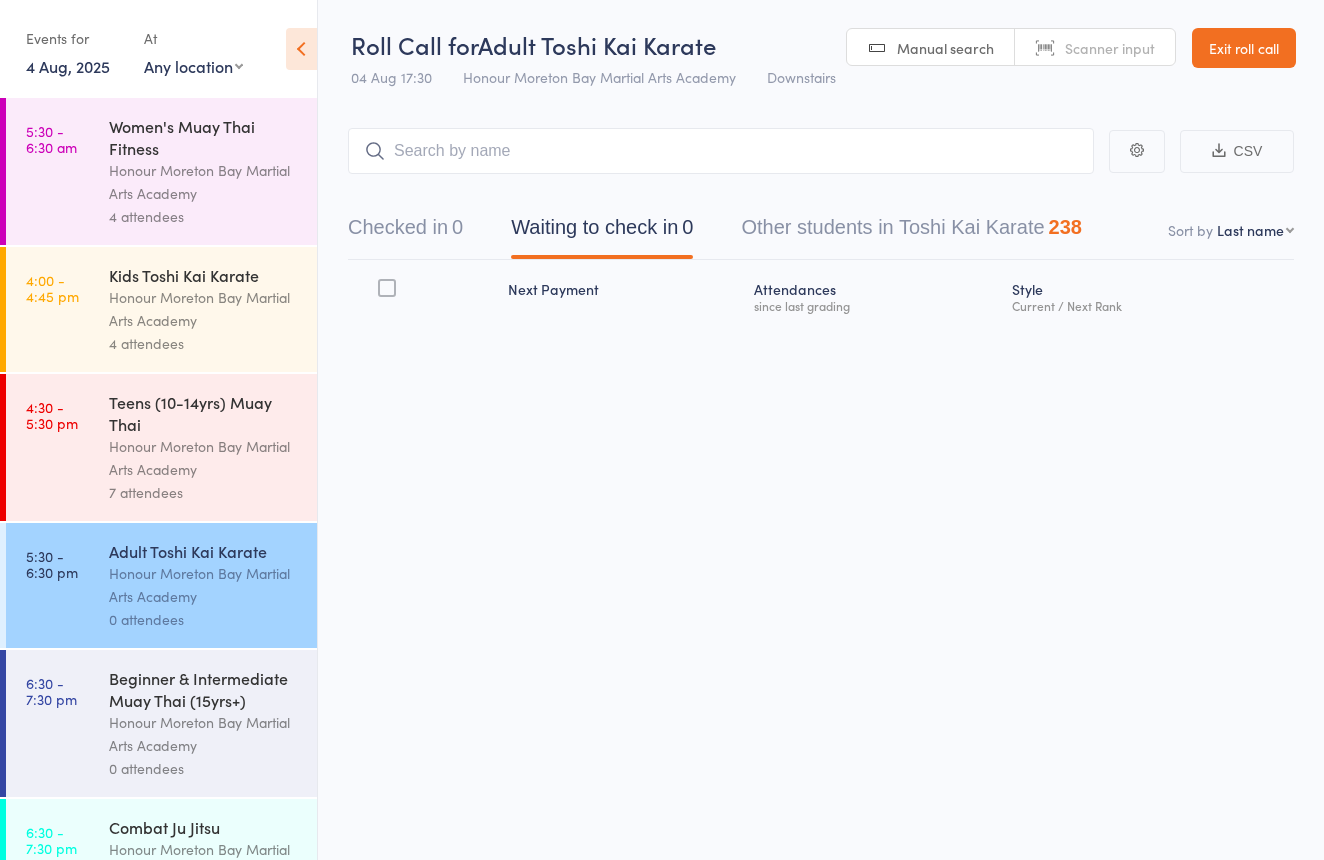 click on "Scanner input" at bounding box center [1110, 48] 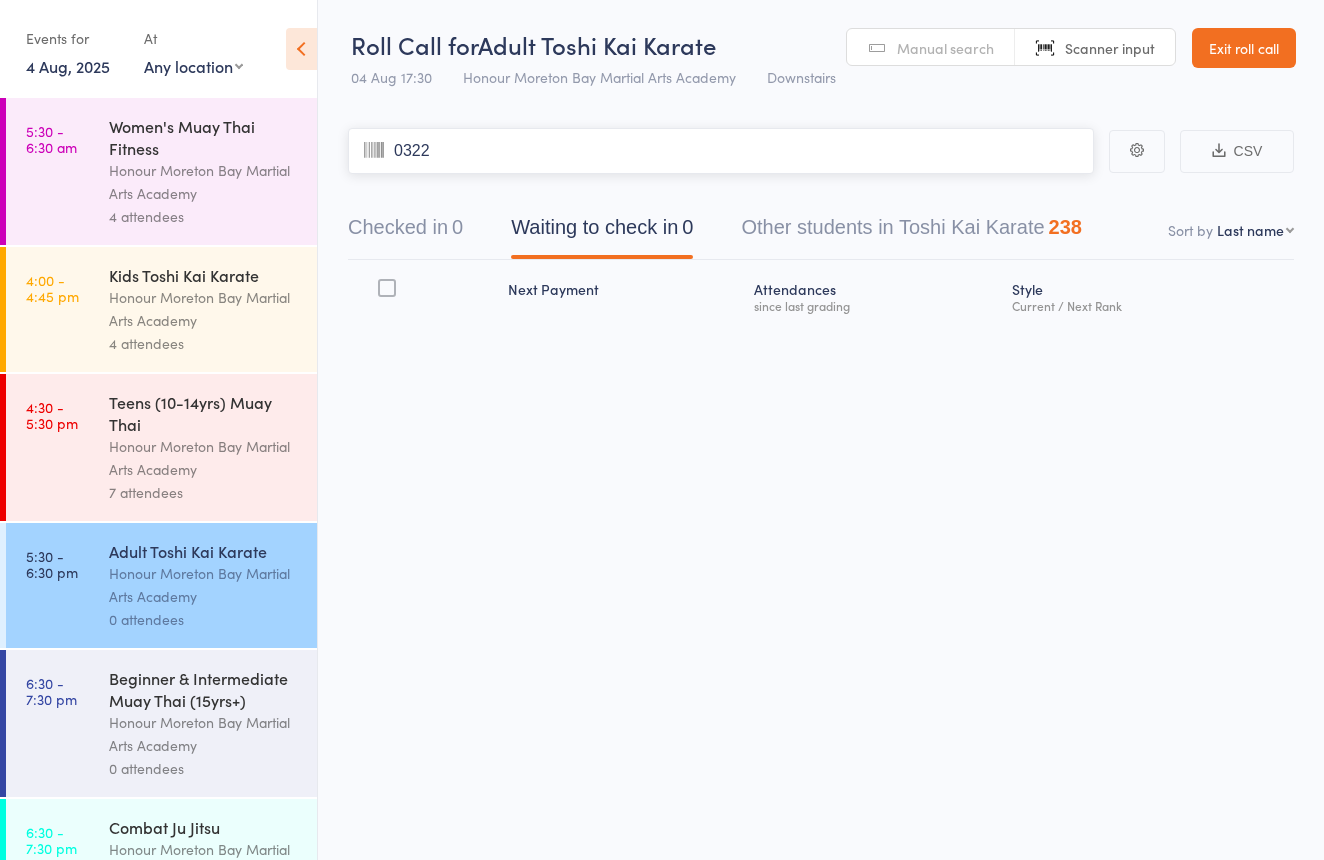 type on "0322" 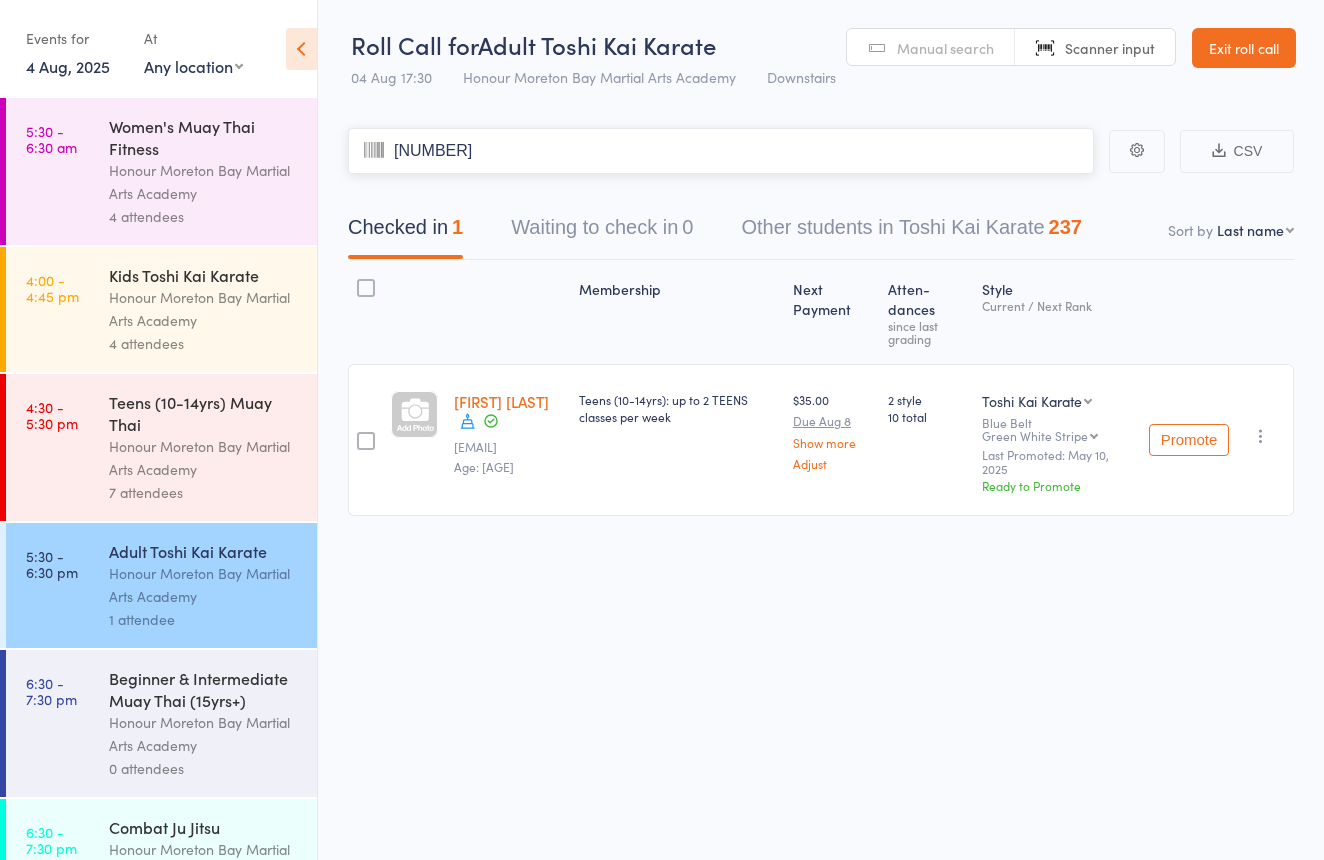 type on "0352" 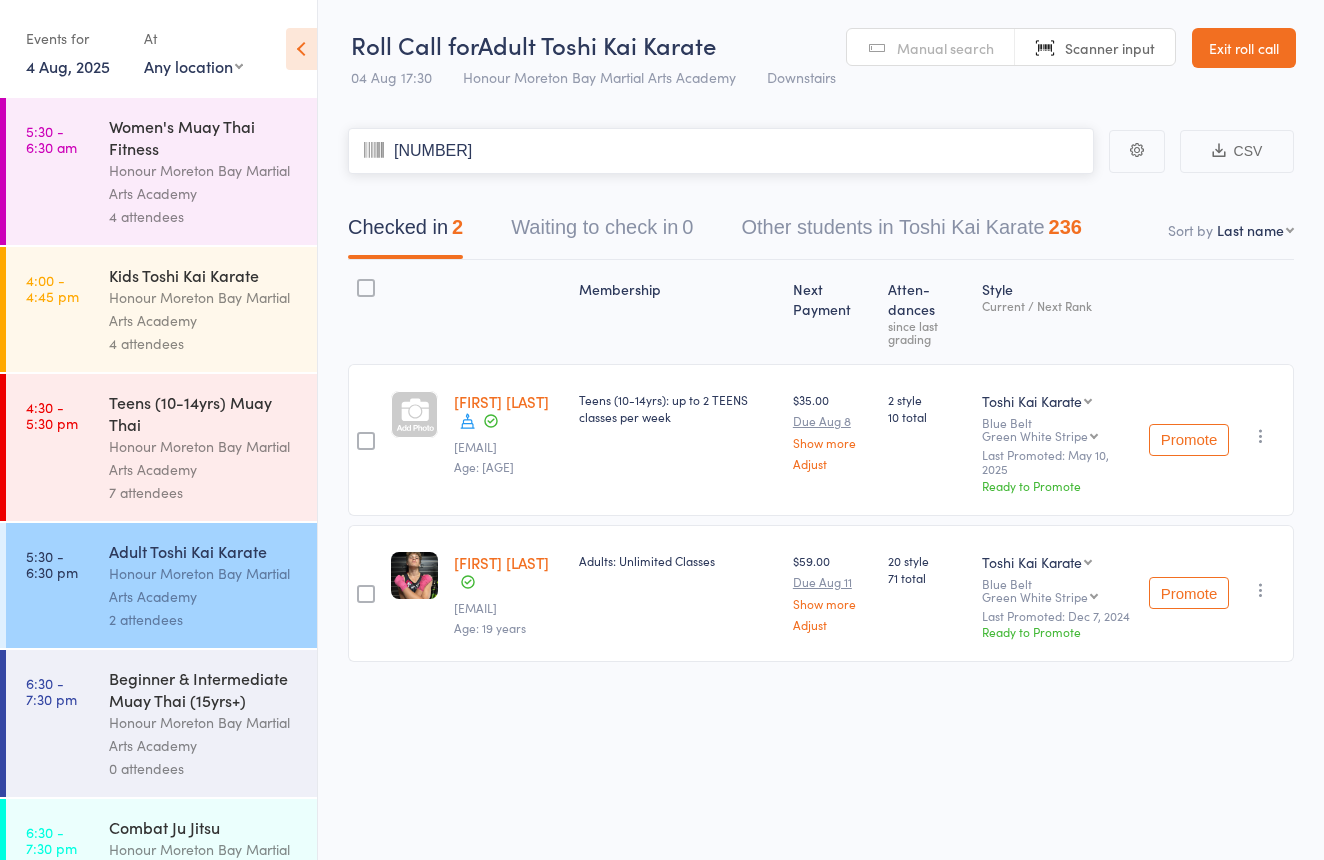 type on "2413100" 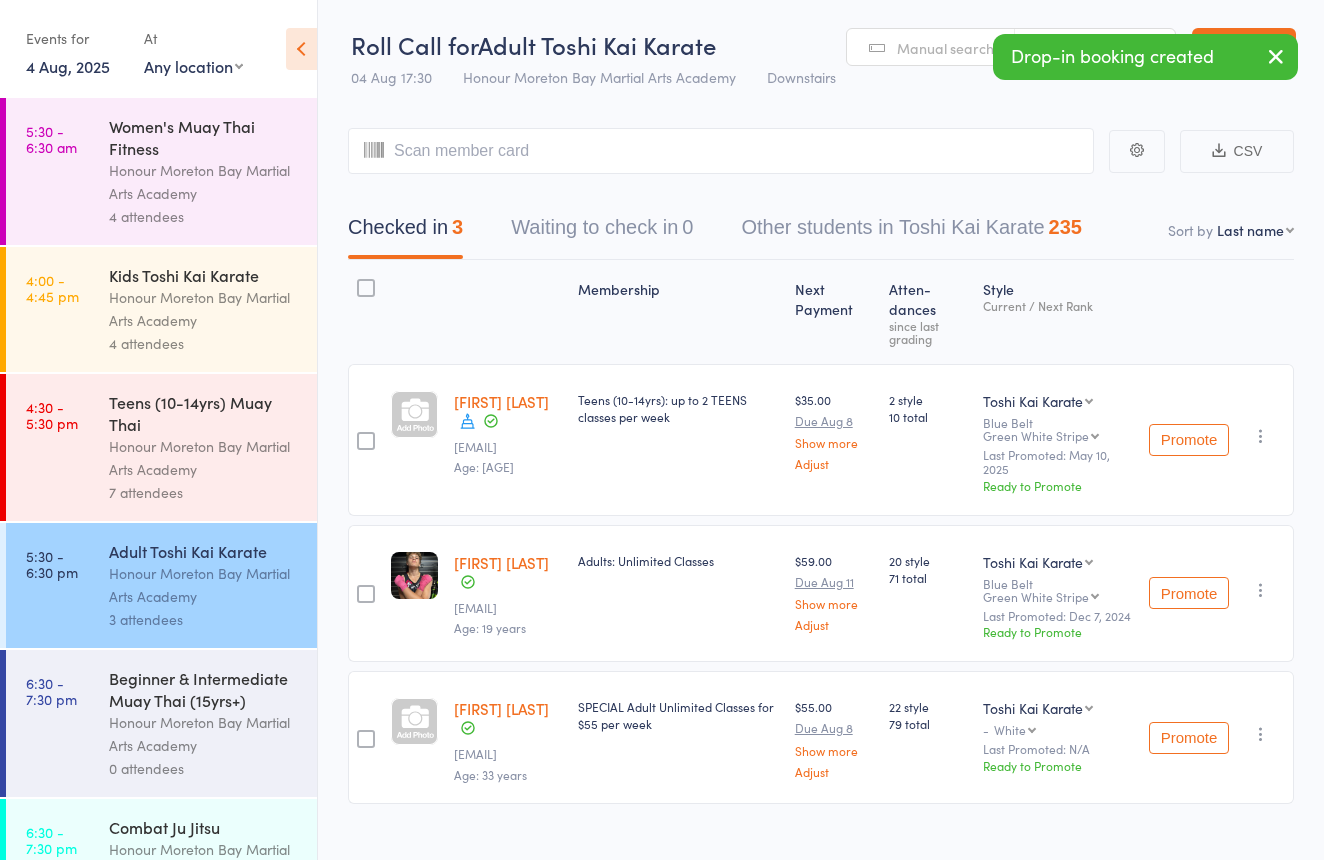 click on "Manual search" at bounding box center (931, 48) 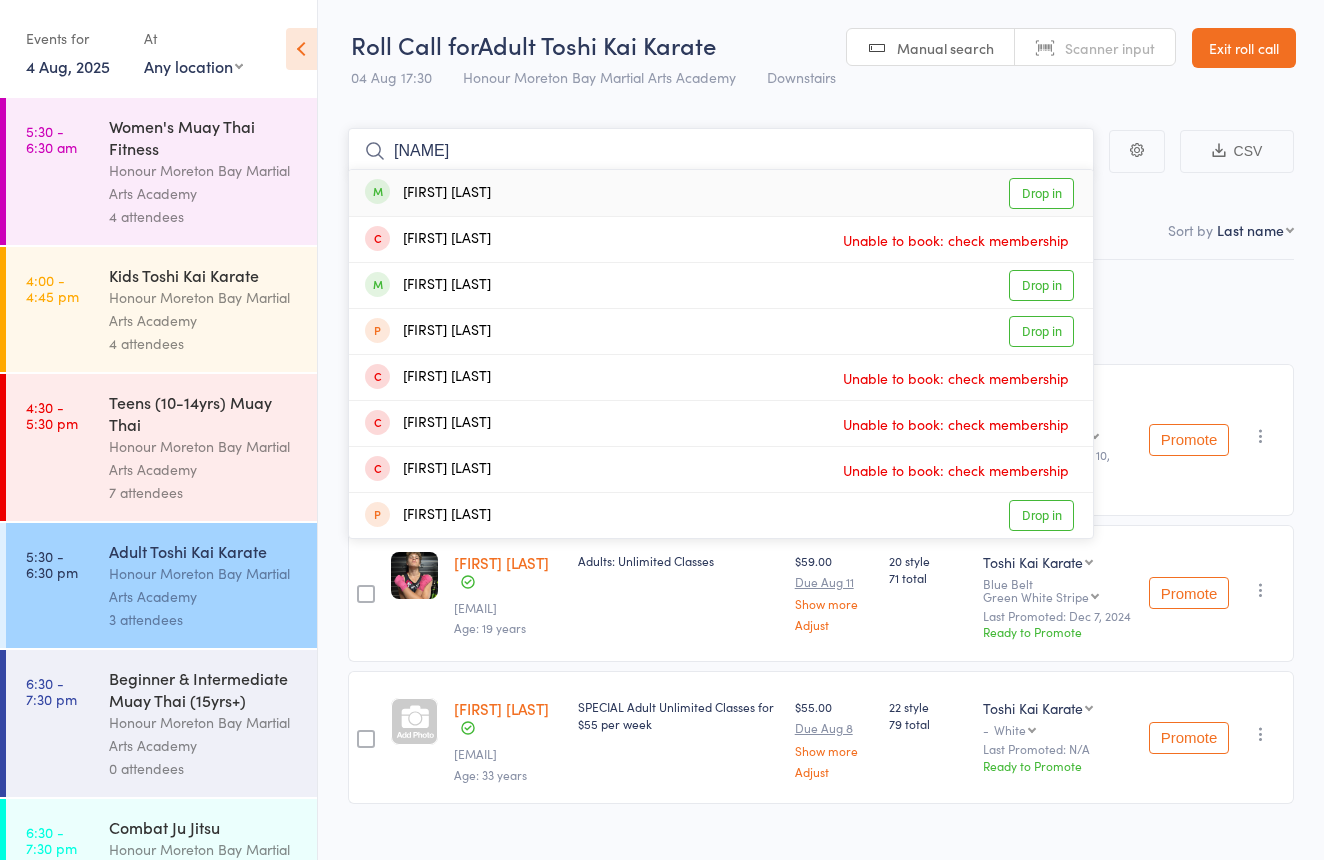 type on "beccy" 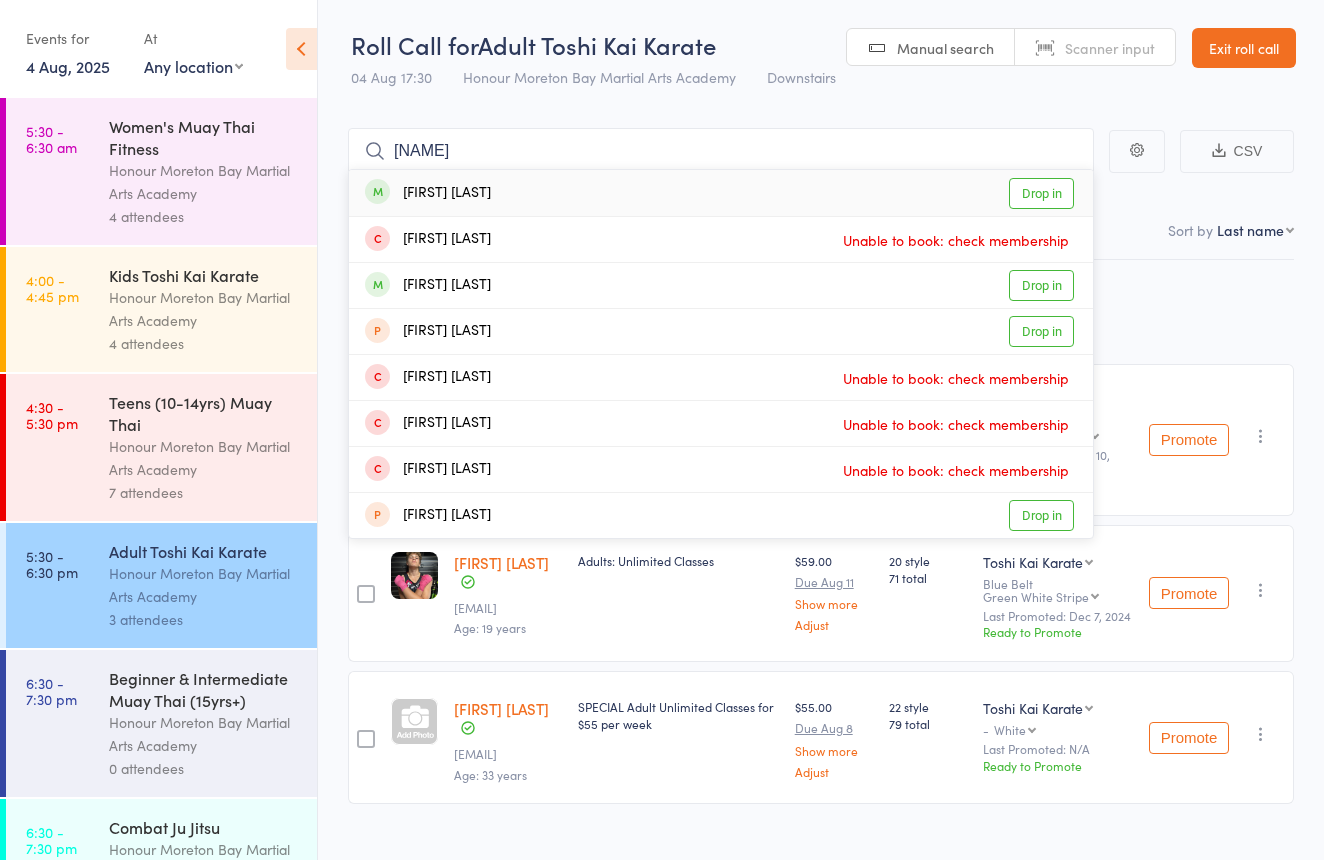 click on "Beccy Price Drop in" at bounding box center [721, 193] 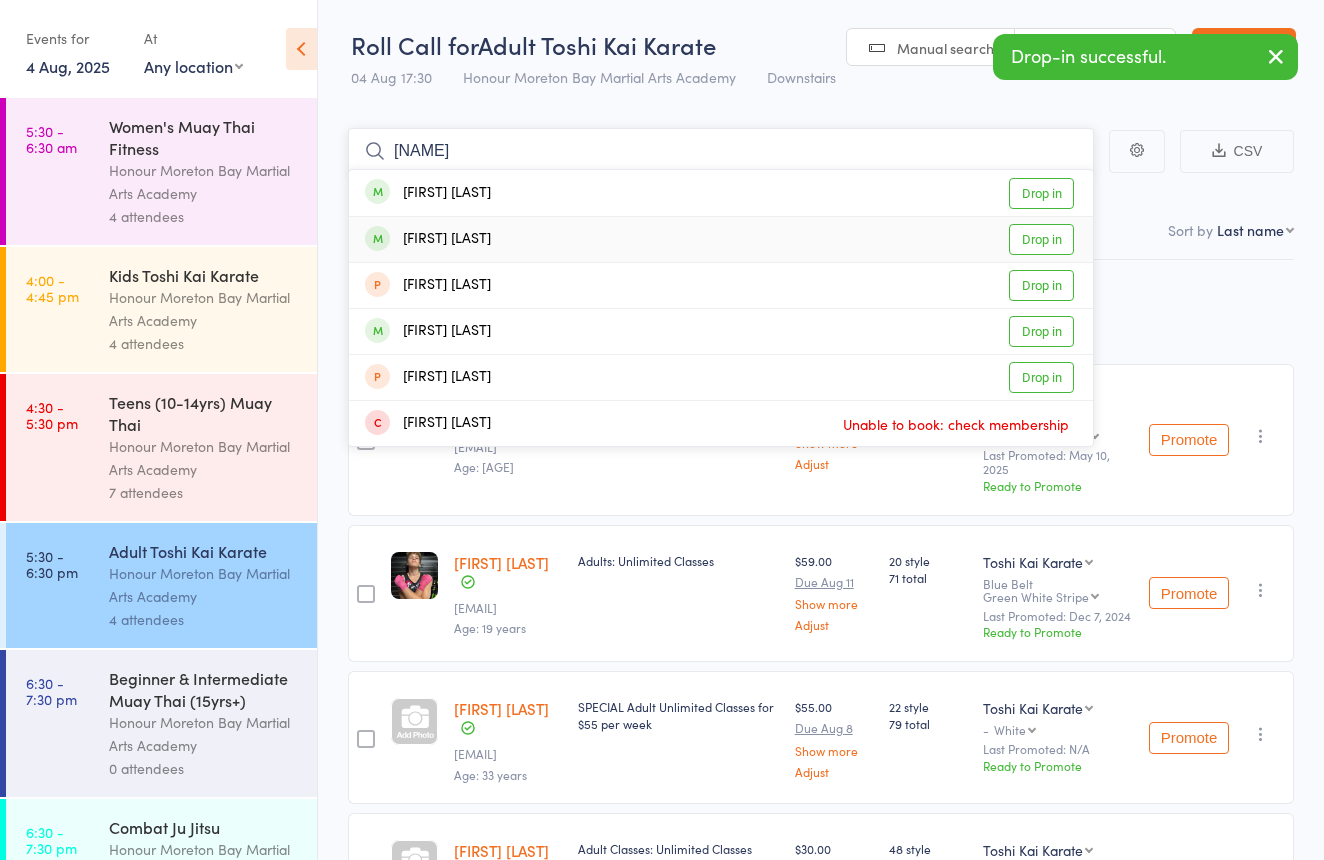 type on "hedi" 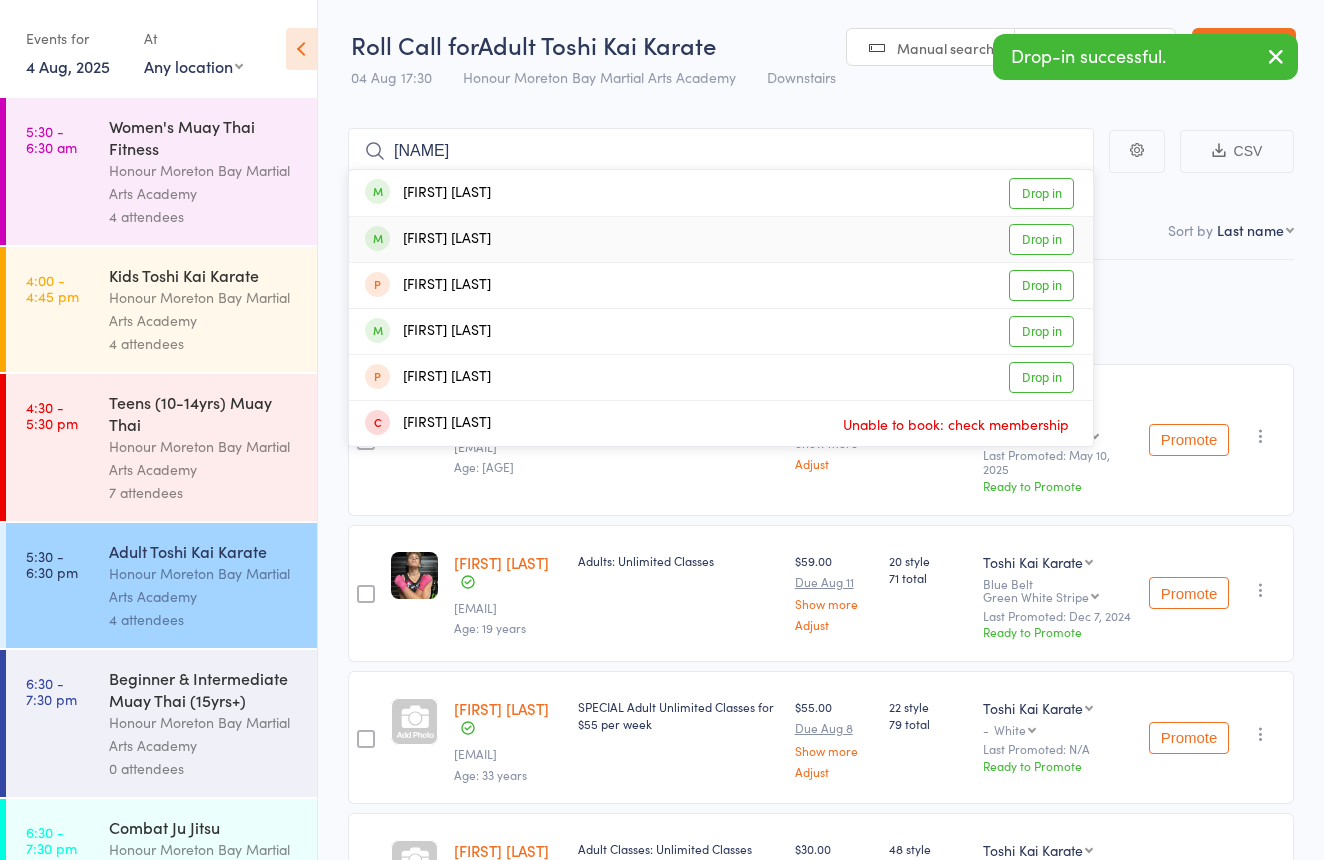 click on "Heidi Munro Drop in" at bounding box center (721, 239) 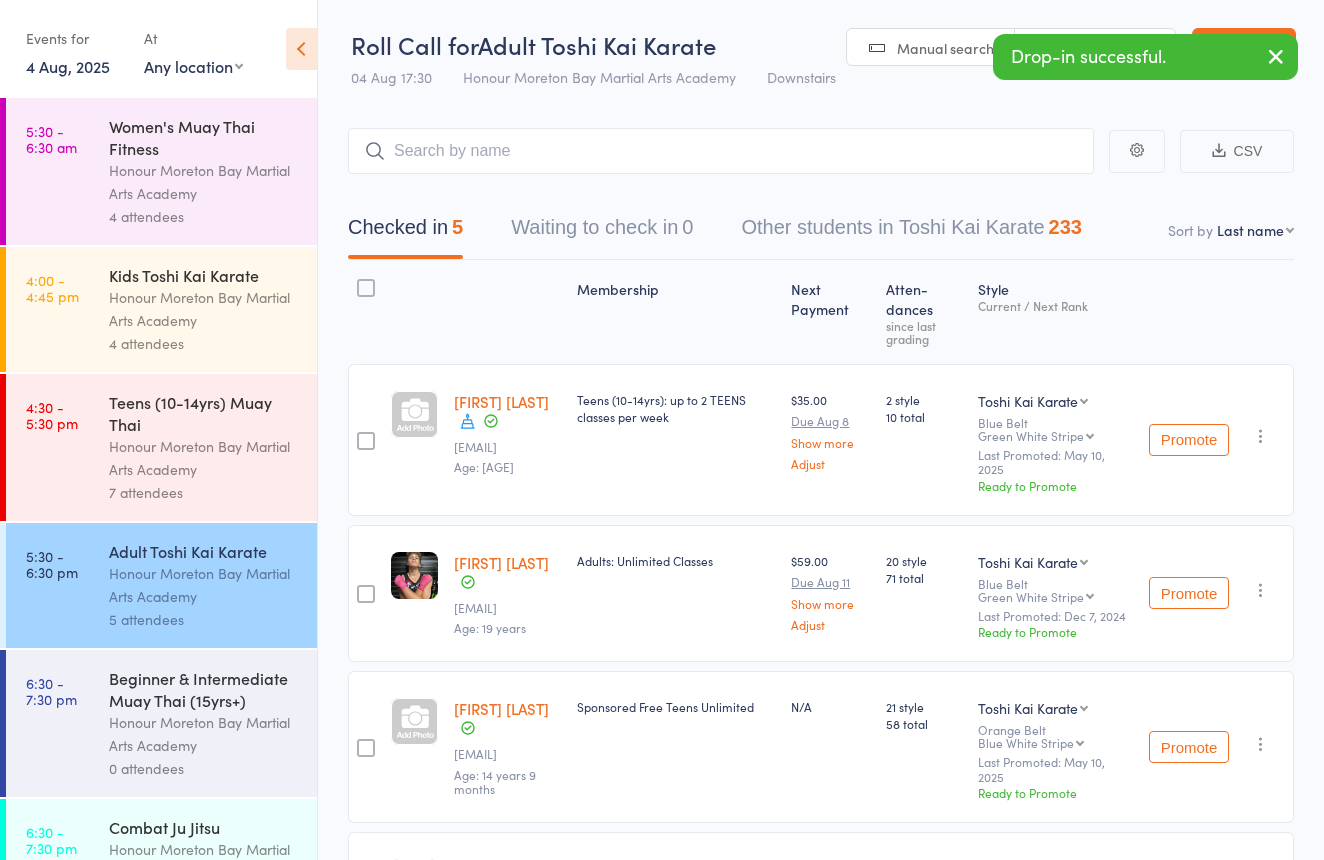 click on "Scanner input" at bounding box center (1095, 48) 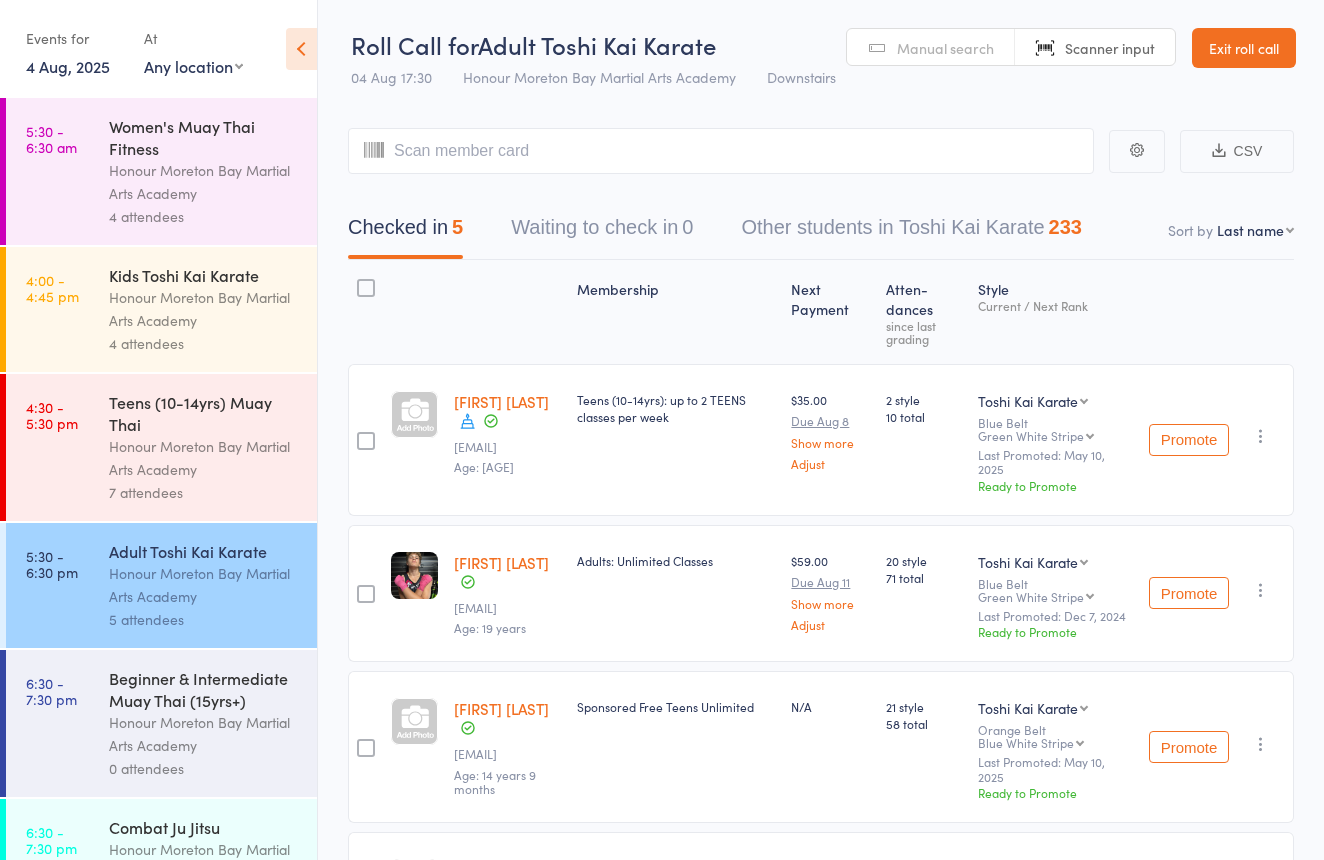 click on "Manual search" at bounding box center (945, 48) 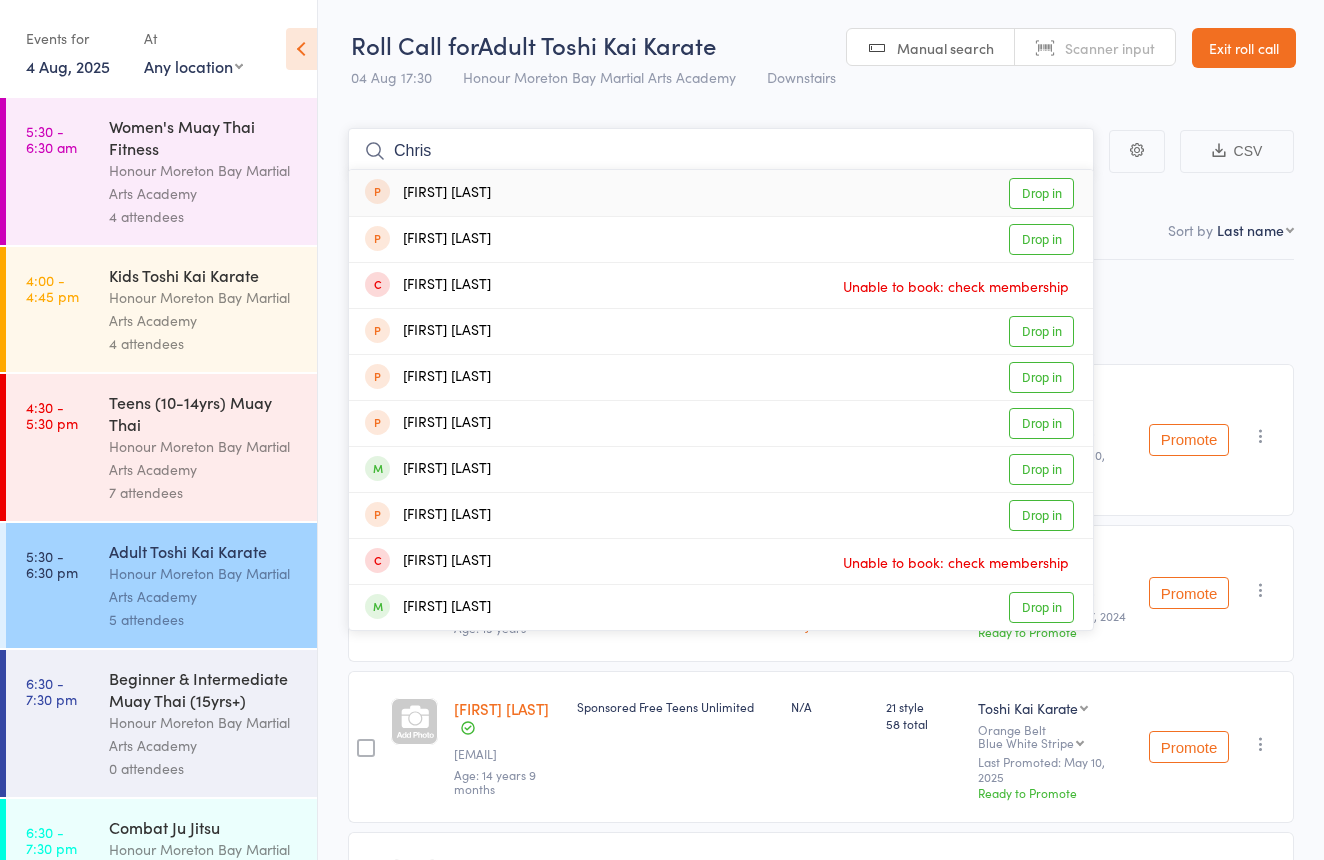 type on "Chris" 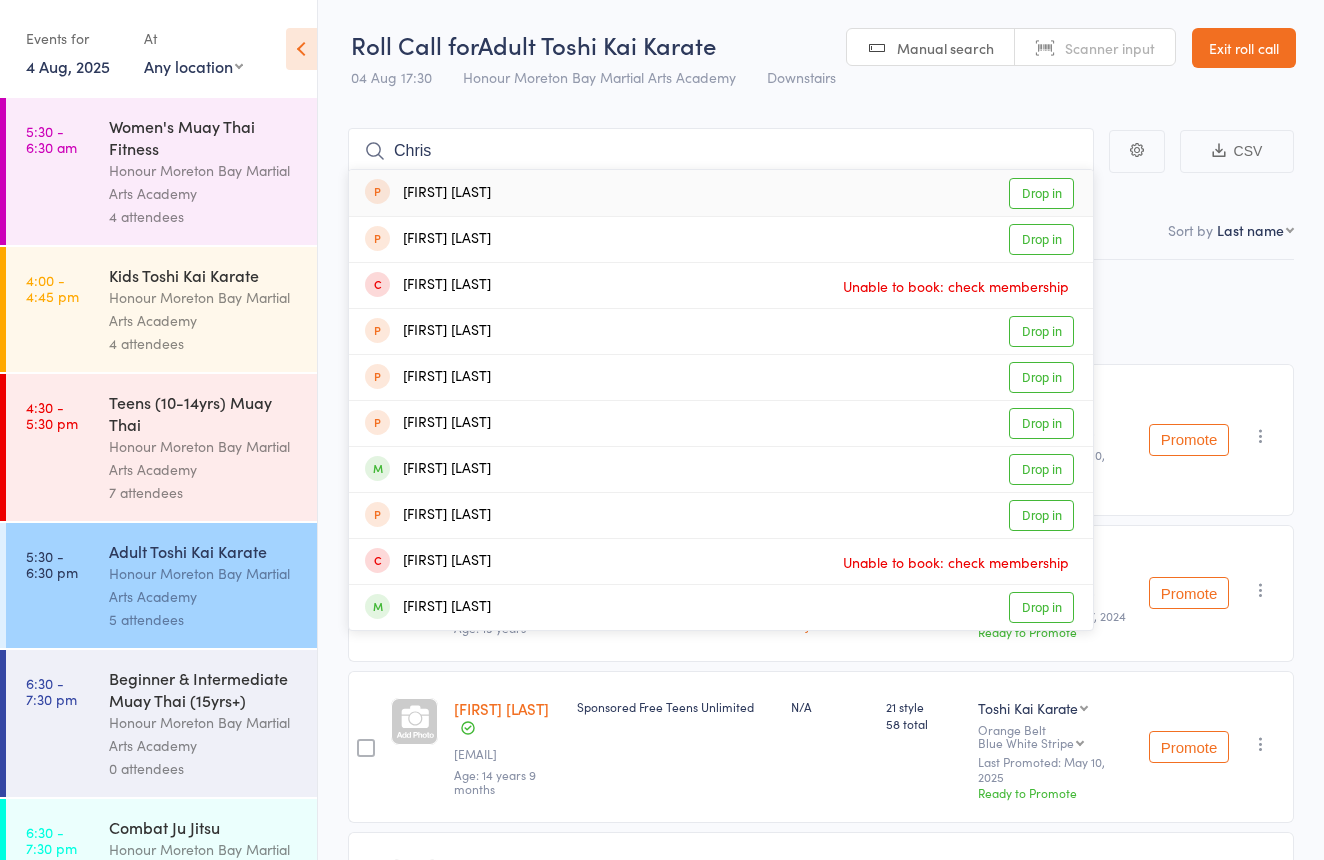 drag, startPoint x: 935, startPoint y: 51, endPoint x: 670, endPoint y: 616, distance: 624.05927 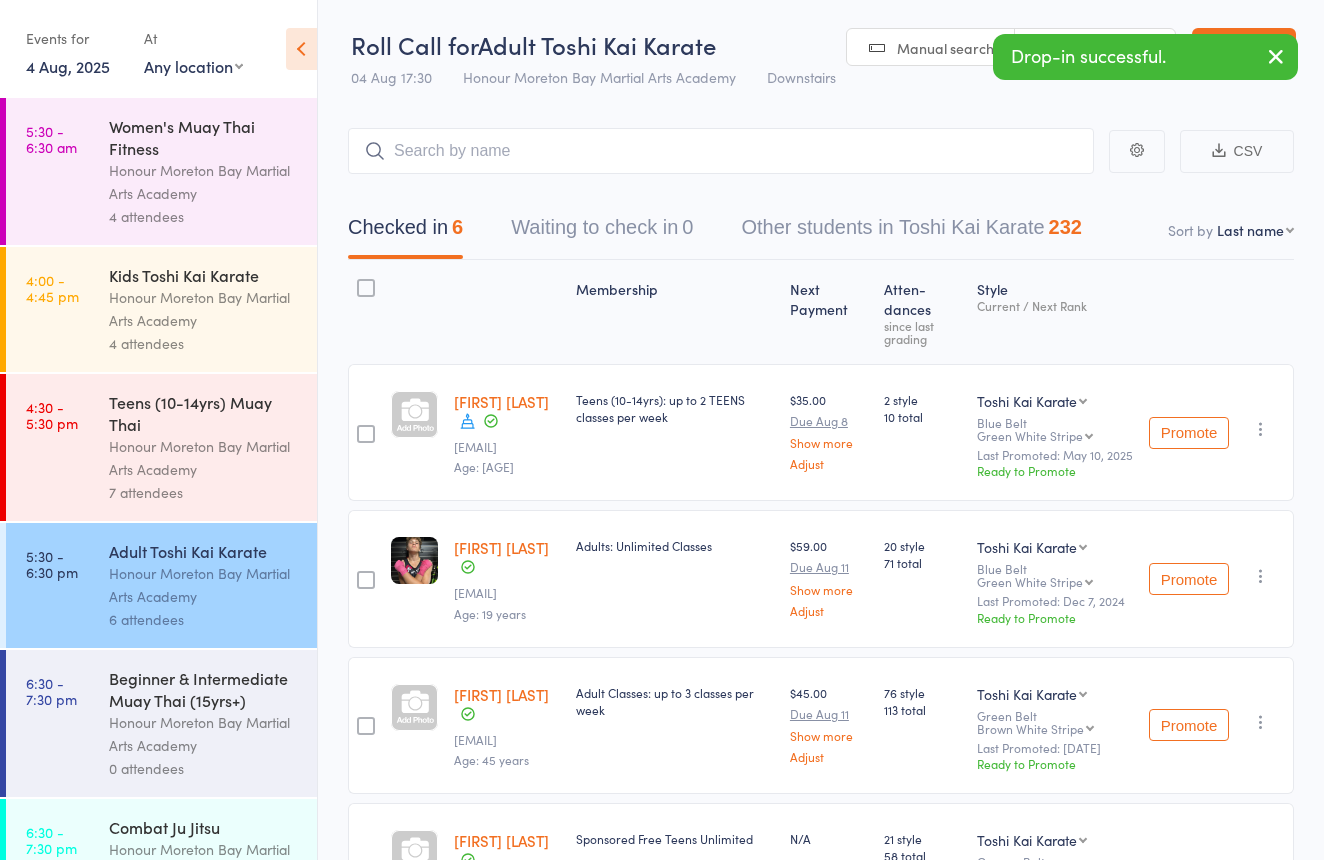 drag, startPoint x: 1081, startPoint y: 32, endPoint x: 1099, endPoint y: 27, distance: 18.681541 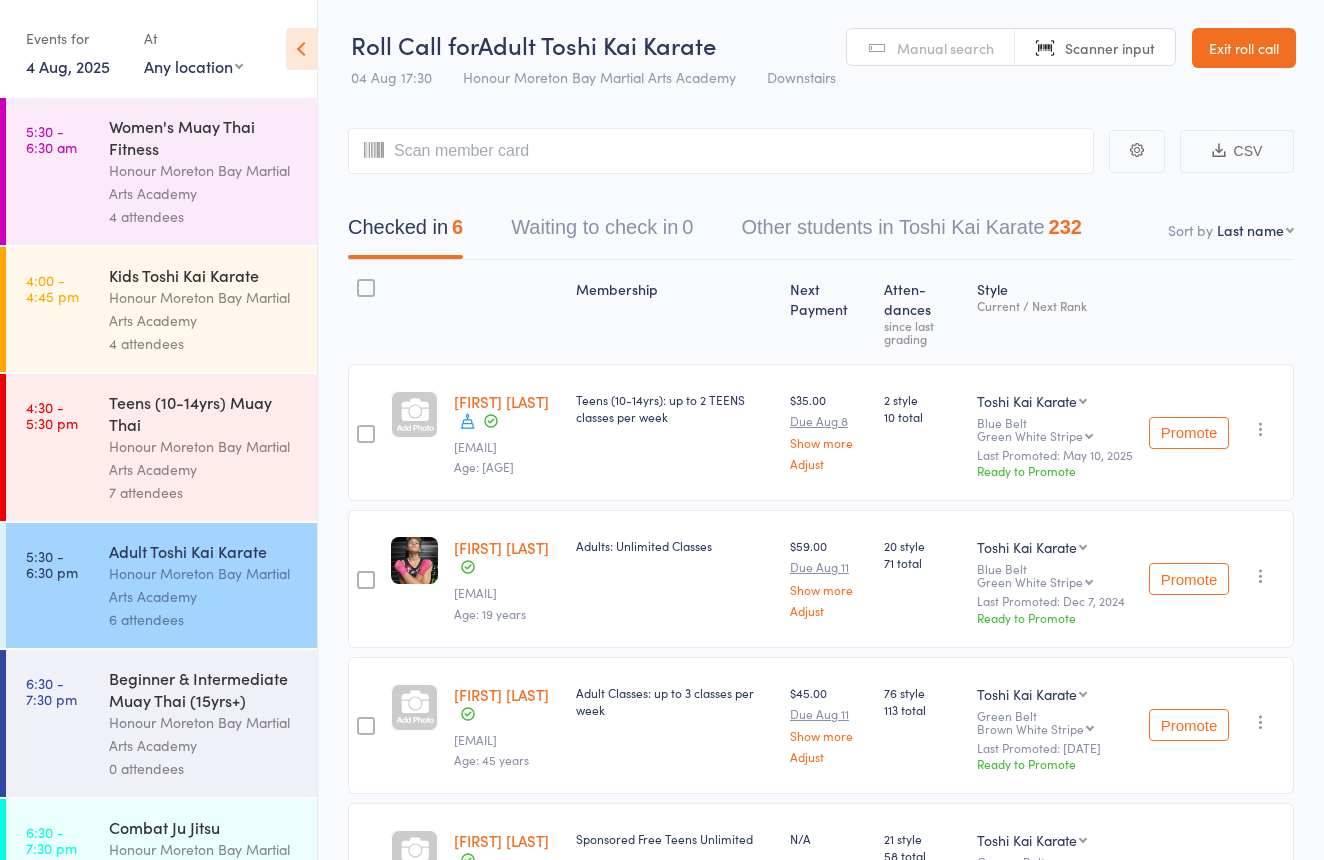 click on "4 attendees" at bounding box center [204, 343] 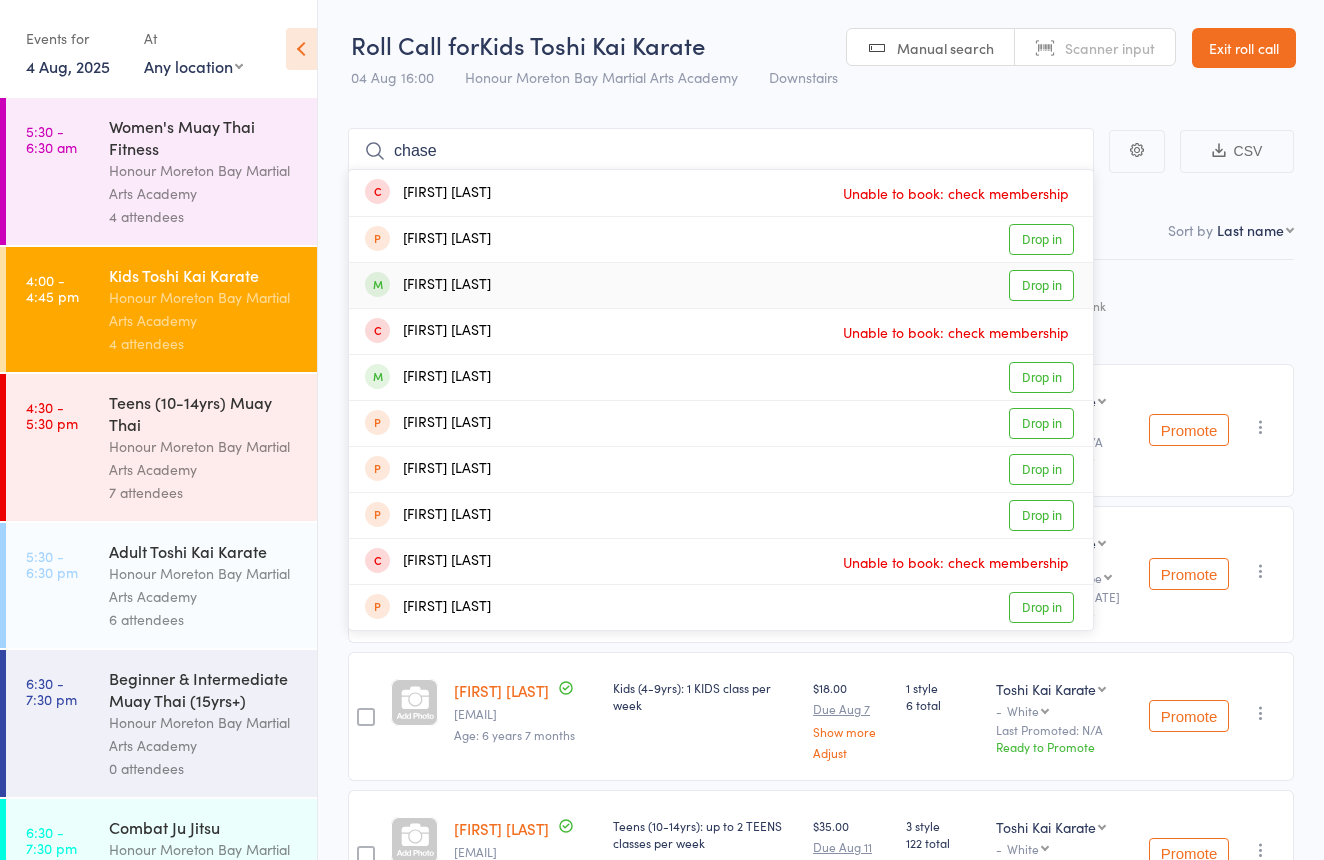 type on "chase" 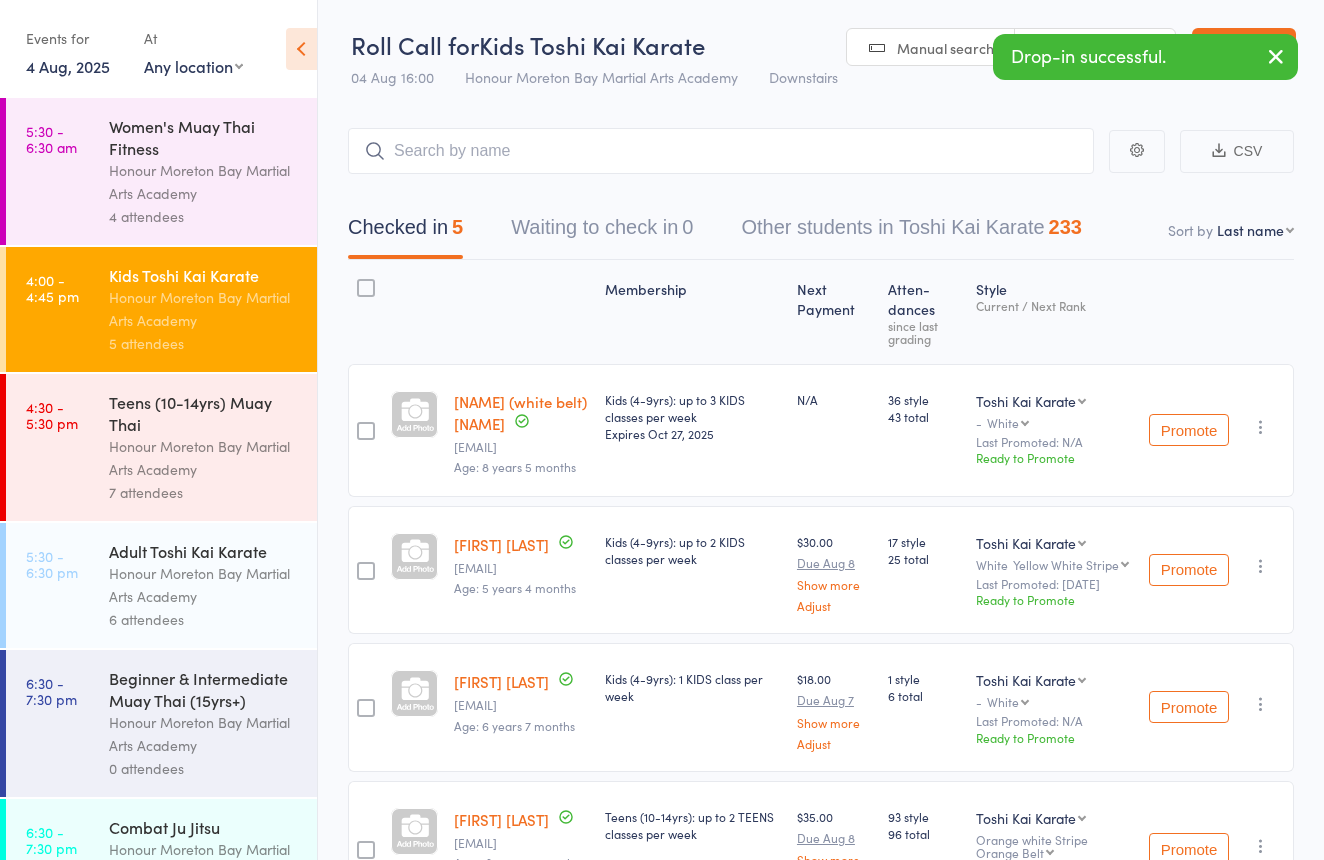 click on "Honour Moreton Bay Martial Arts Academy" at bounding box center (204, 585) 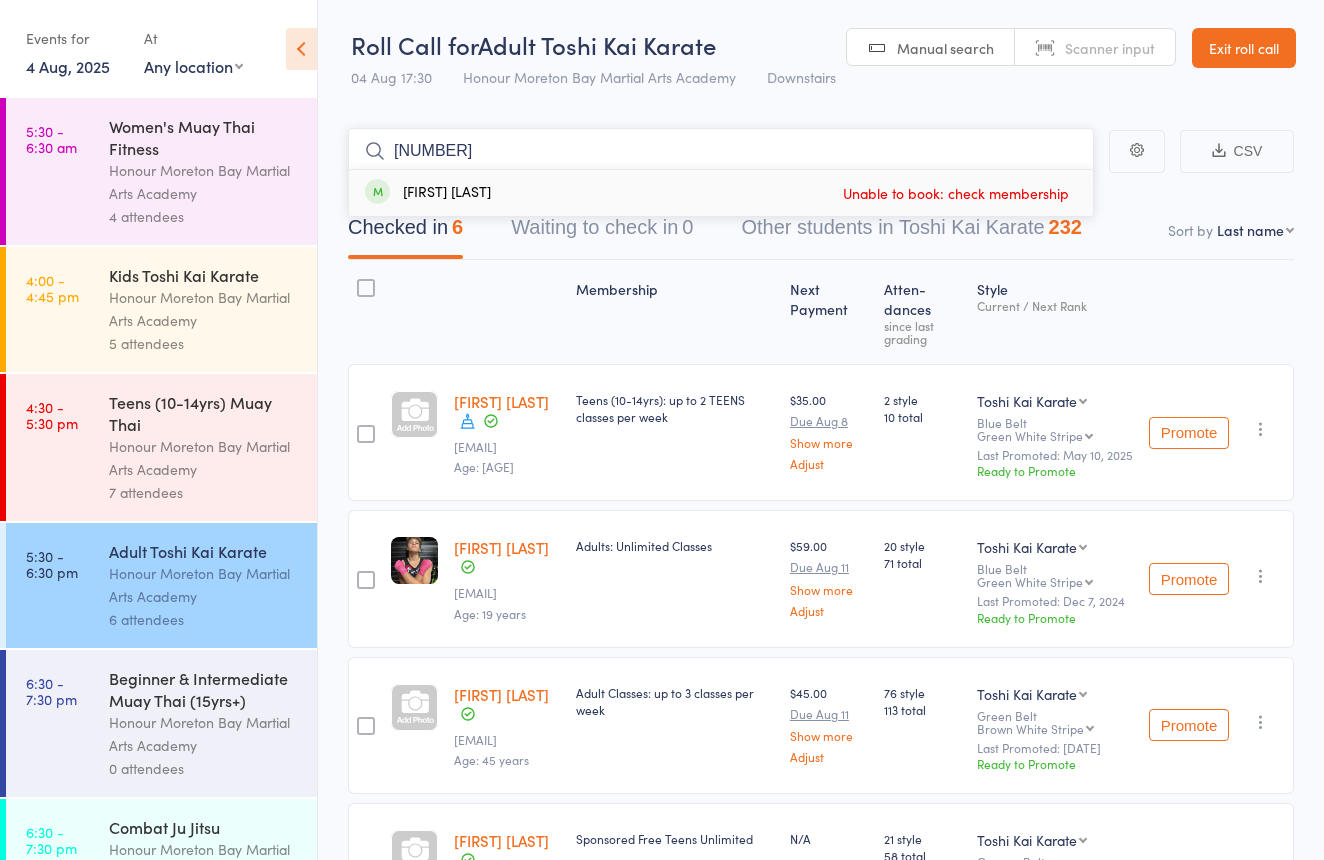 type on "10421042" 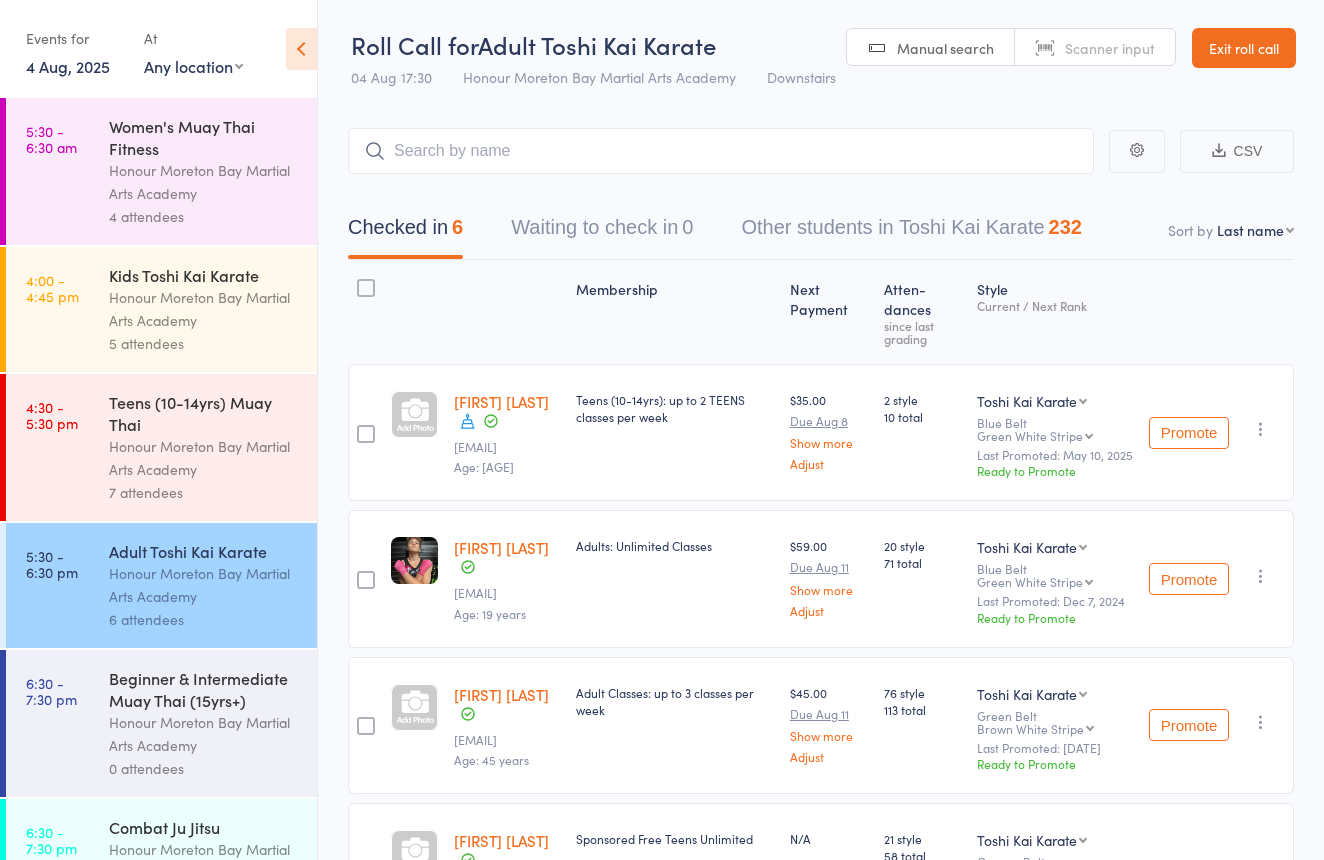 click on "Kids Toshi Kai Karate" at bounding box center [204, 275] 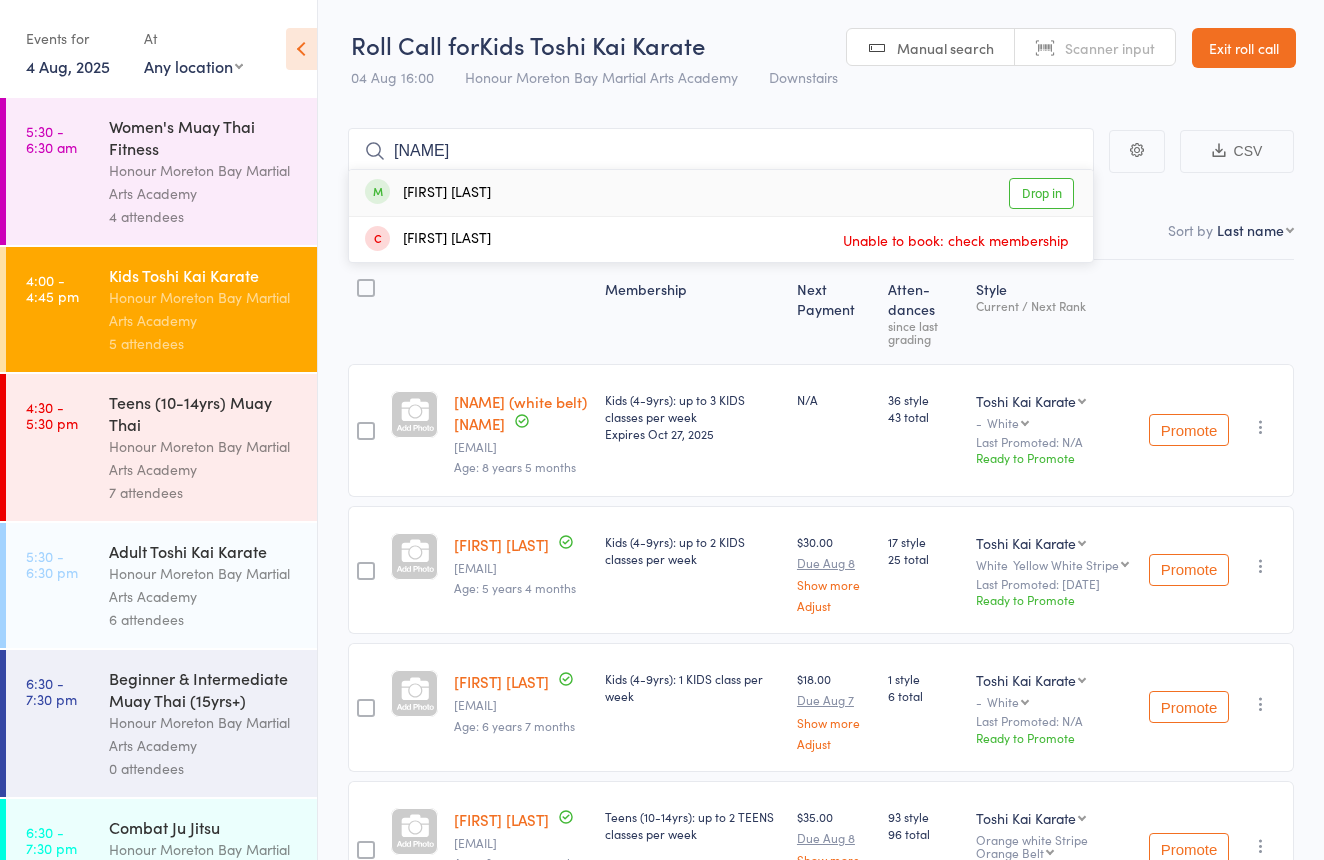 type on "eres" 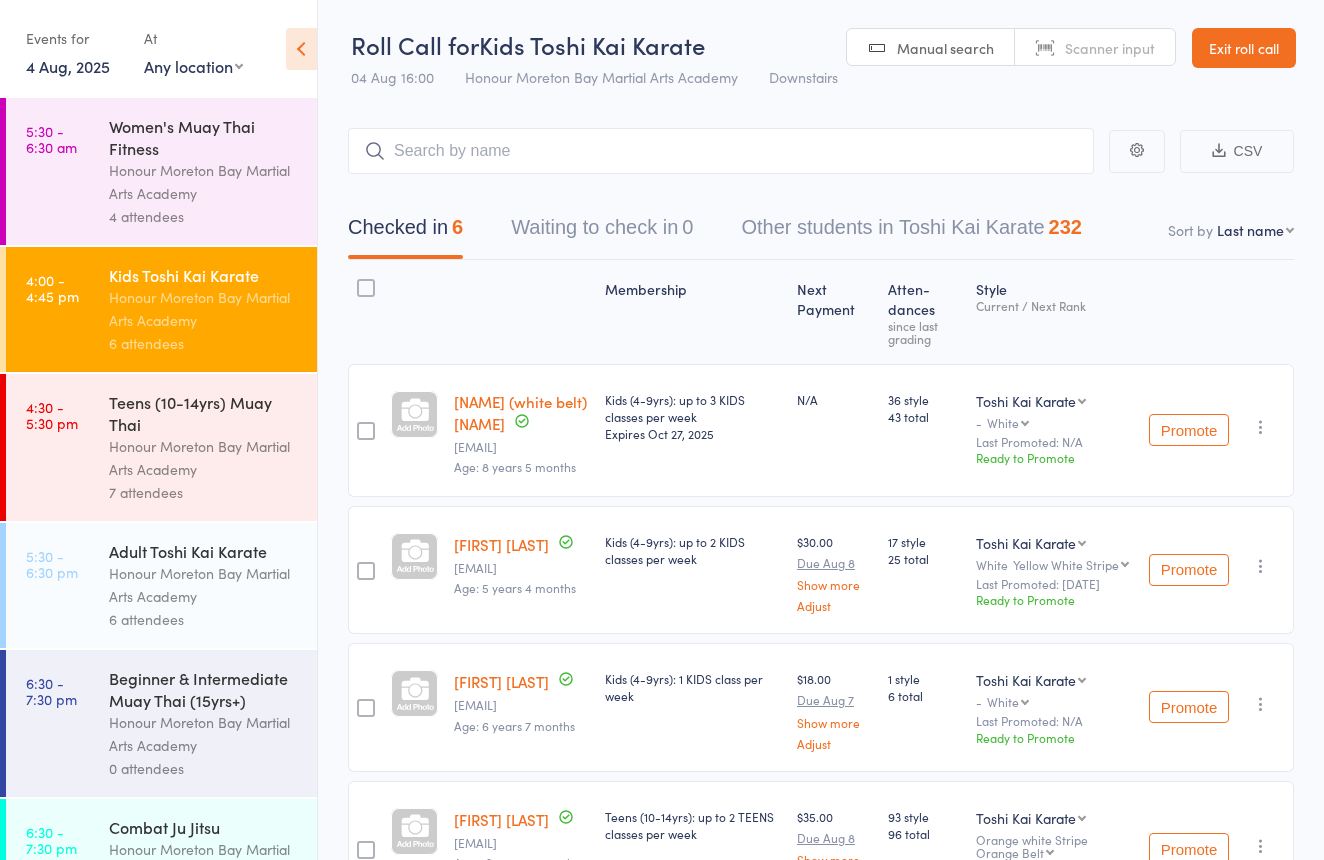 click on "4:30 - 5:30 pm Teens (10-14yrs) Muay Thai Honour Moreton Bay Martial Arts Academy 7 attendees" at bounding box center (161, 447) 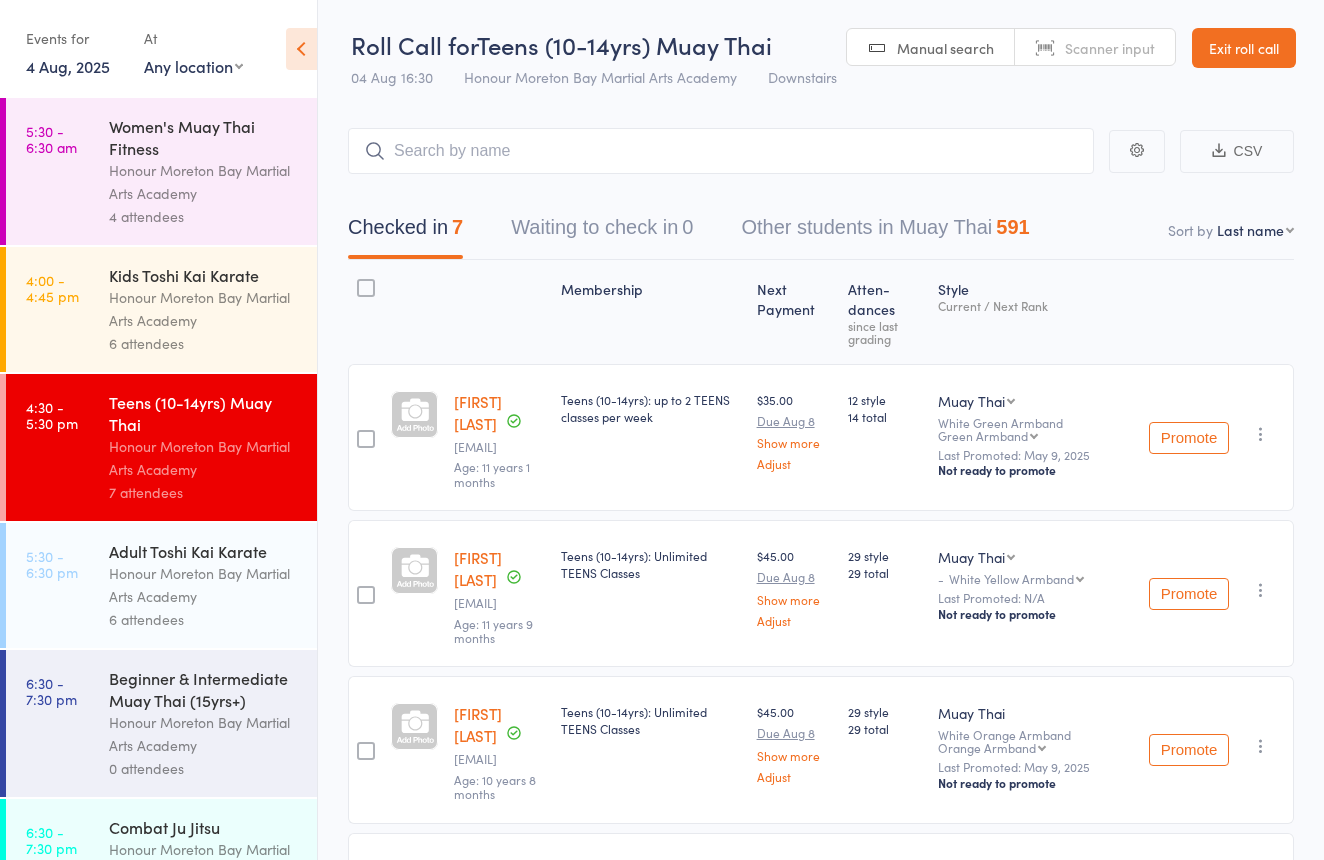 click on "Exit roll call" at bounding box center (1244, 48) 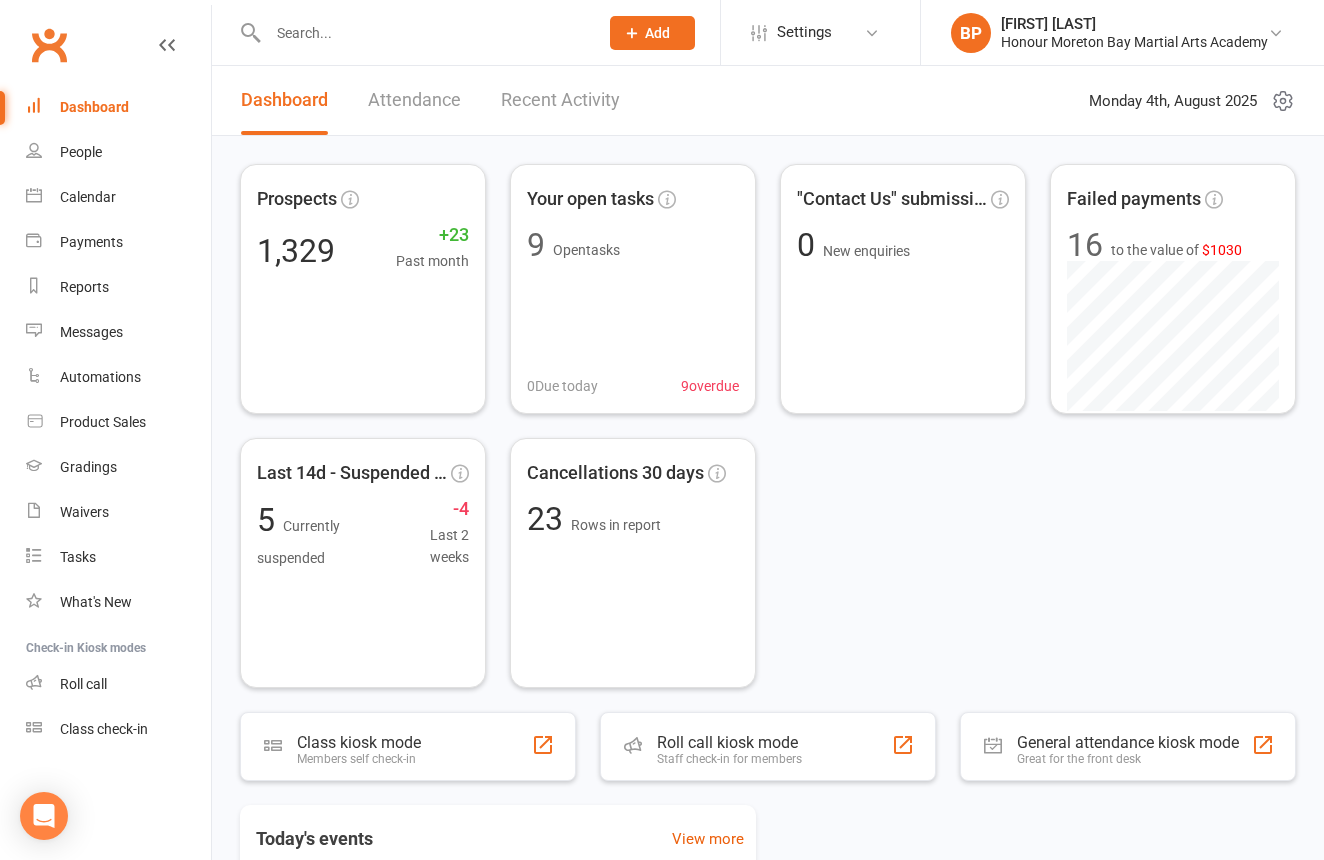 scroll, scrollTop: 0, scrollLeft: 0, axis: both 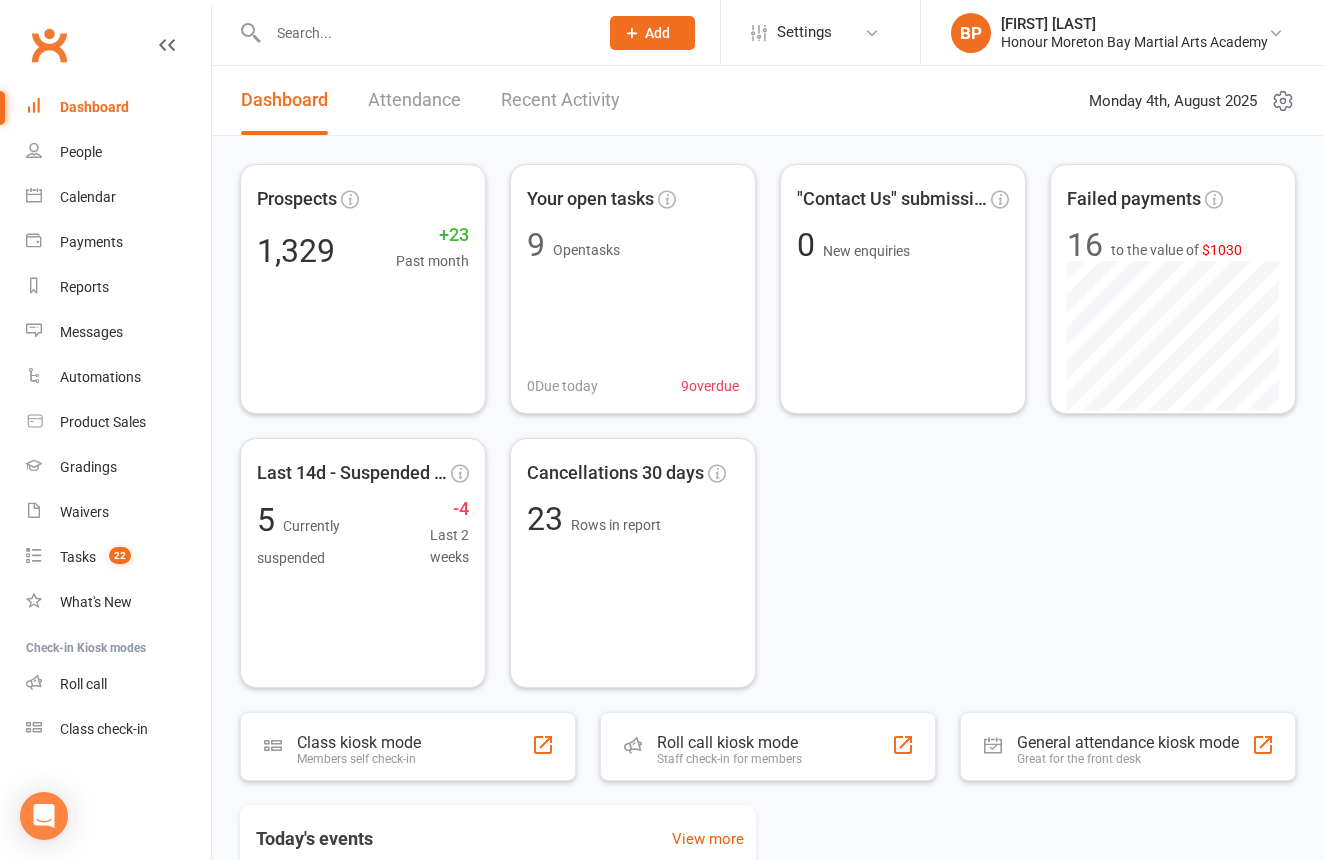 click at bounding box center (423, 33) 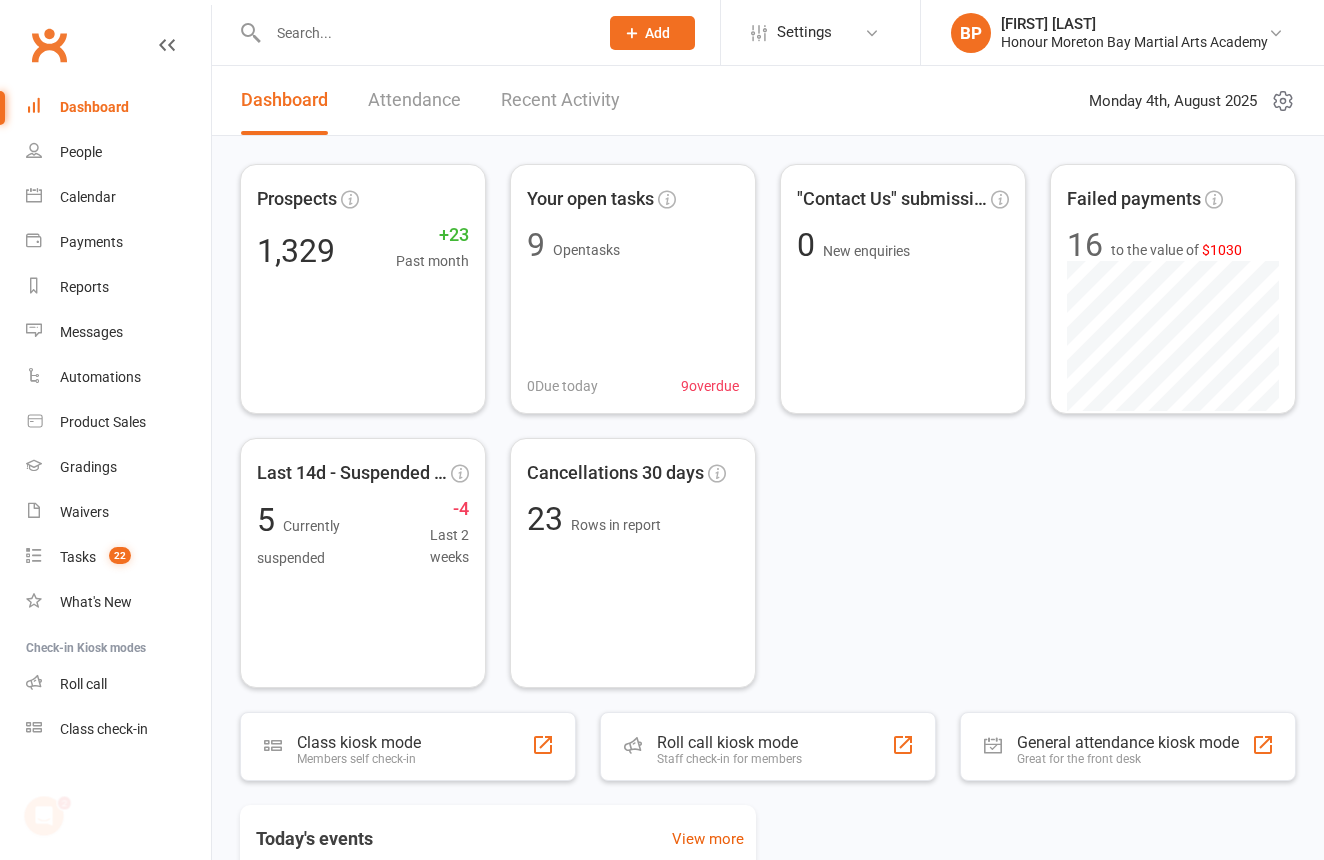 scroll, scrollTop: 0, scrollLeft: 0, axis: both 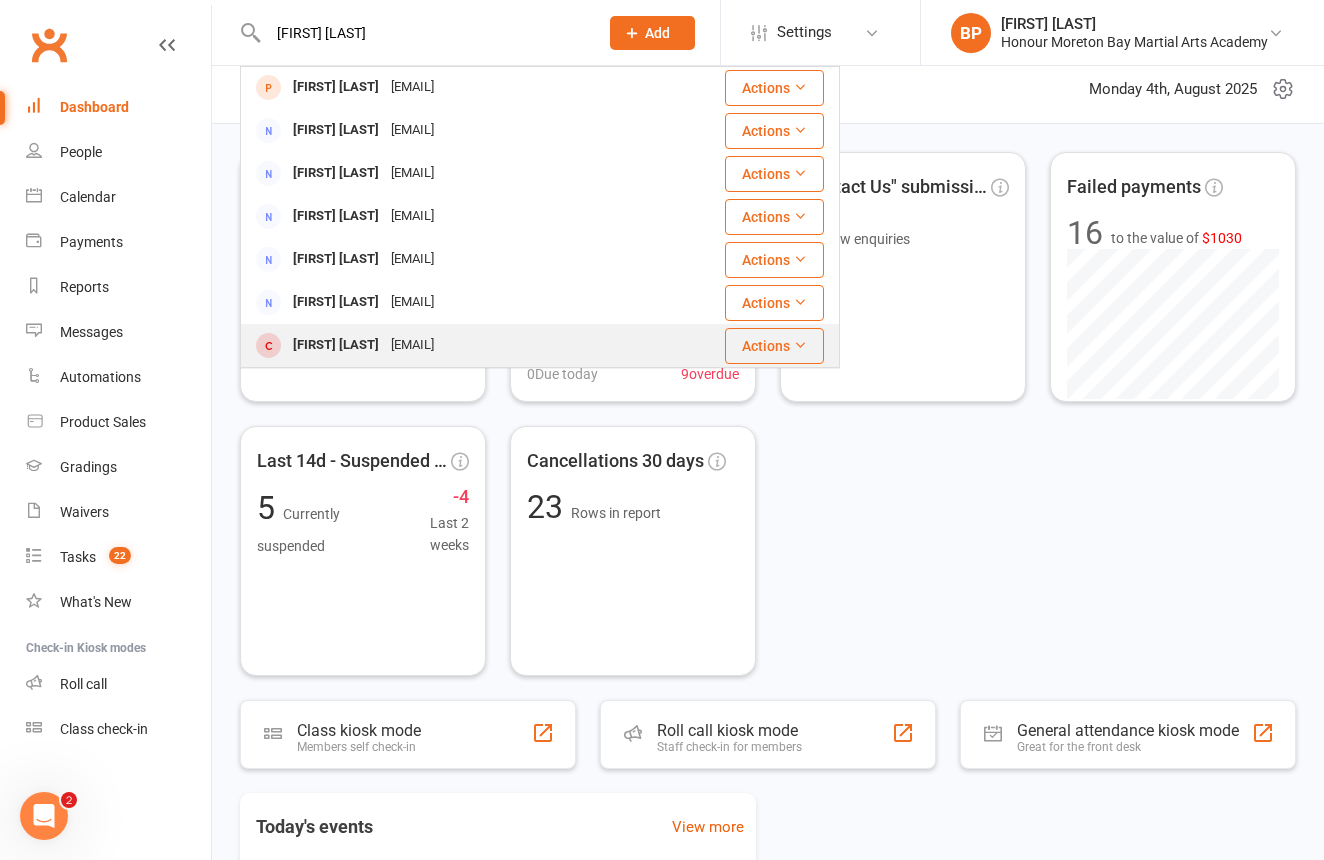 type on "[FIRST] [LAST]" 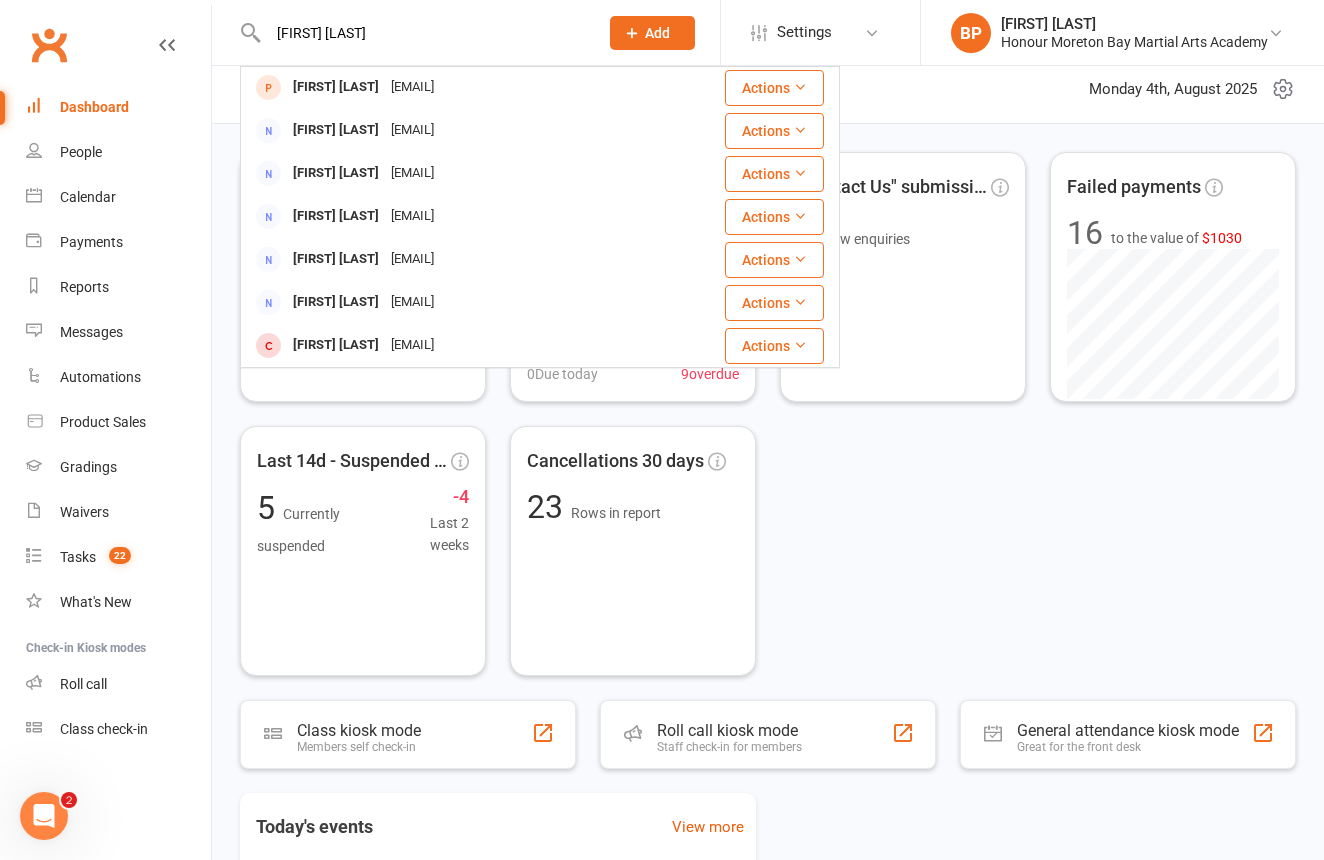 click on "[FIRST] [LAST]" at bounding box center [336, 345] 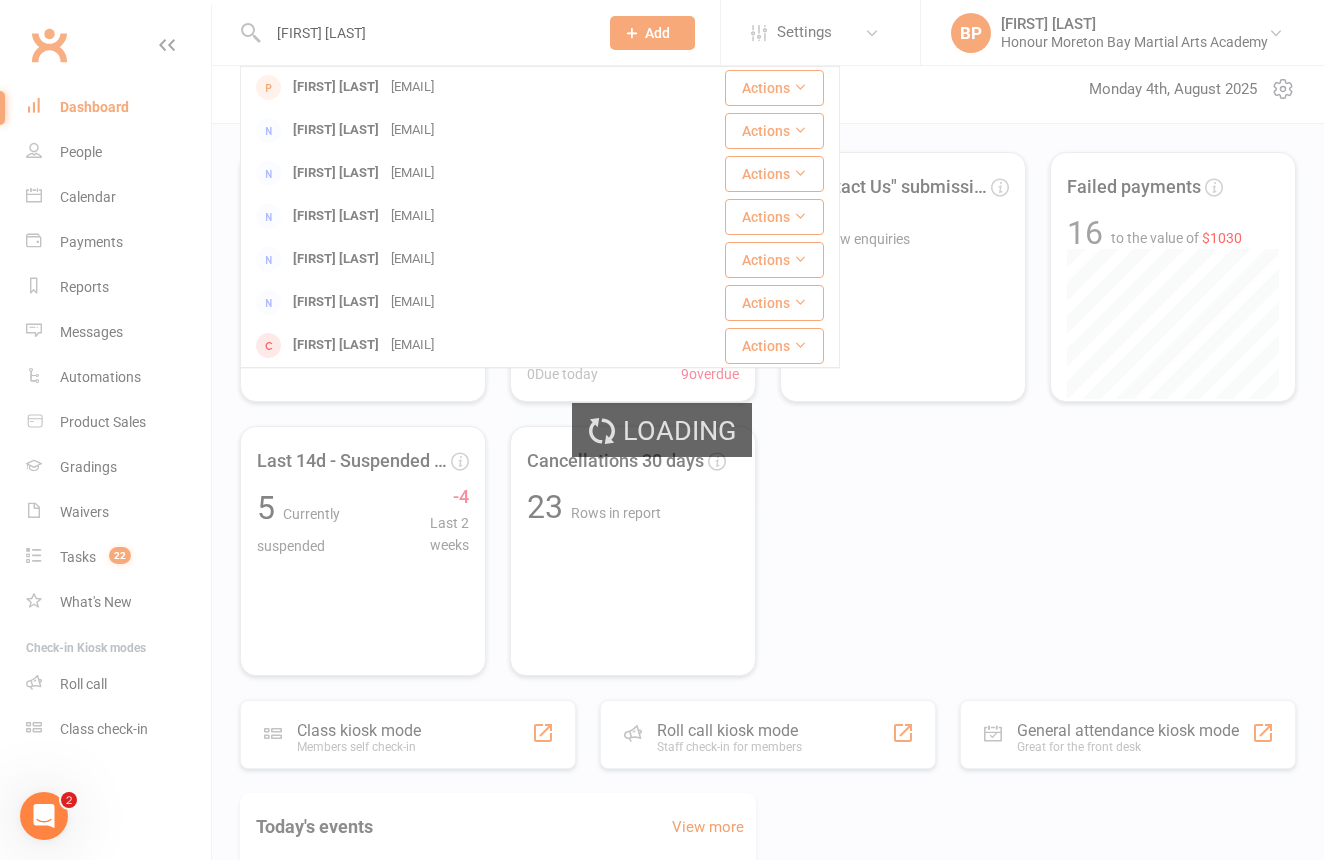type 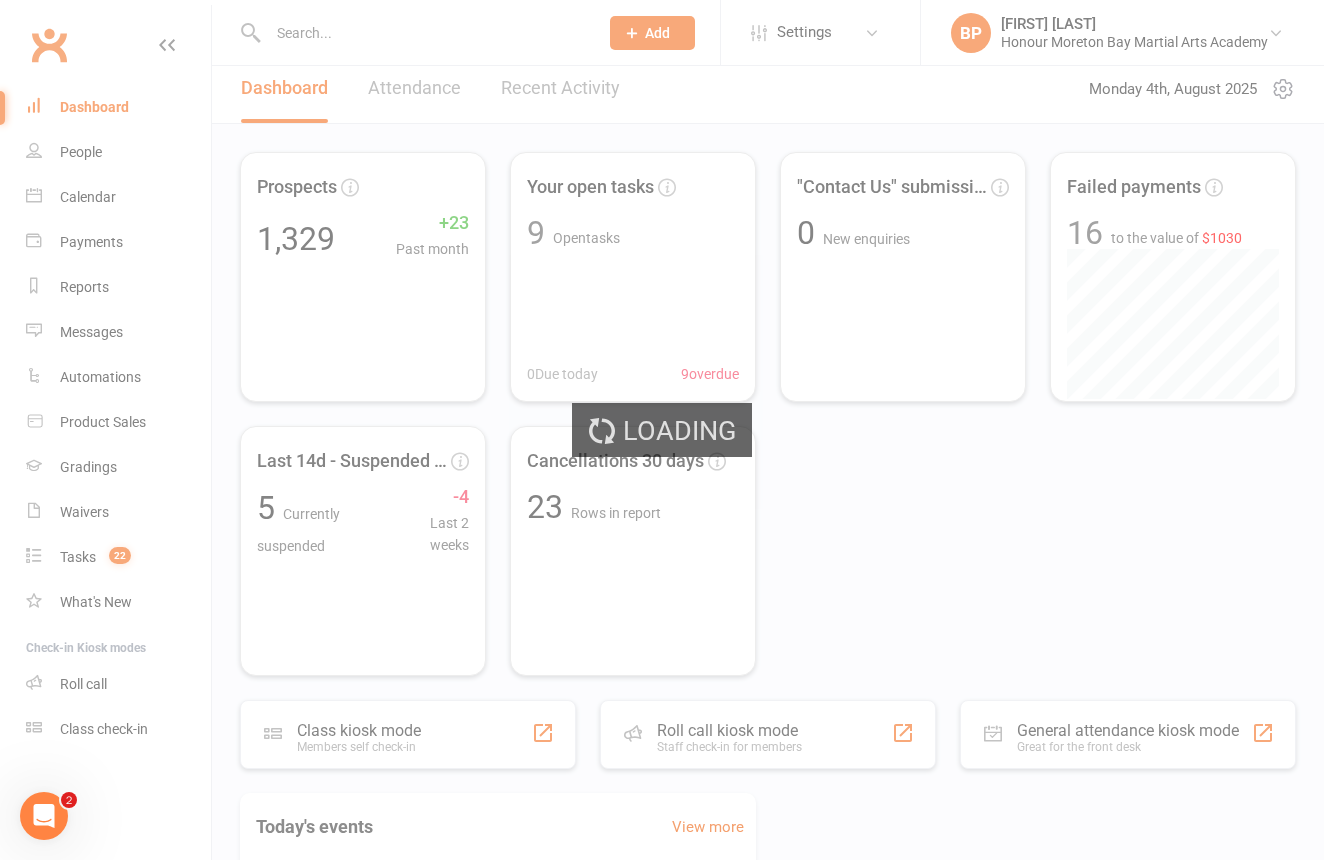 scroll, scrollTop: 0, scrollLeft: 0, axis: both 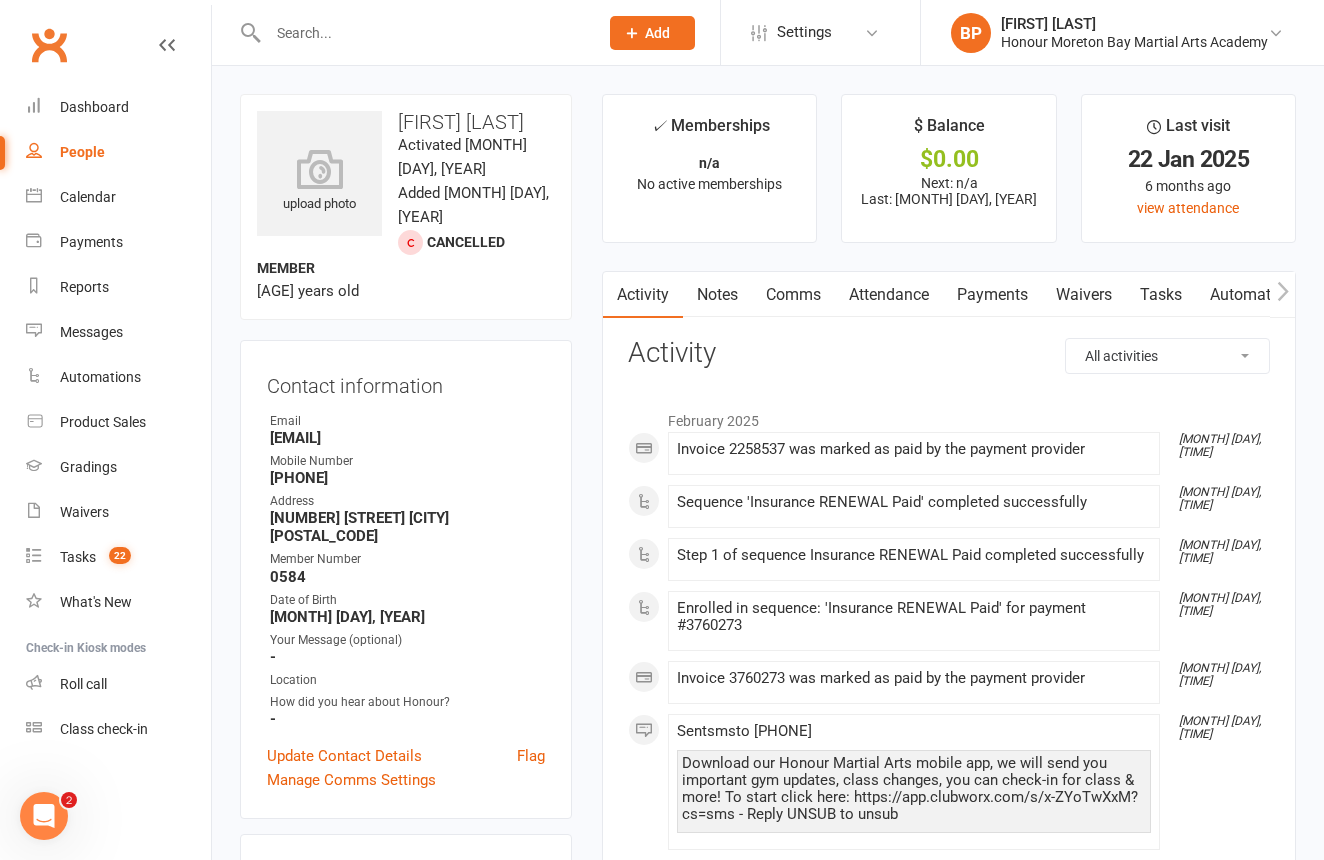 click on "Payments" at bounding box center [992, 295] 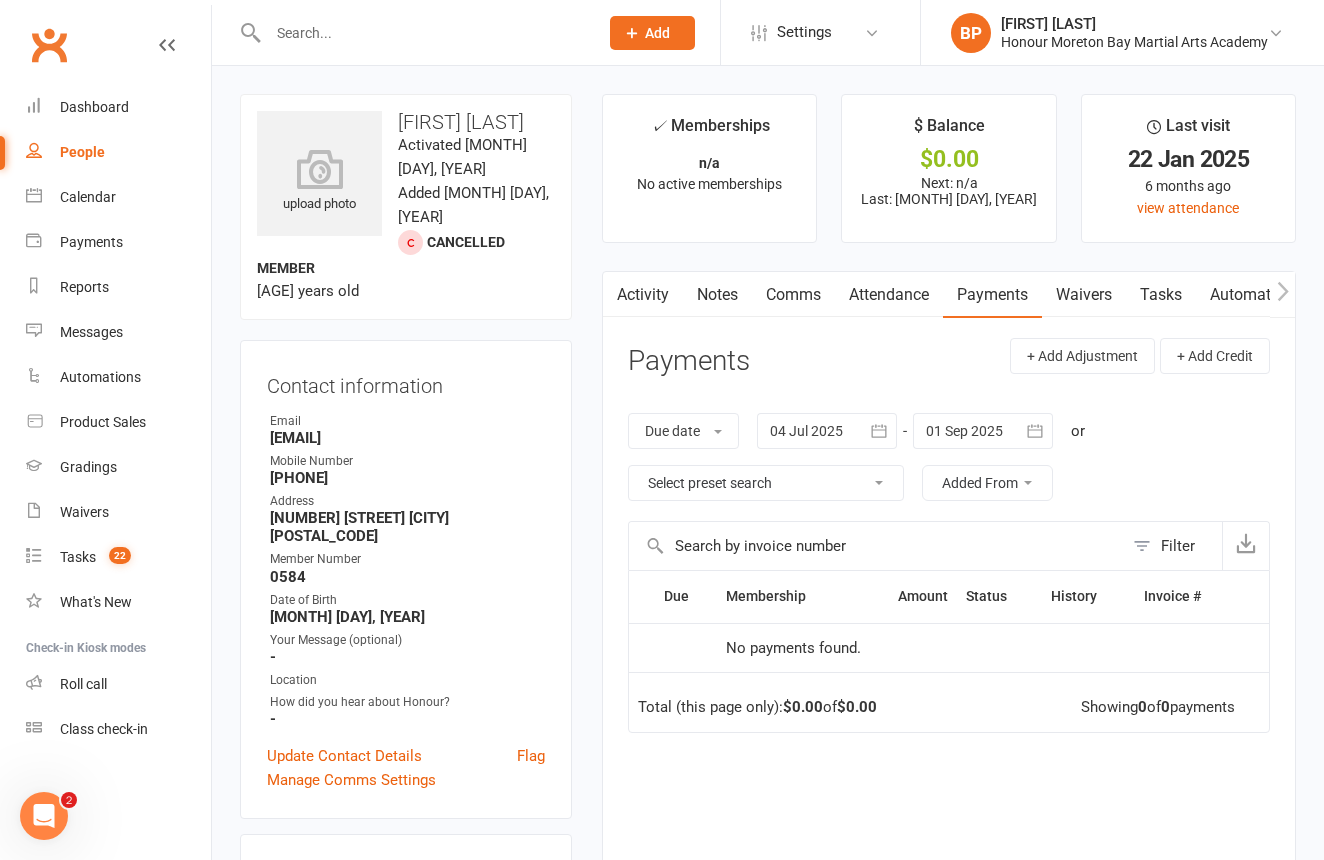 click on "Waivers" at bounding box center [1084, 295] 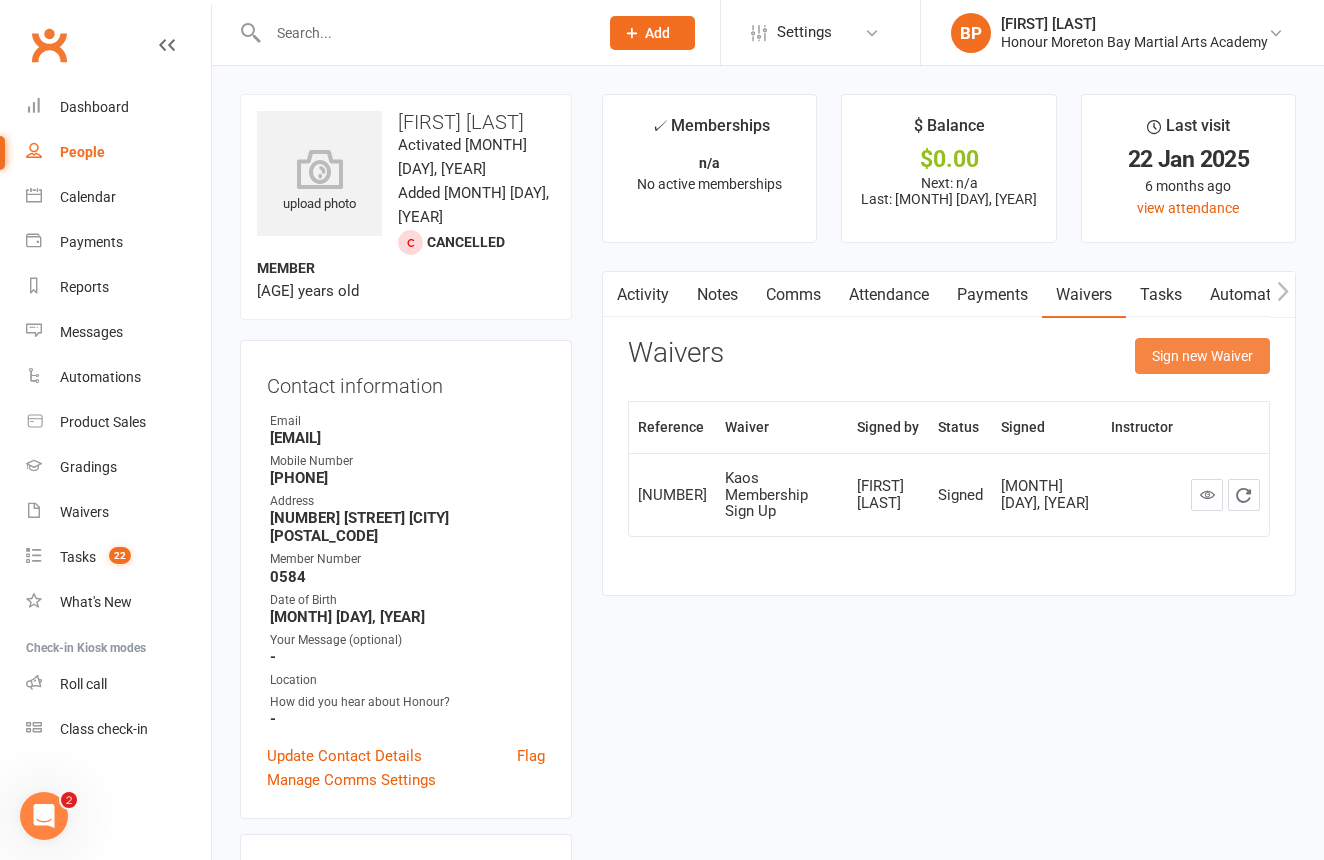 click on "Sign new Waiver" 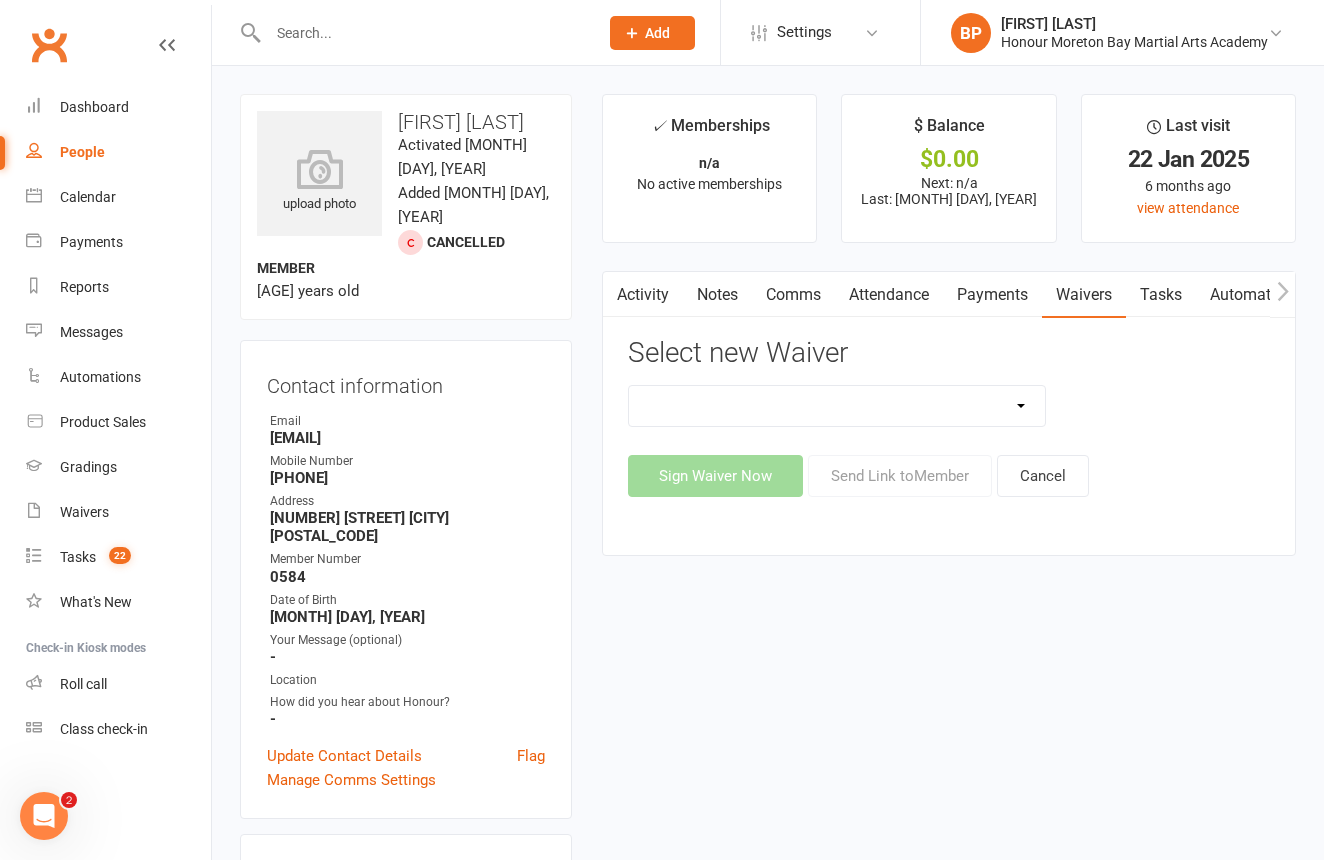 select on "4638" 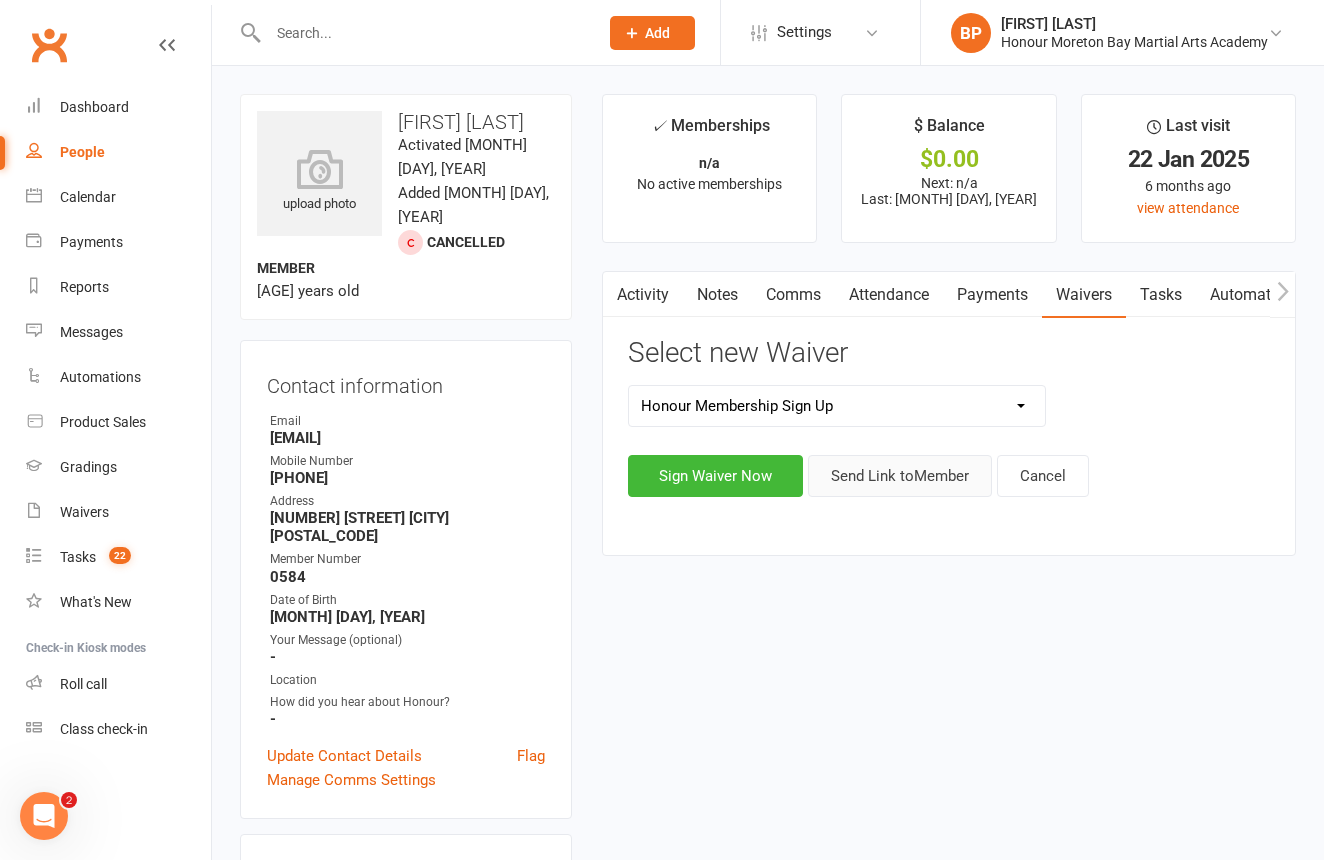 click on "Send Link to  Member" 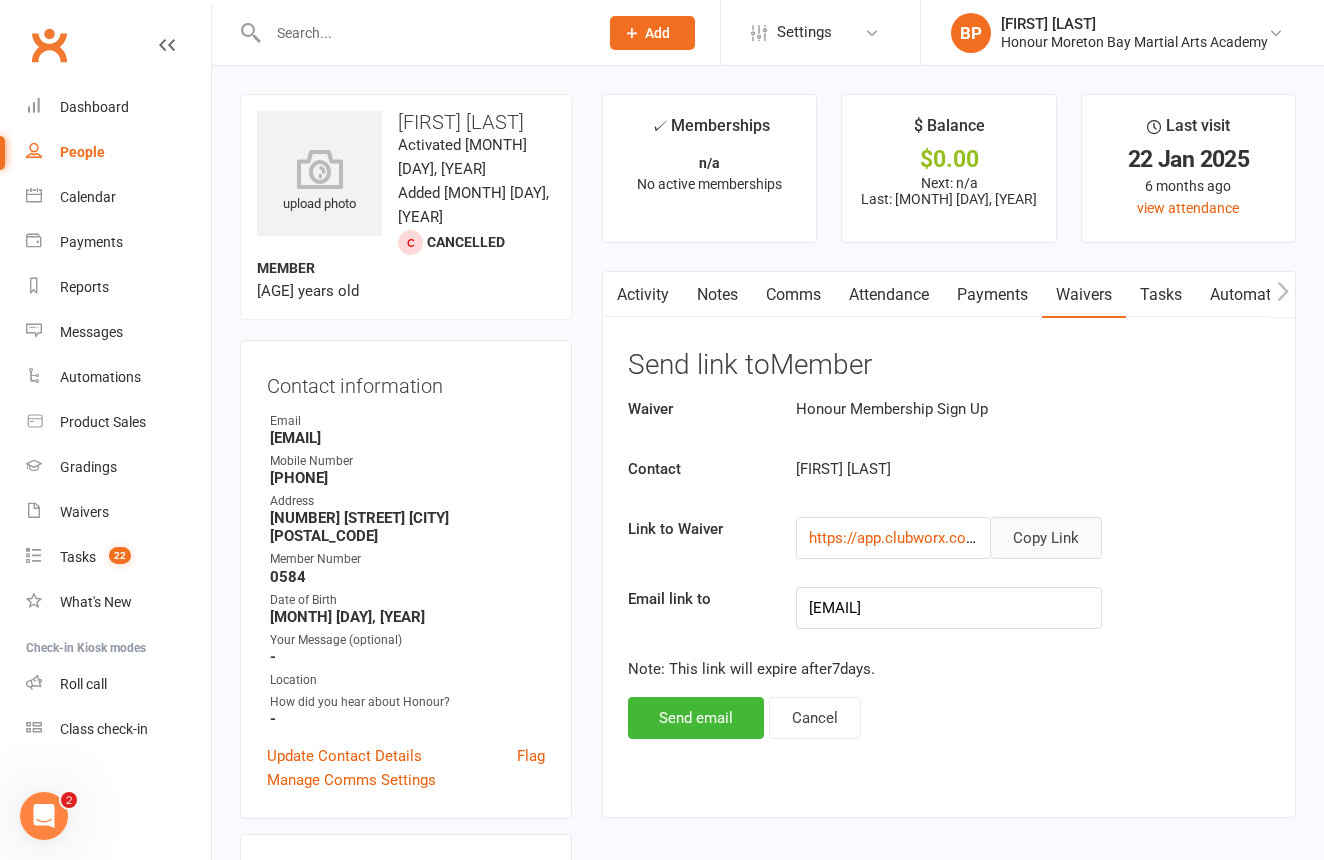 click on "Copy Link" 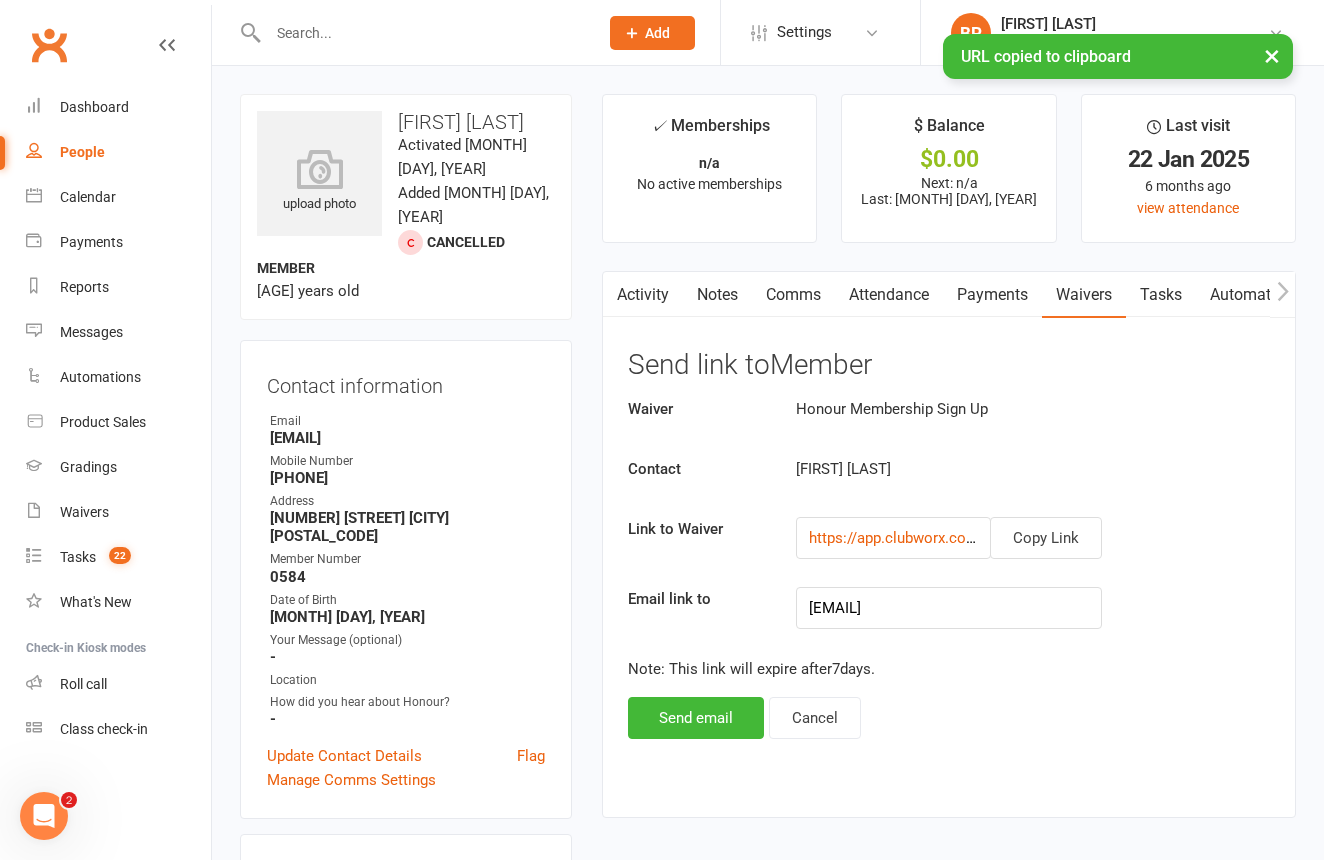 click on "Comms" at bounding box center [793, 295] 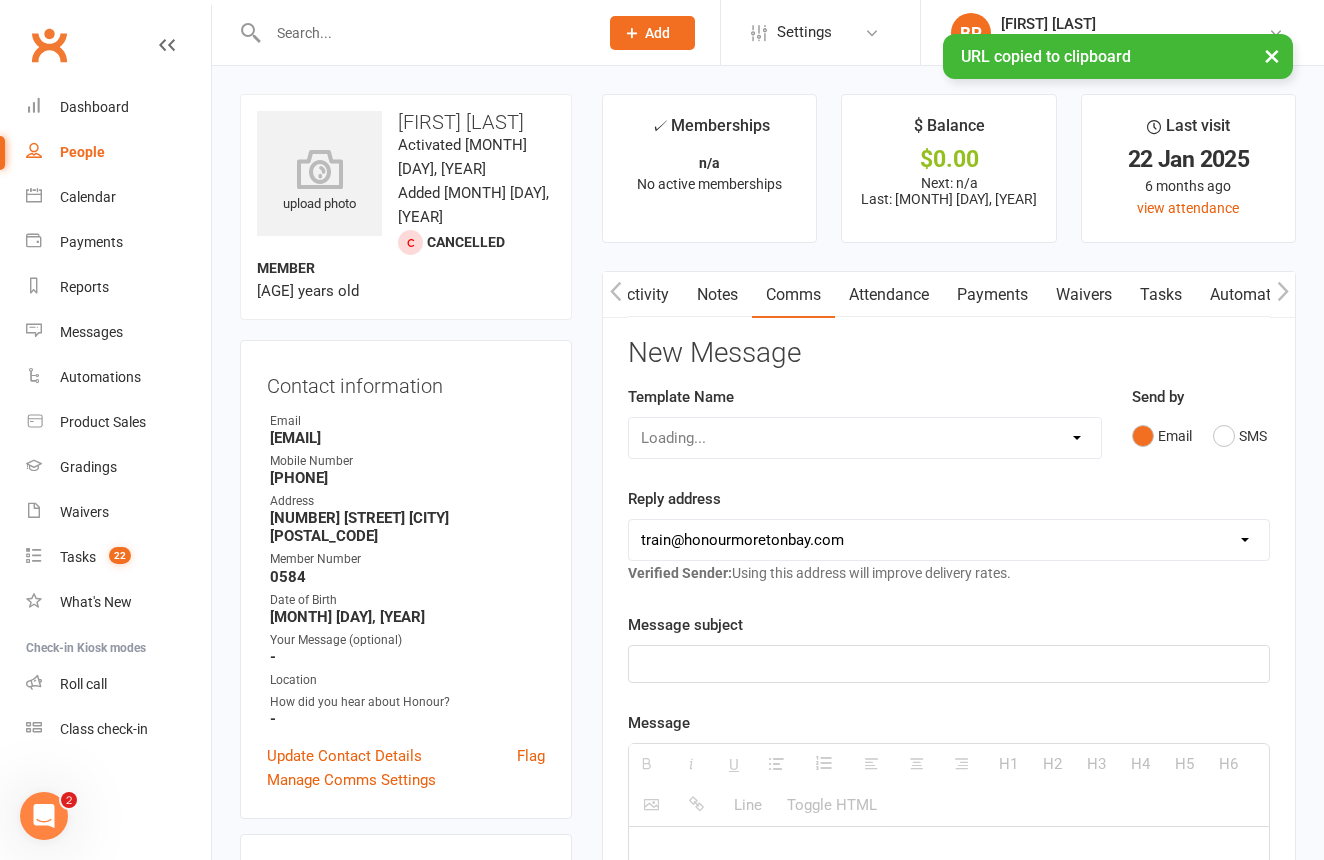 scroll, scrollTop: 0, scrollLeft: 1, axis: horizontal 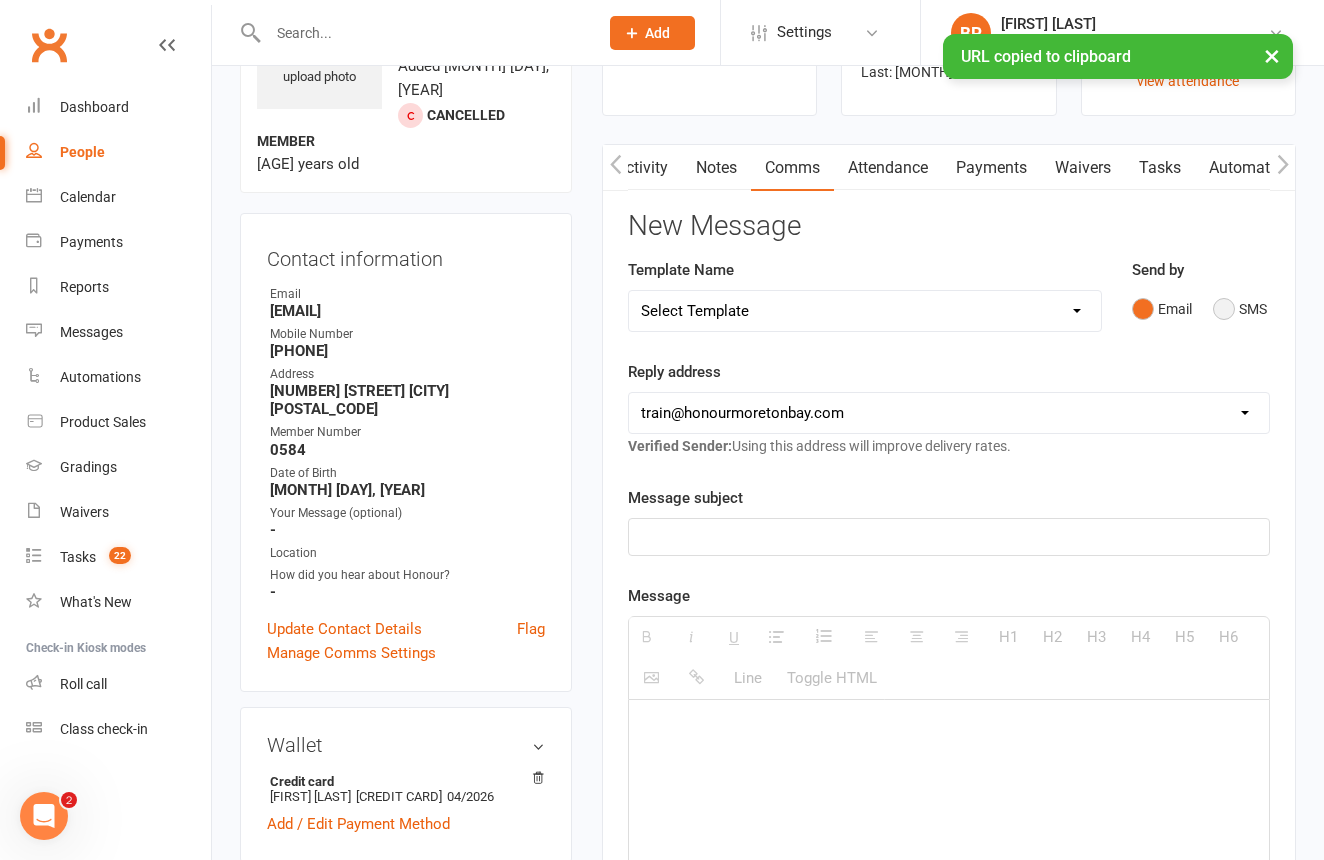 click on "SMS" at bounding box center [1240, 309] 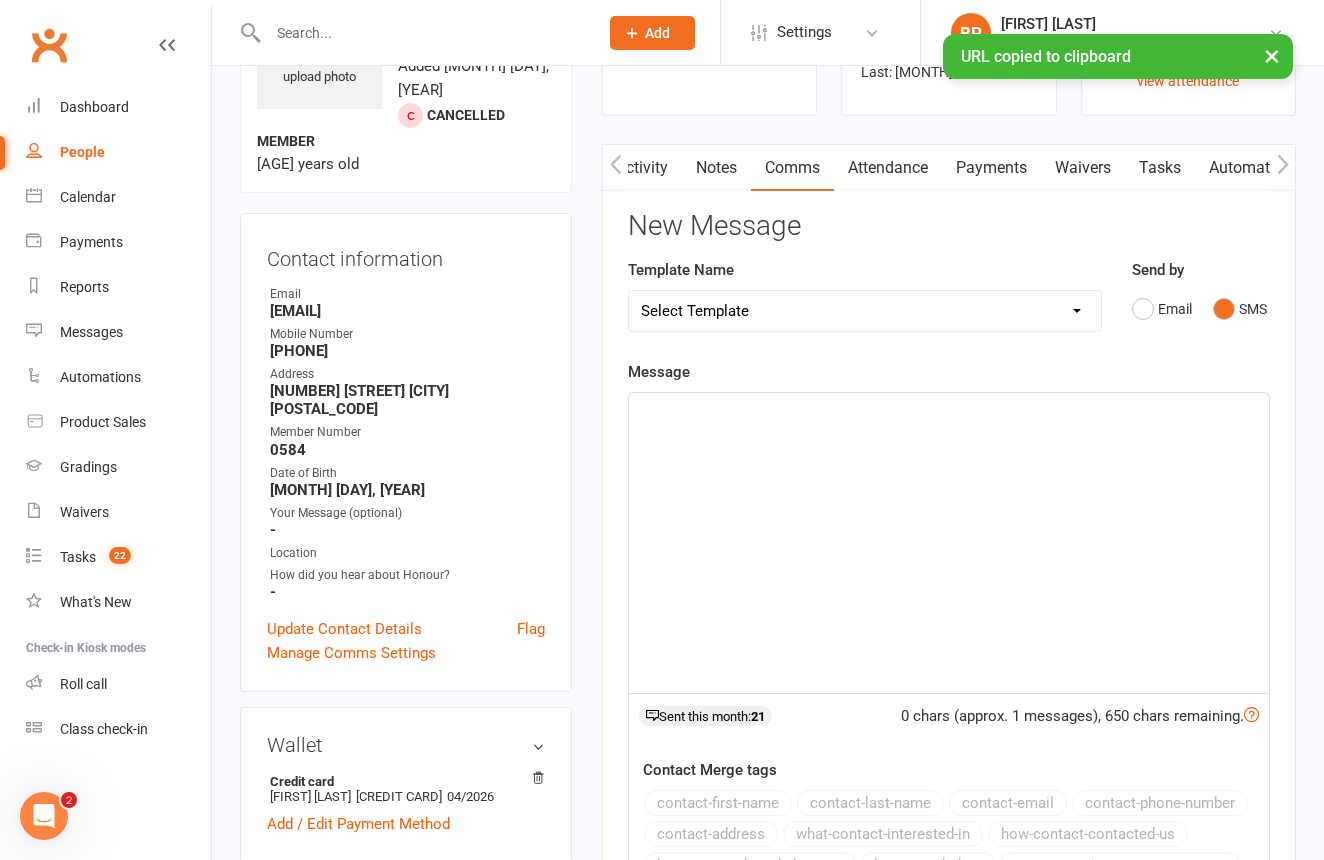 click at bounding box center [949, 543] 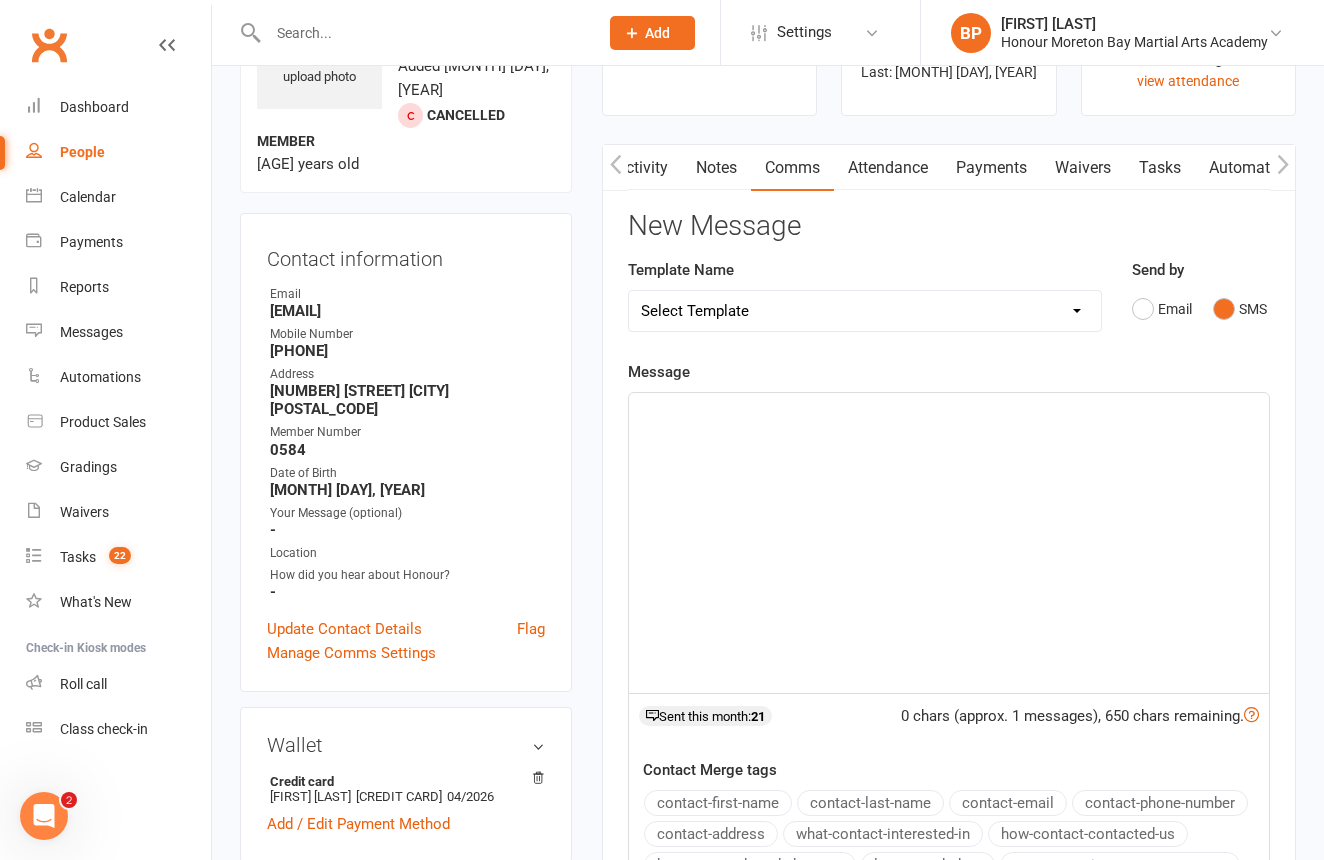 paste 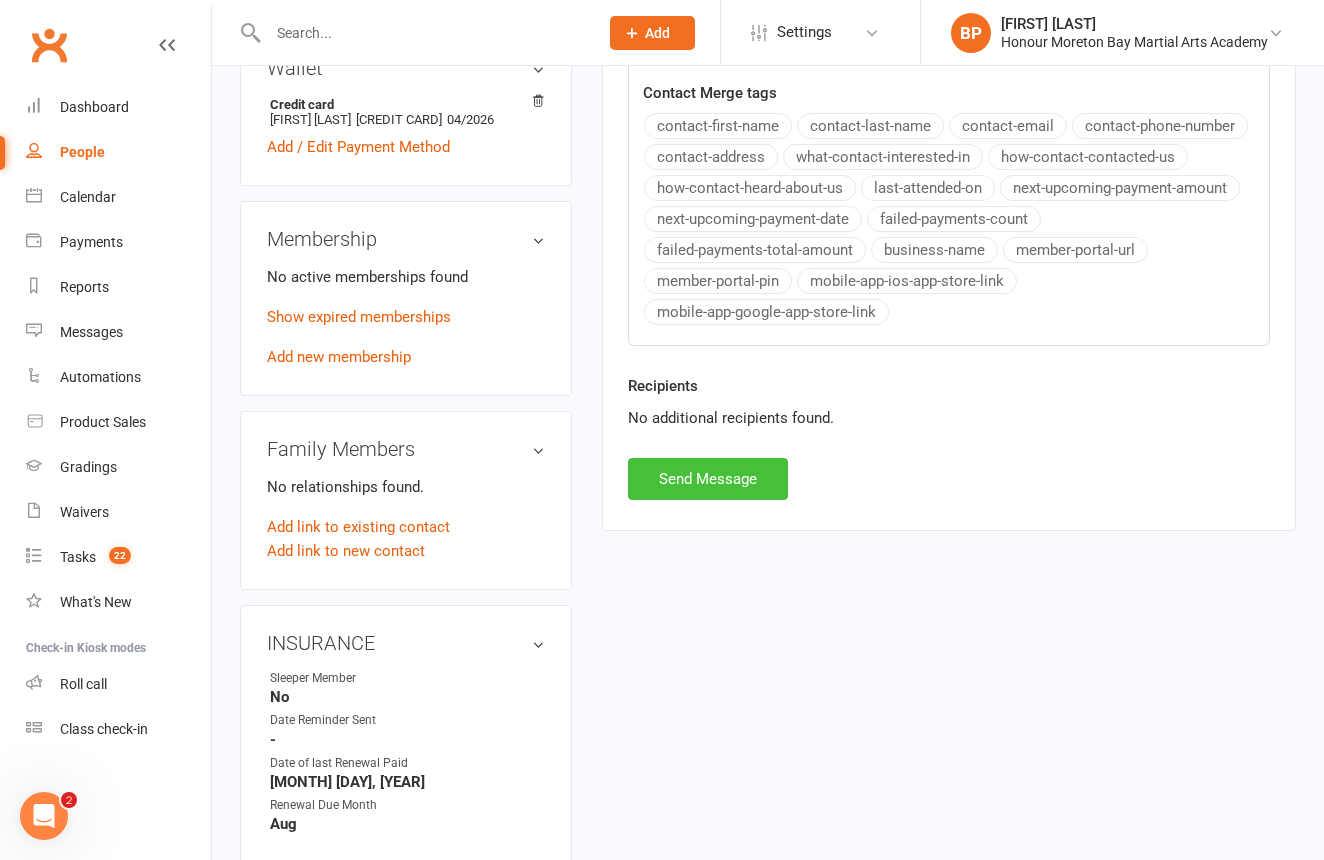 scroll, scrollTop: 809, scrollLeft: 0, axis: vertical 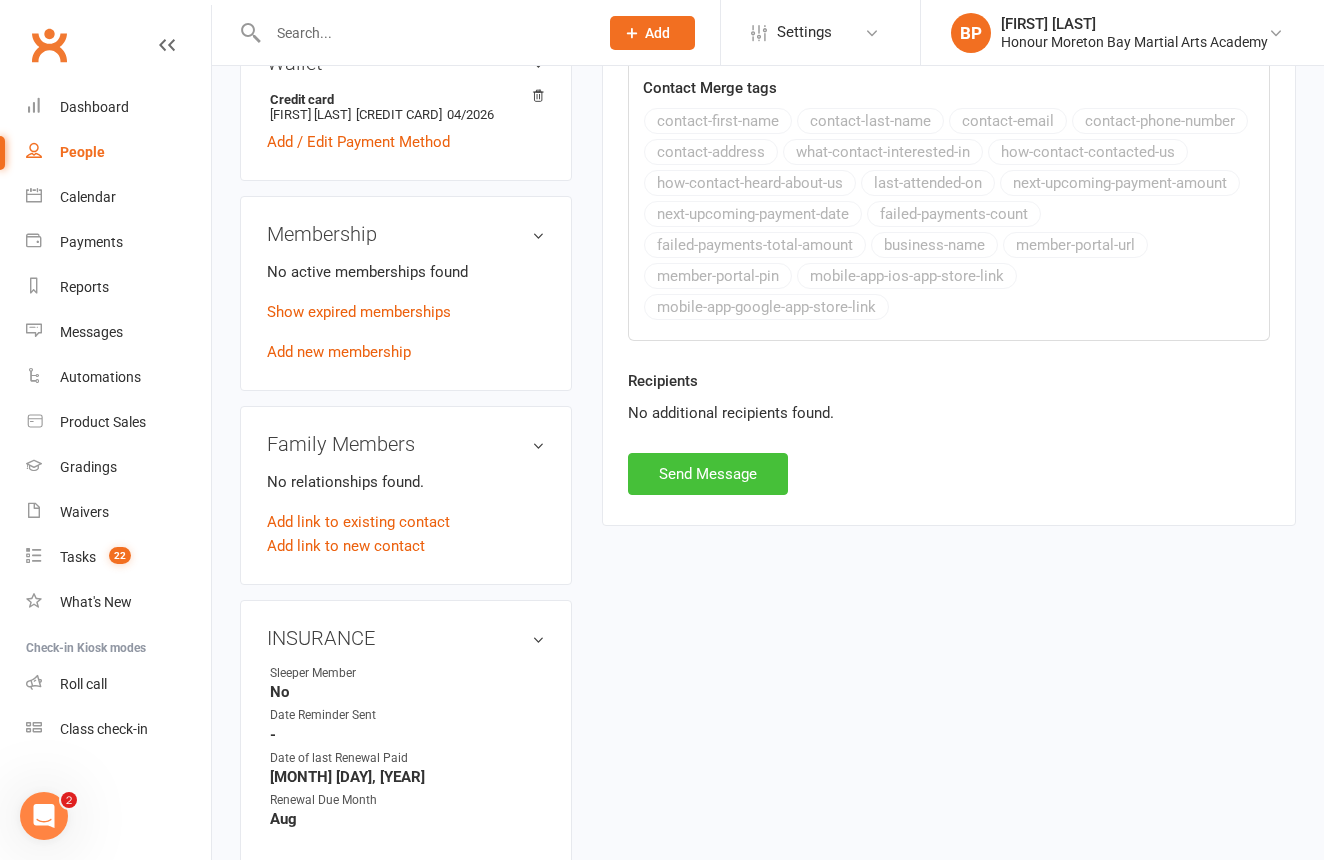 click on "Send Message" at bounding box center [708, 474] 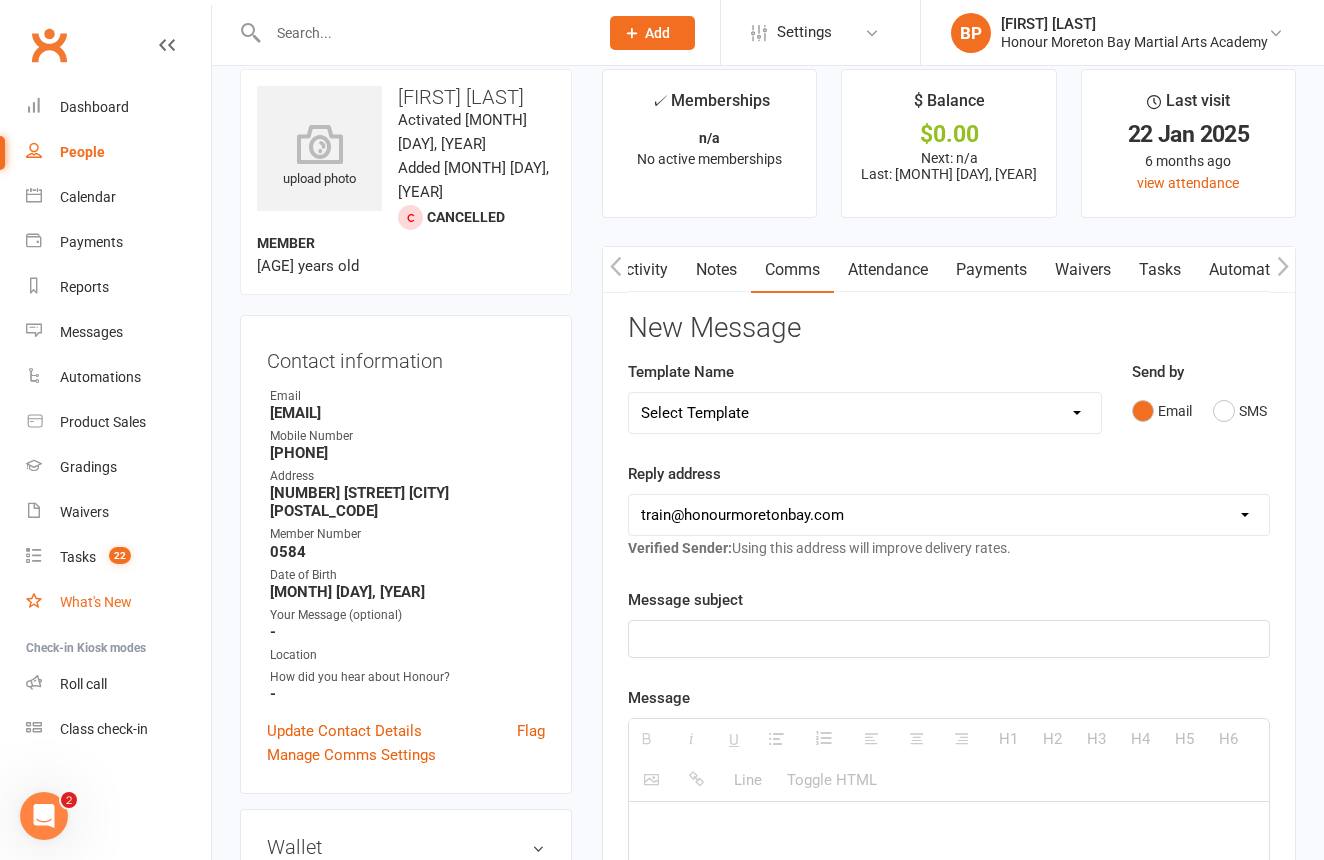 scroll, scrollTop: 32, scrollLeft: 0, axis: vertical 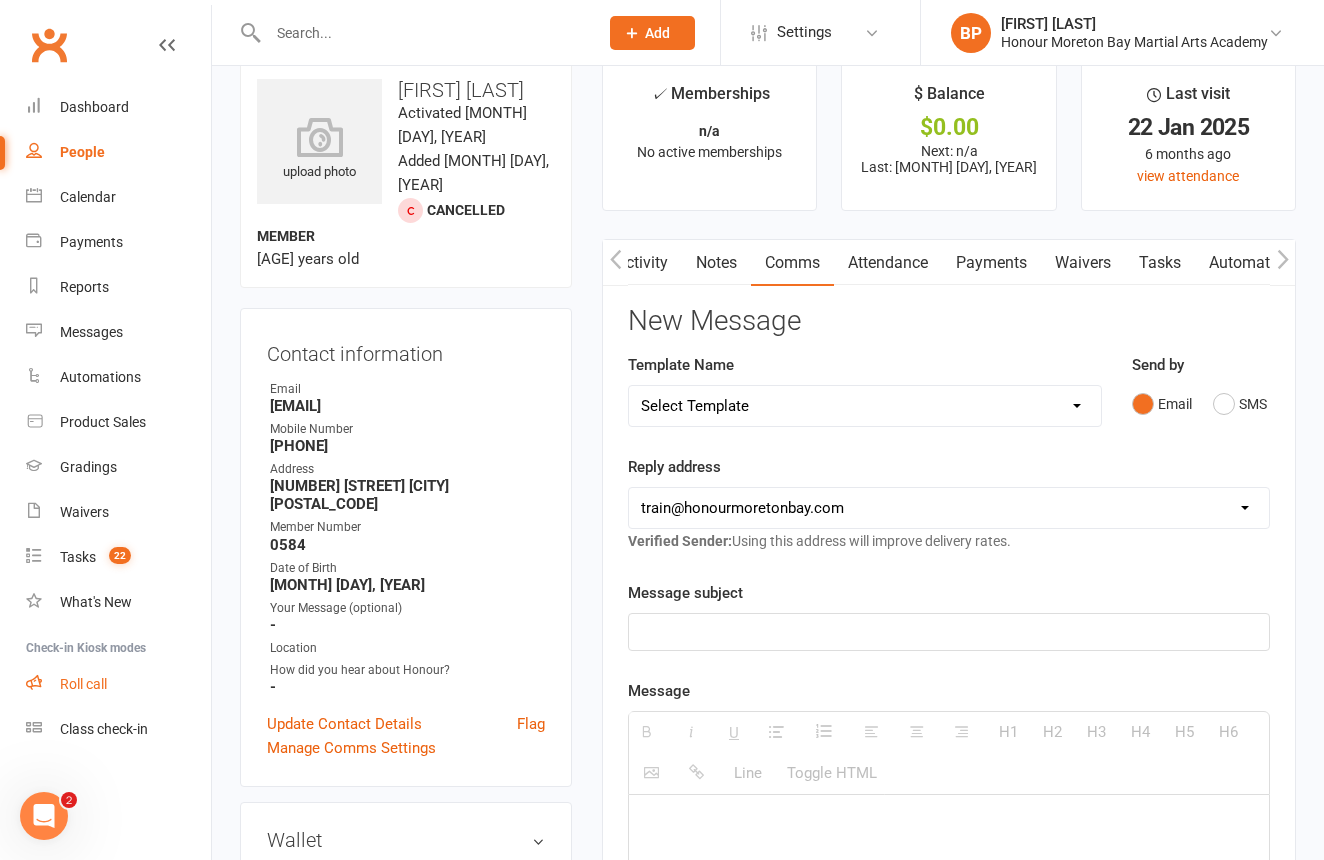 click on "Roll call" at bounding box center [83, 684] 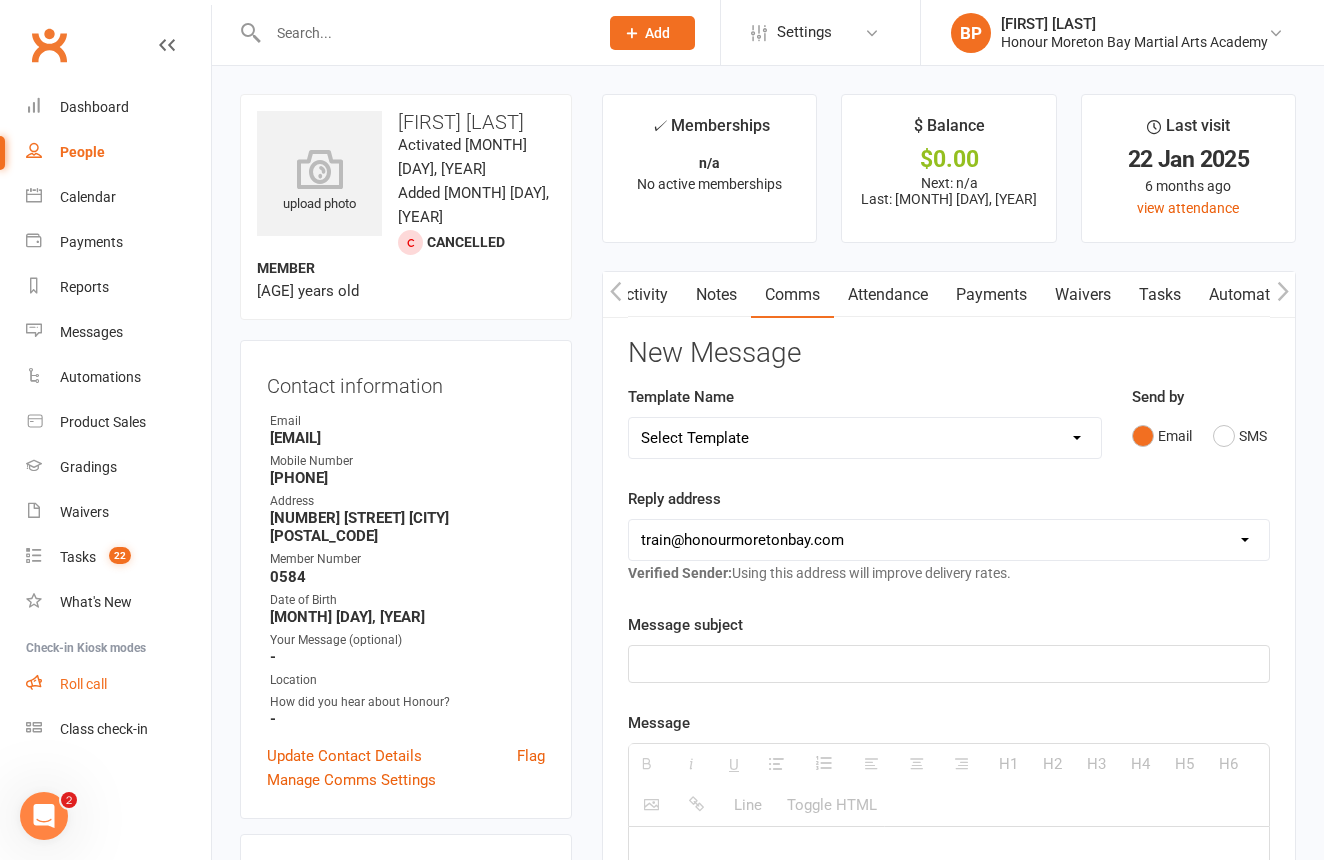 click on "Roll call" at bounding box center (83, 684) 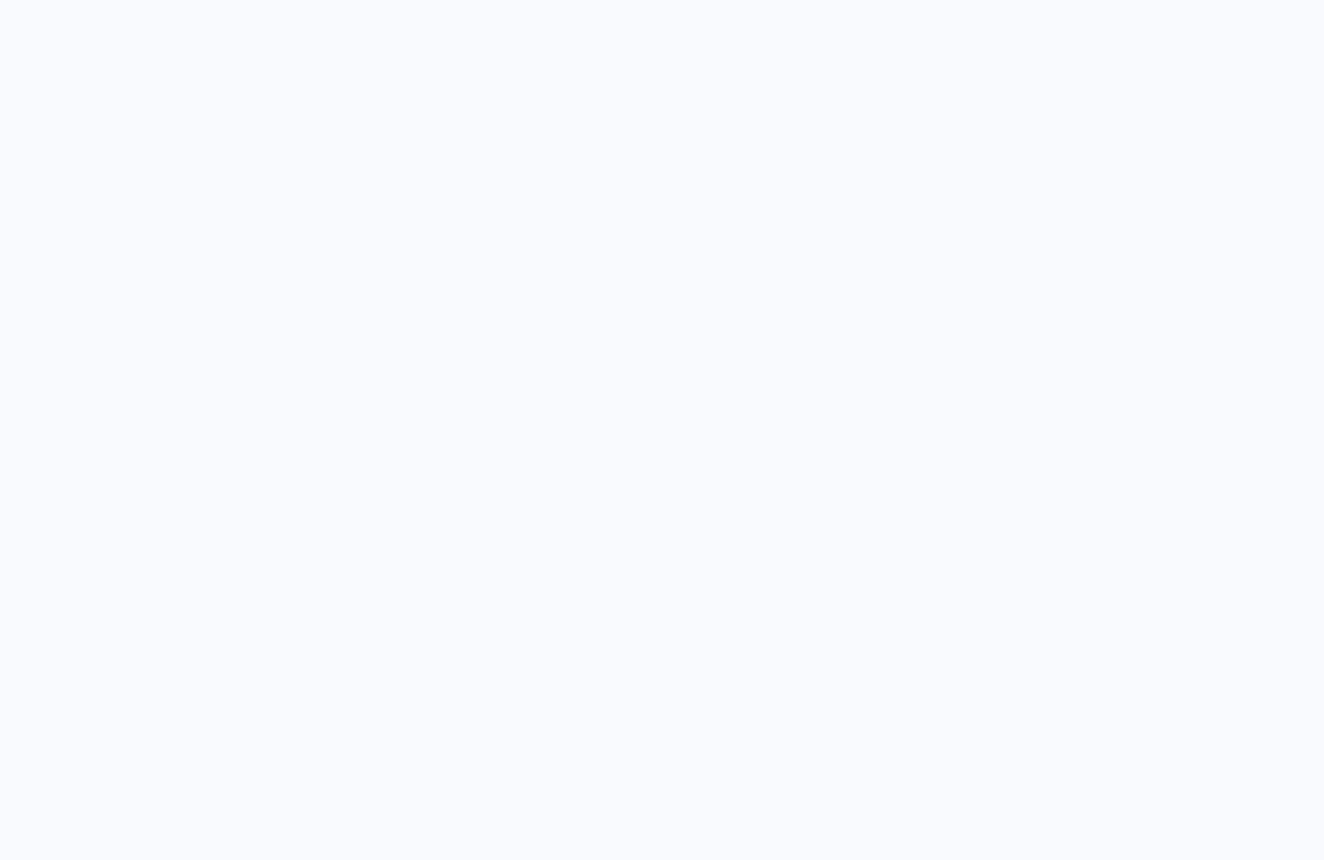 scroll, scrollTop: 0, scrollLeft: 0, axis: both 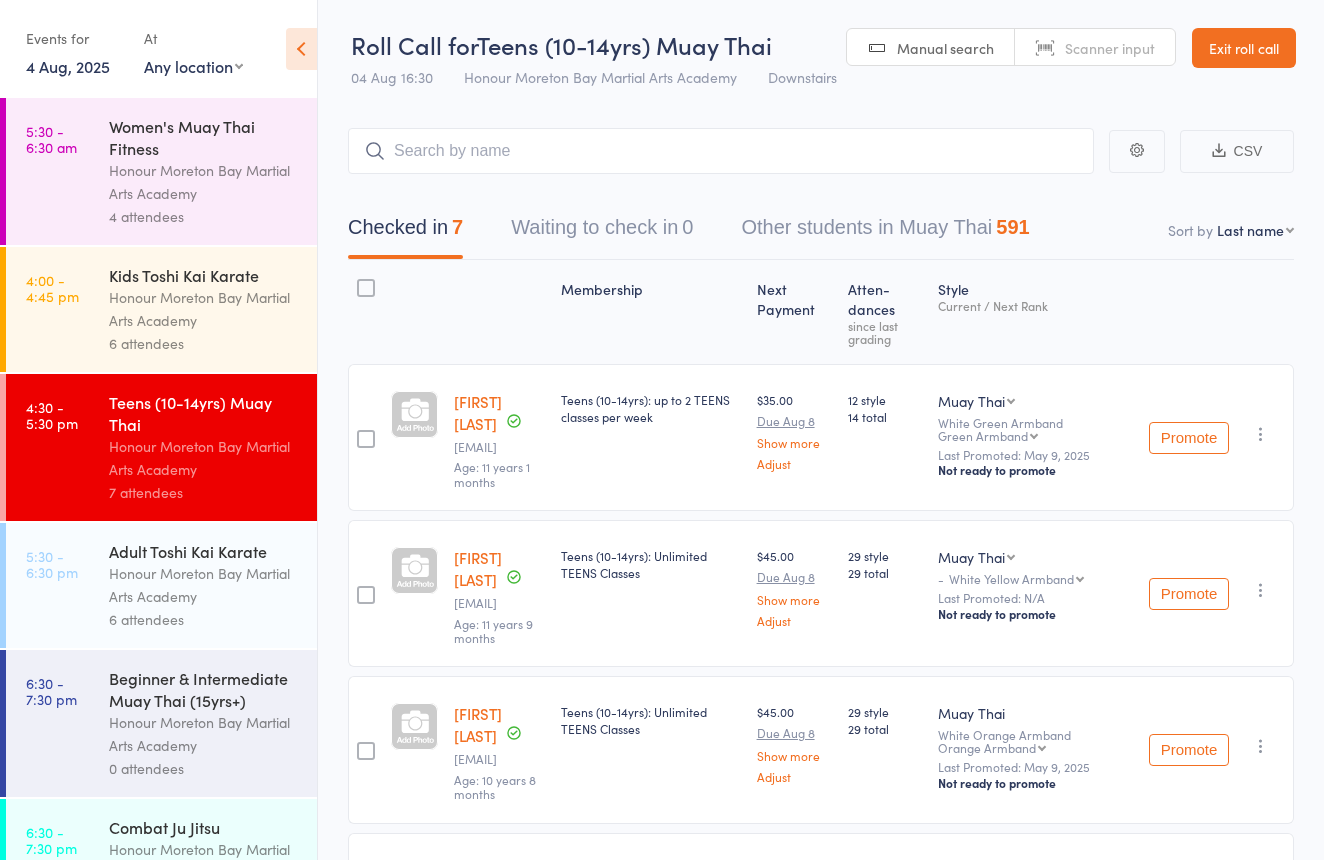click on "Adult Toshi Kai Karate Honour Moreton Bay Martial Arts Academy [NUMBER] attendees" at bounding box center (213, 585) 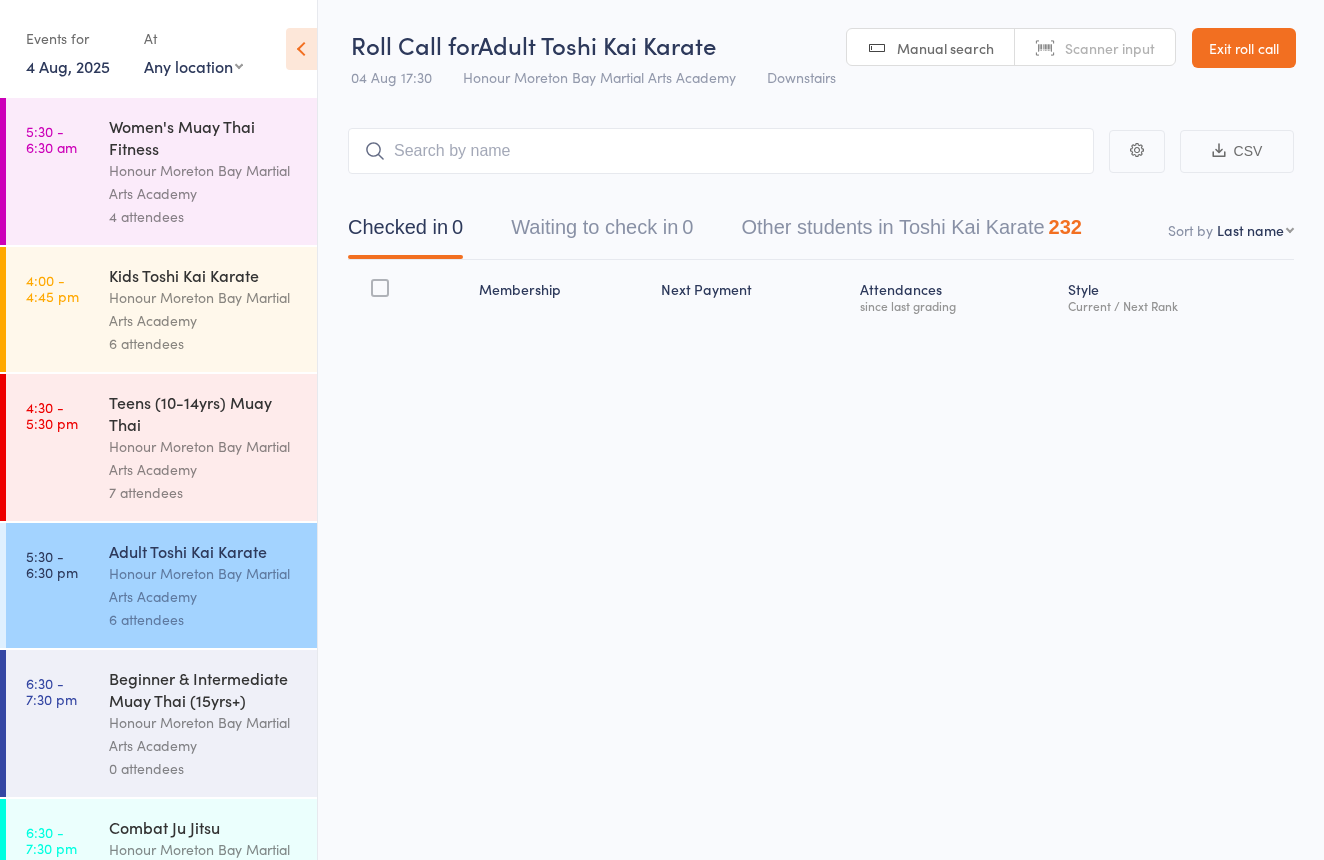click on "Scanner input" at bounding box center (1110, 48) 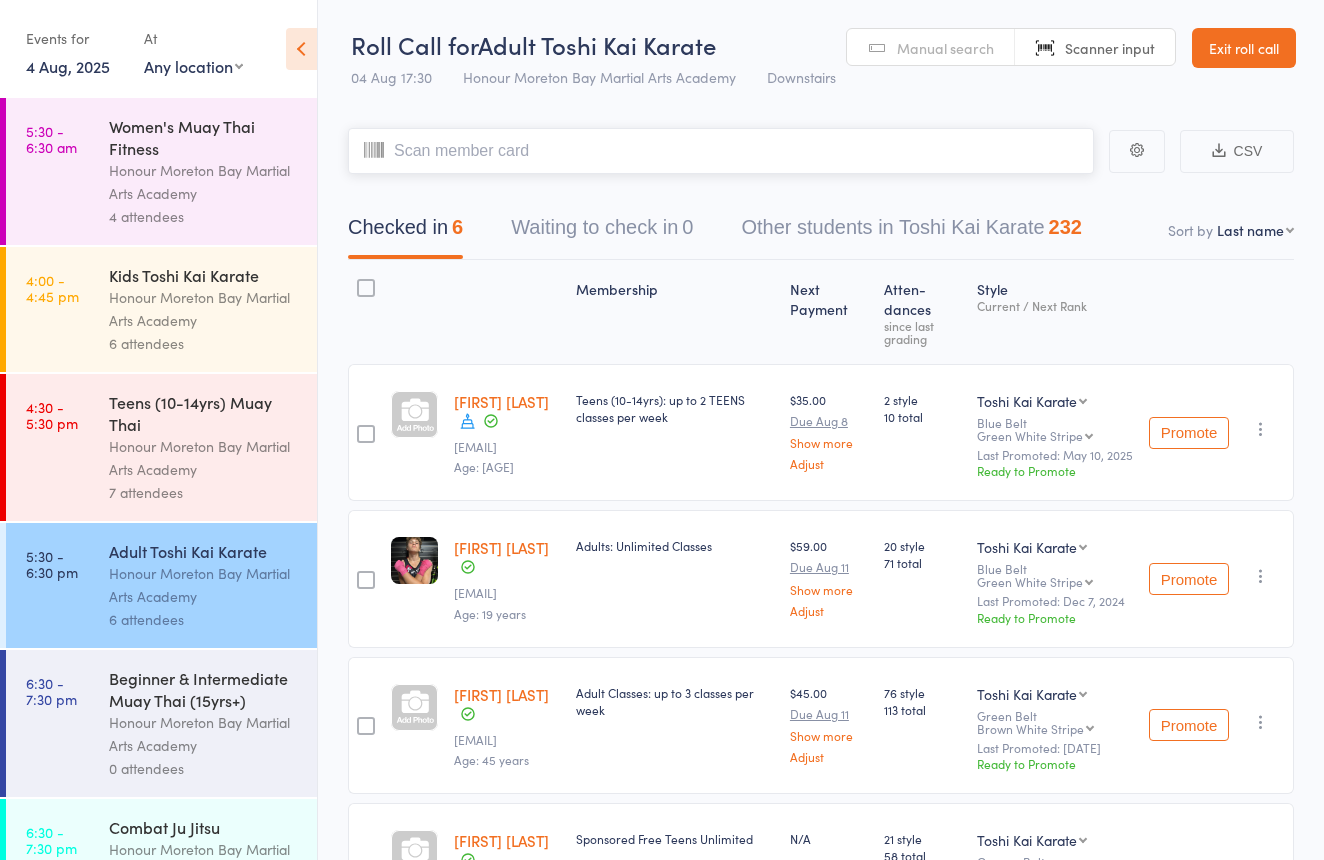 scroll, scrollTop: 0, scrollLeft: 0, axis: both 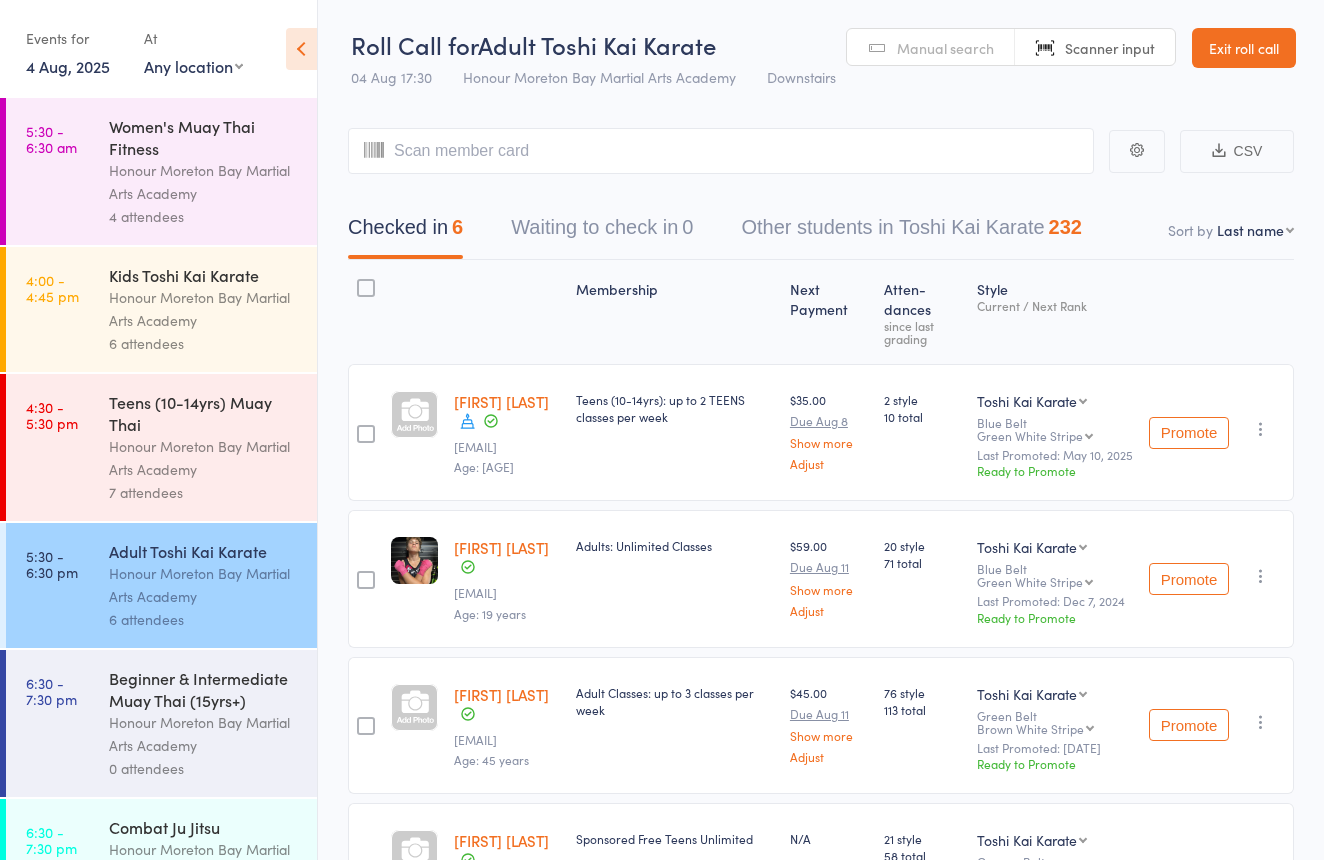 click on "Exit roll call" at bounding box center [1244, 48] 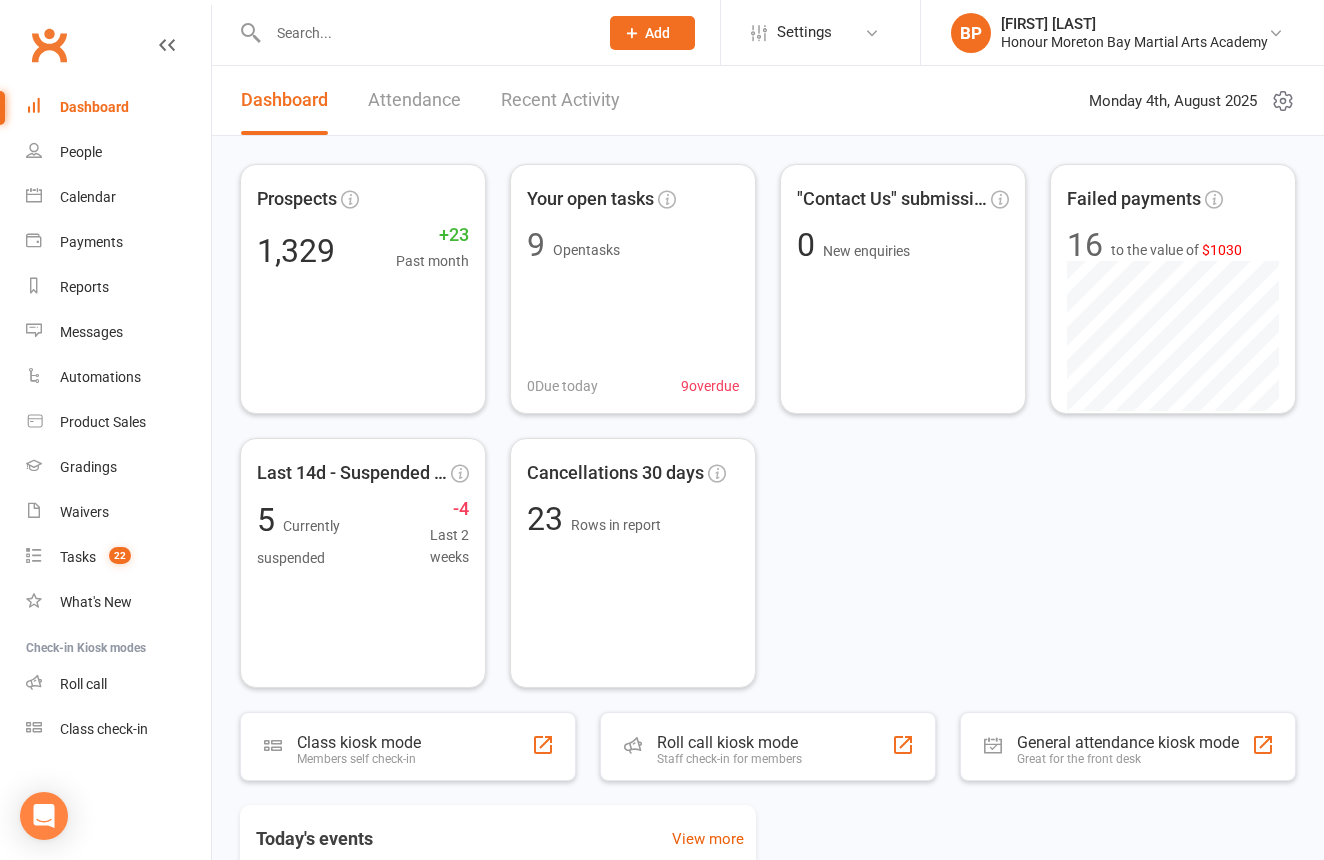 scroll, scrollTop: 0, scrollLeft: 0, axis: both 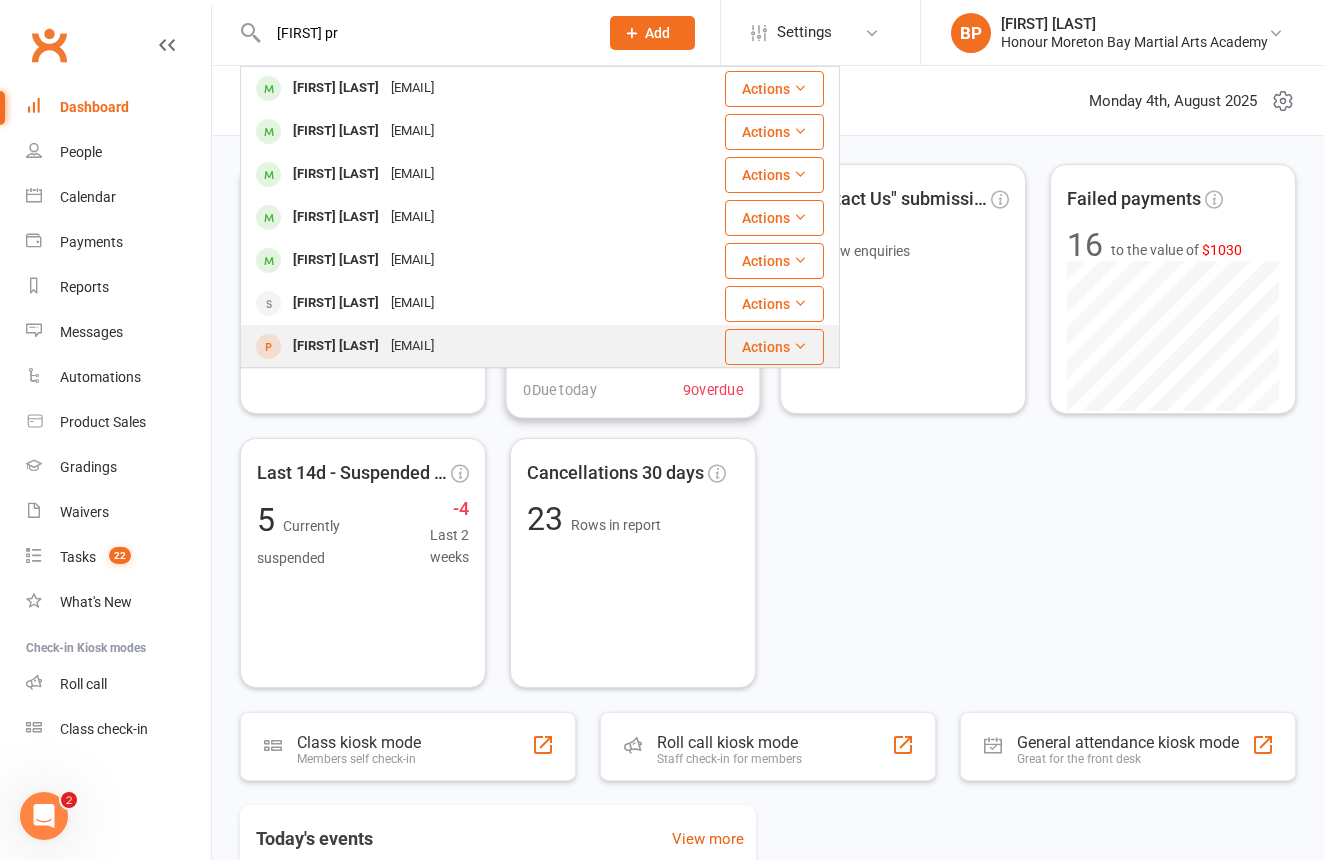 type on "[FIRST] pr" 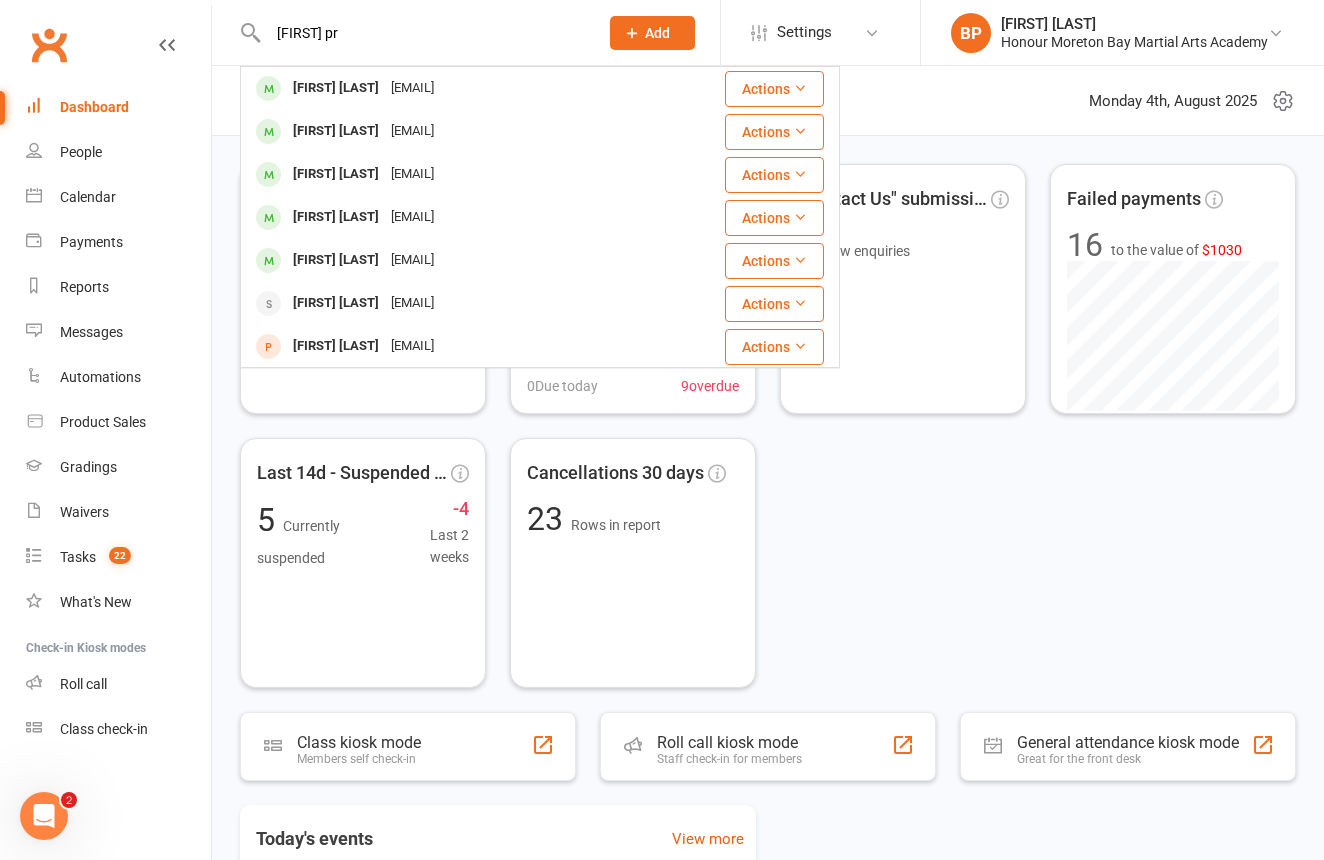 click on "[EMAIL]" at bounding box center [412, 346] 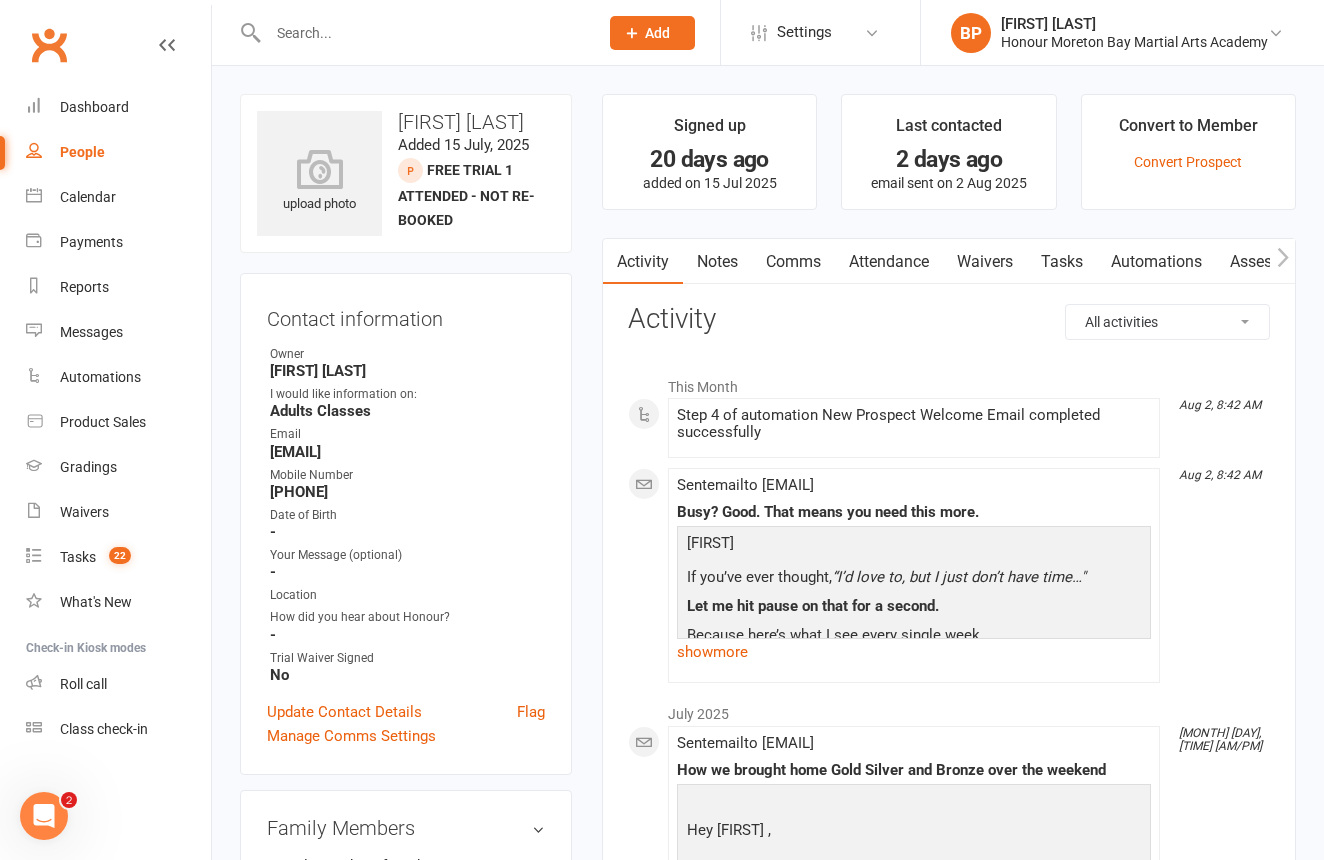 click on "Waivers" at bounding box center [985, 262] 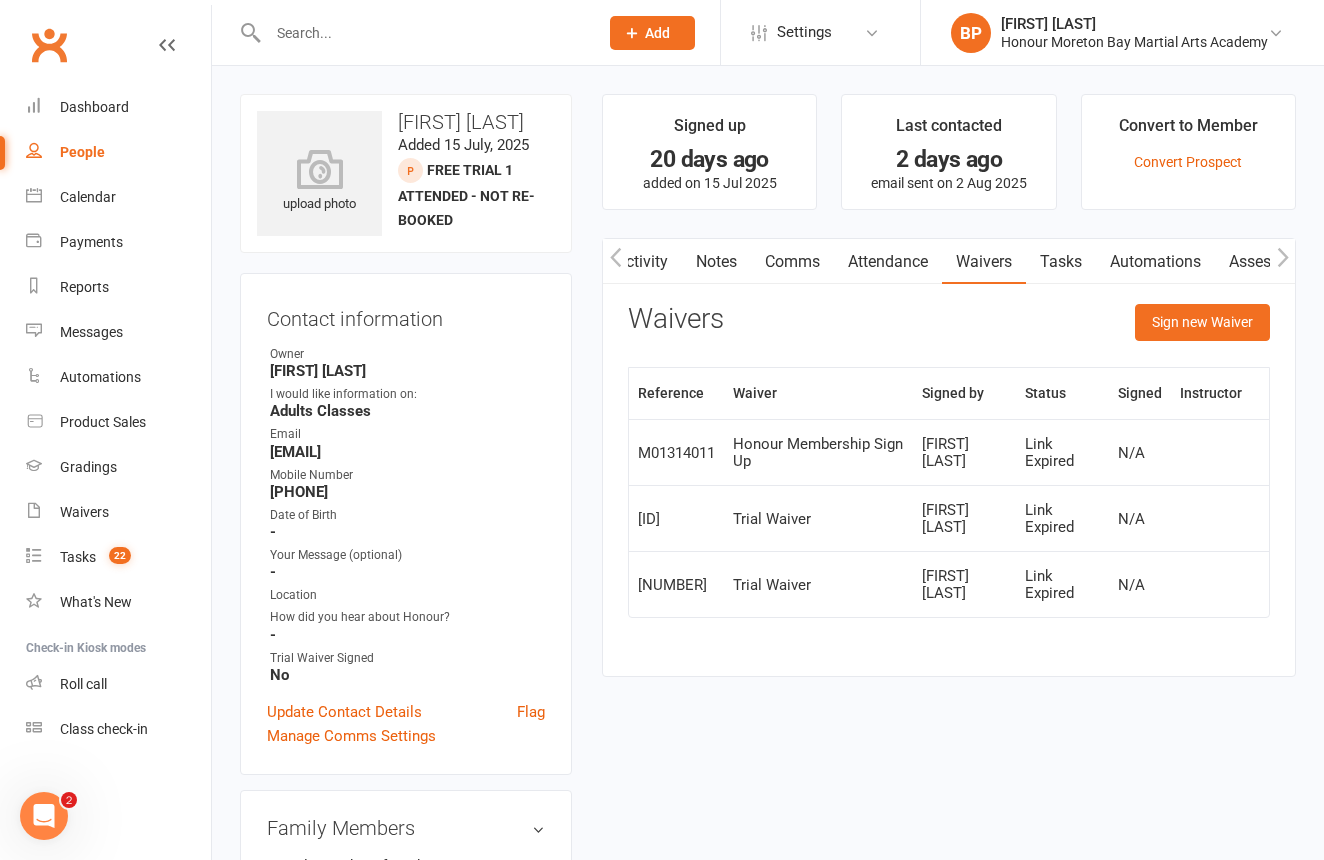 click on "Sign new Waiver" at bounding box center [1202, 322] 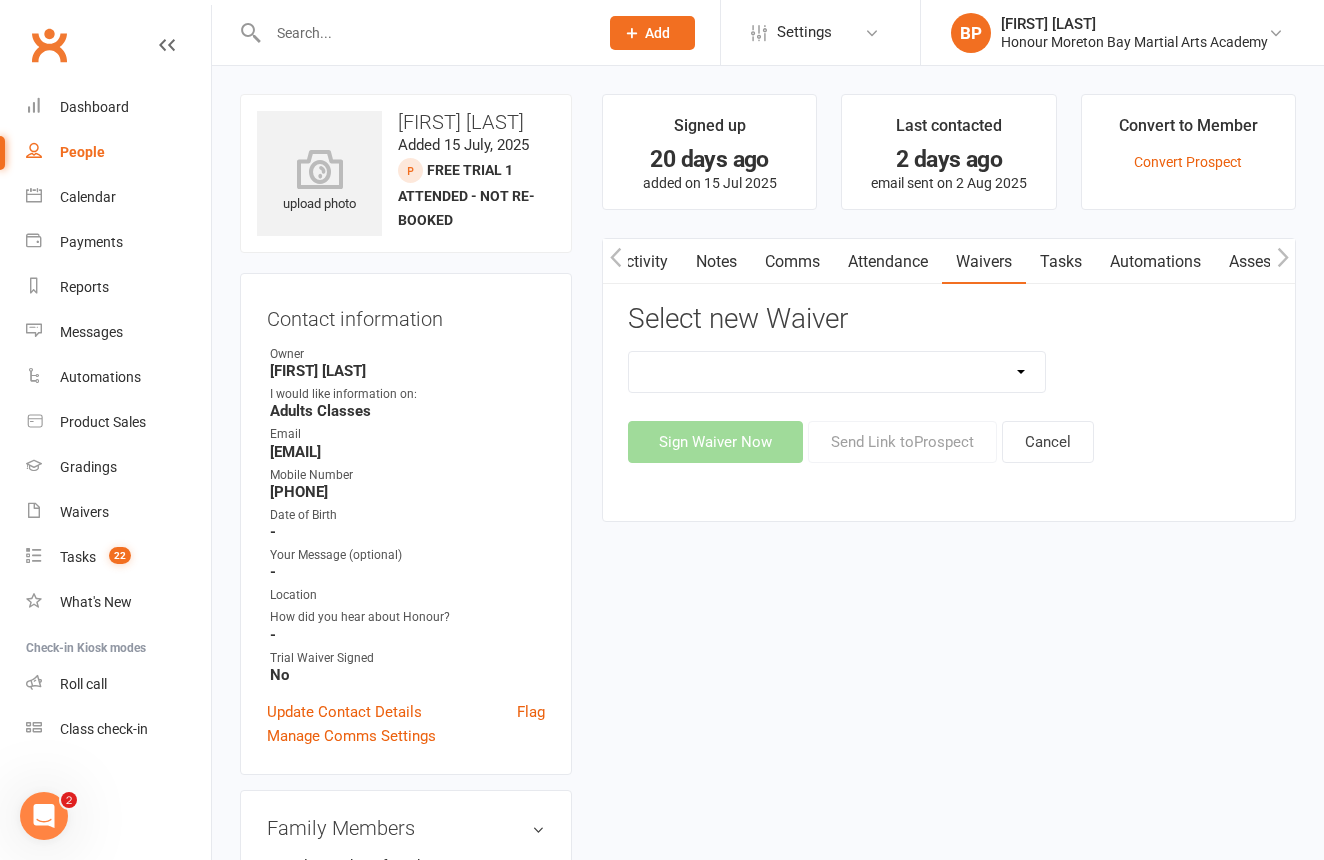 select on "5743" 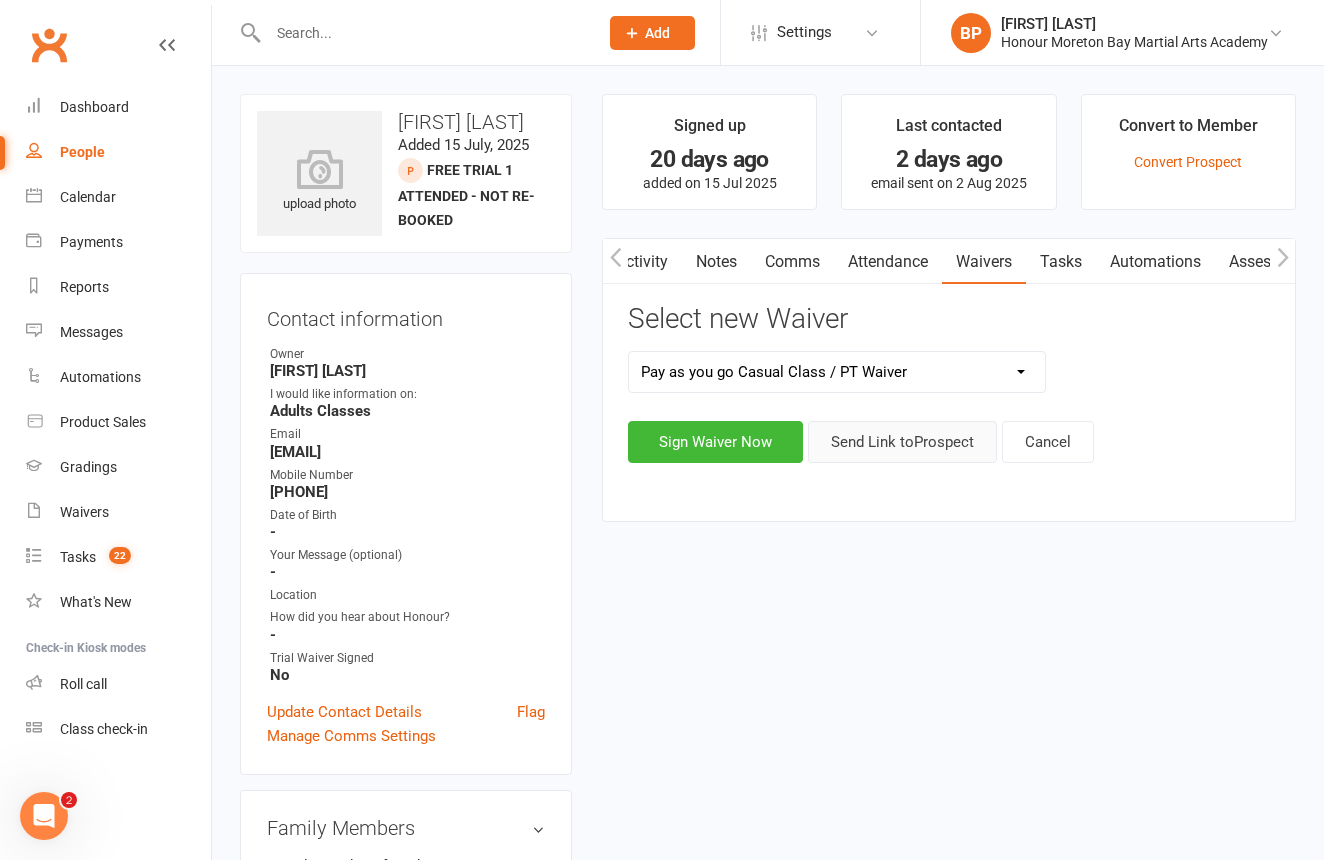 click on "Send Link to  Prospect" at bounding box center (902, 442) 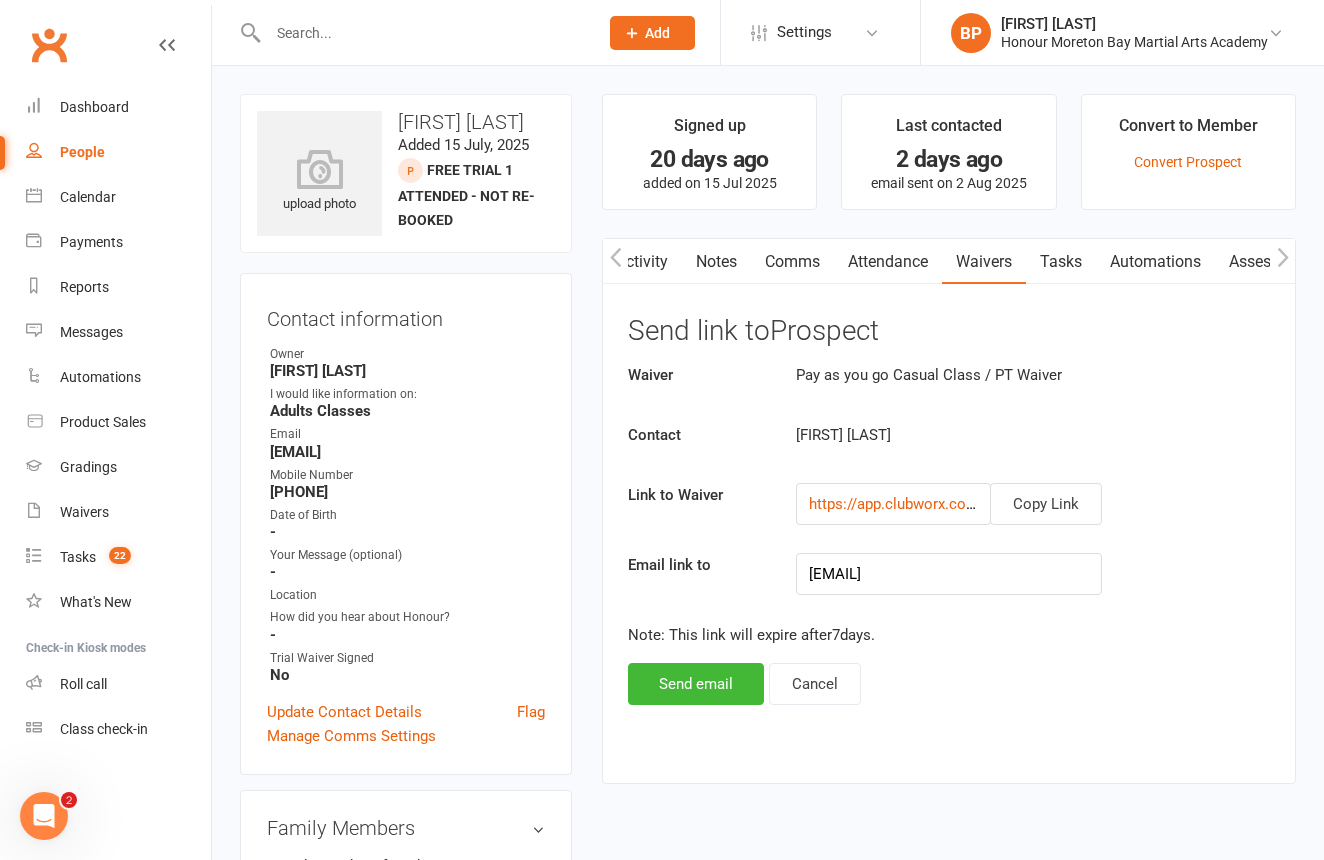 drag, startPoint x: 1077, startPoint y: 493, endPoint x: 1024, endPoint y: 381, distance: 123.90723 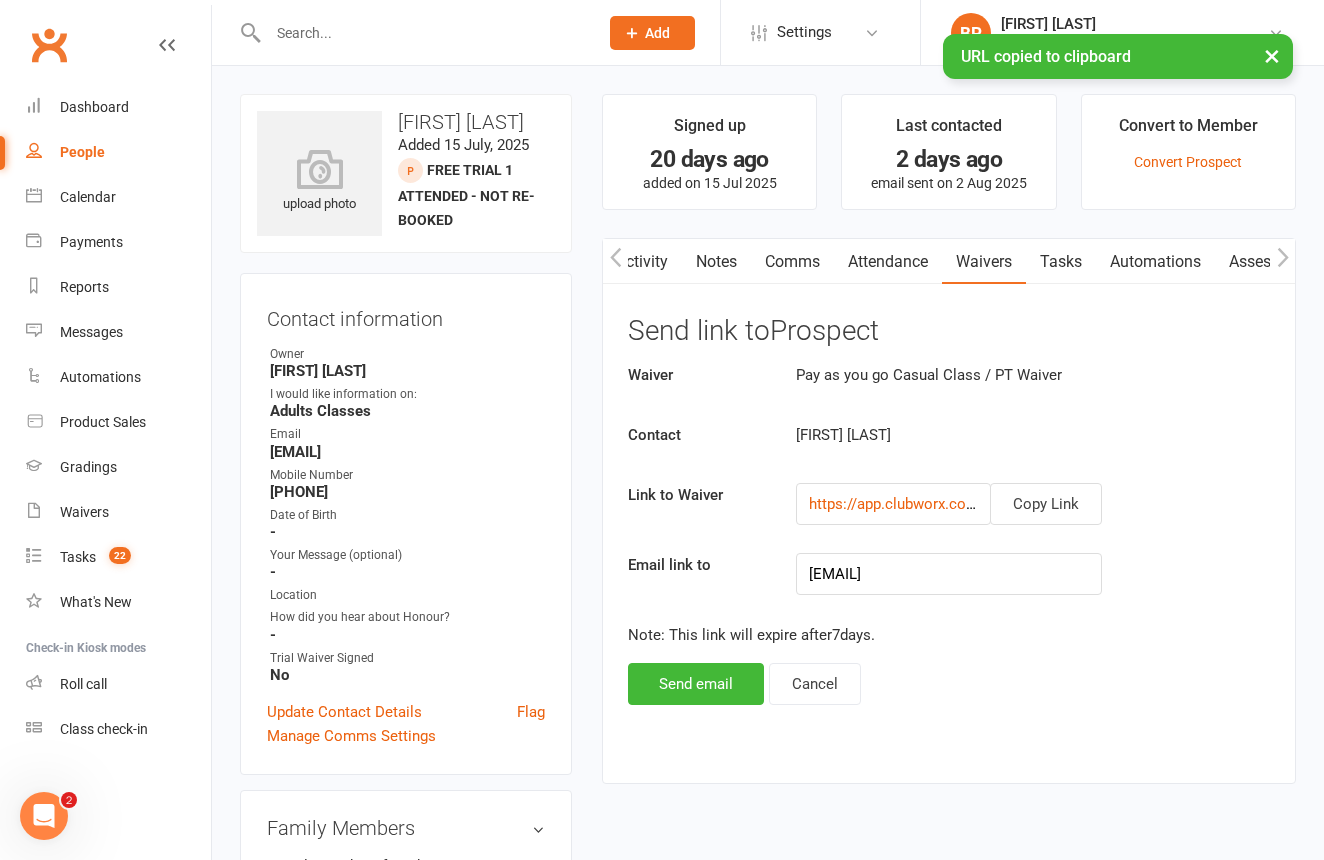 click on "Comms" at bounding box center (792, 262) 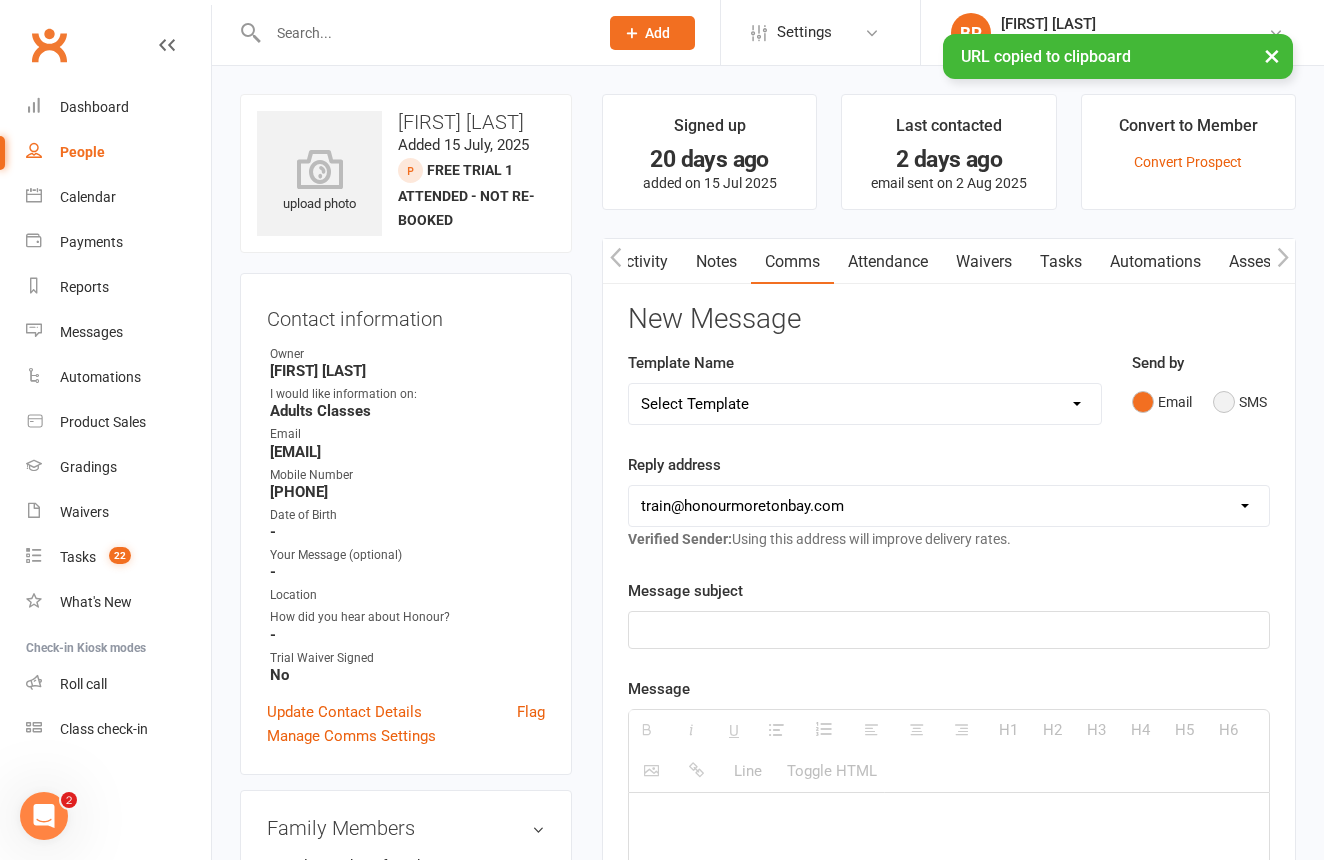 drag, startPoint x: 1205, startPoint y: 396, endPoint x: 1223, endPoint y: 399, distance: 18.248287 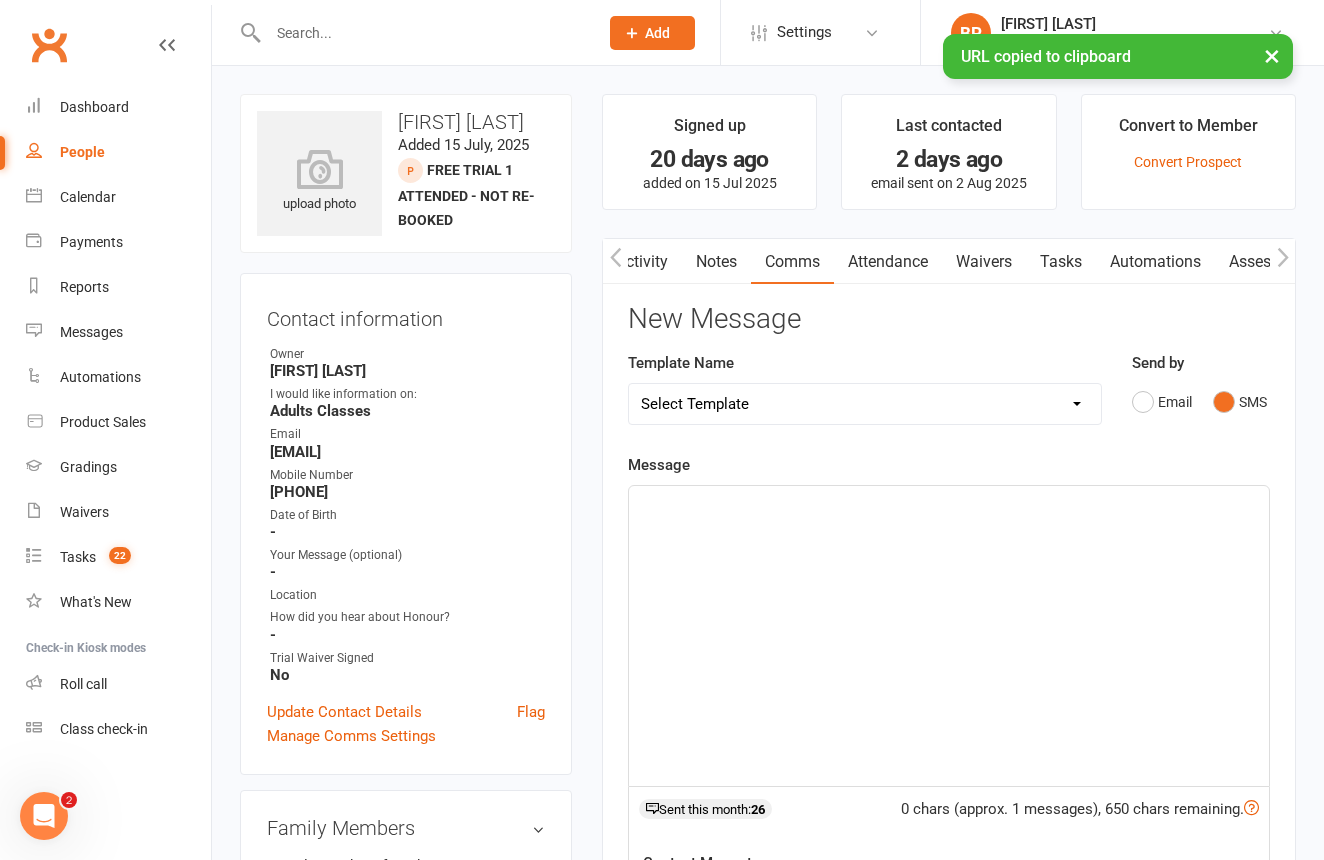 click at bounding box center [949, 636] 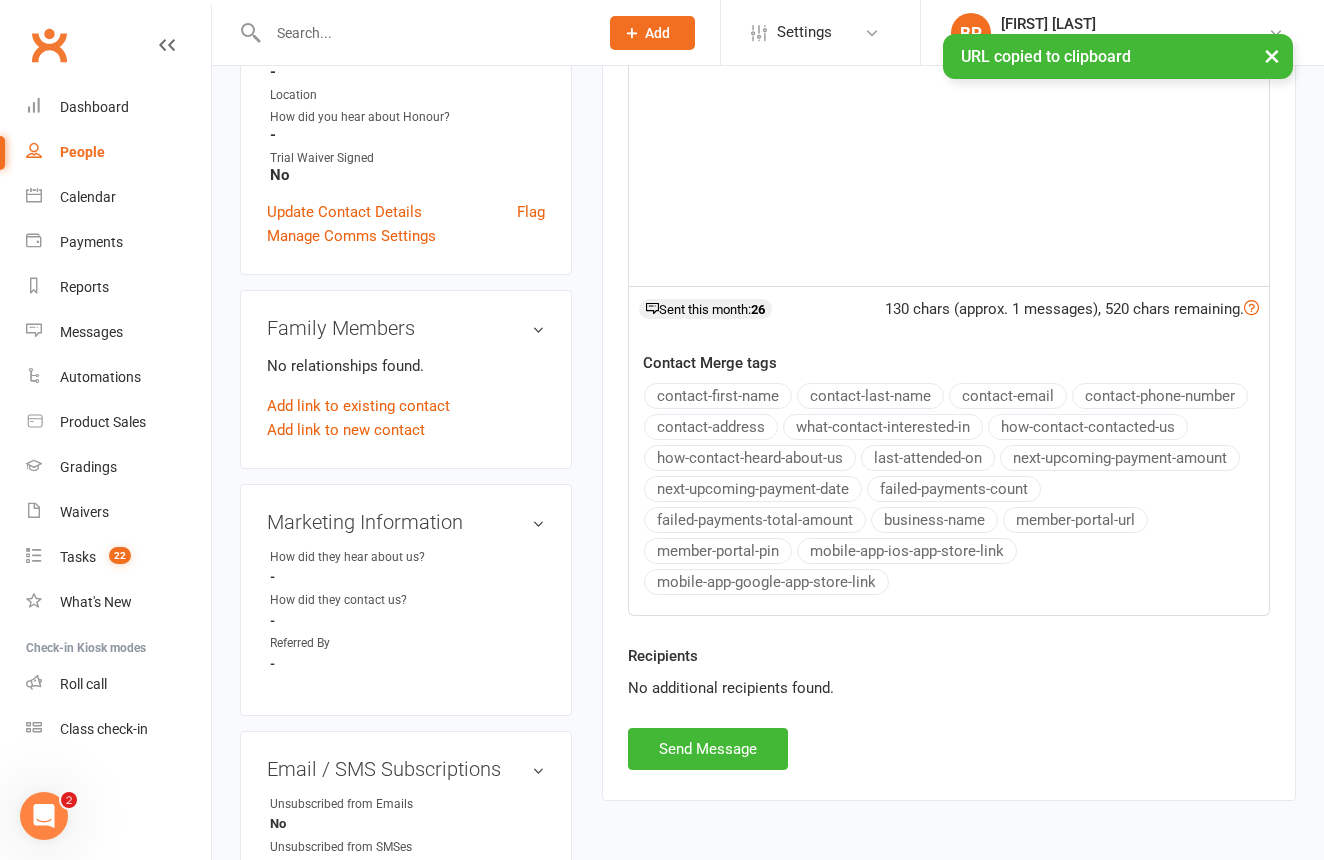 scroll, scrollTop: 505, scrollLeft: 0, axis: vertical 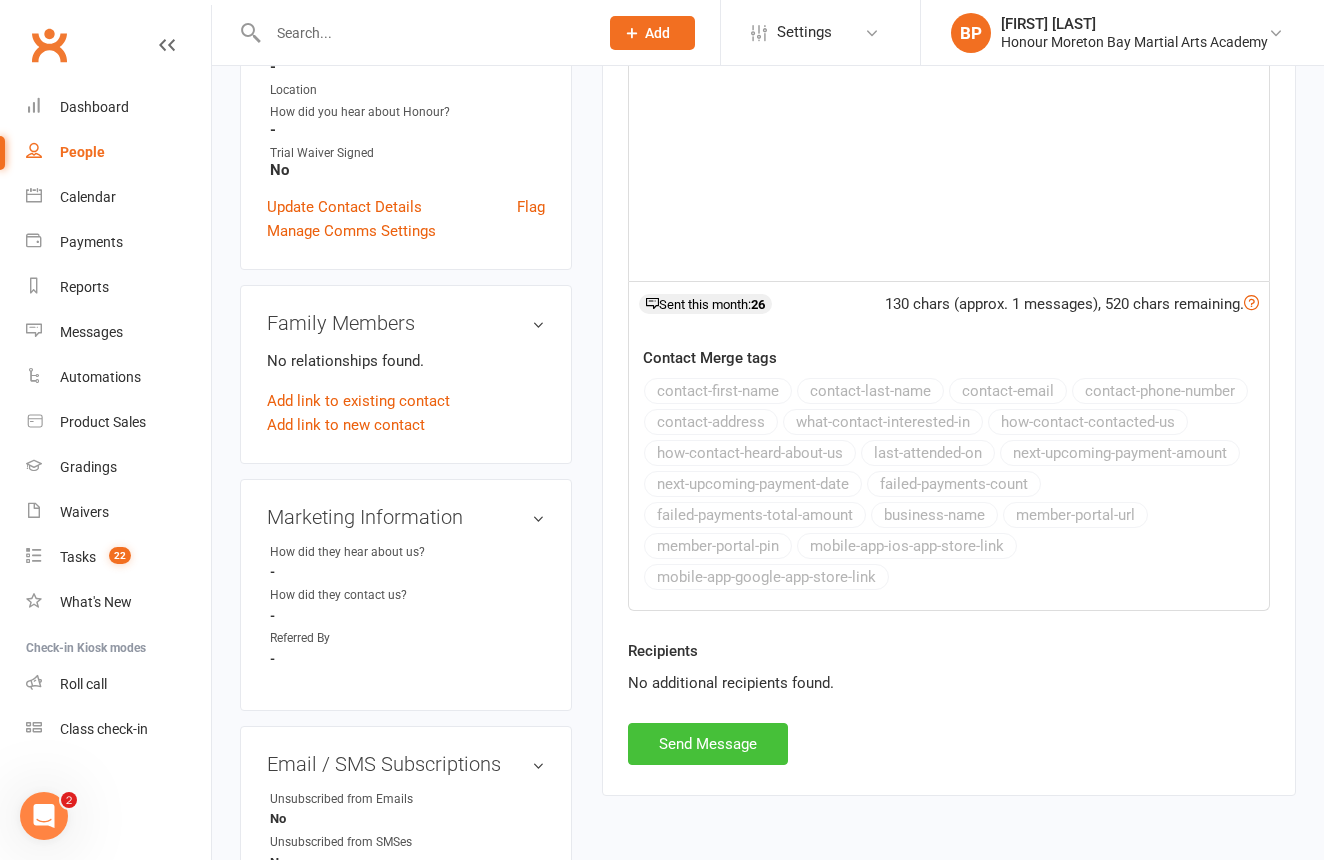 click on "Send Message" at bounding box center [708, 744] 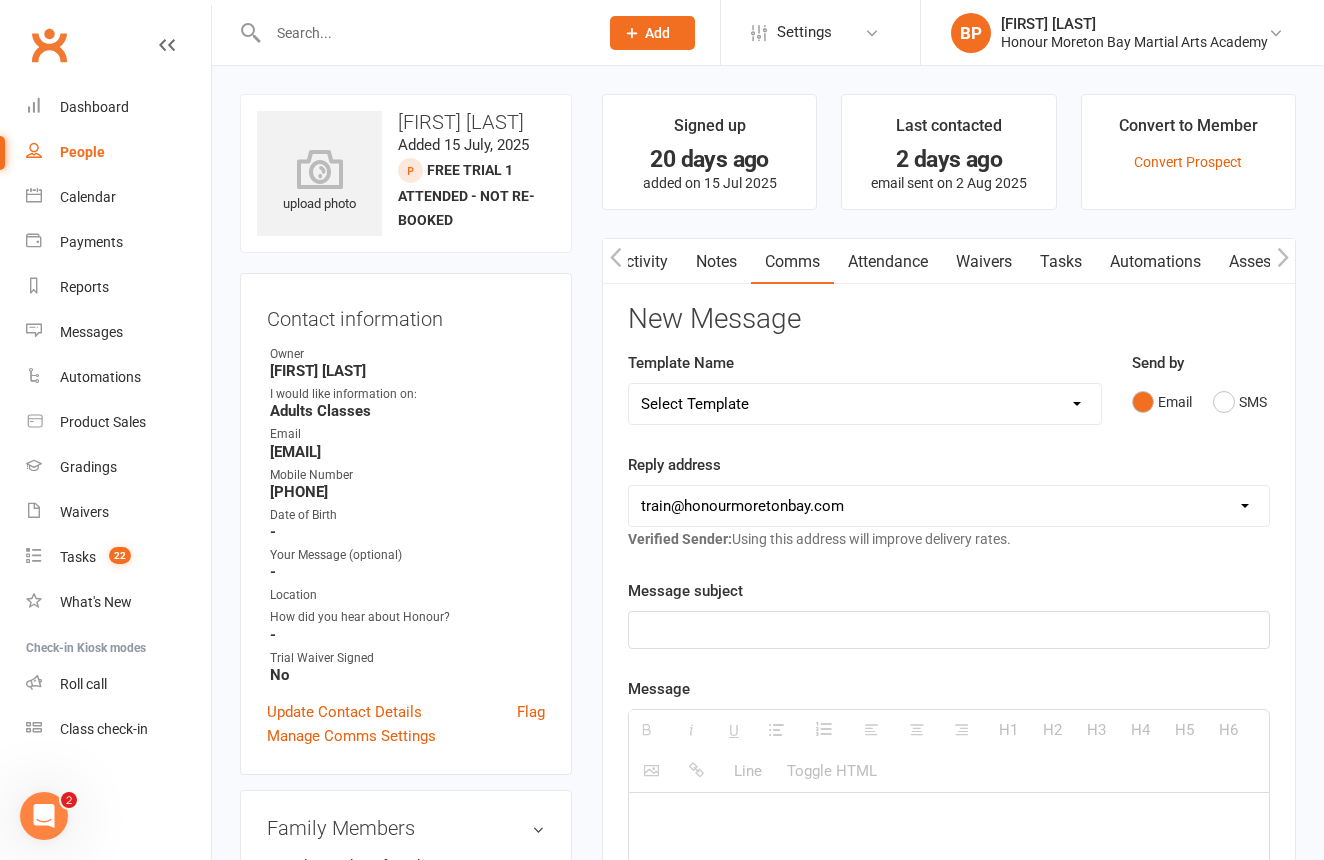 scroll, scrollTop: 0, scrollLeft: 0, axis: both 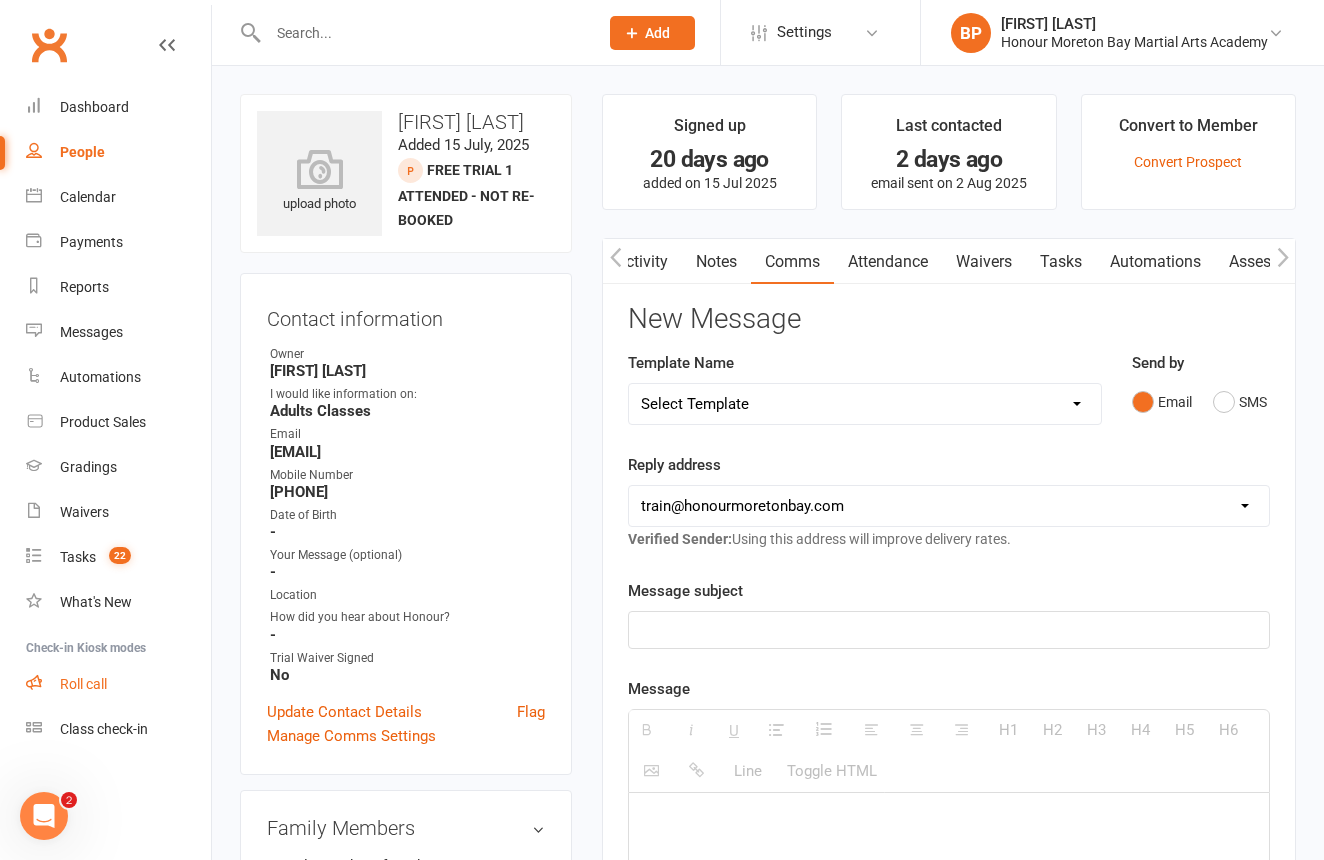 click on "Roll call" at bounding box center (83, 684) 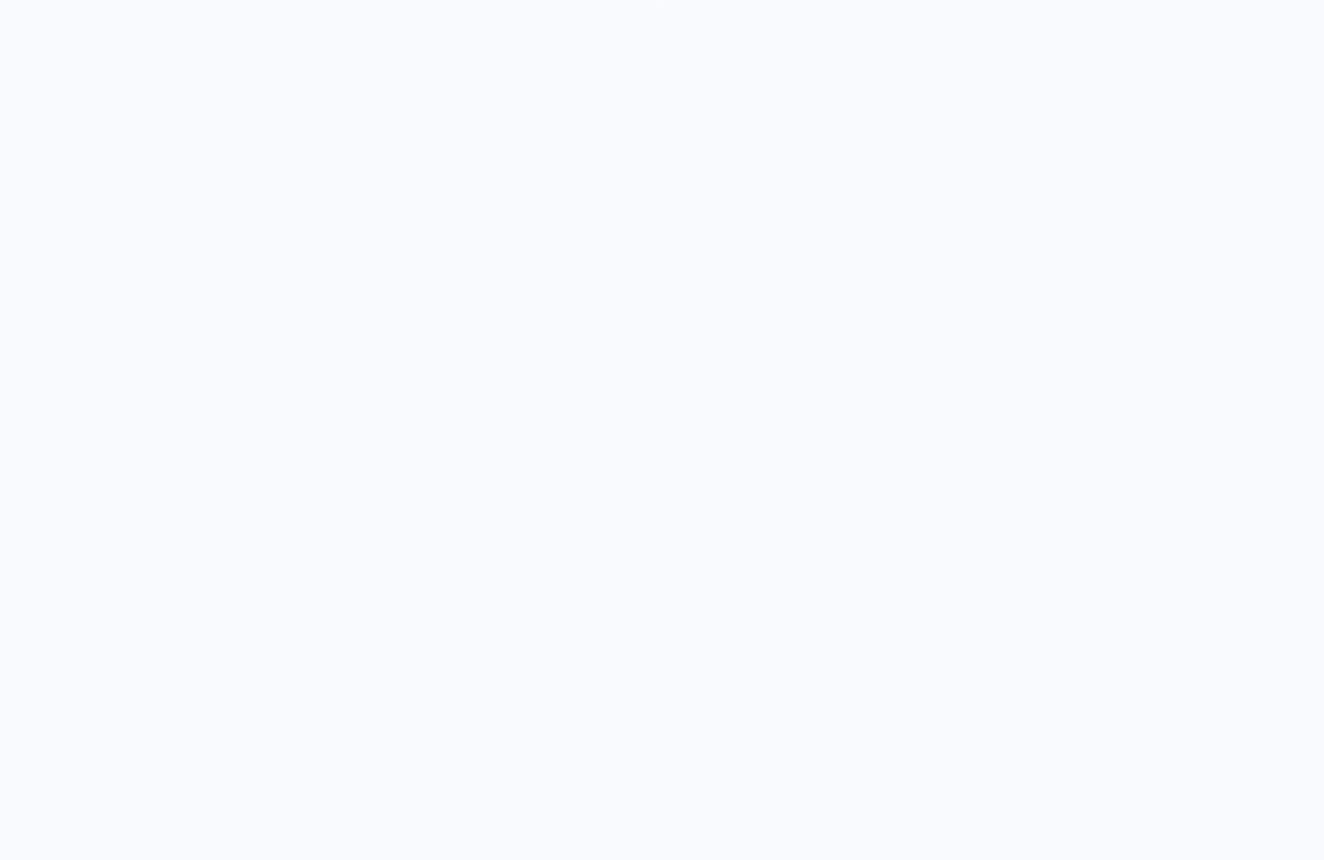 scroll, scrollTop: 0, scrollLeft: 0, axis: both 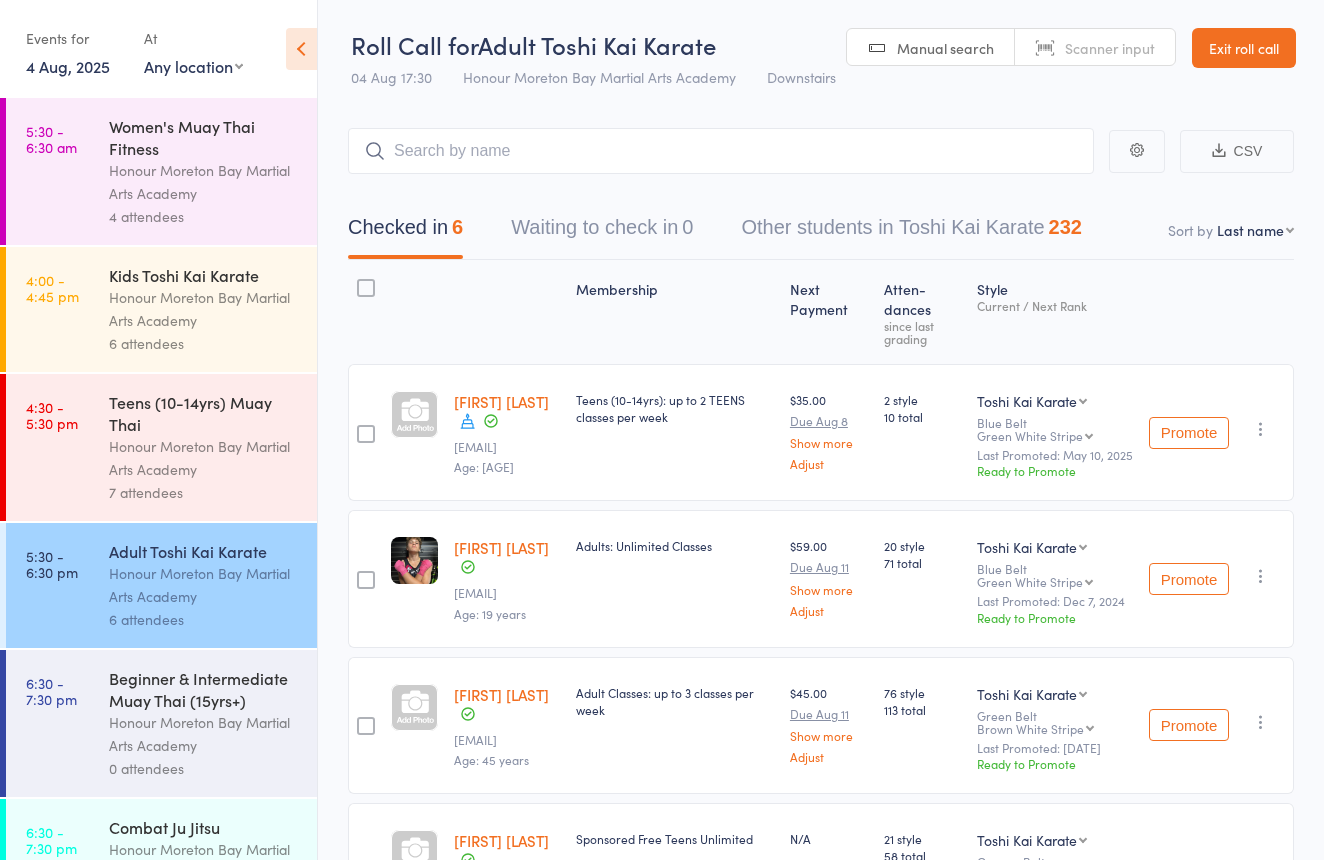 click on "Honour Moreton Bay Martial Arts Academy" at bounding box center (204, 734) 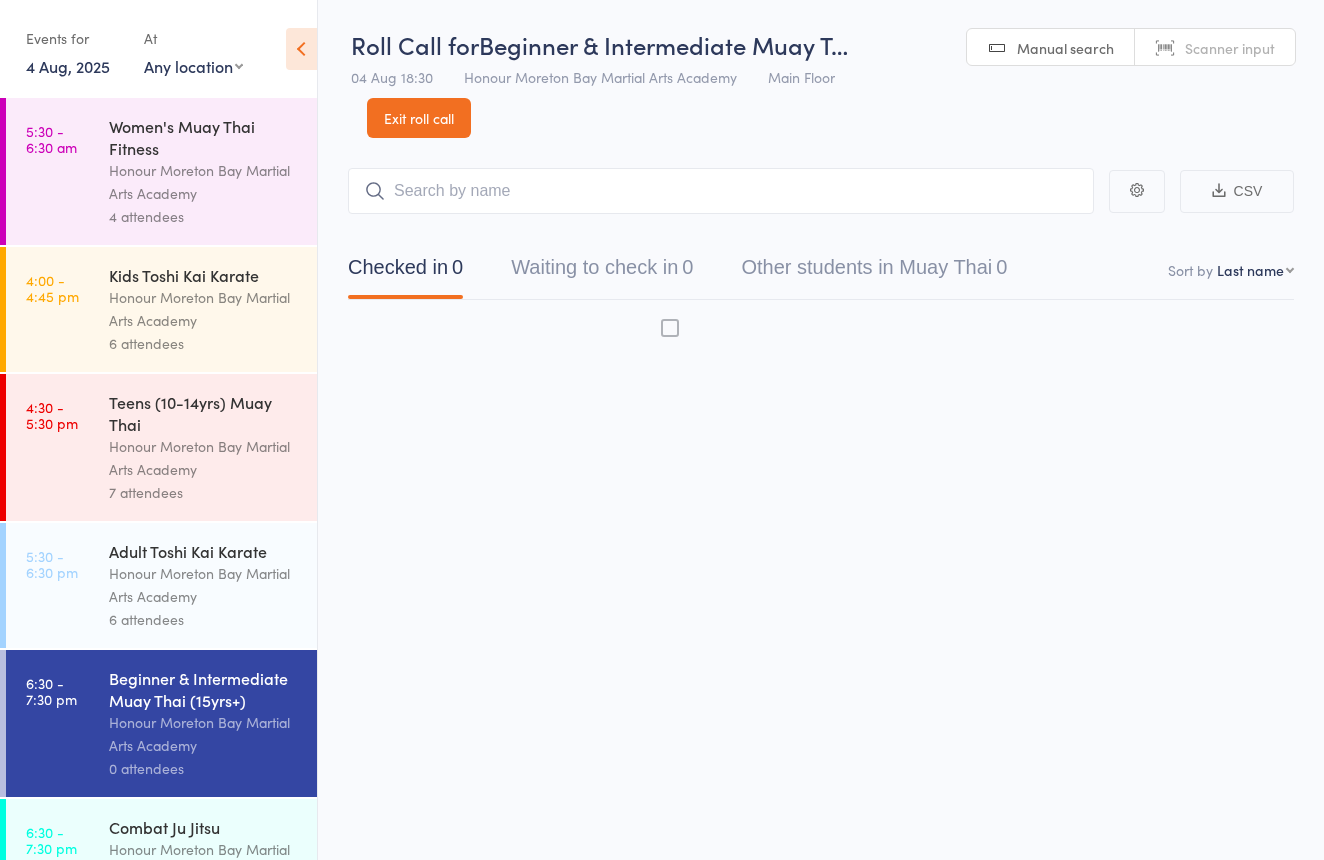 click on "Manual search" at bounding box center (1051, 48) 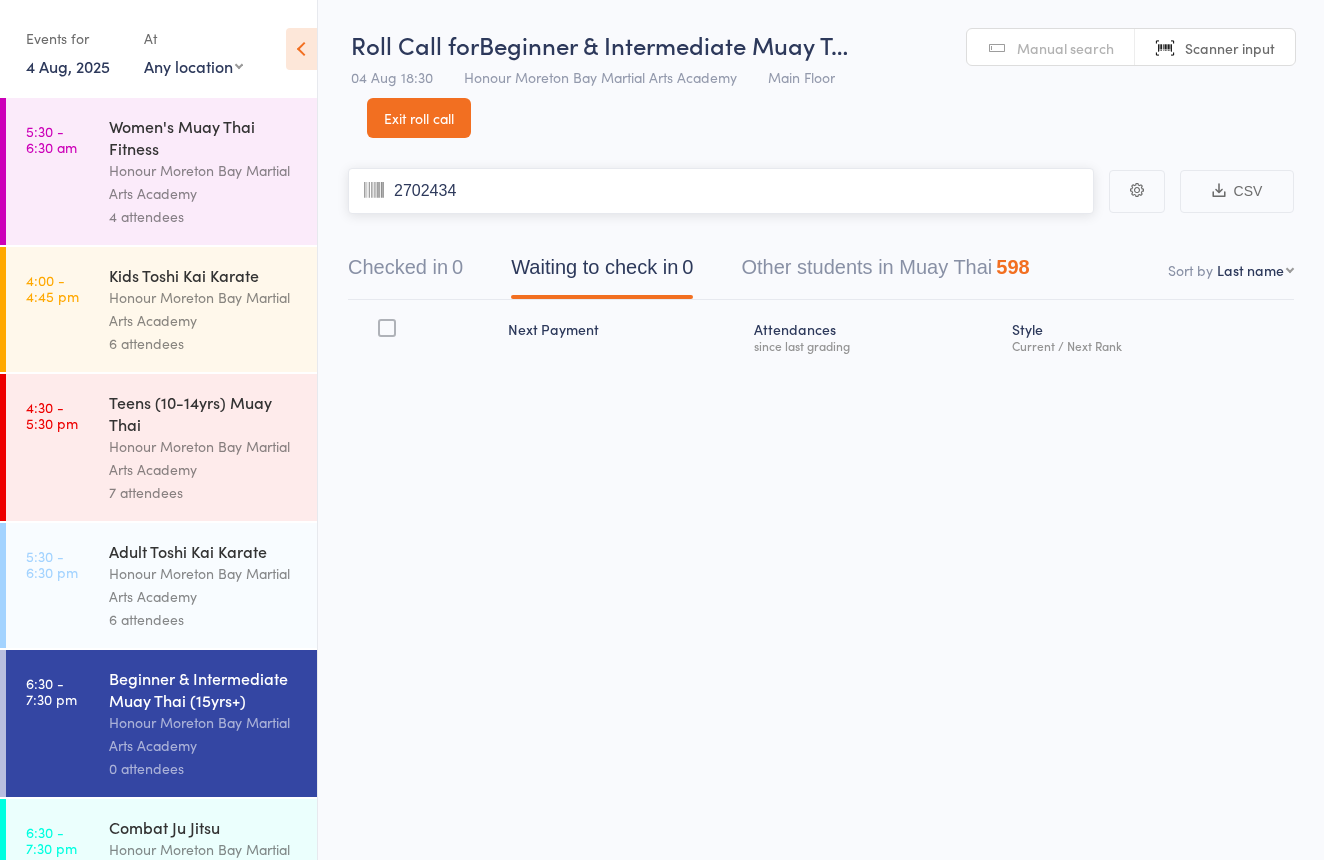 type on "2702434" 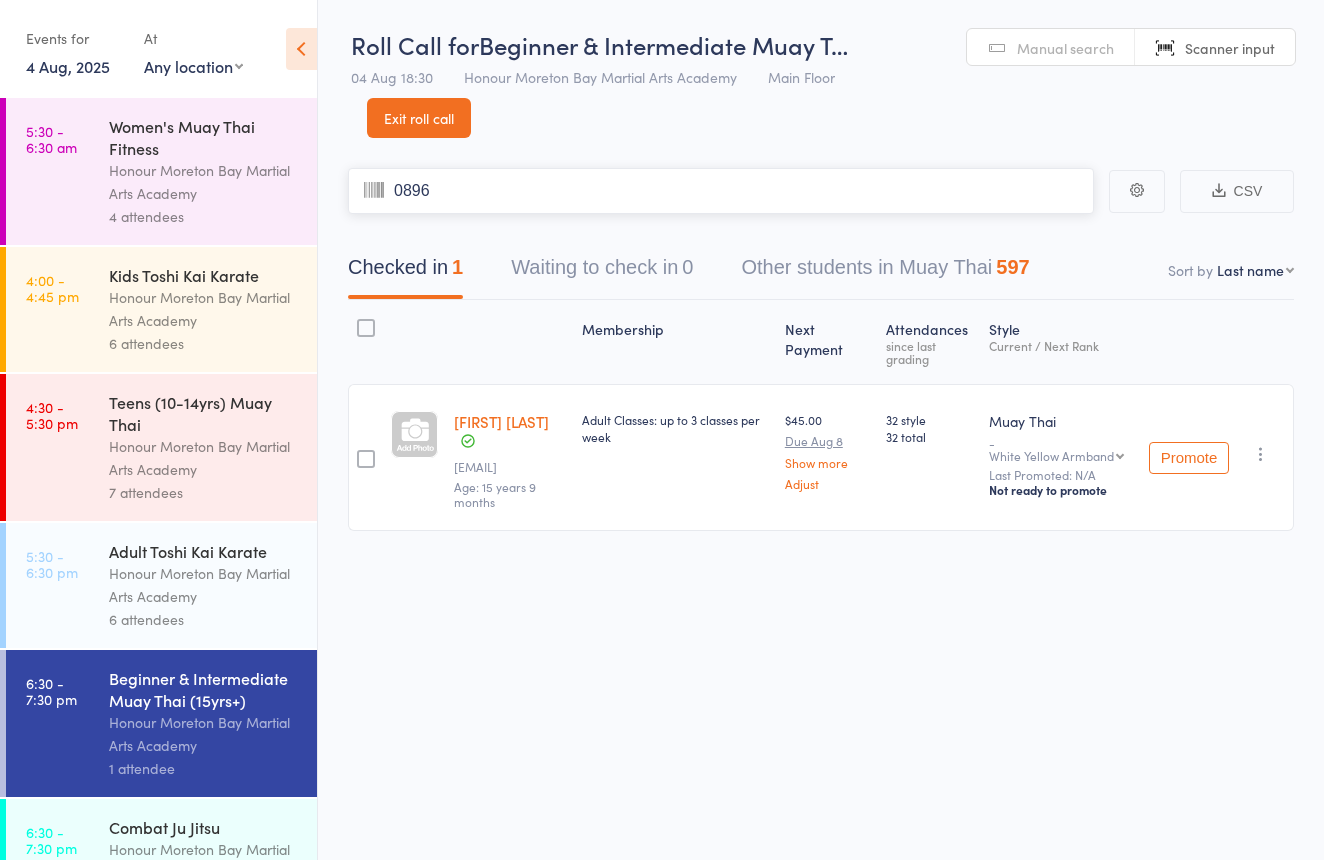 type on "0896" 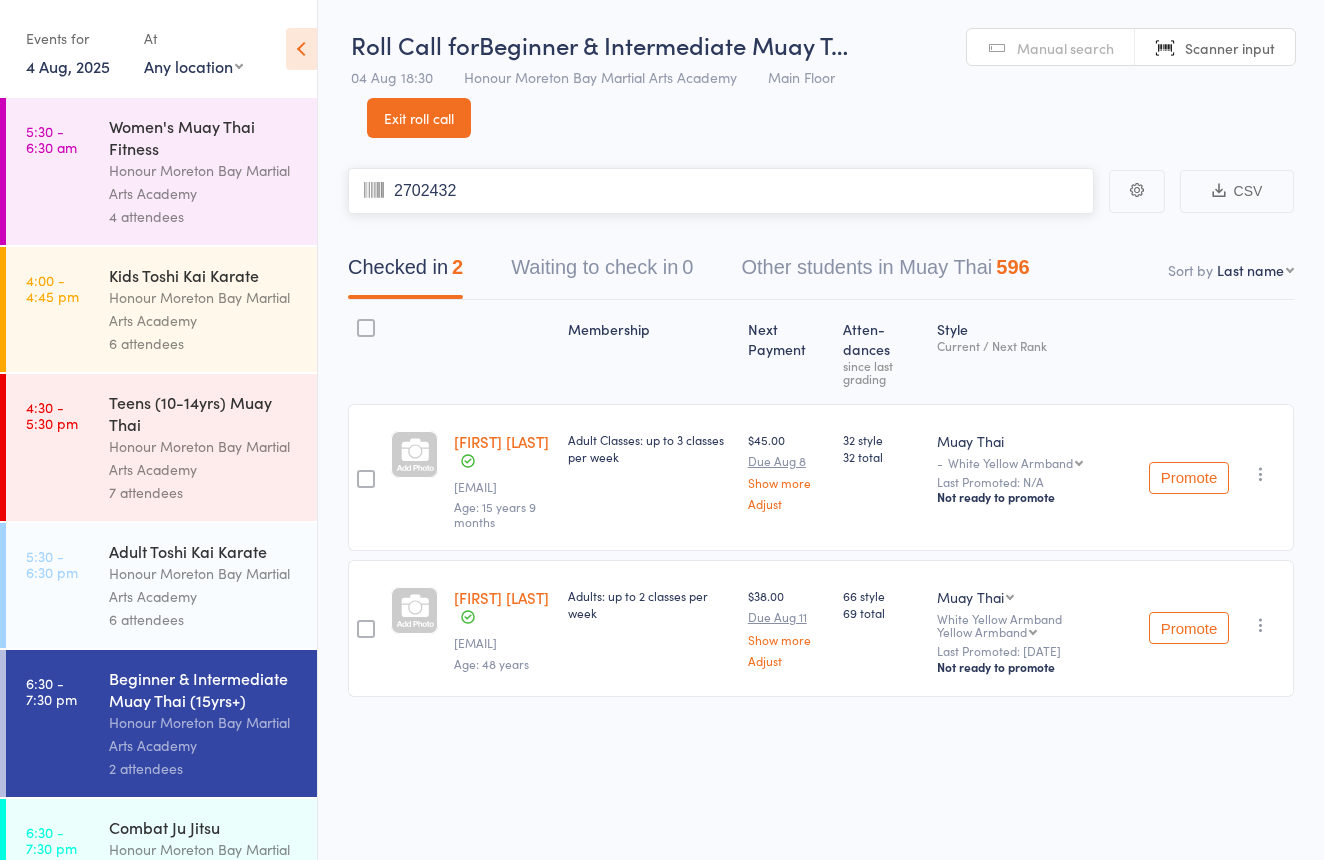 type on "2702432" 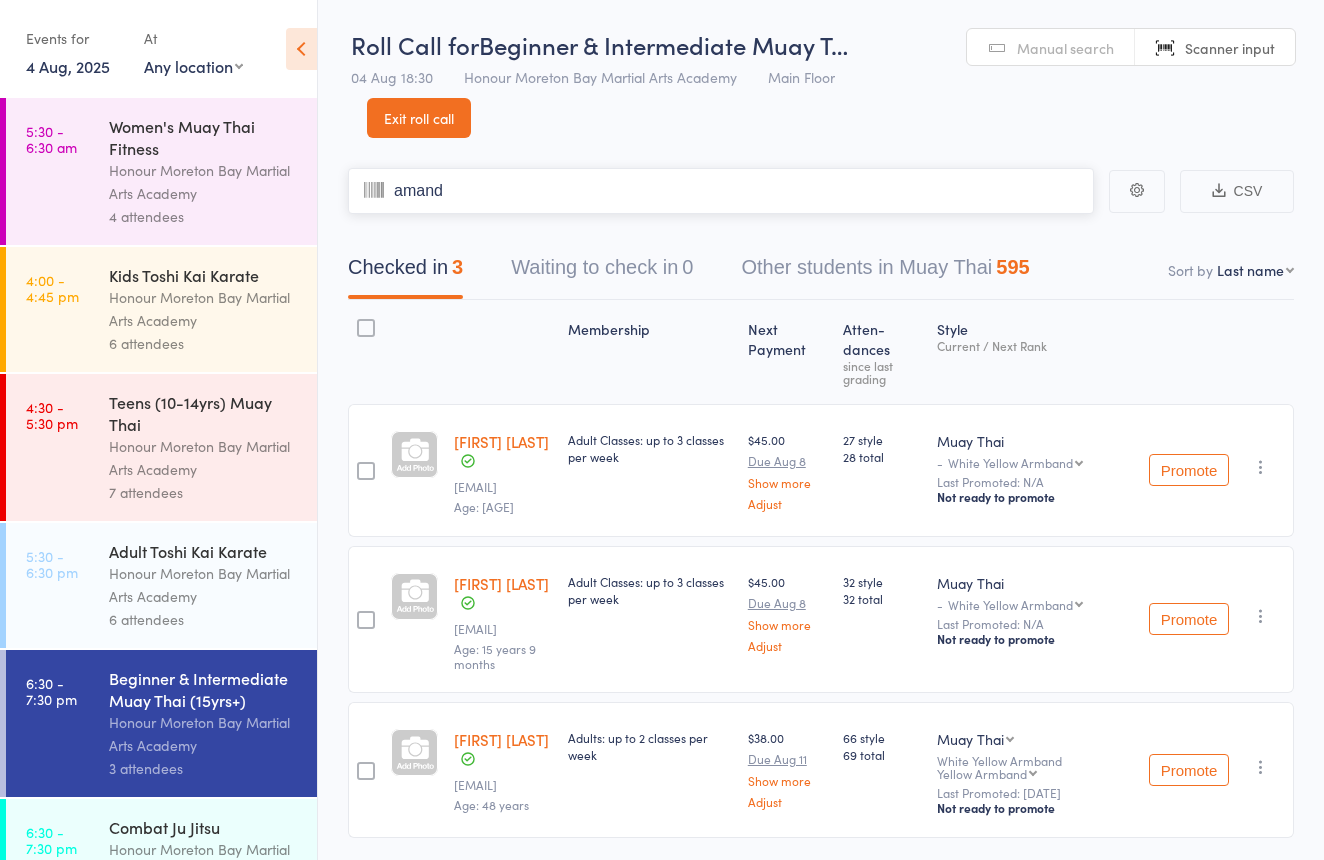 type on "amanda" 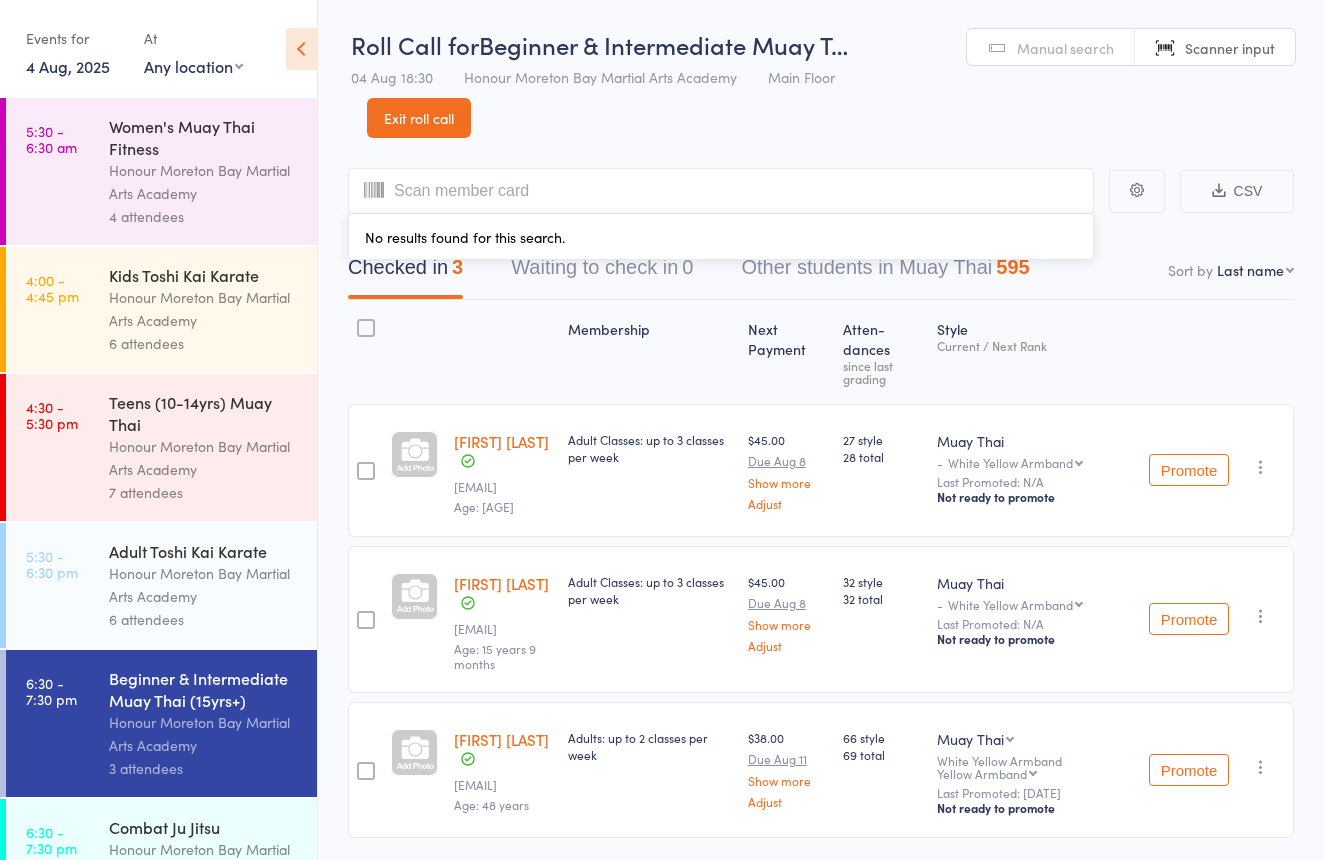 drag, startPoint x: 832, startPoint y: 179, endPoint x: 1032, endPoint y: 42, distance: 242.42319 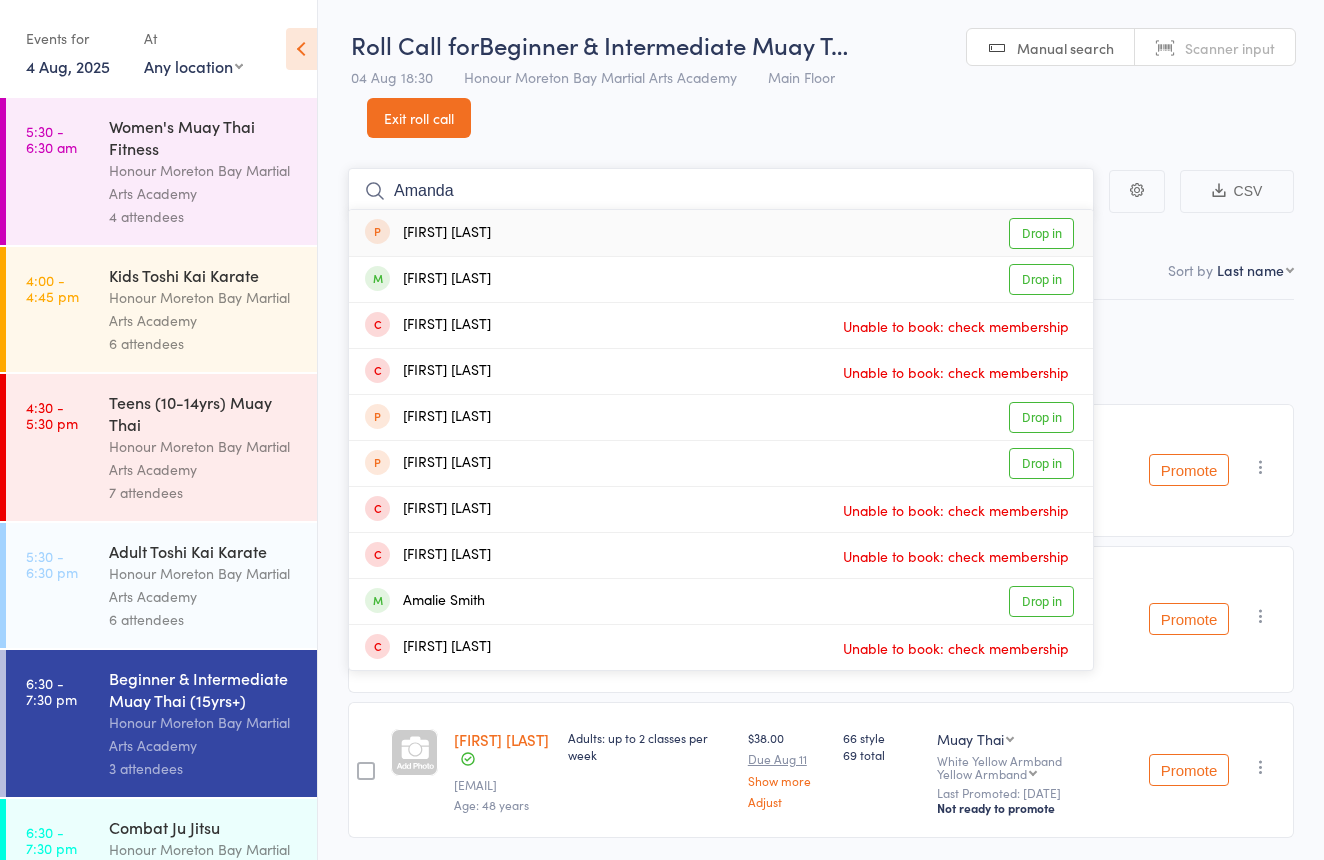 type on "Amanda" 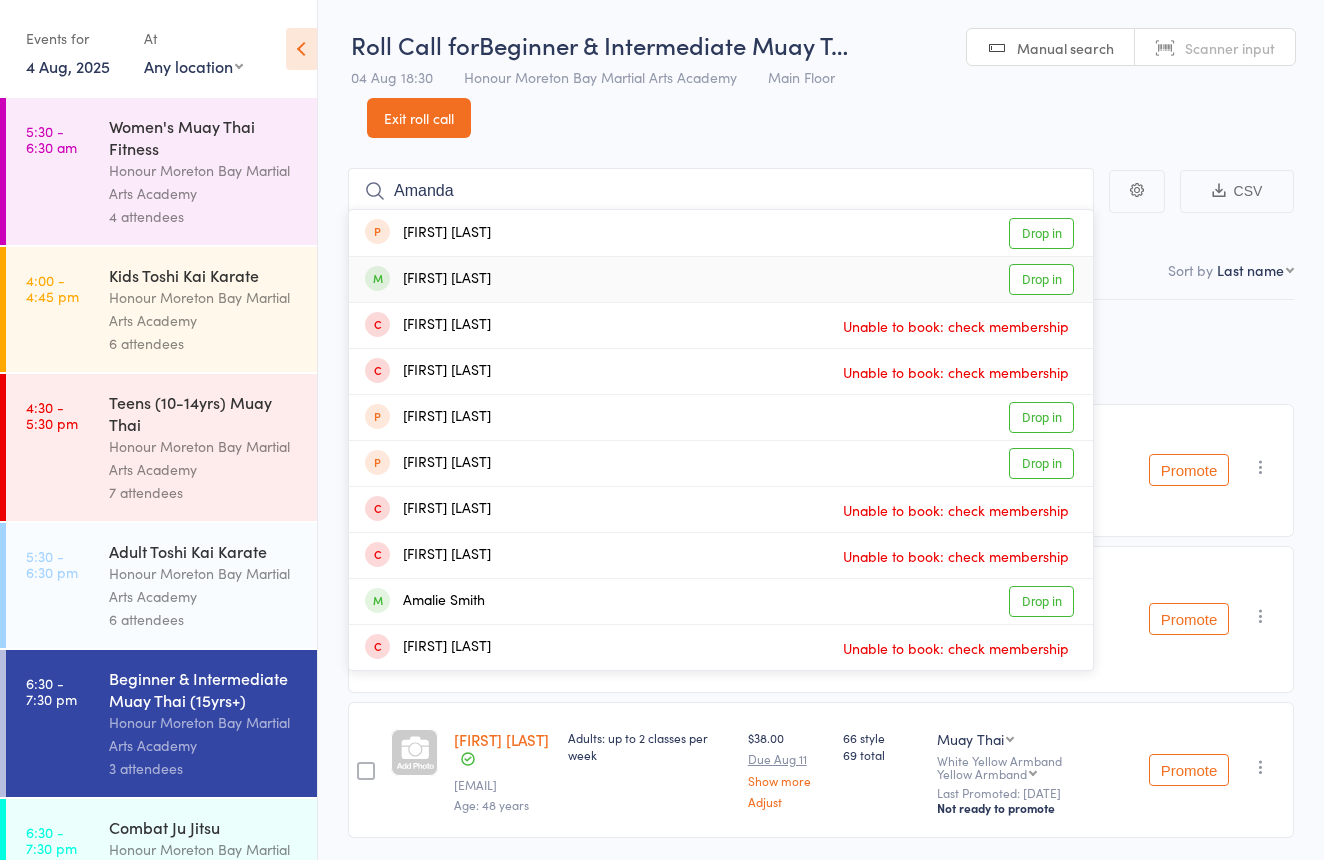 drag, startPoint x: 1032, startPoint y: 42, endPoint x: 479, endPoint y: 280, distance: 602.0407 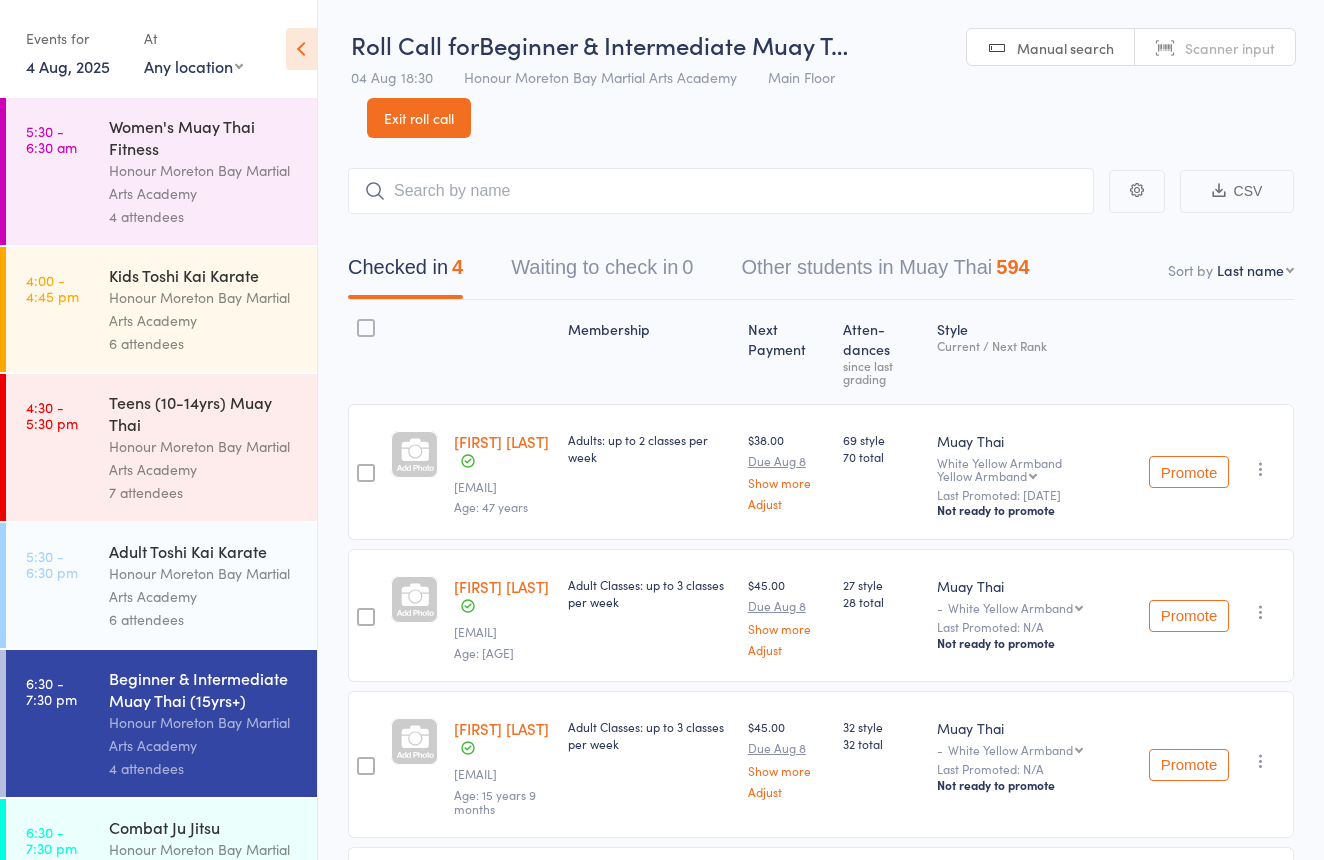 click on "Exit roll call" at bounding box center [419, 118] 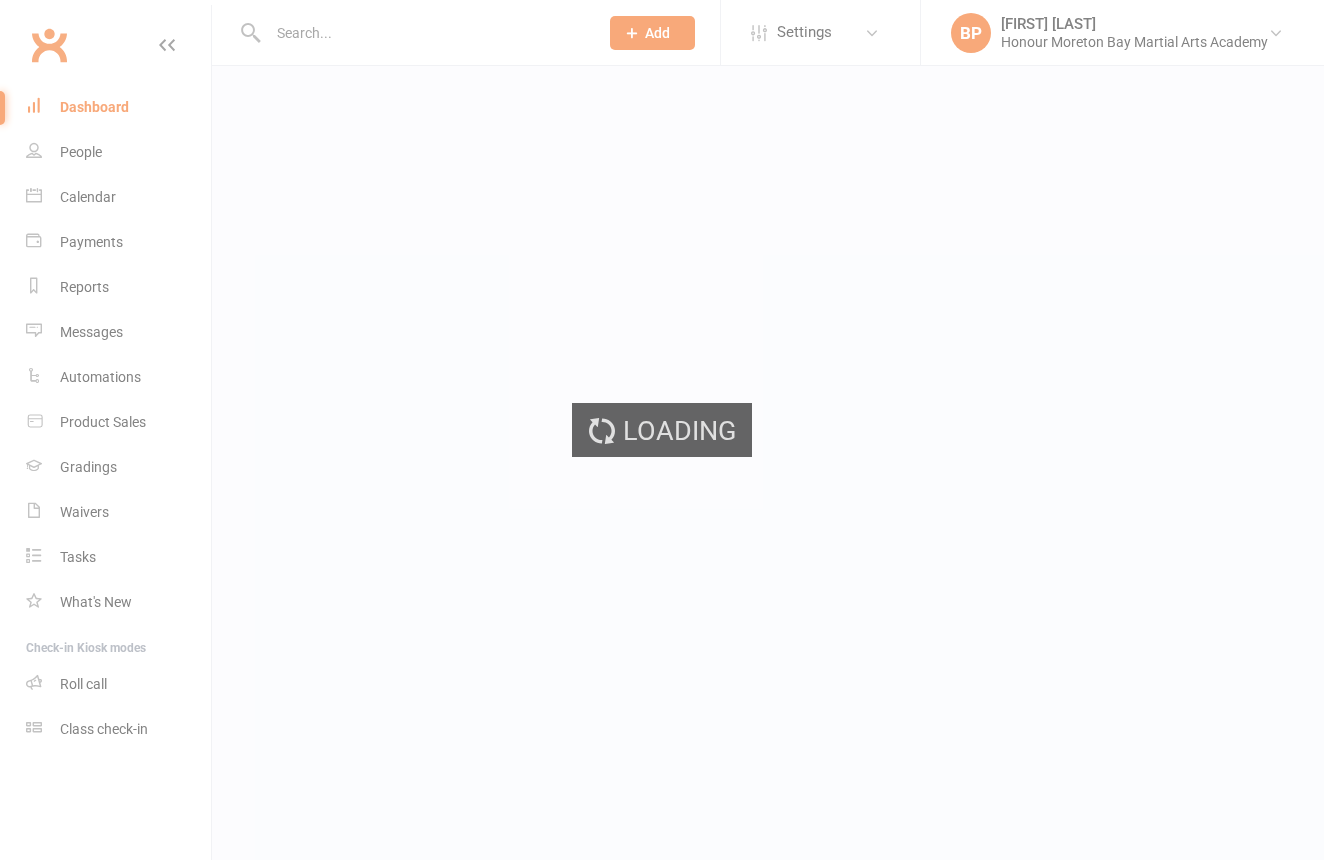scroll, scrollTop: 0, scrollLeft: 0, axis: both 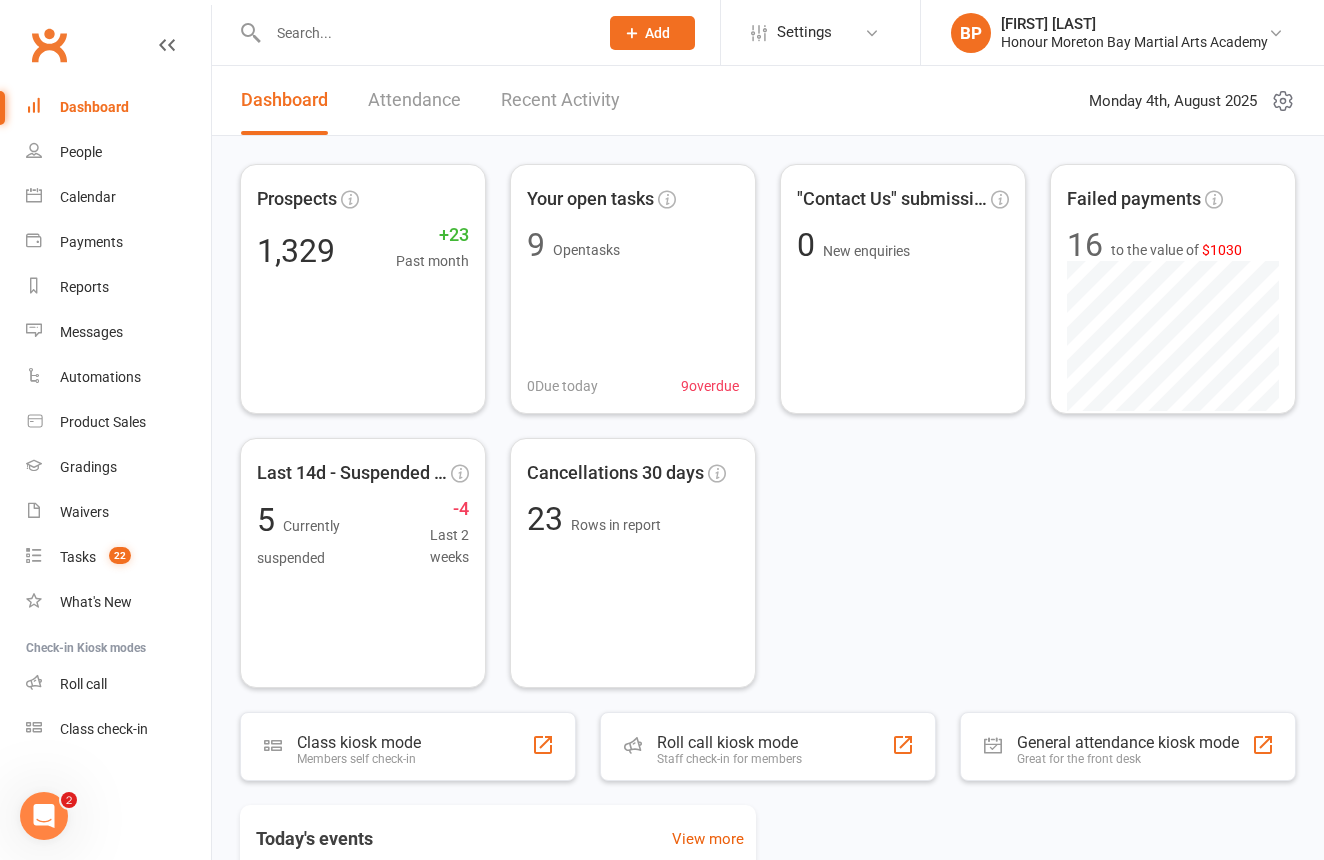 click at bounding box center (423, 33) 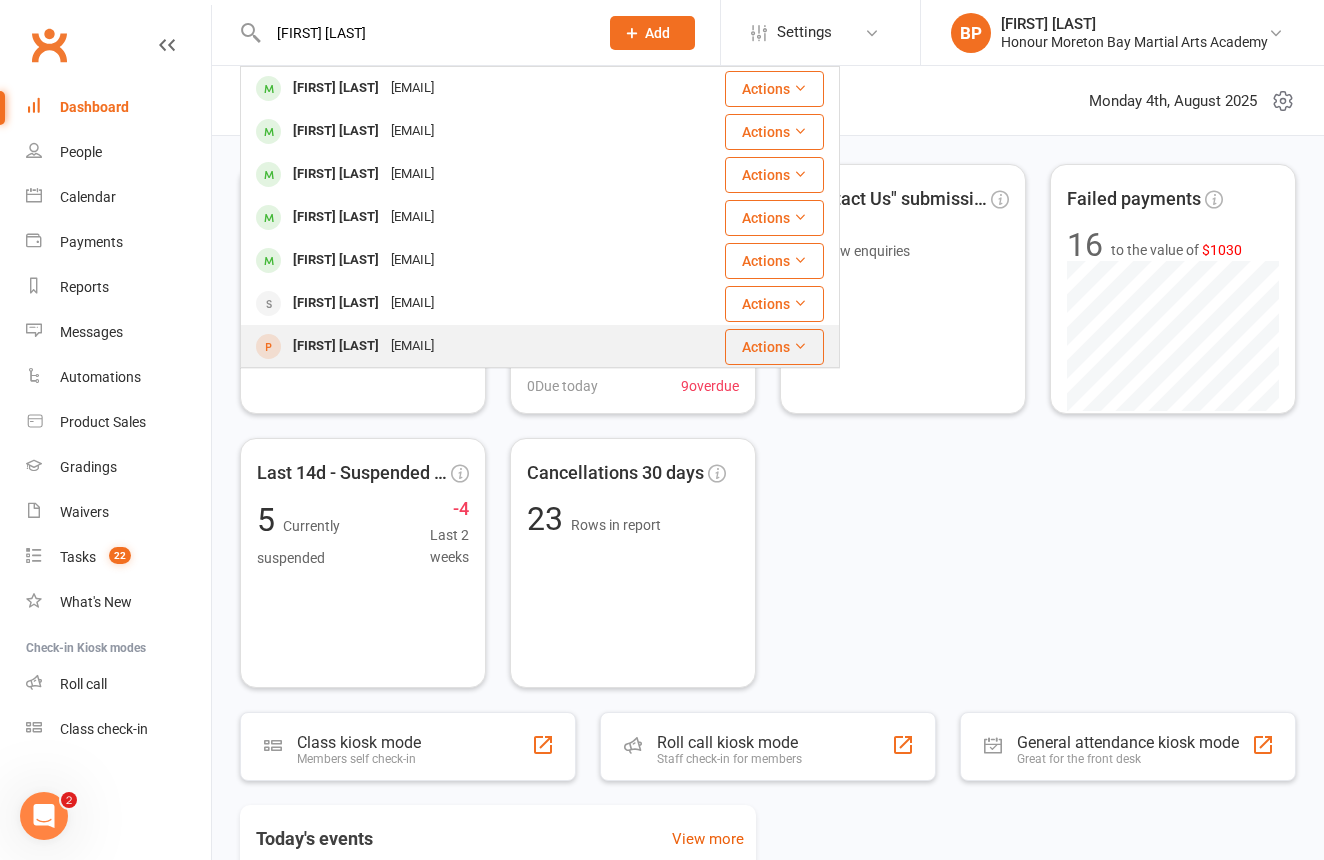 type on "Hayley pro" 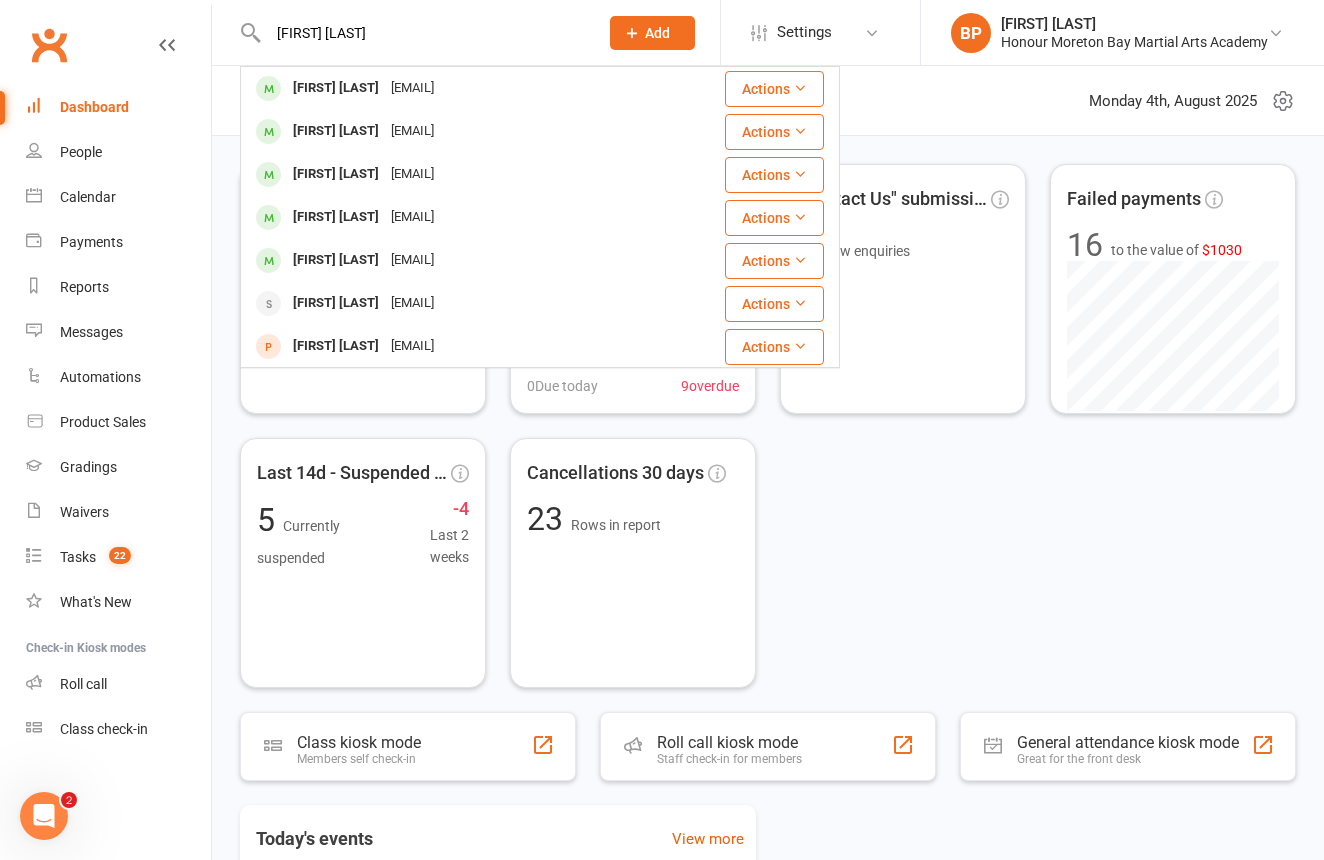 click on "valdaprotheroe5@gmail.com" at bounding box center (412, 346) 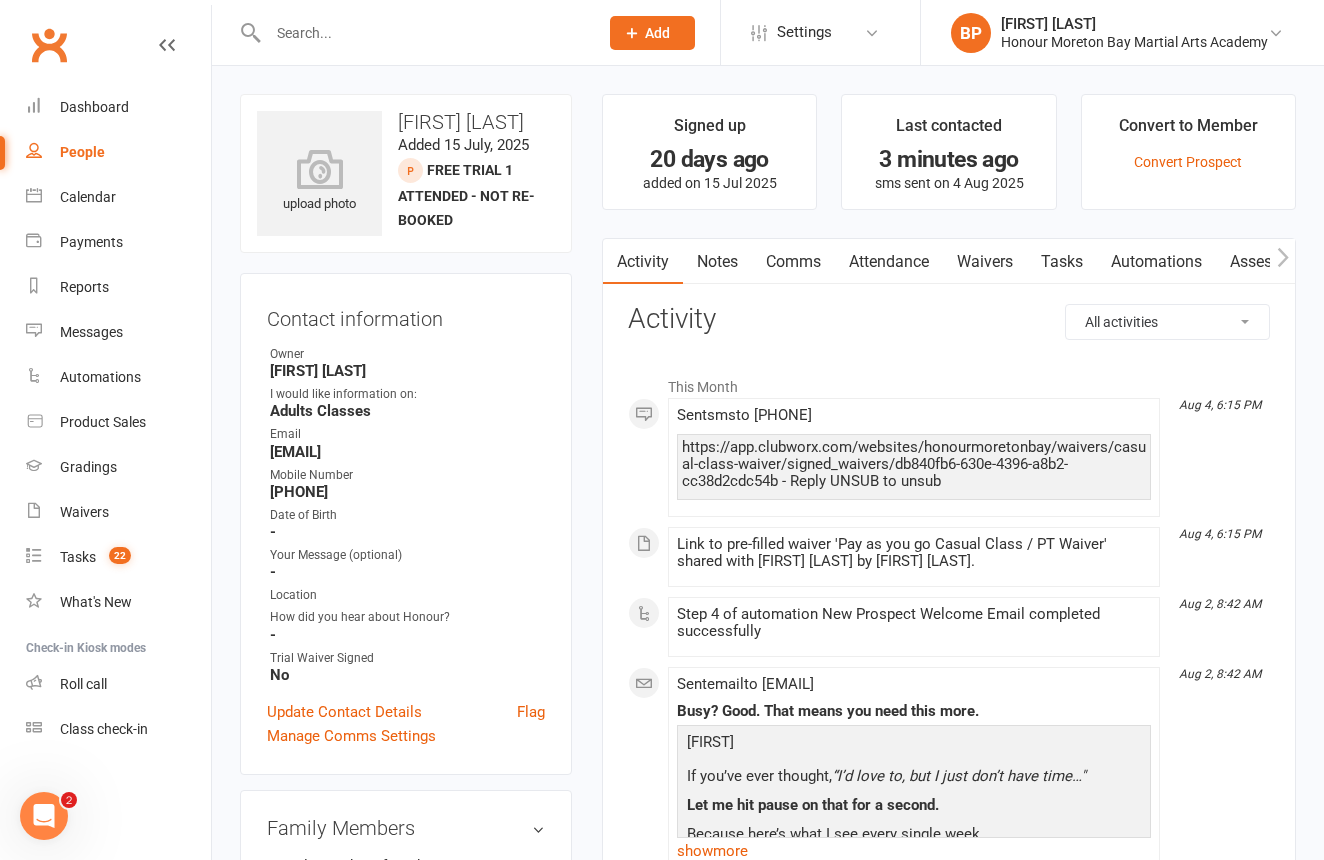 scroll, scrollTop: 0, scrollLeft: 0, axis: both 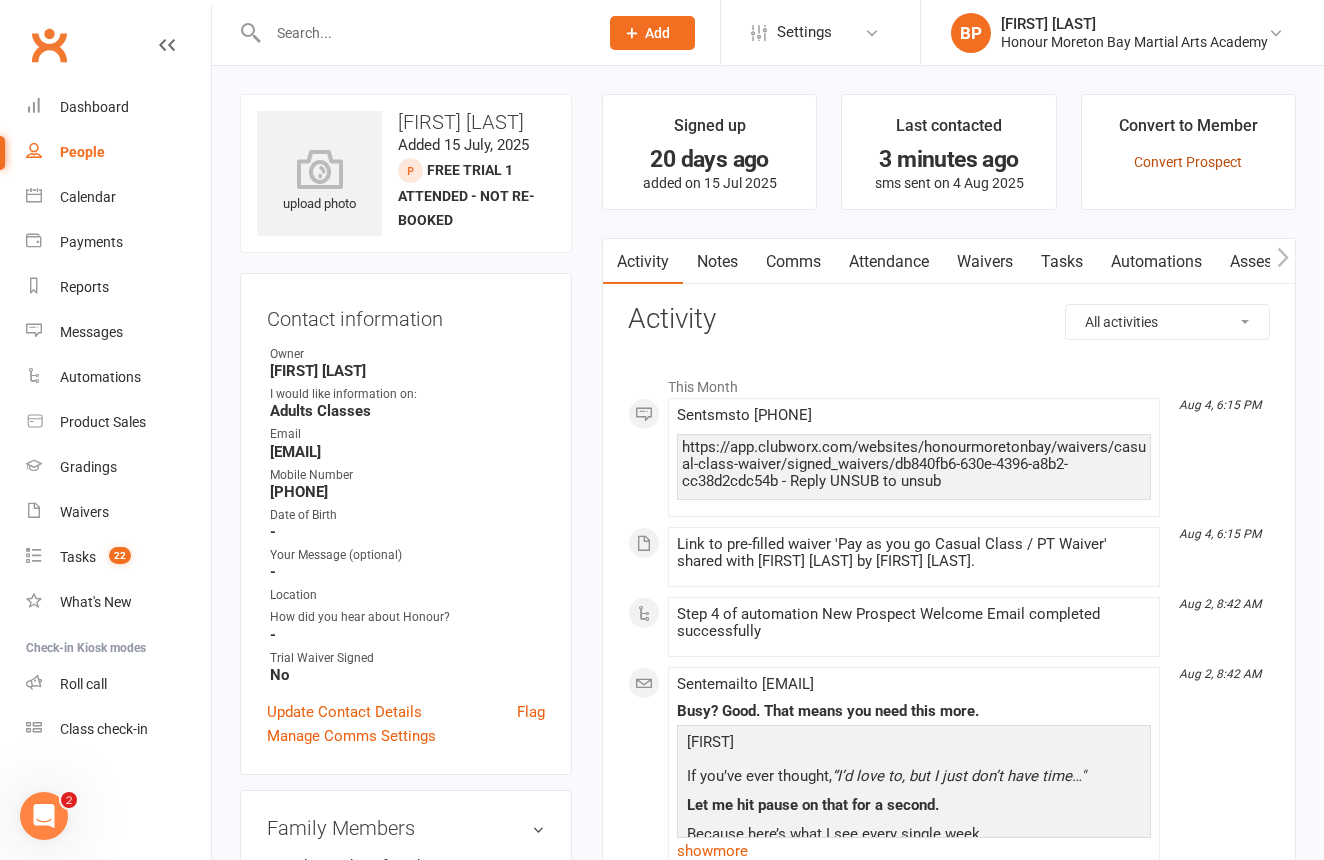 click on "Convert Prospect" at bounding box center (1188, 162) 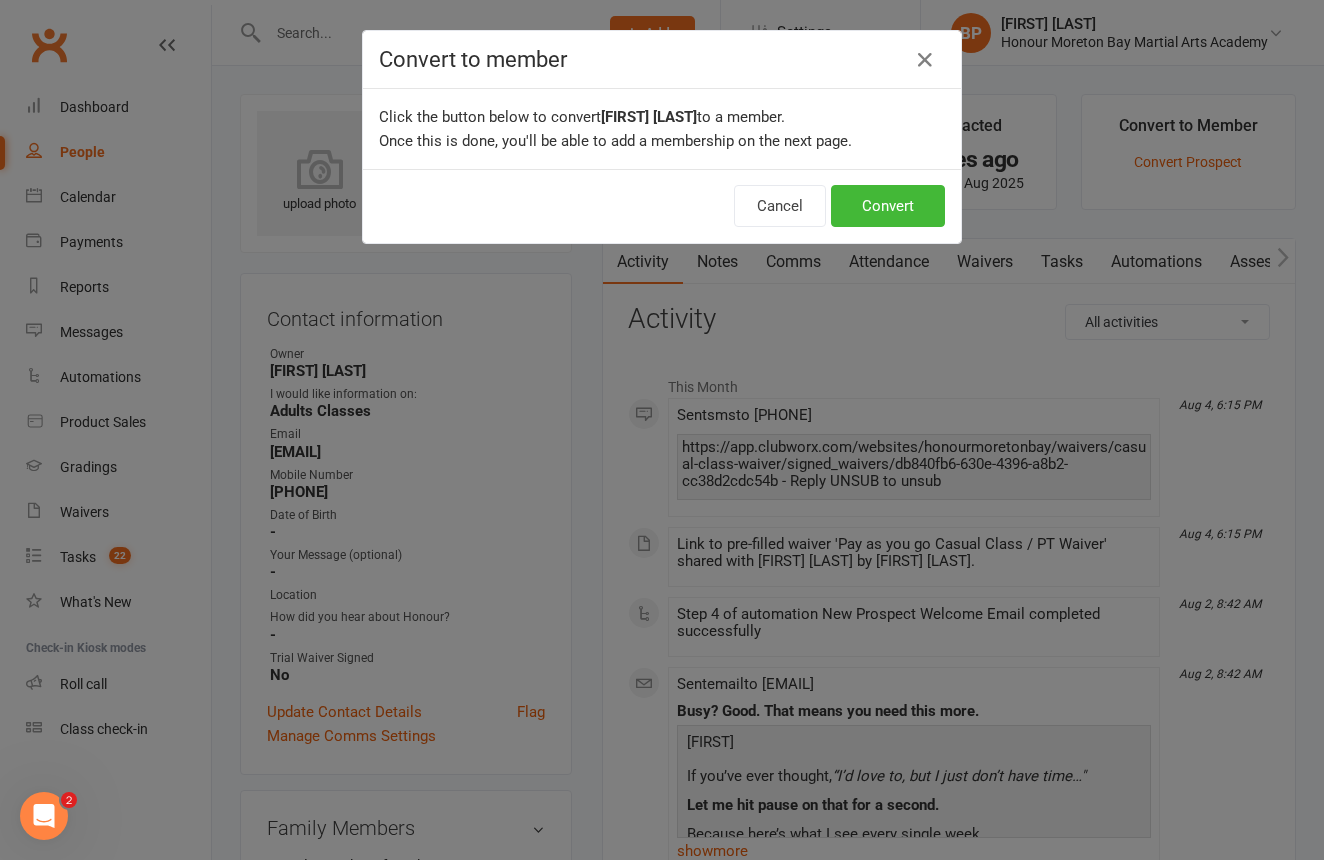 click on "Convert" at bounding box center (888, 206) 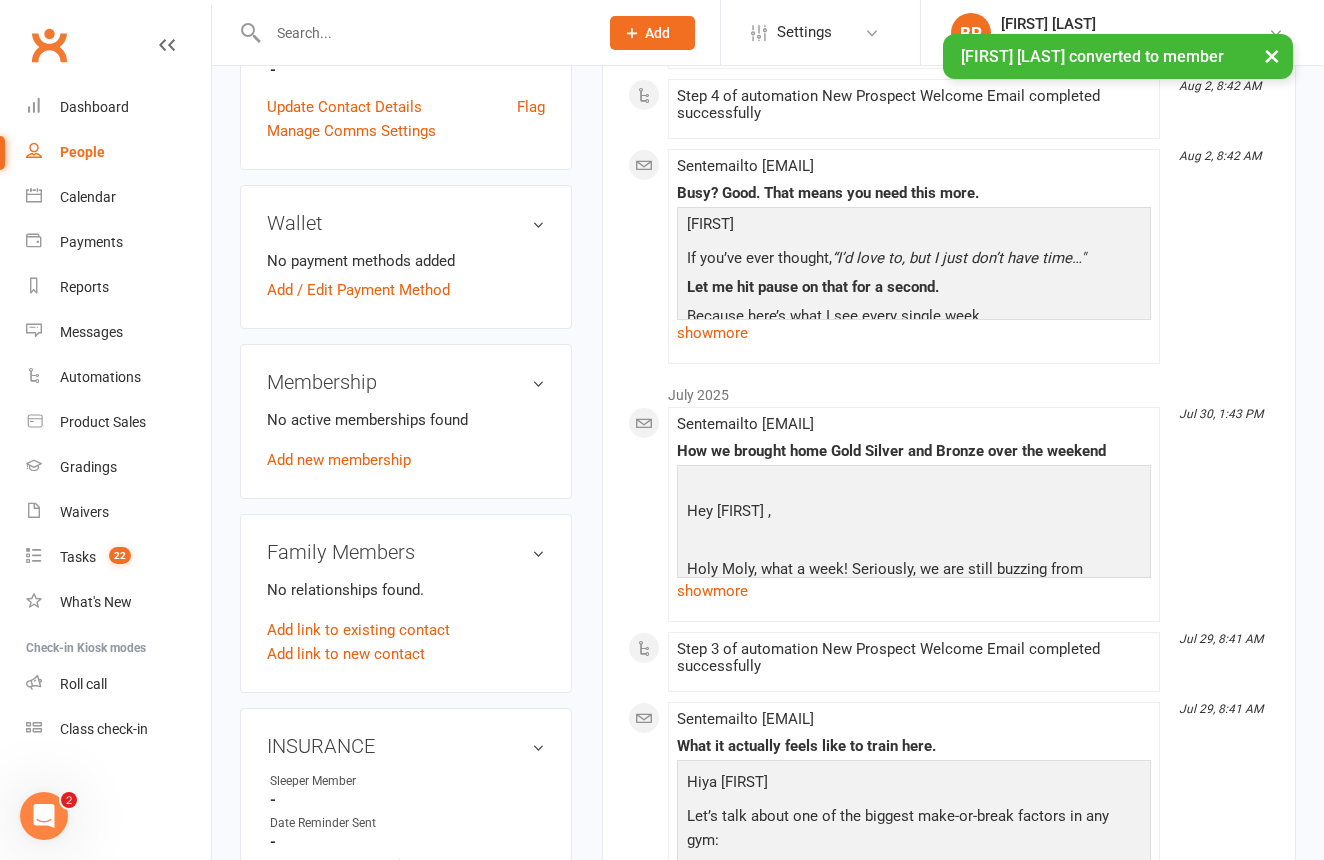scroll, scrollTop: 608, scrollLeft: 0, axis: vertical 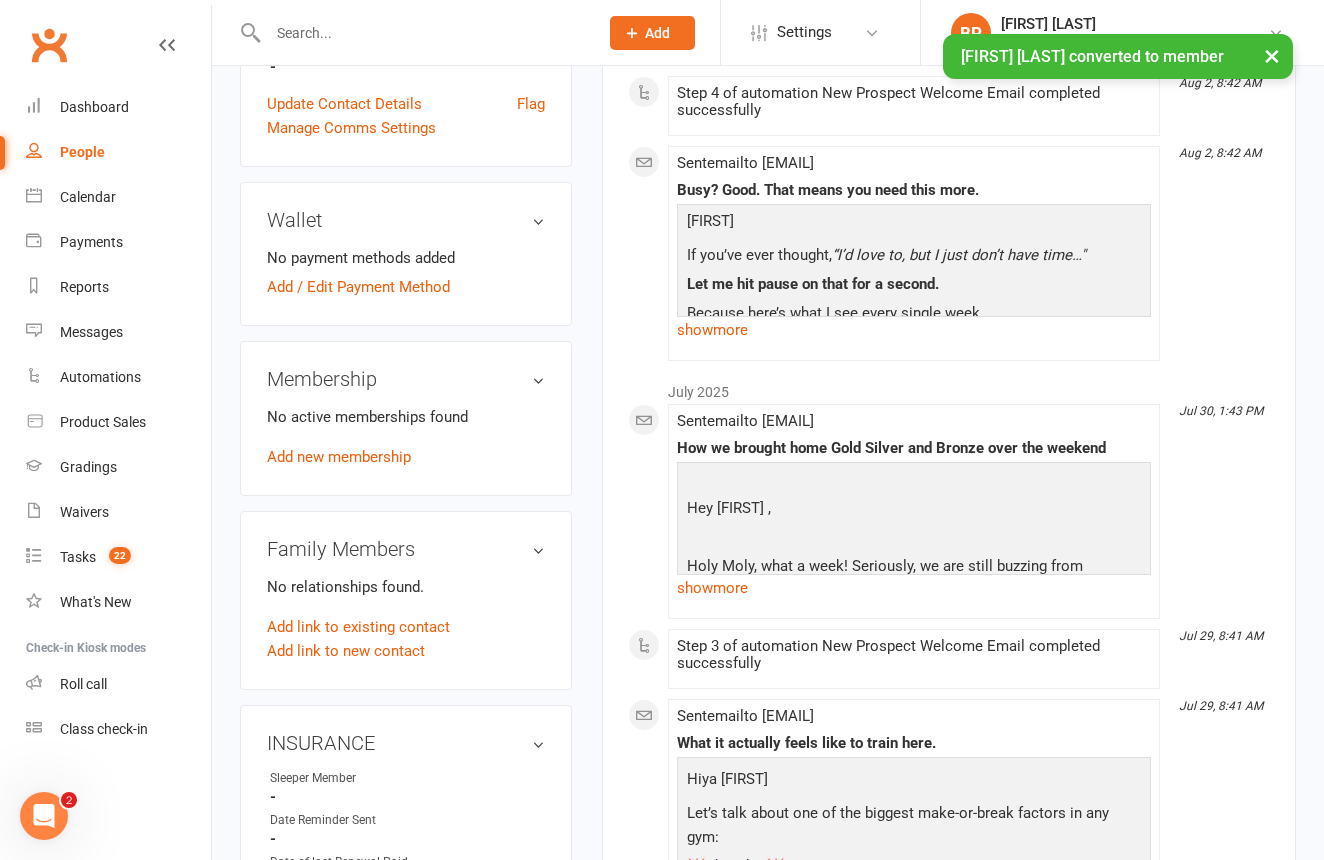 click on "Add new membership" at bounding box center [339, 457] 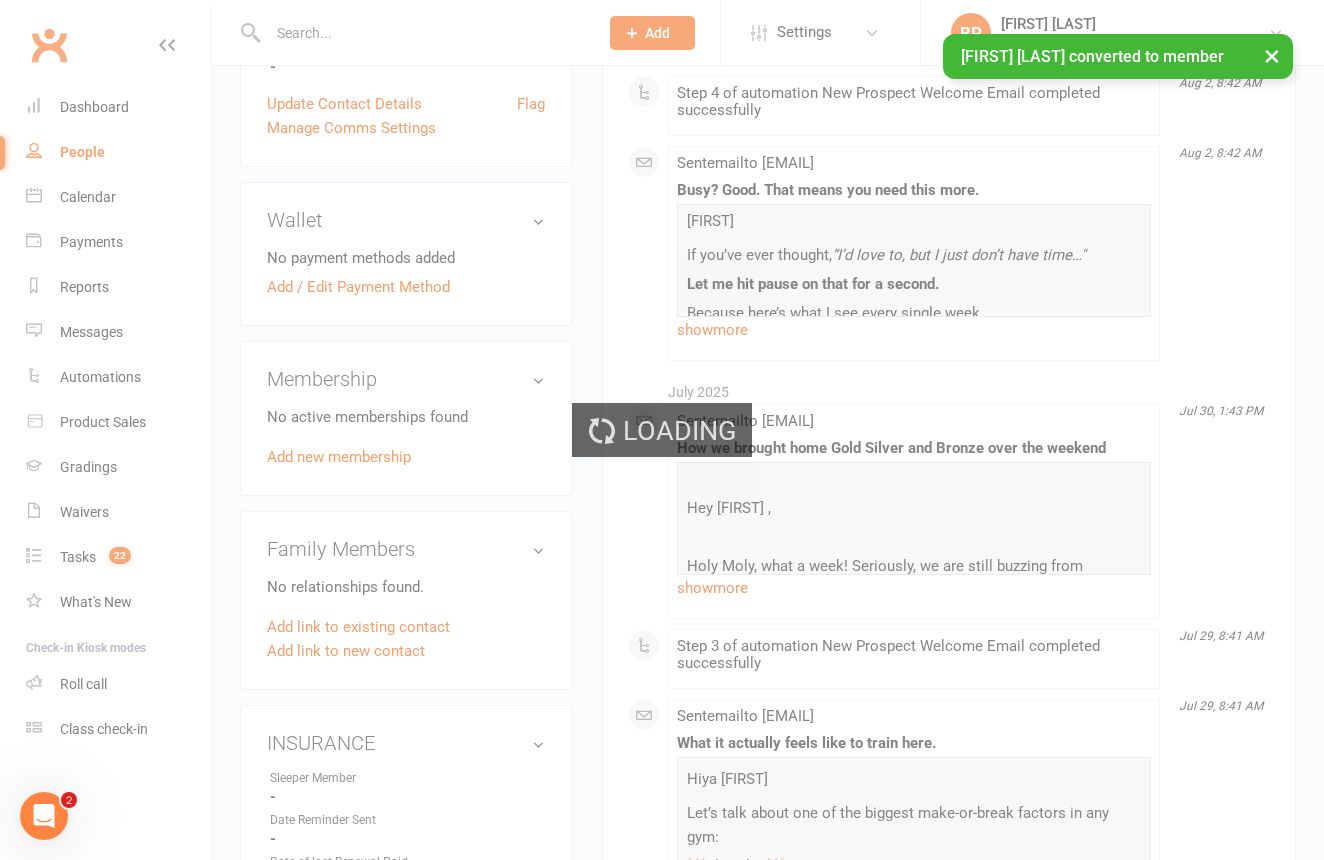 scroll, scrollTop: 0, scrollLeft: 0, axis: both 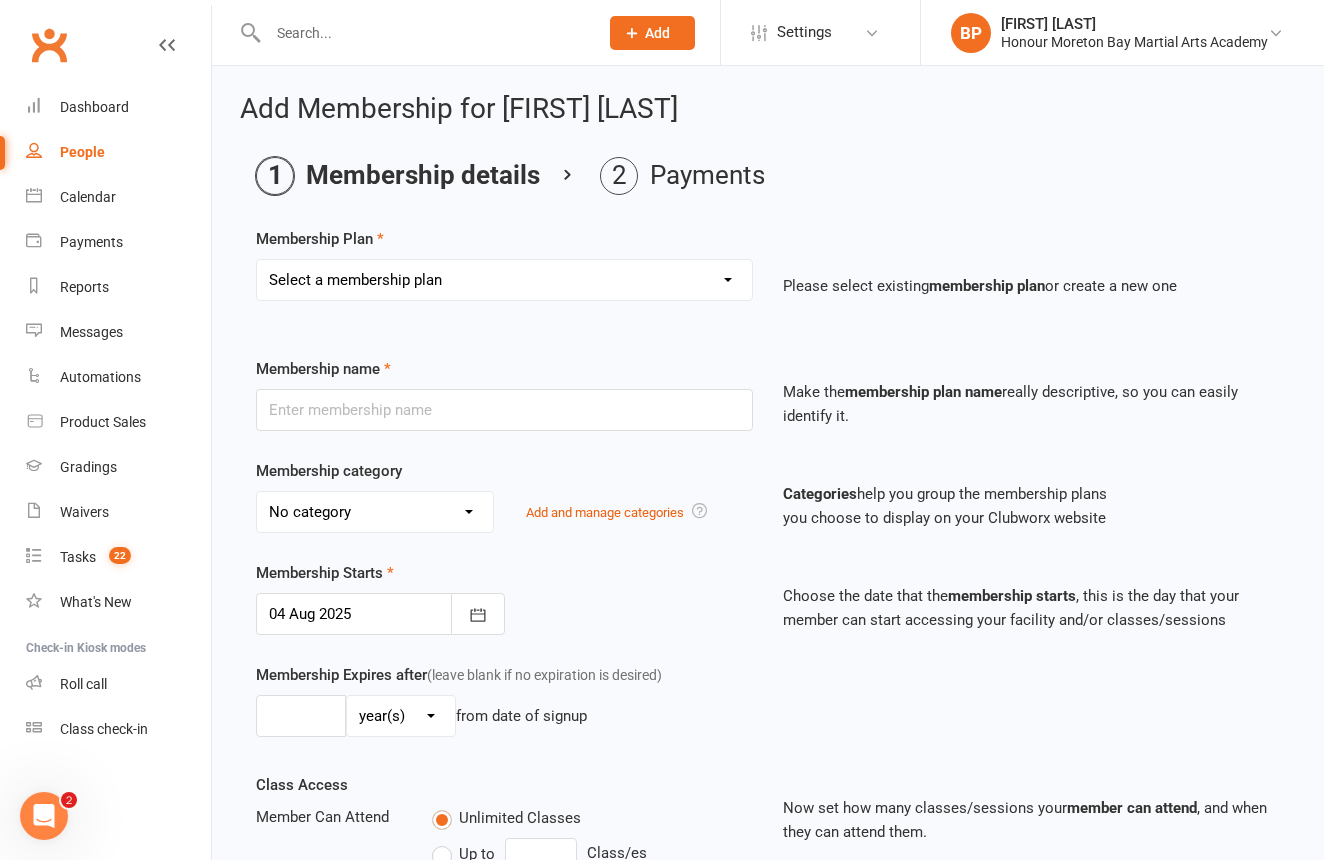 select on "1" 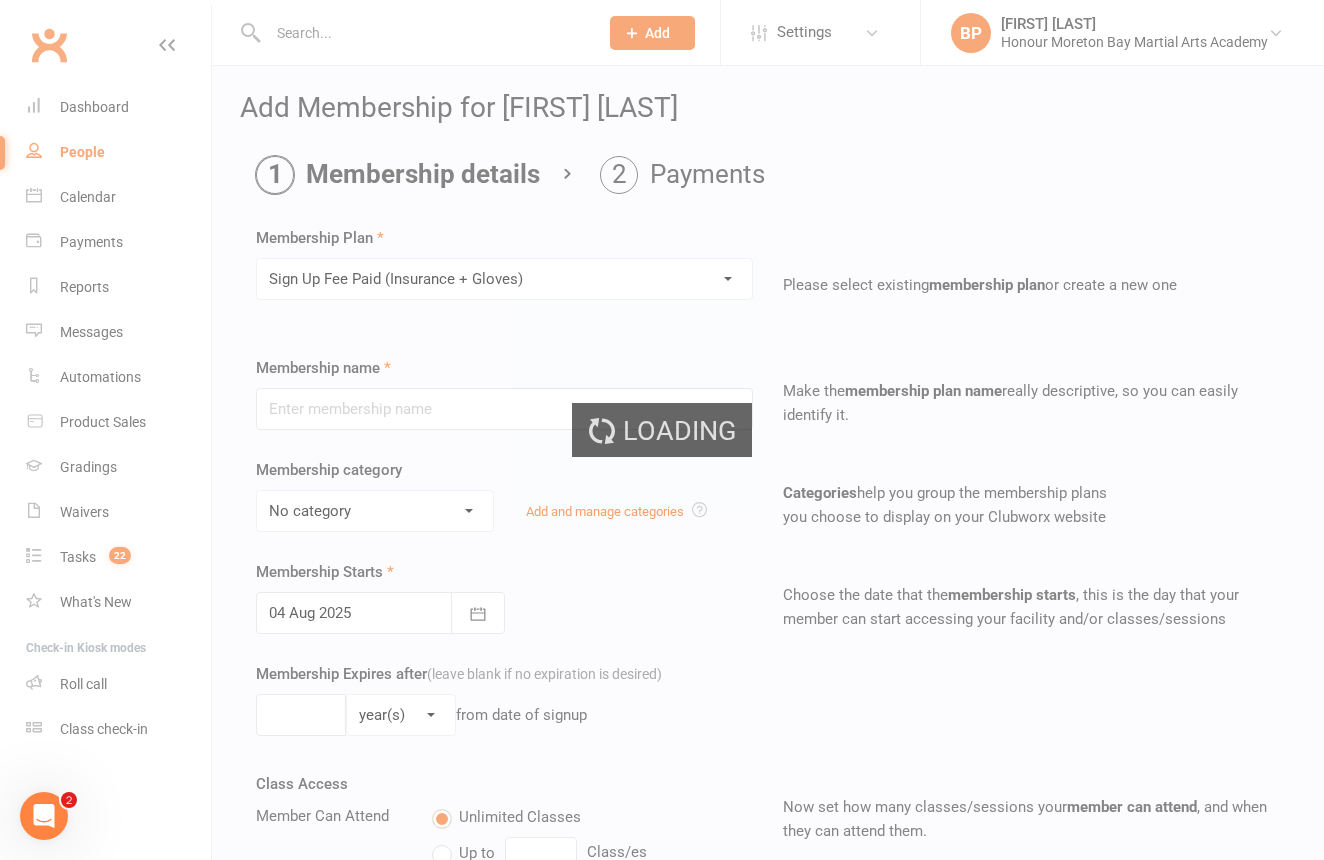 type on "Sign Up Fee Paid (Insurance + Gloves)" 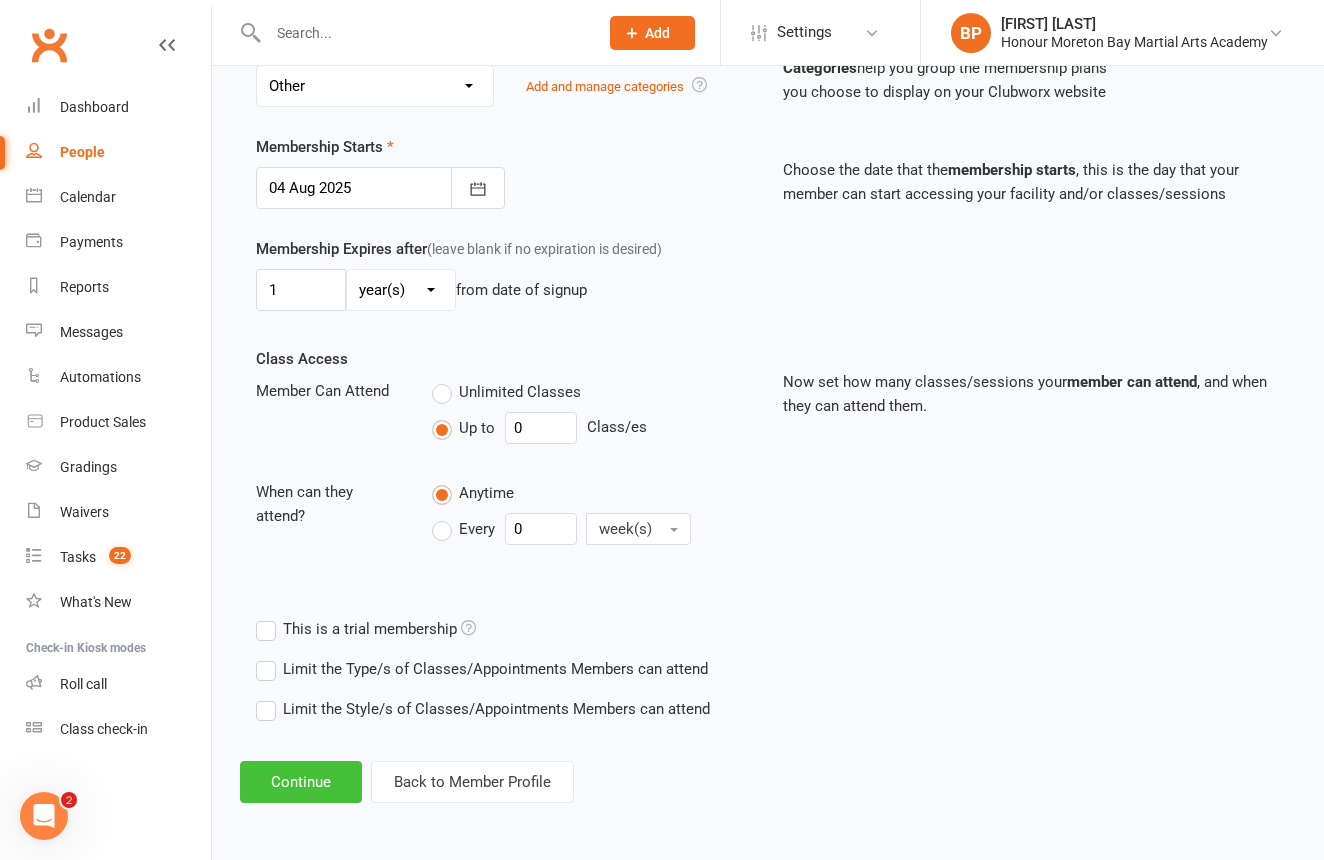 scroll, scrollTop: 442, scrollLeft: 0, axis: vertical 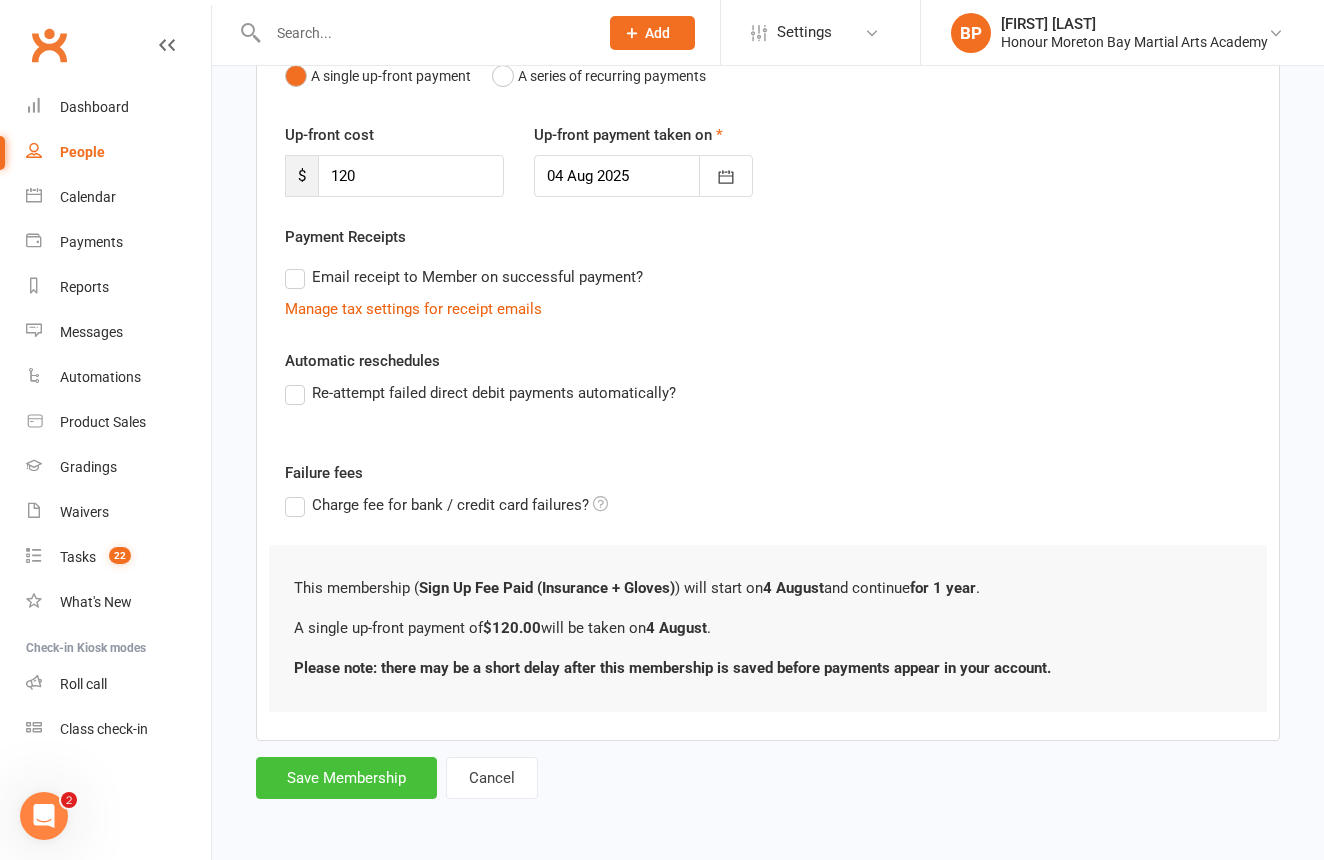 click on "Save Membership" at bounding box center [346, 778] 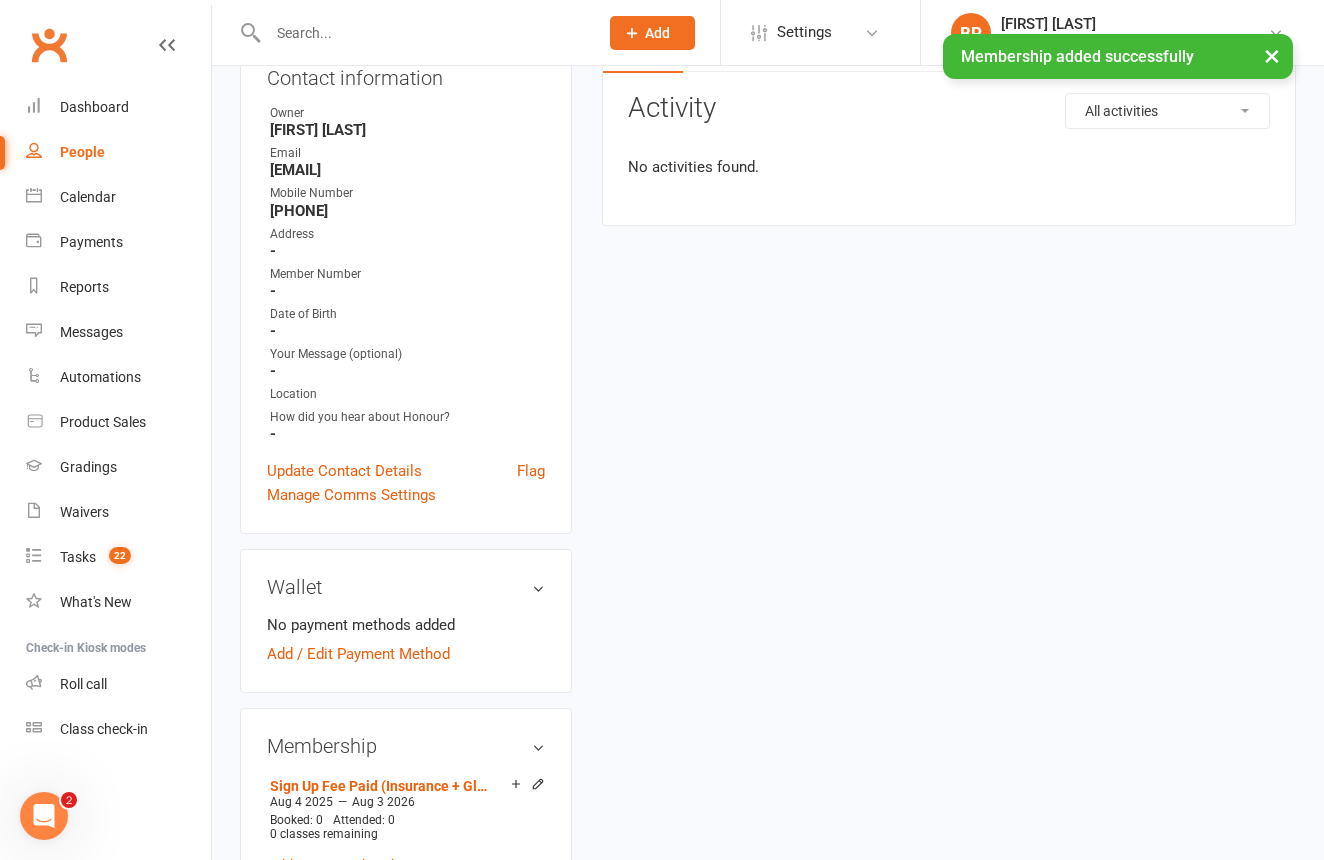 scroll, scrollTop: 0, scrollLeft: 0, axis: both 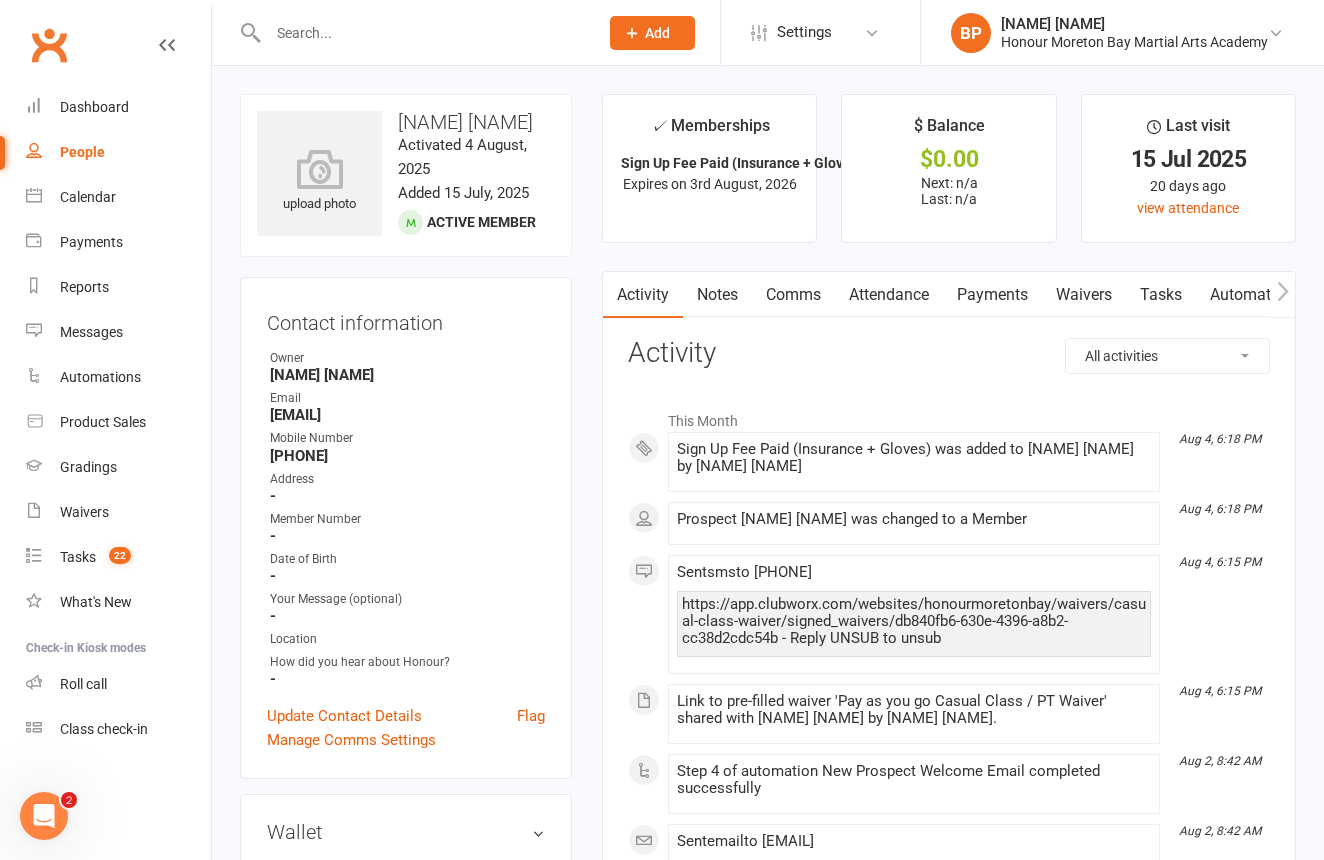 click on "Payments" at bounding box center (992, 295) 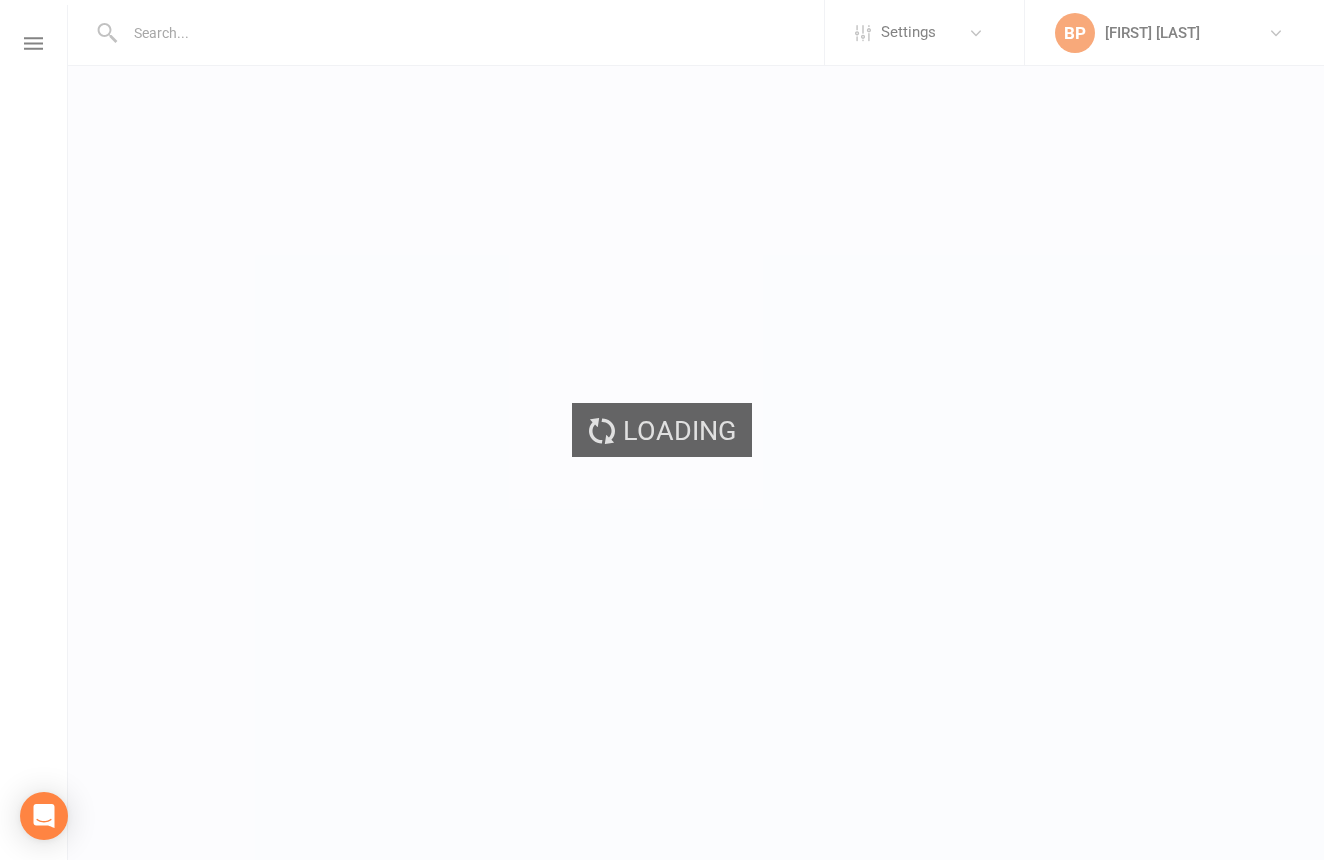 scroll, scrollTop: 0, scrollLeft: 0, axis: both 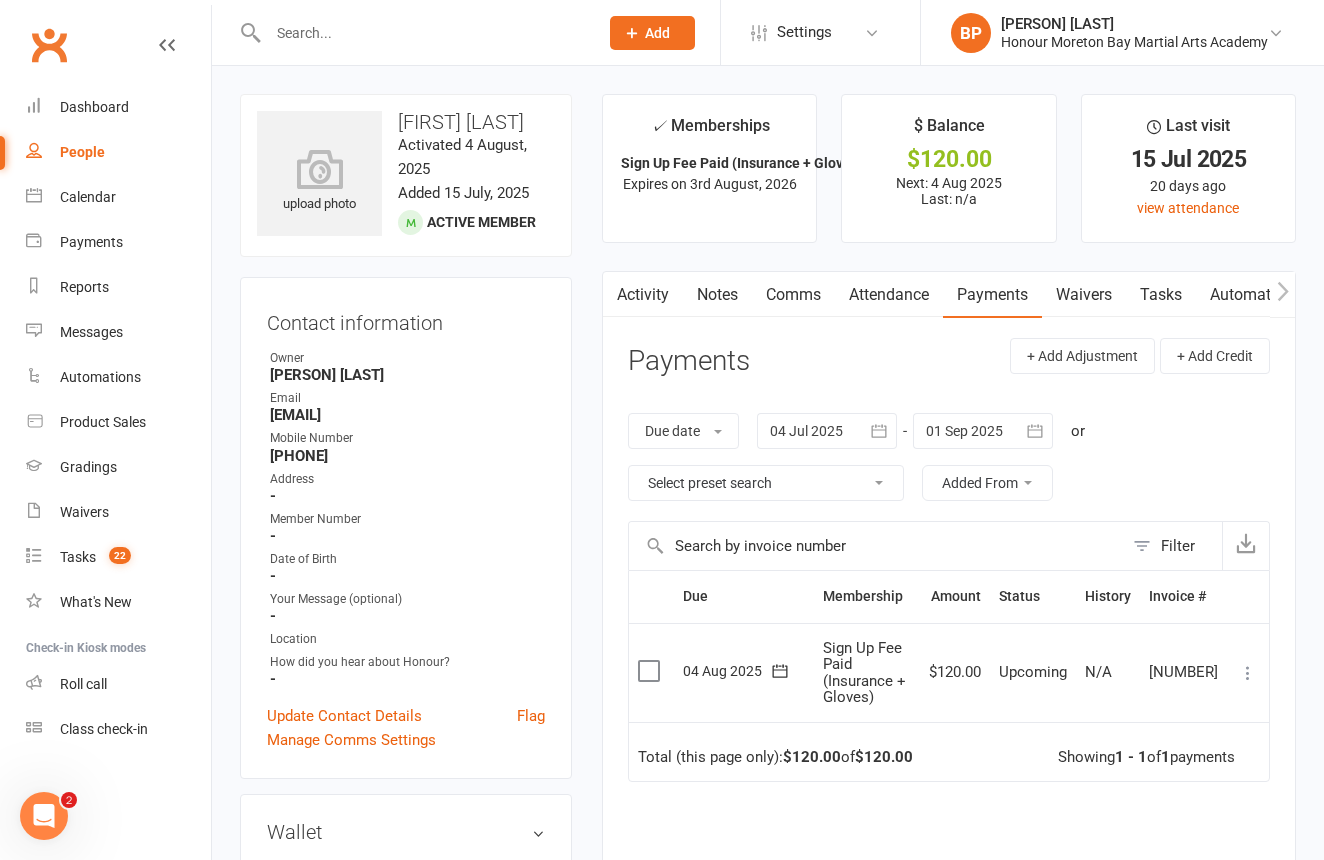 click at bounding box center (1248, 673) 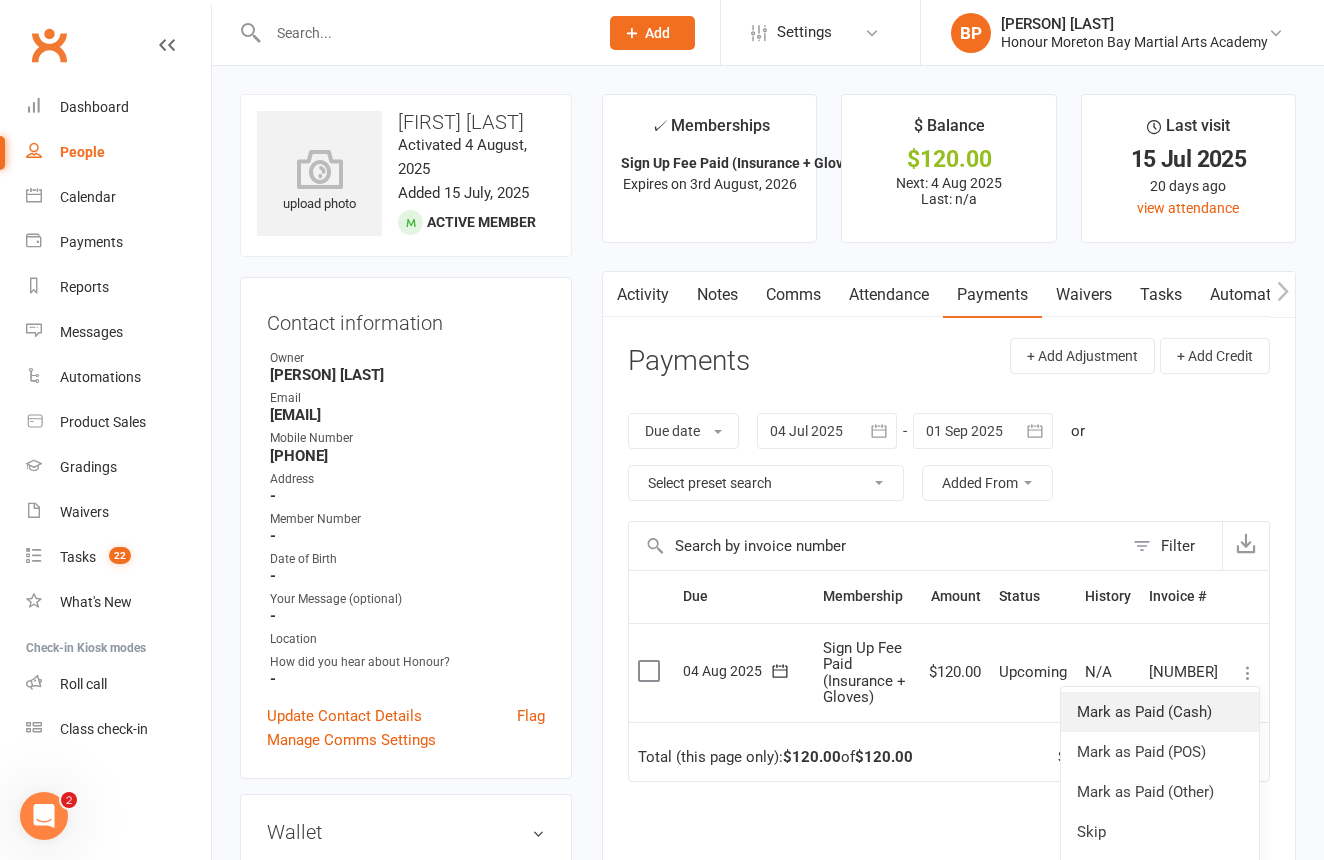 click on "Mark as Paid (Cash)" at bounding box center (1160, 712) 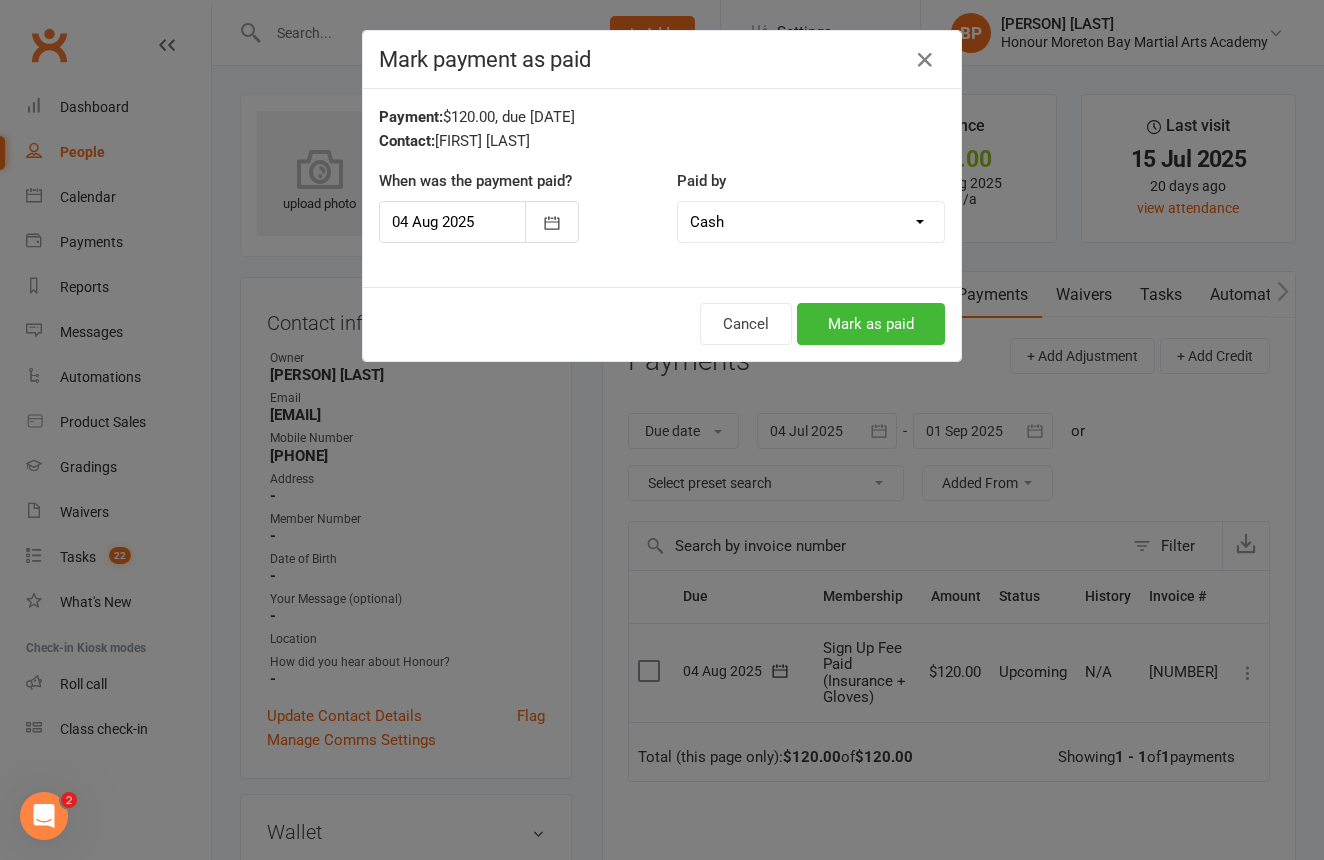 click on "Mark as paid" at bounding box center (871, 324) 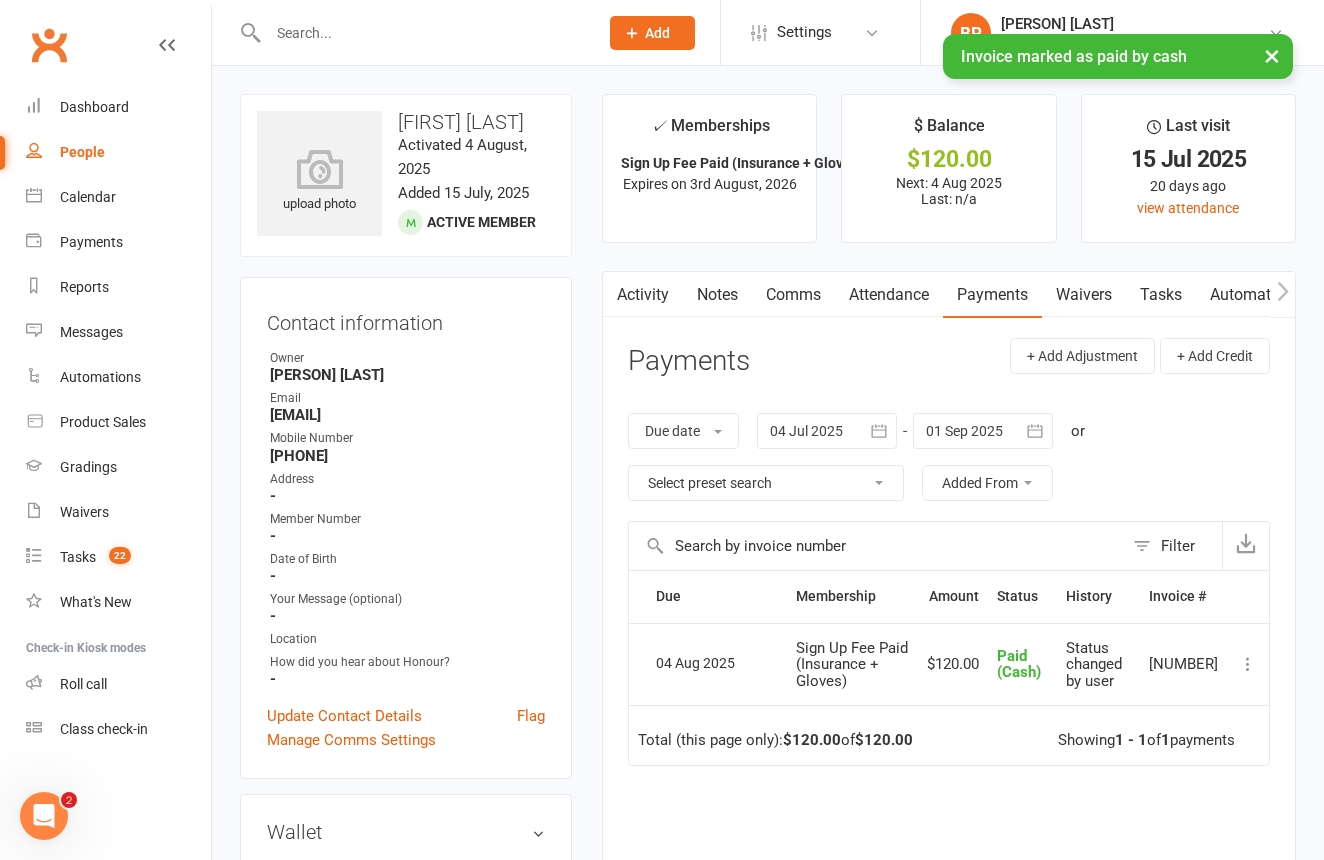 click on "Notes" at bounding box center (717, 295) 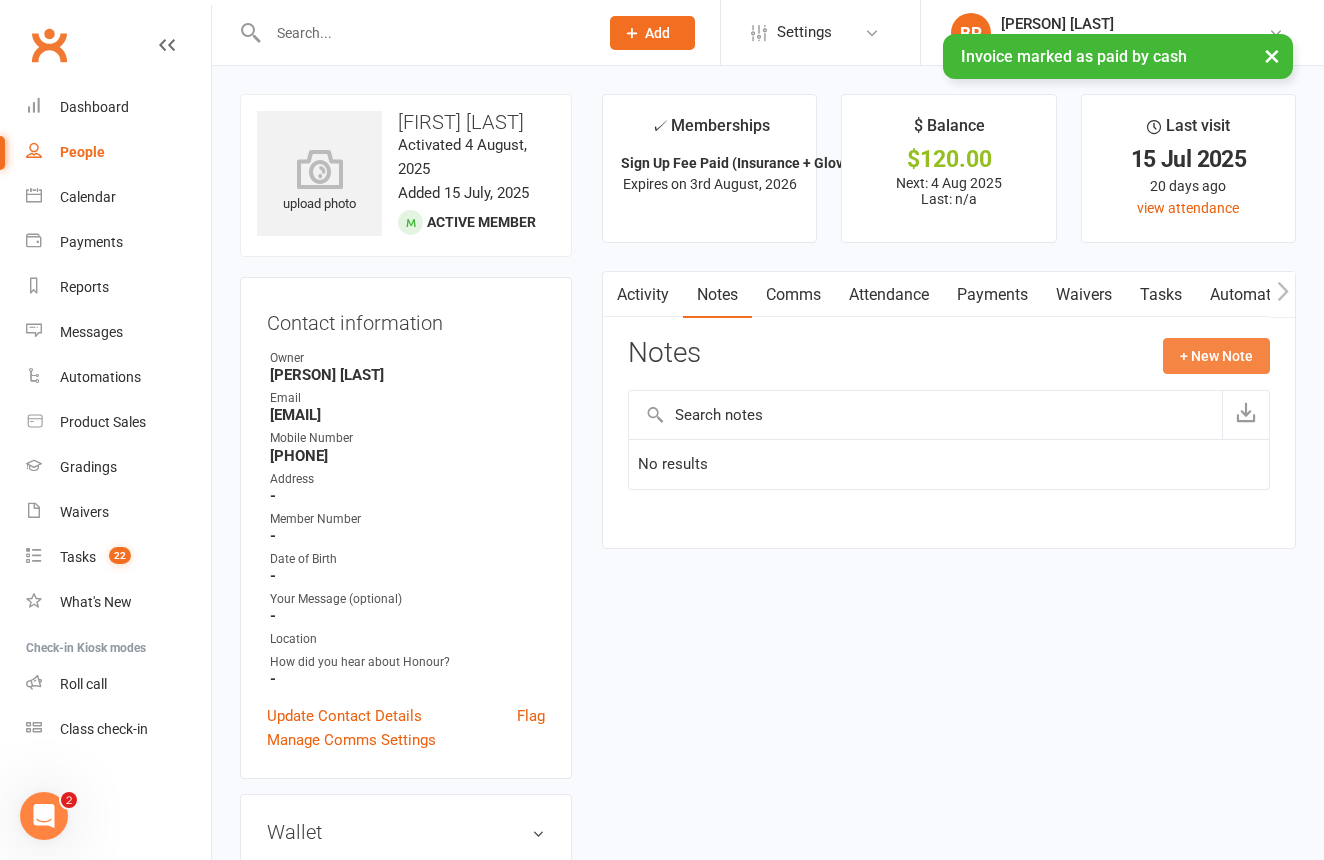 click on "+ New Note" 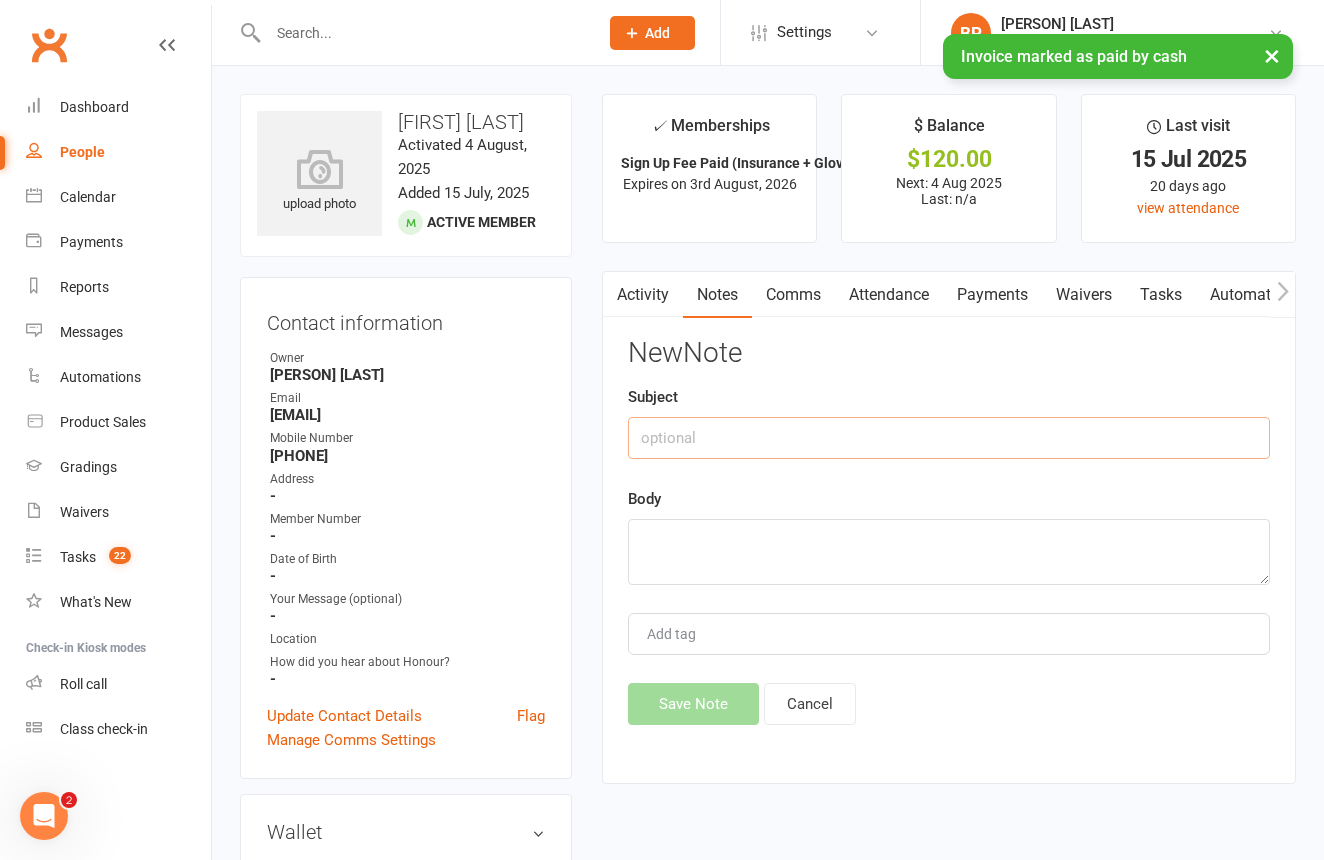 click 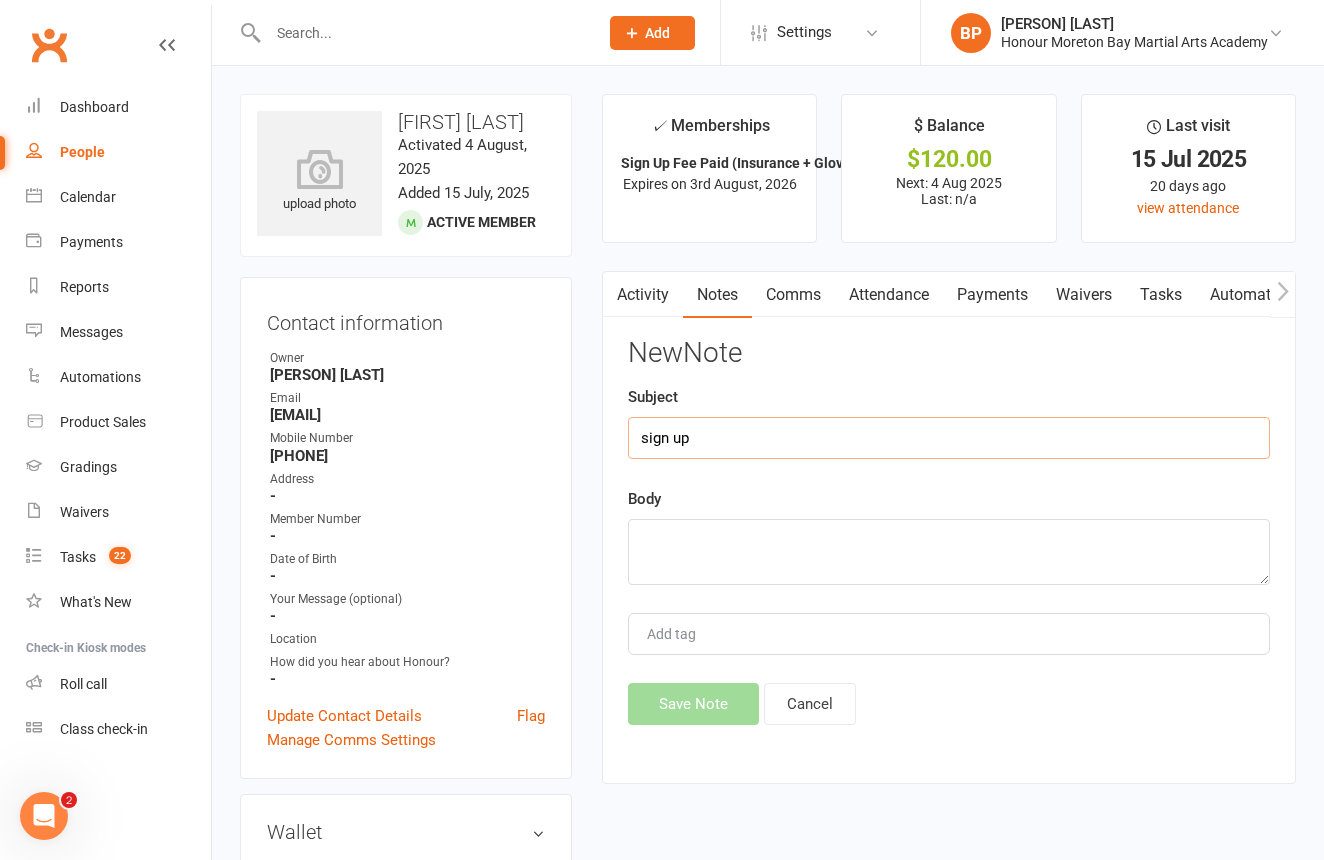 type on "sign up" 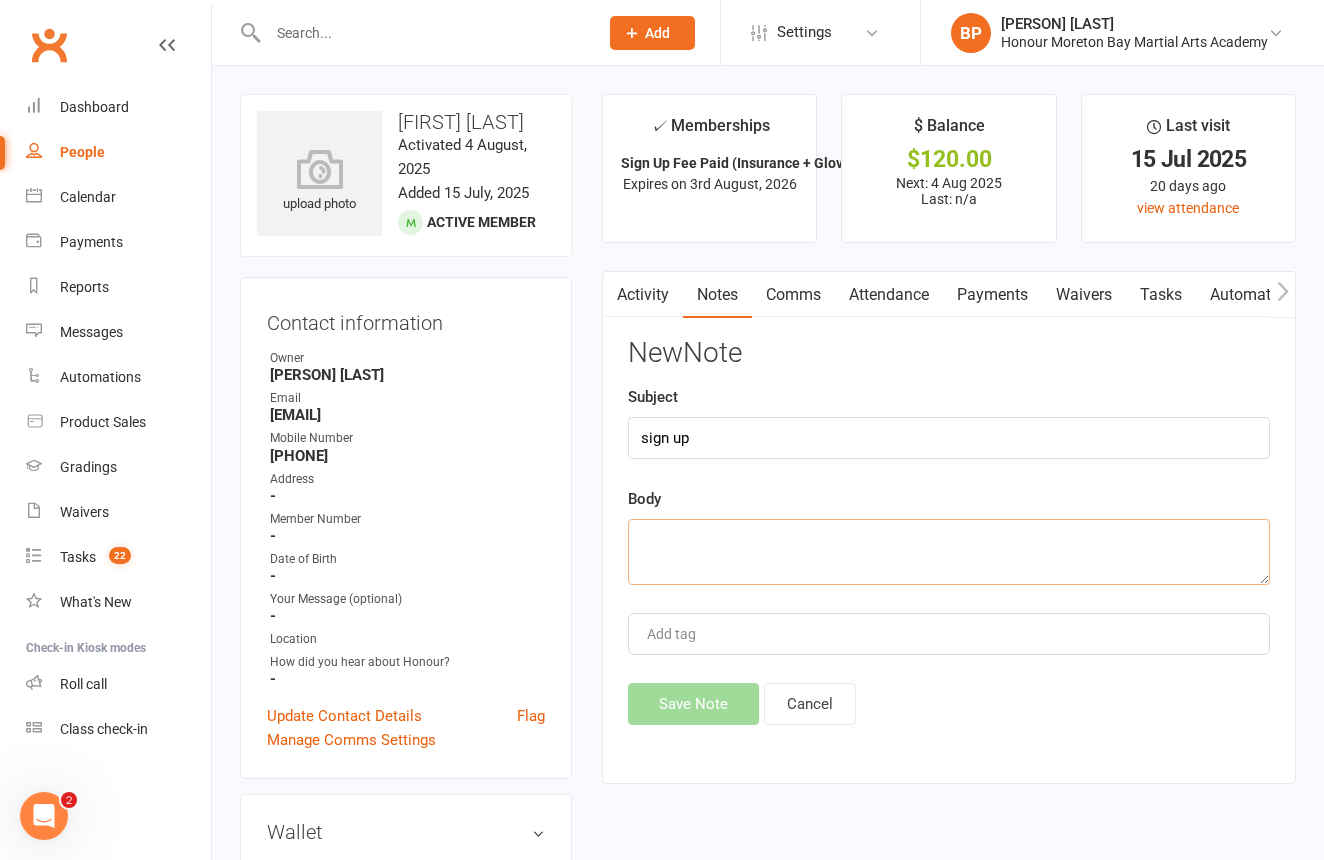 click 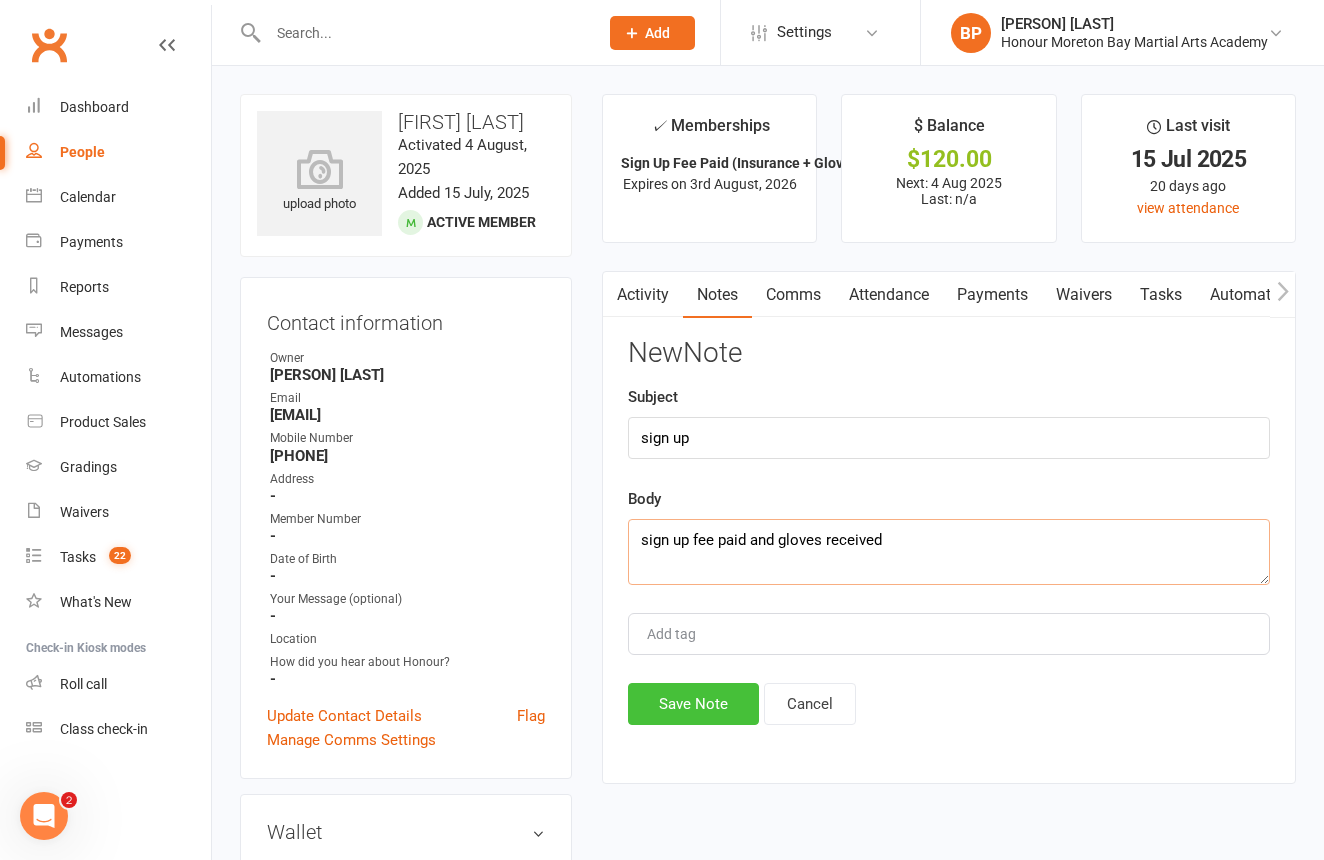 type on "sign up fee paid and gloves received" 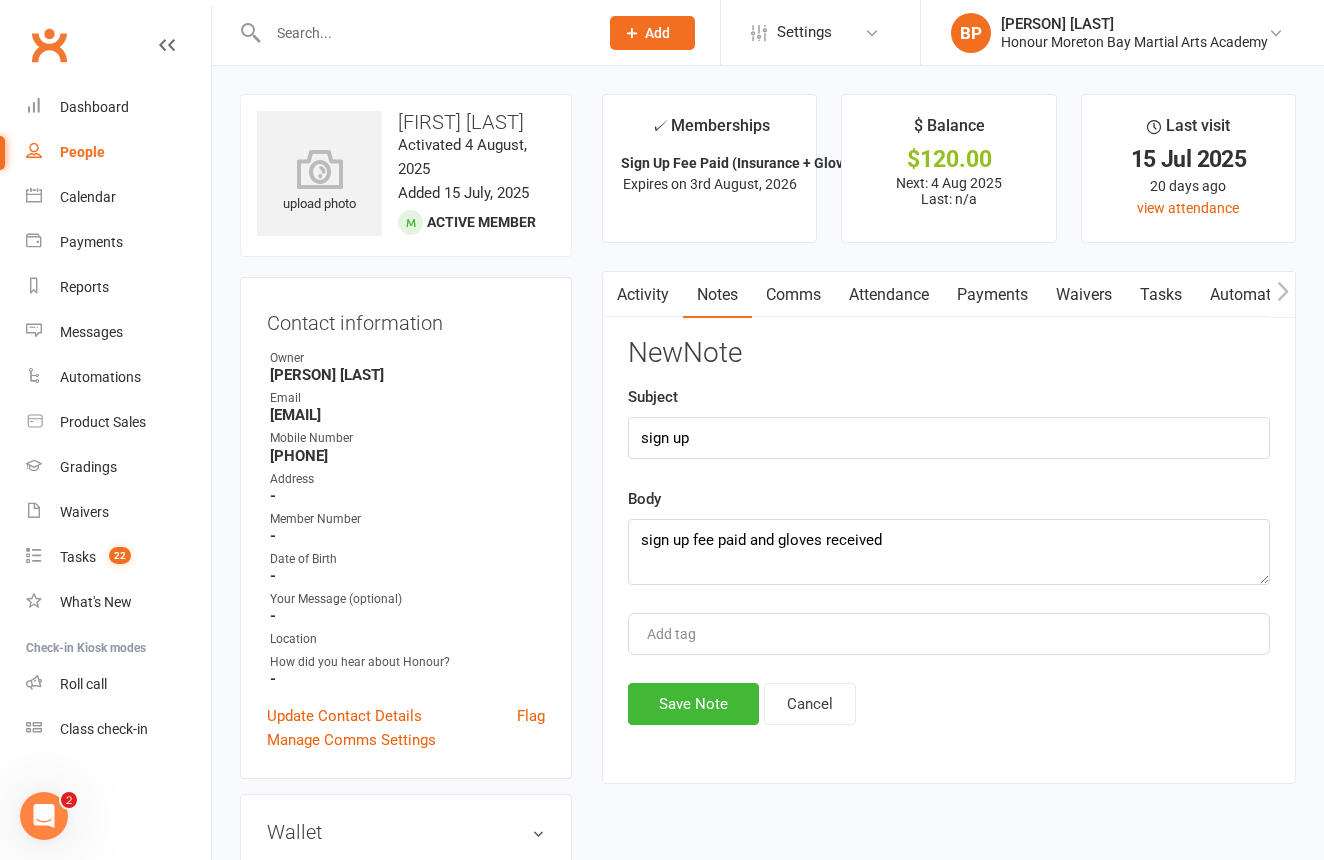 click on "Save Note" 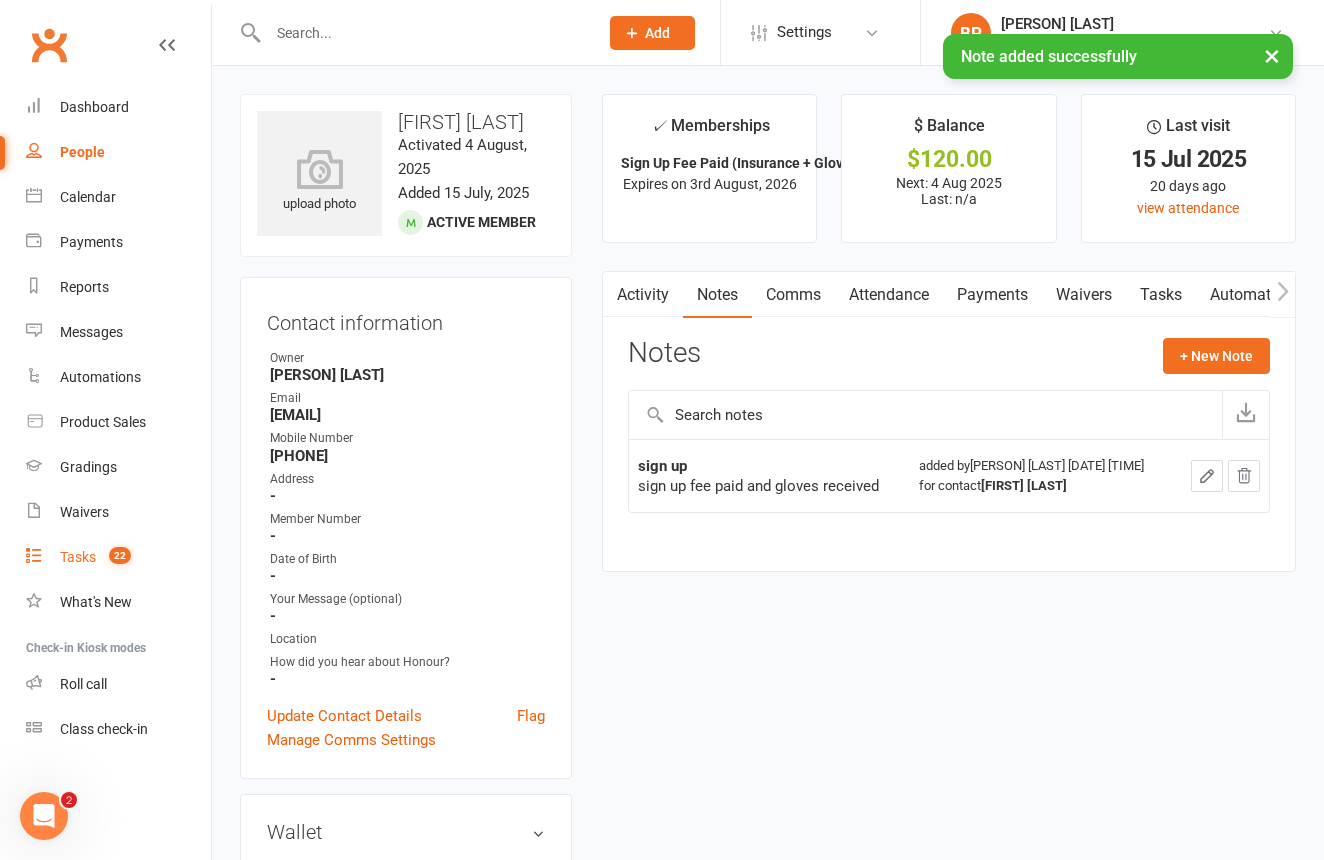 click on "Tasks" at bounding box center (78, 557) 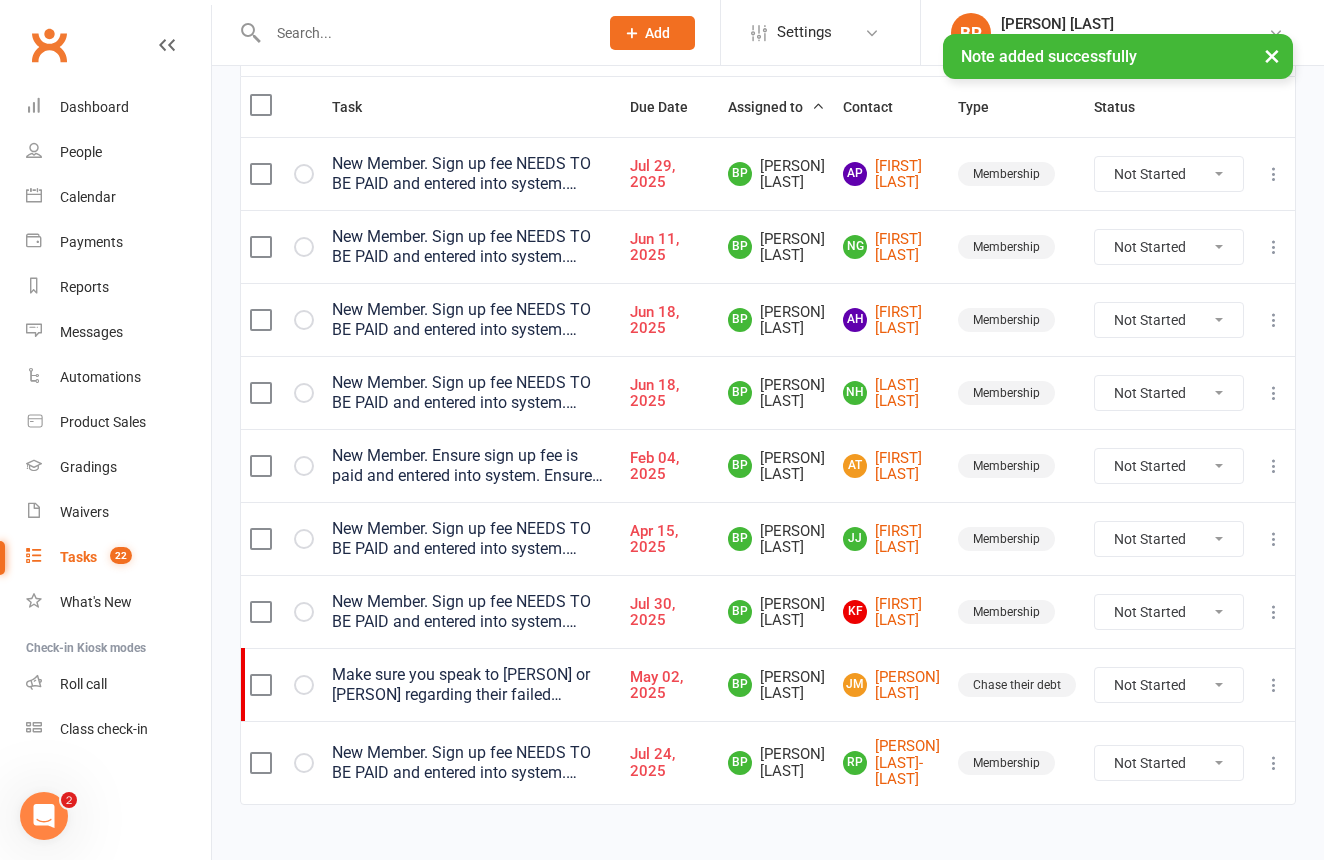 scroll, scrollTop: 244, scrollLeft: 0, axis: vertical 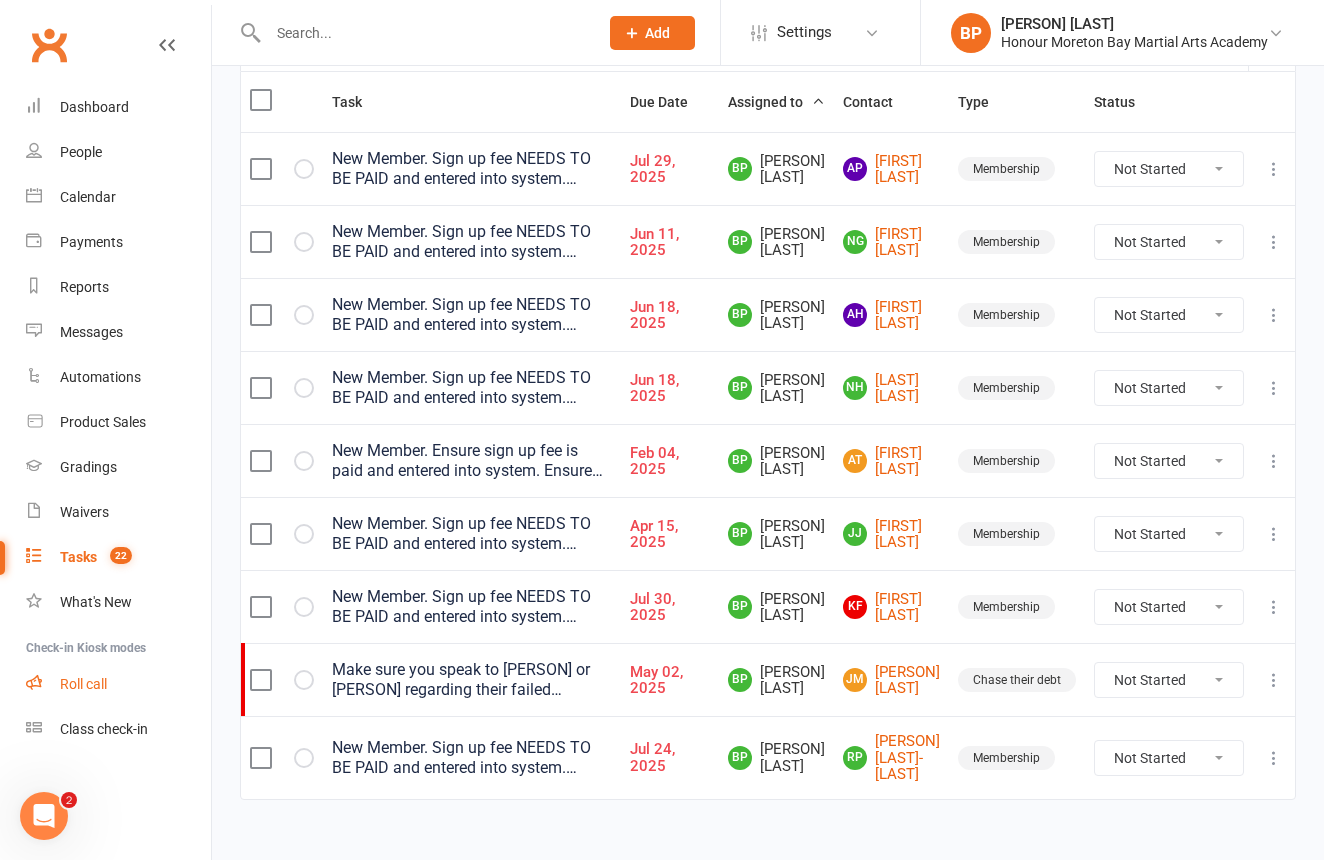 click on "Roll call" at bounding box center (83, 684) 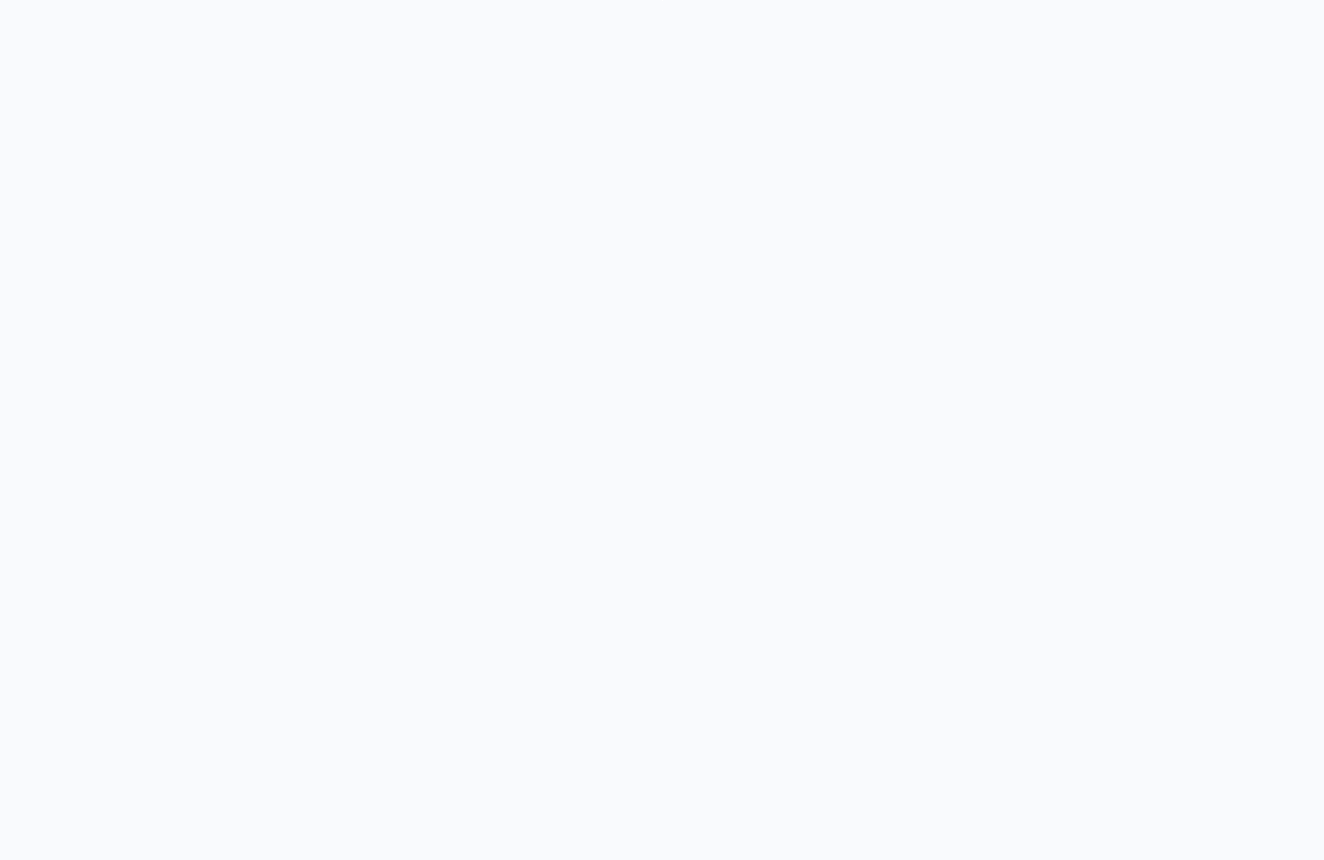 scroll, scrollTop: 0, scrollLeft: 0, axis: both 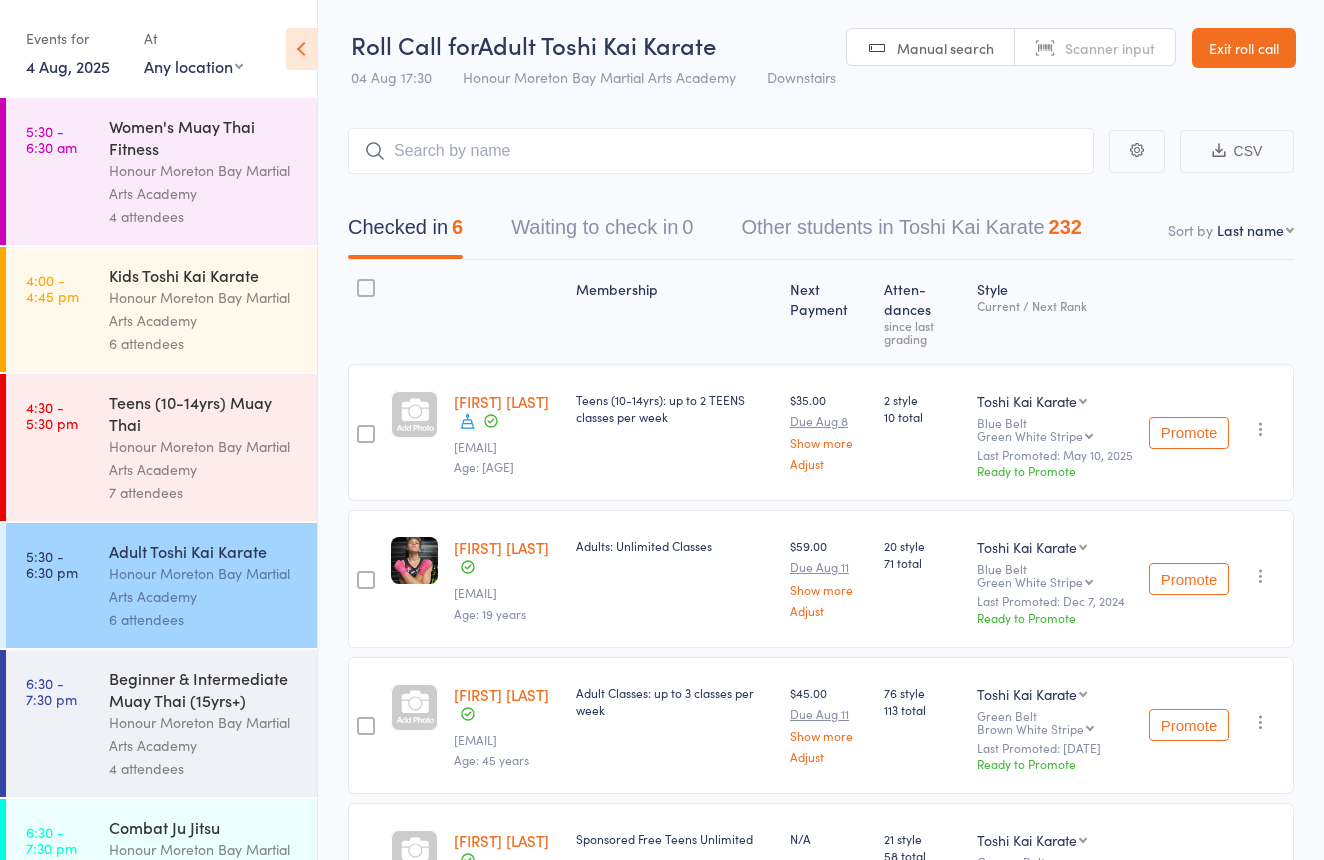 click on "Beginner & Intermediate Muay Thai (15yrs+)" at bounding box center [204, 689] 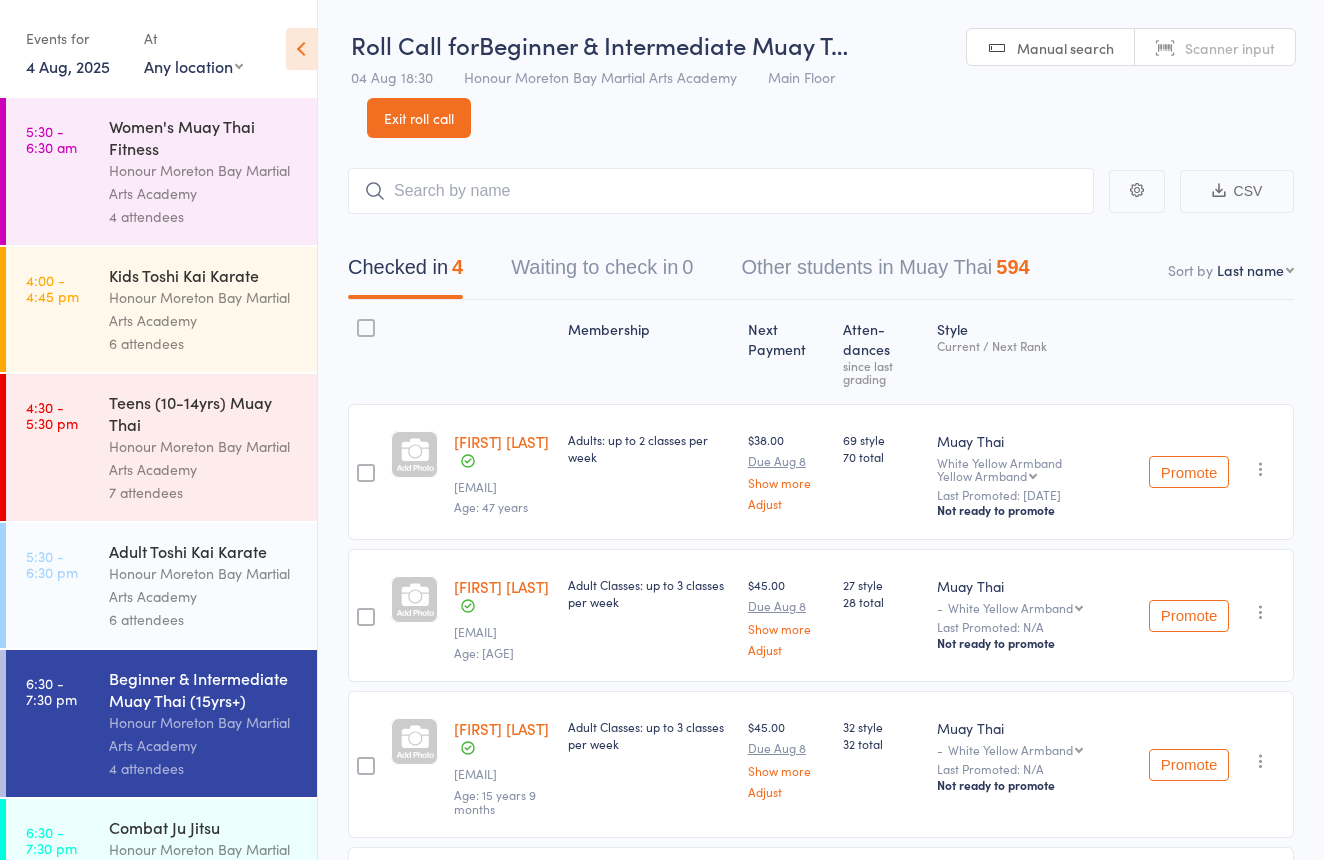 click on "Scanner input" at bounding box center [1215, 48] 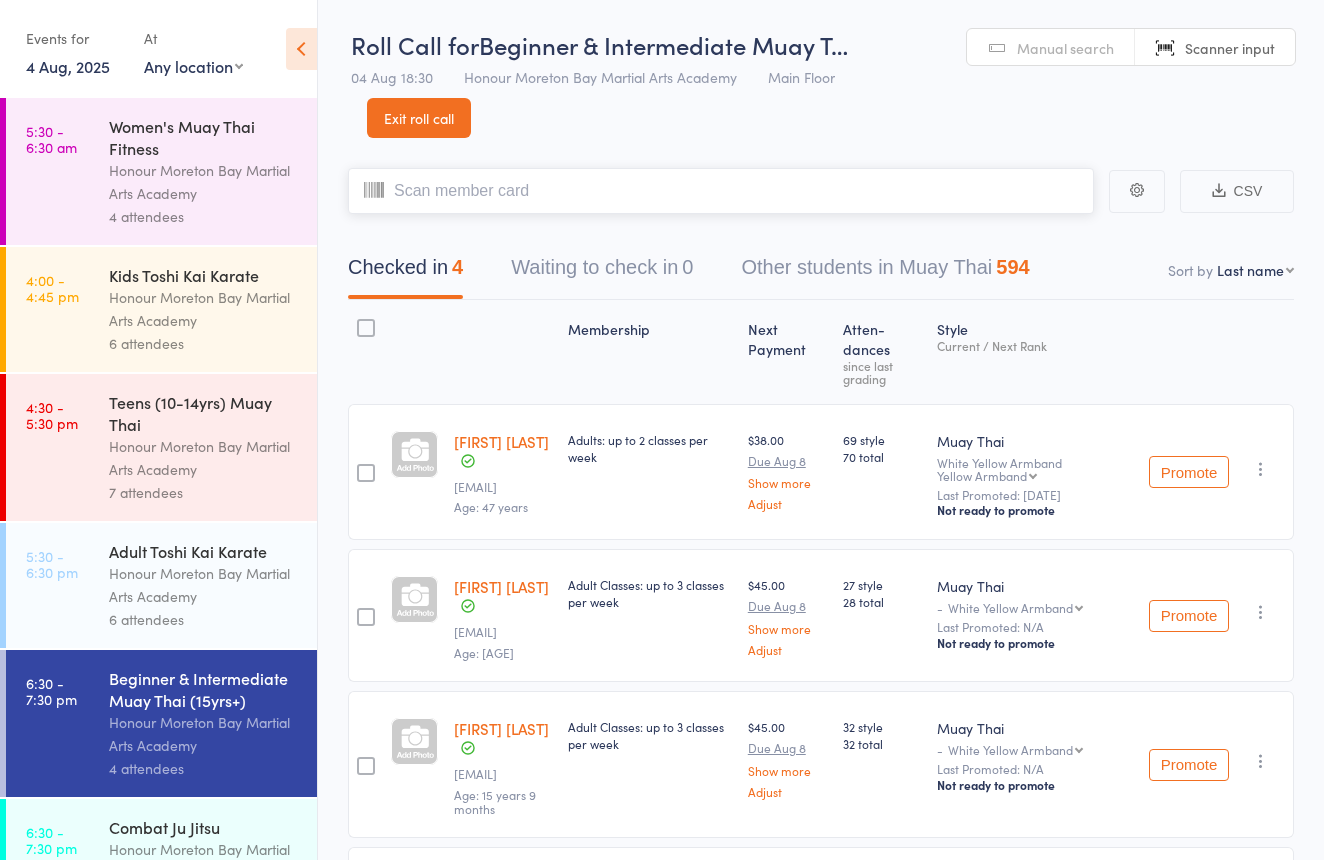paste on "https://app.clubworx.com/websites/honourmoretonbay/waivers/casual-class-waiver/signed_waivers/db840fb6-630e-4396-a8b2-cc38d2cdc54b" 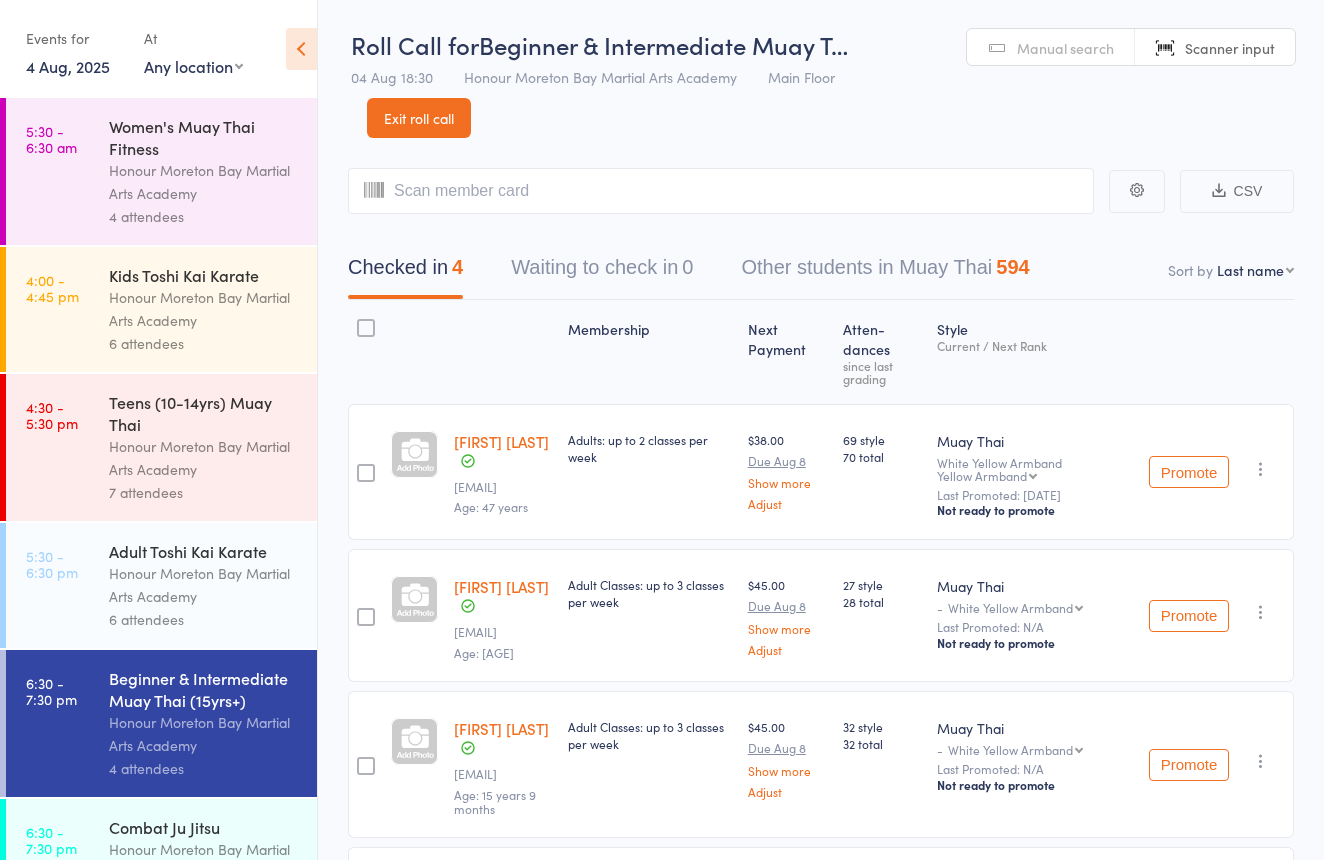 click on "Manual search" at bounding box center (1051, 48) 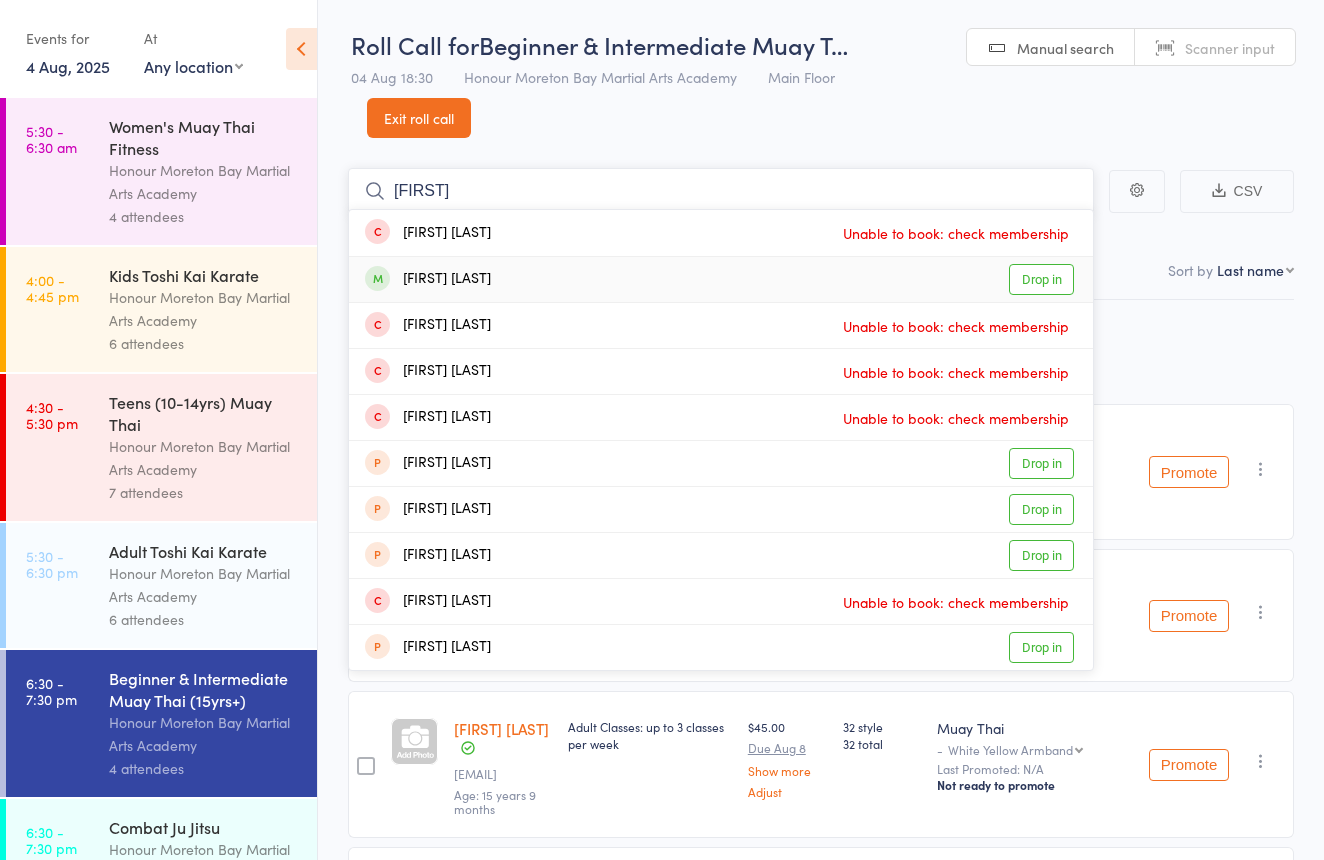 type on "trent" 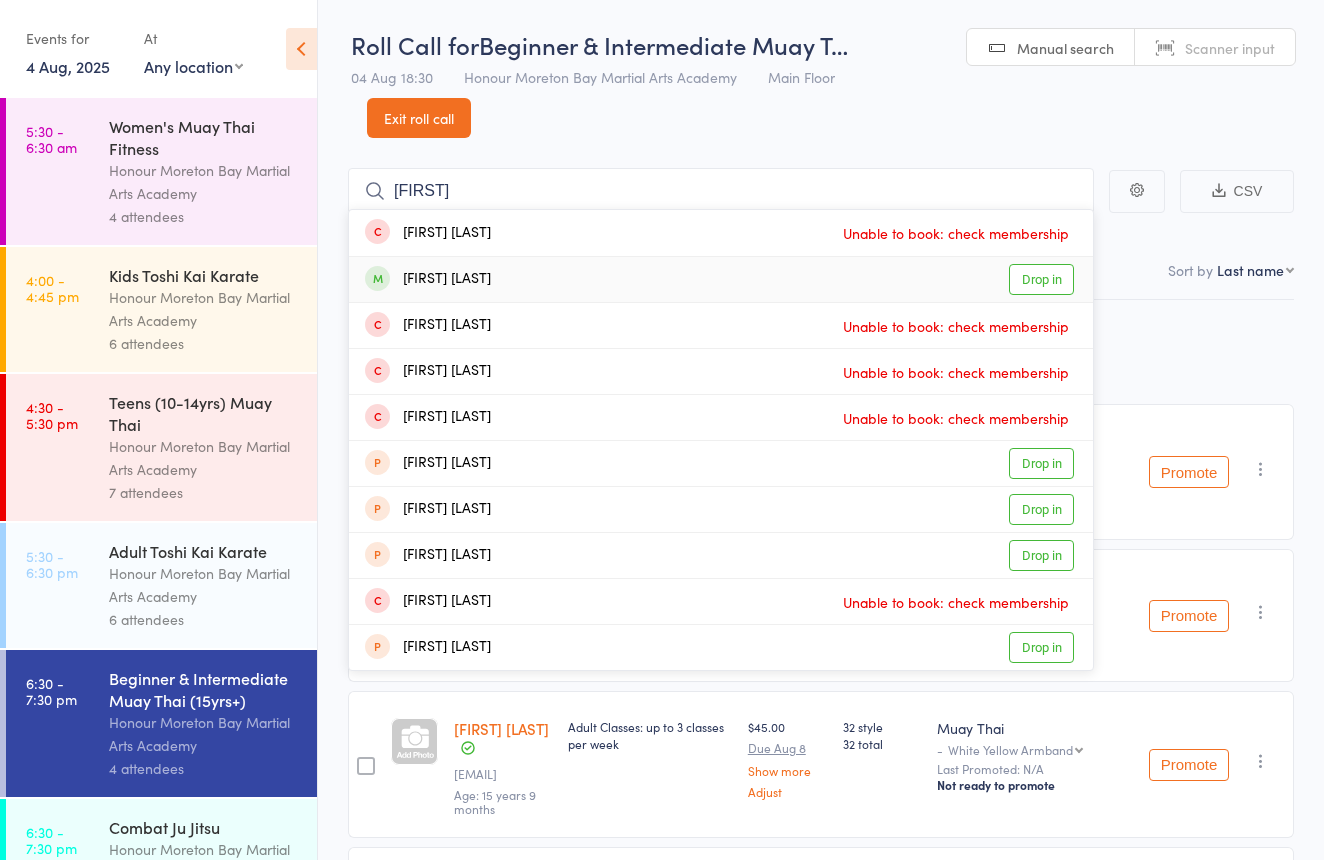 click on "Trent Courtnage Drop in" at bounding box center [721, 279] 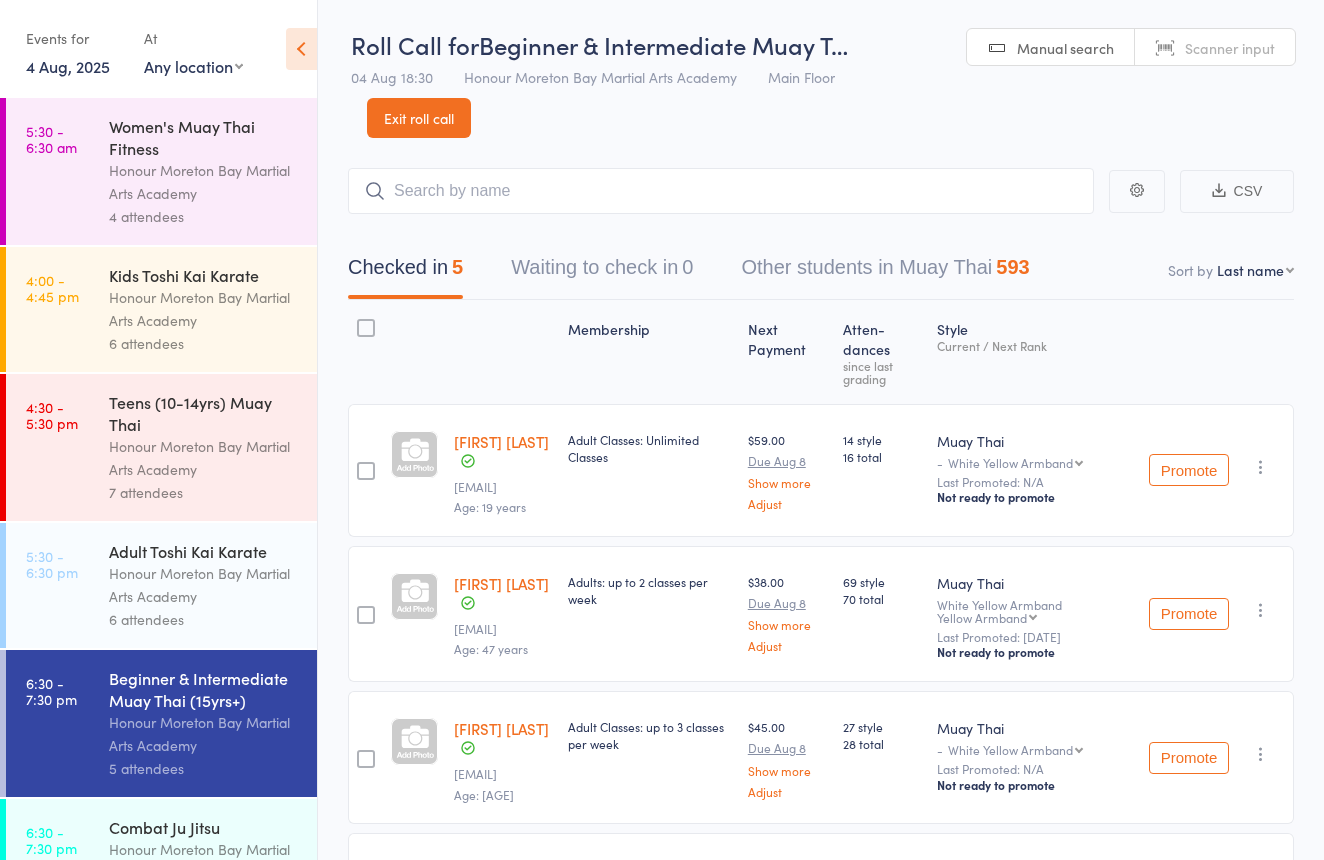 click on "Exit roll call" at bounding box center (419, 118) 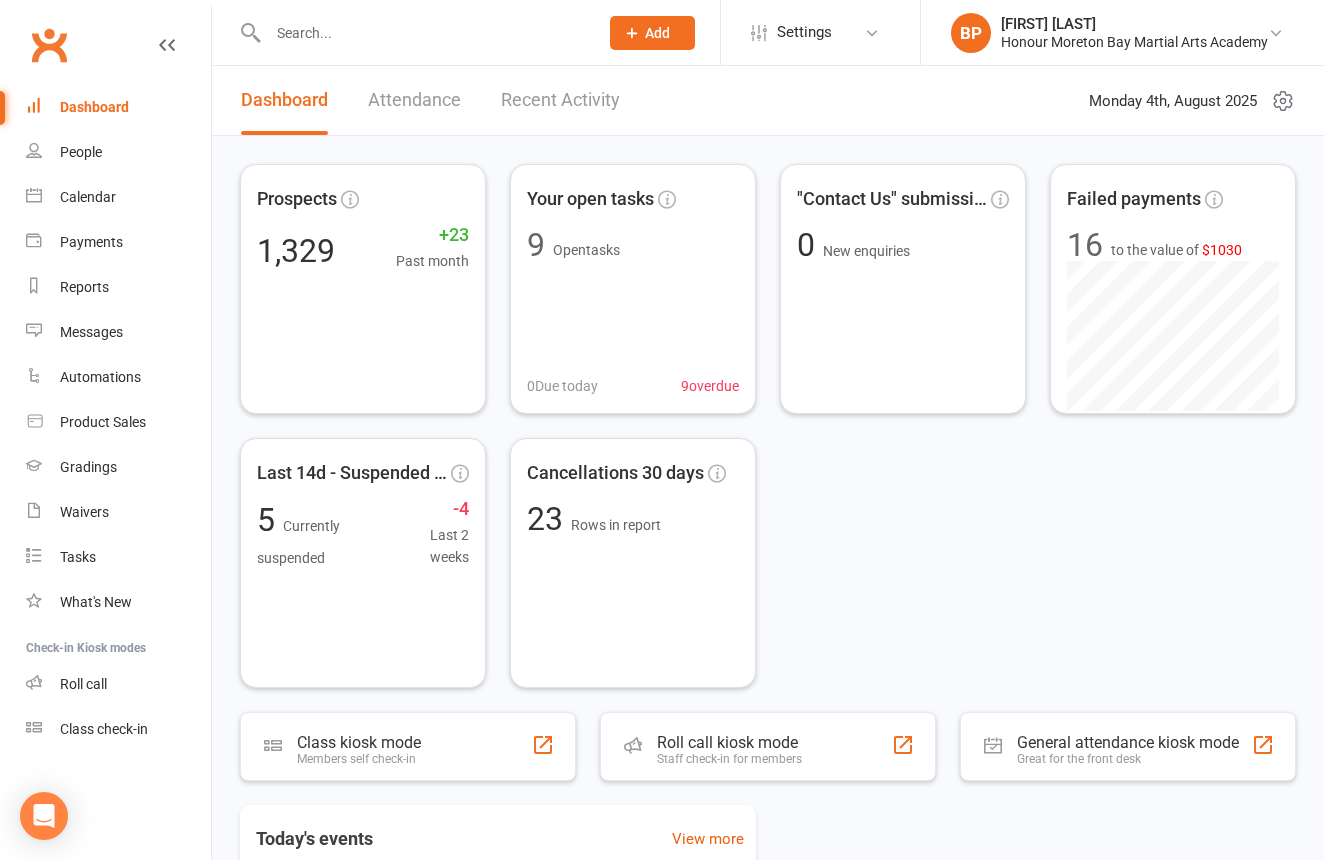 scroll, scrollTop: 0, scrollLeft: 0, axis: both 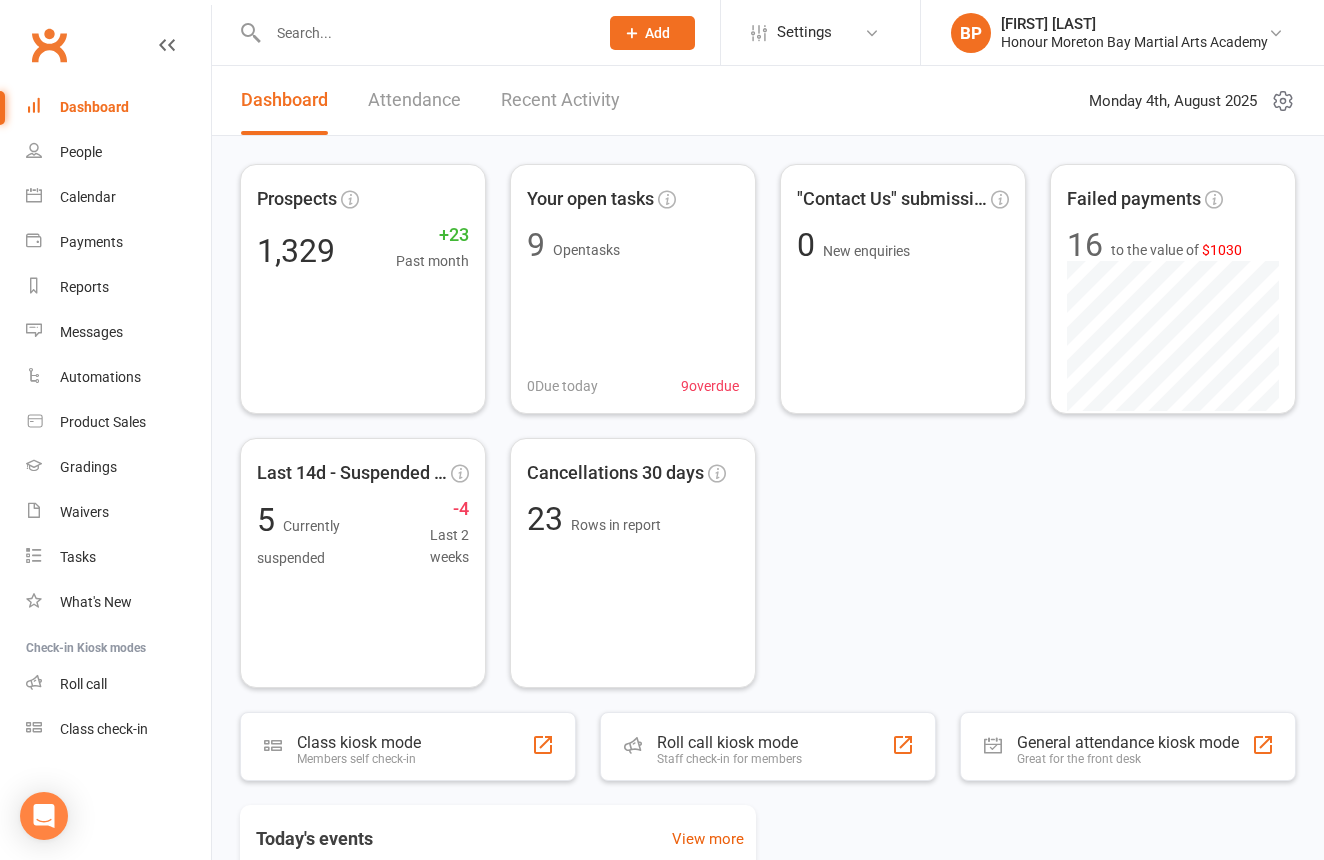 click 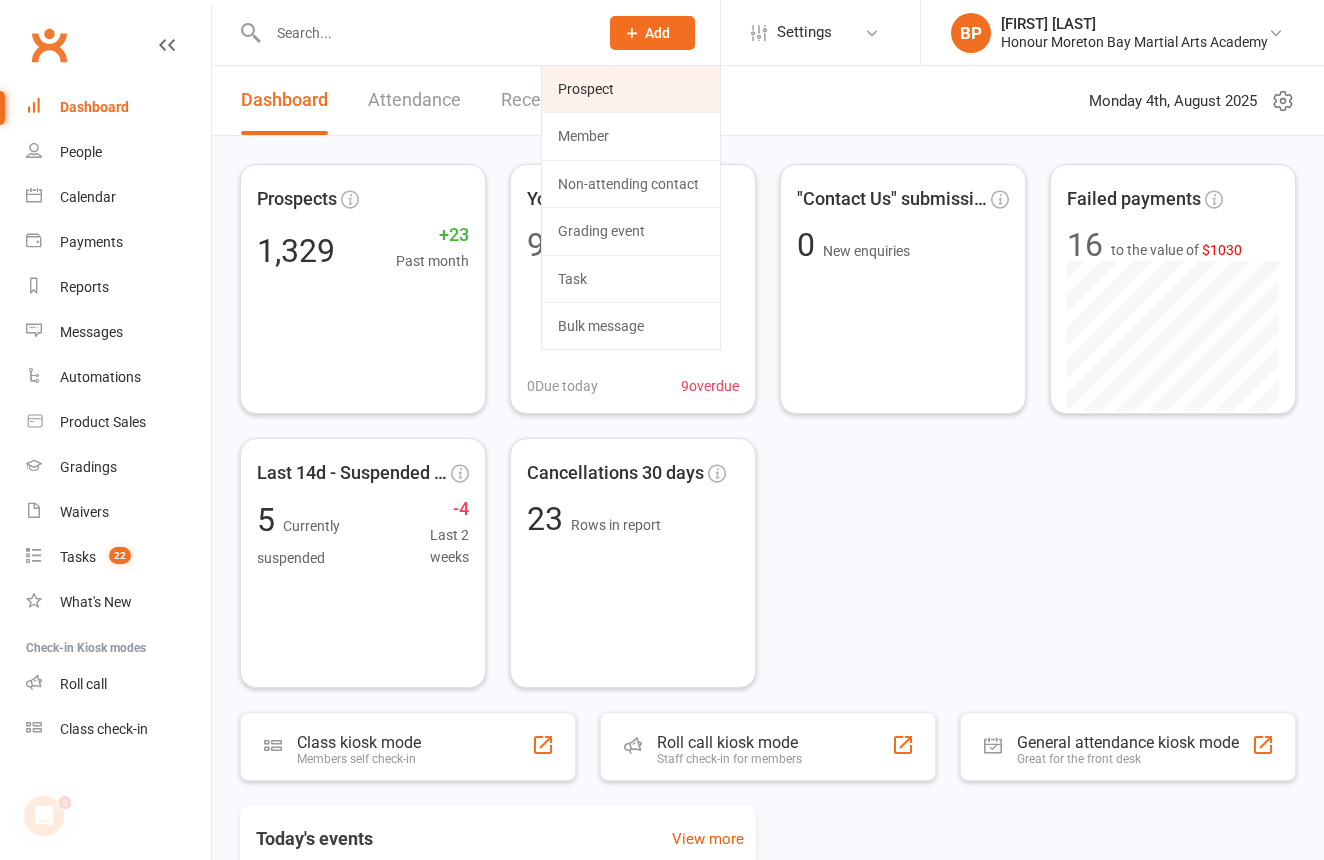 scroll, scrollTop: 0, scrollLeft: 0, axis: both 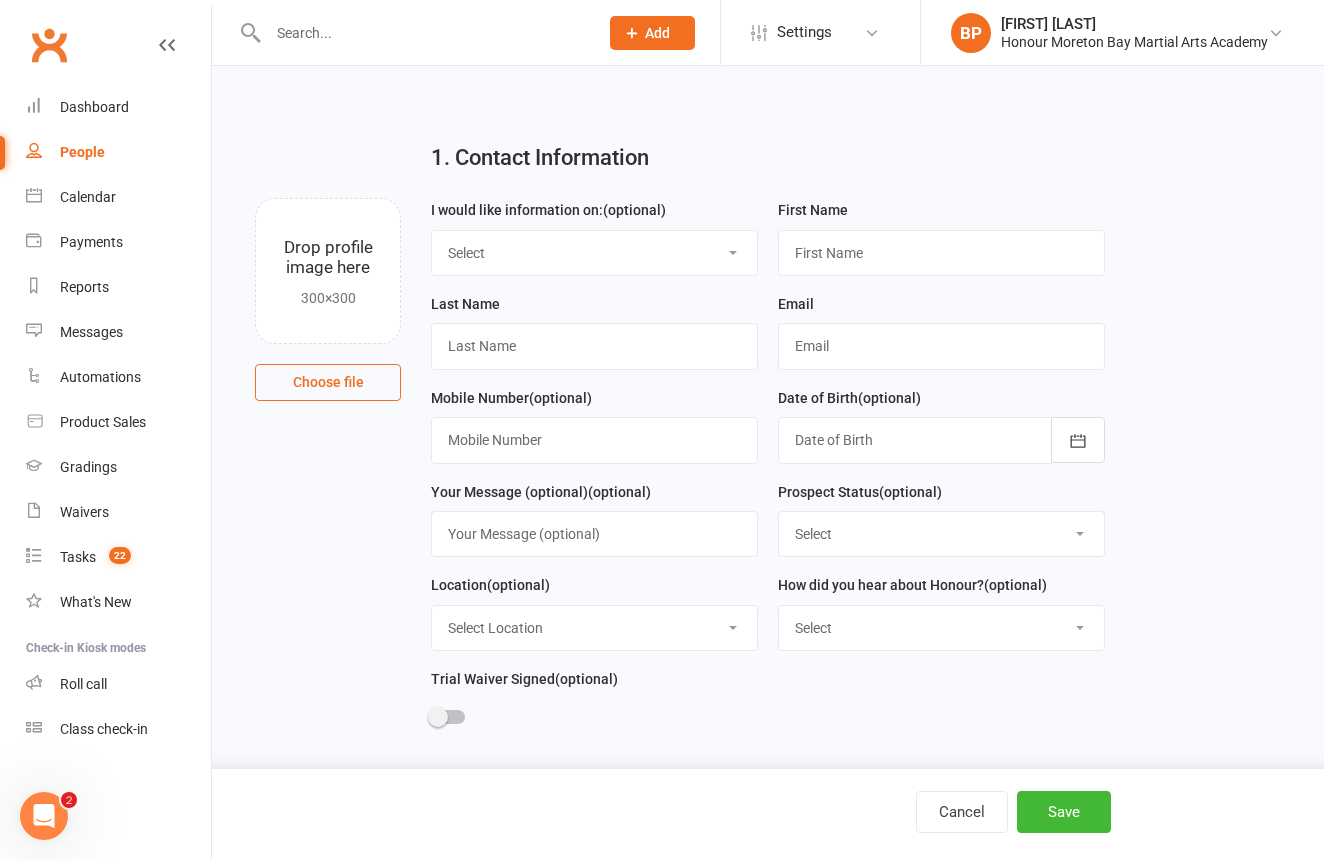 select on "Adults Classes" 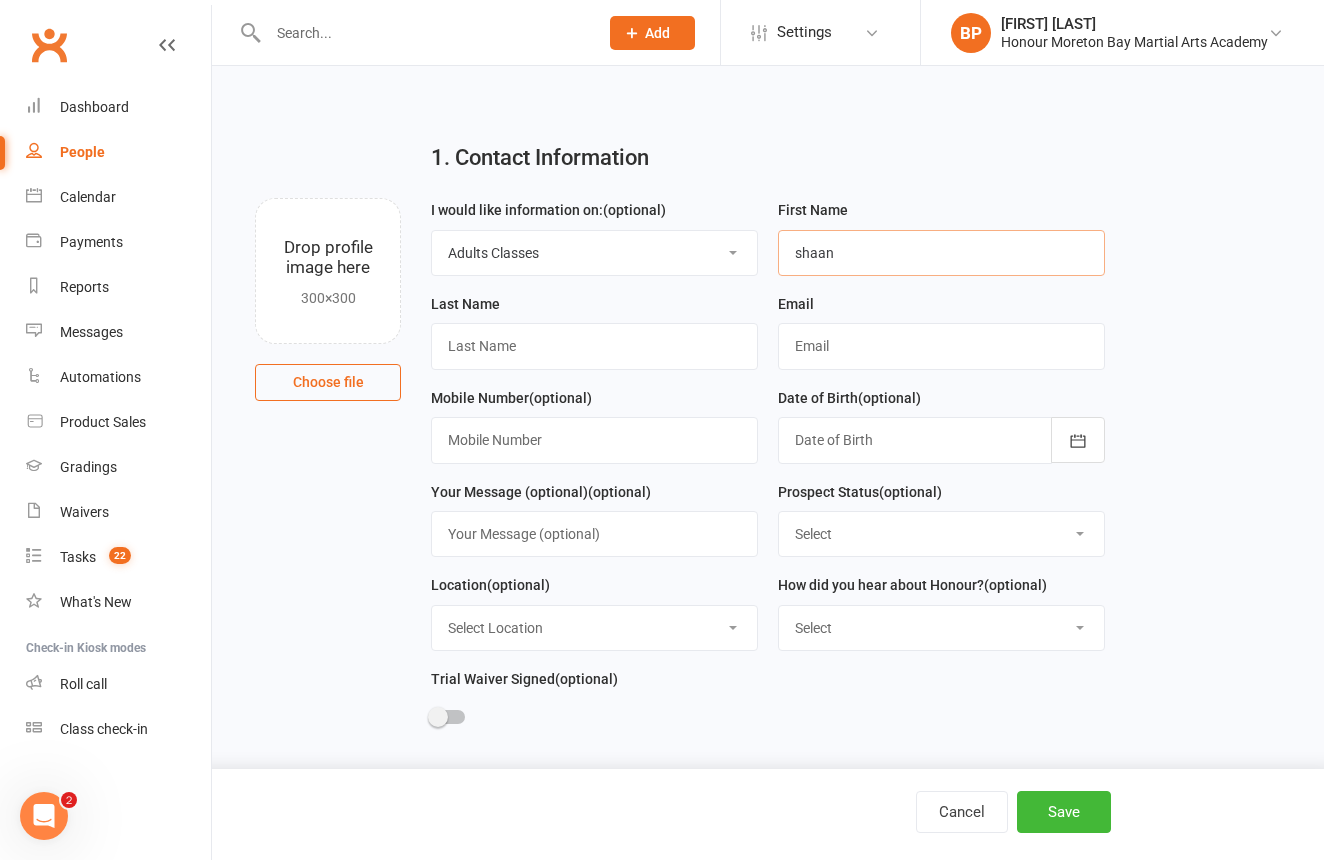 click on "shaan" at bounding box center (941, 253) 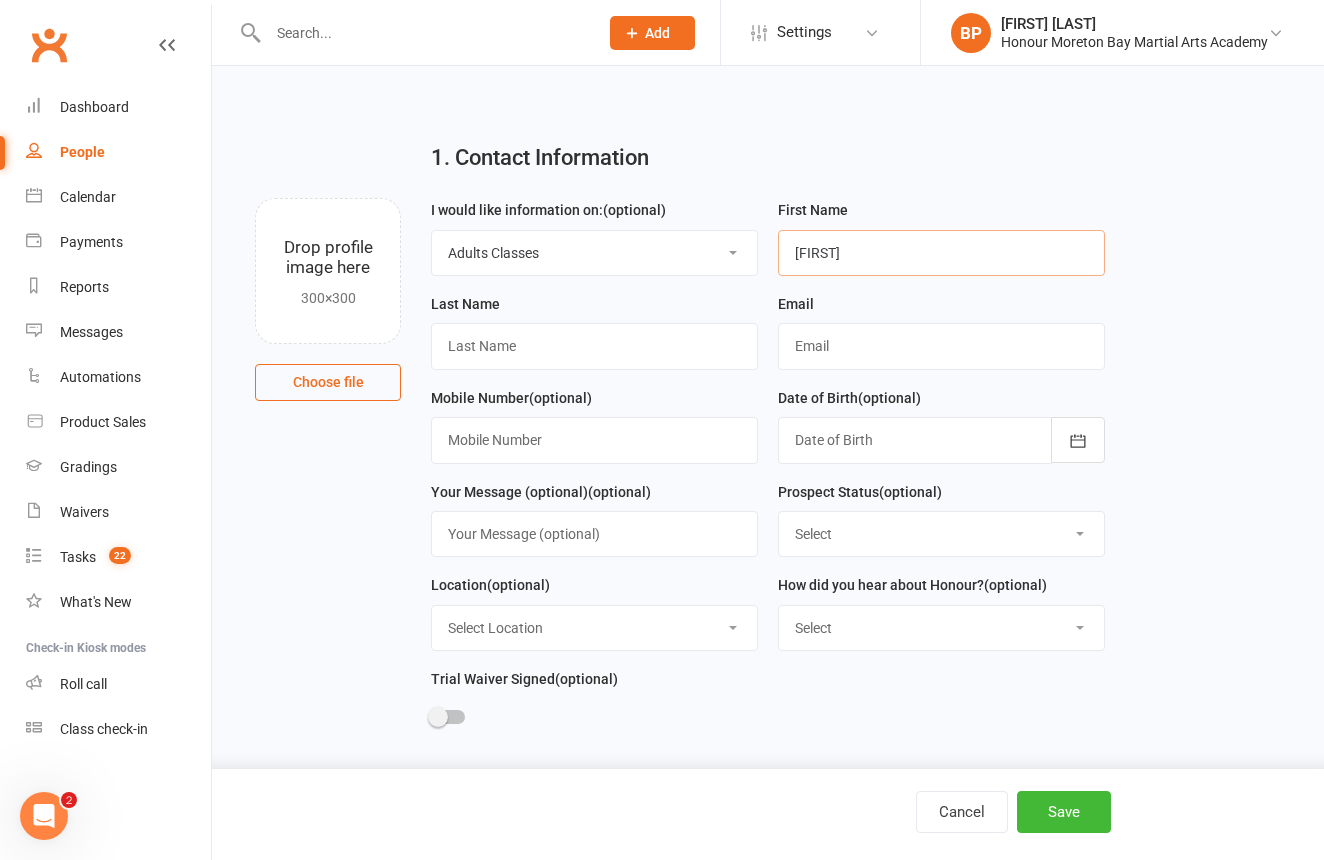 type on "[FIRST]" 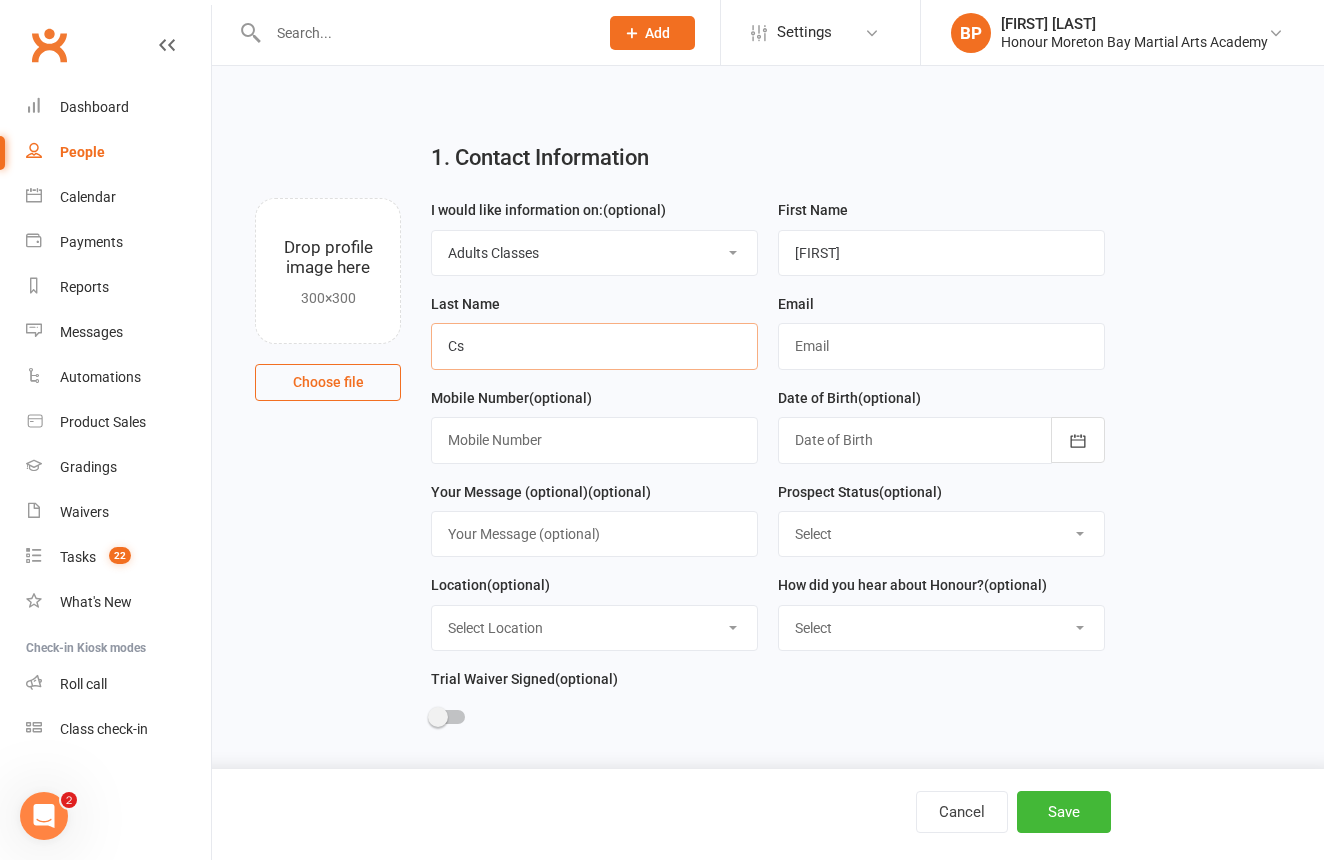 type on "C" 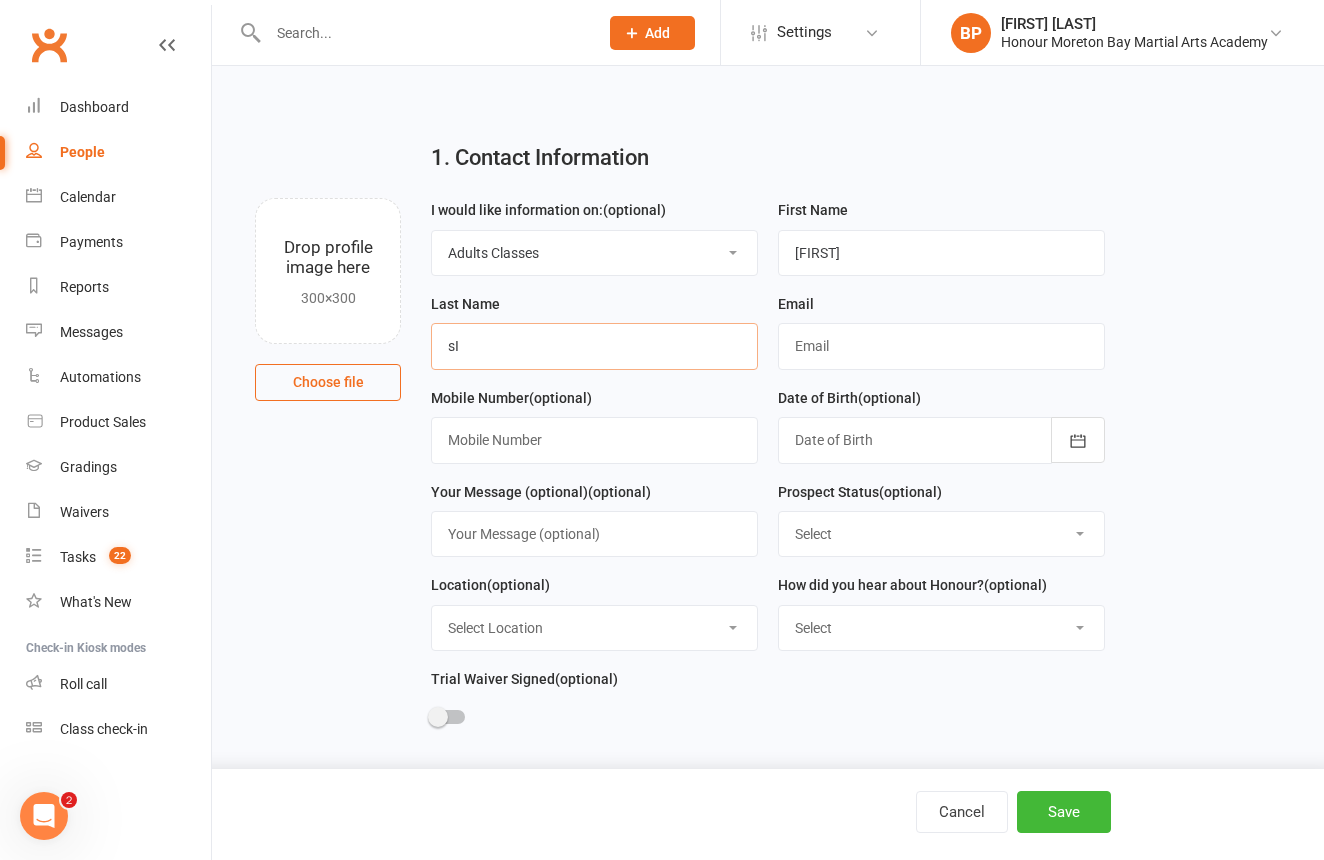 type on "s" 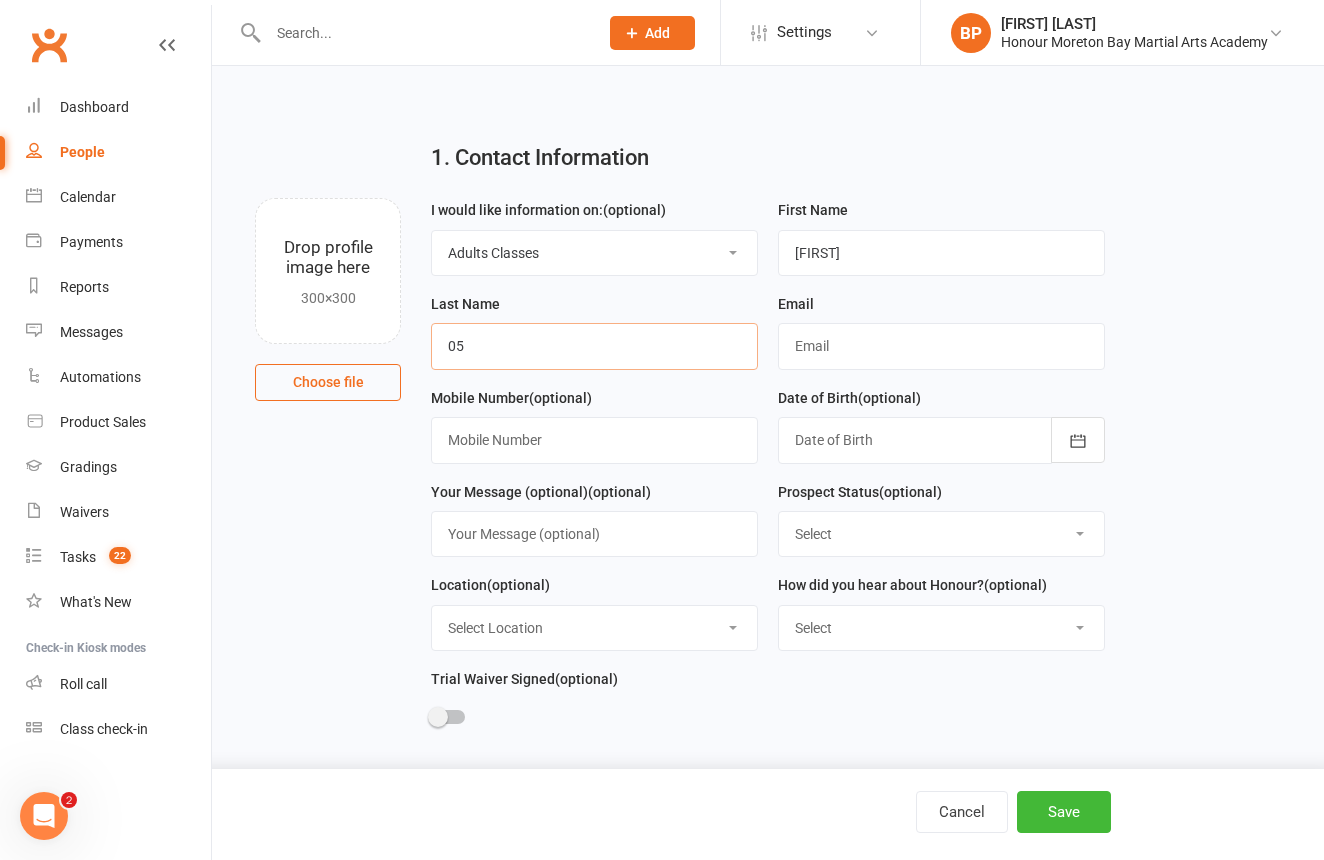 type on "0" 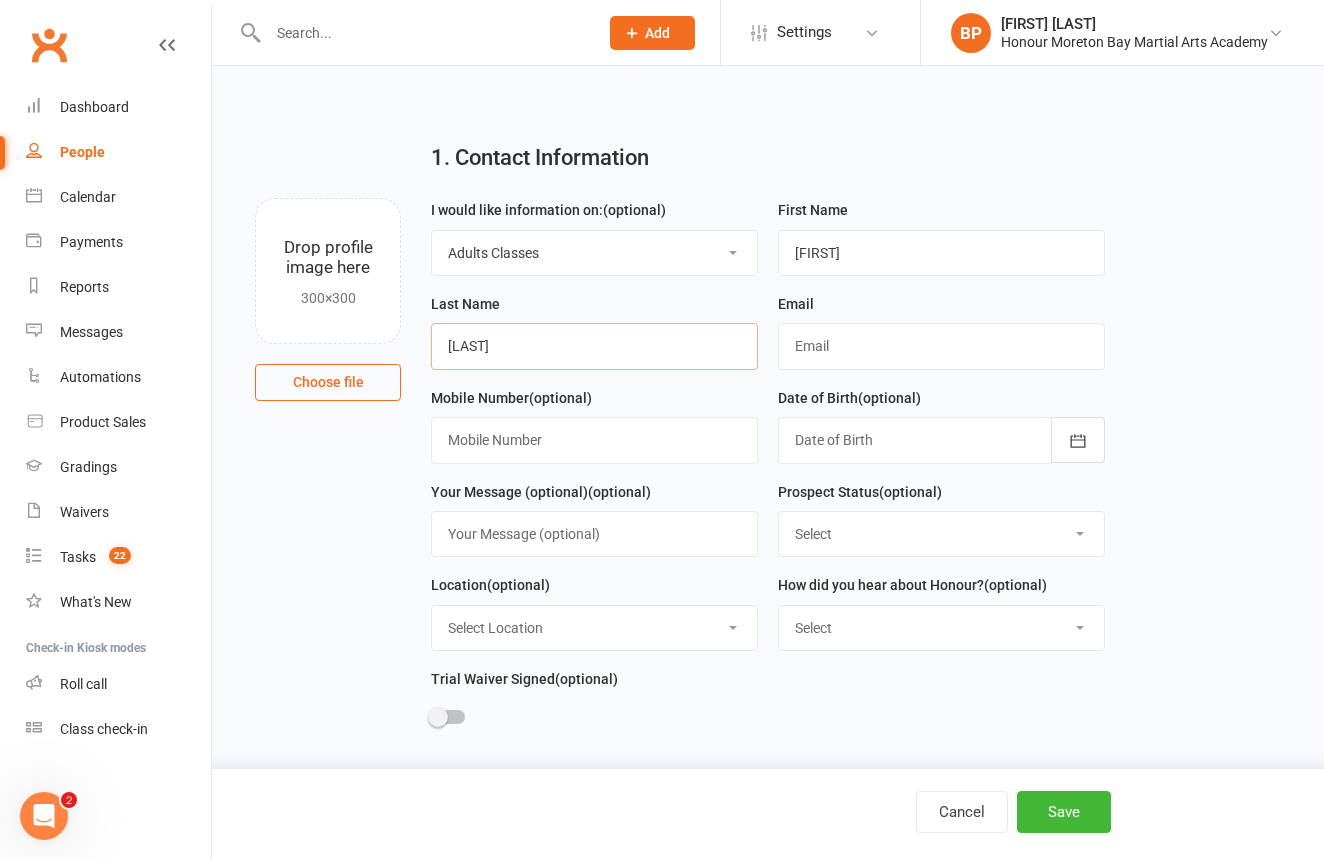 type on "[LAST]" 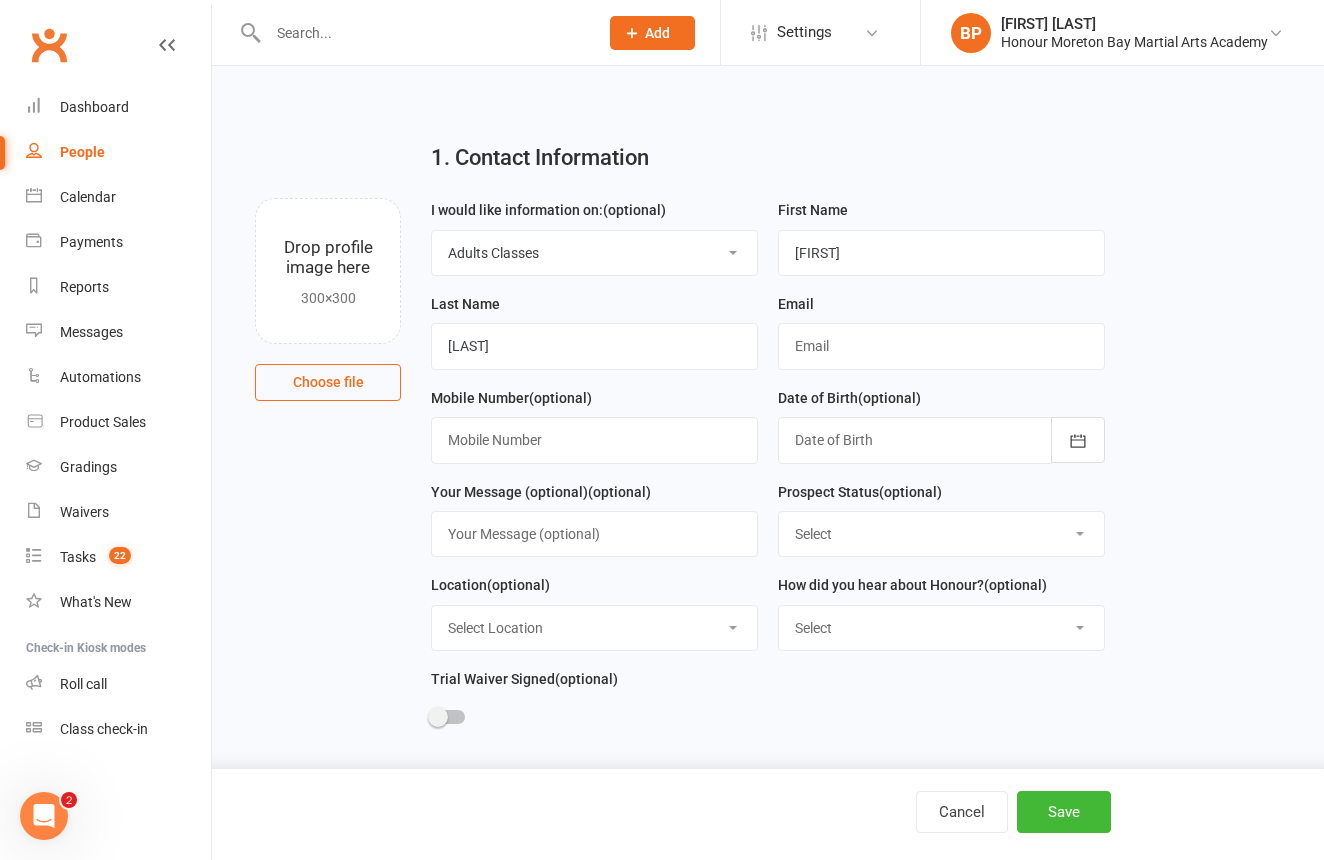 drag, startPoint x: 912, startPoint y: 380, endPoint x: 919, endPoint y: 364, distance: 17.464249 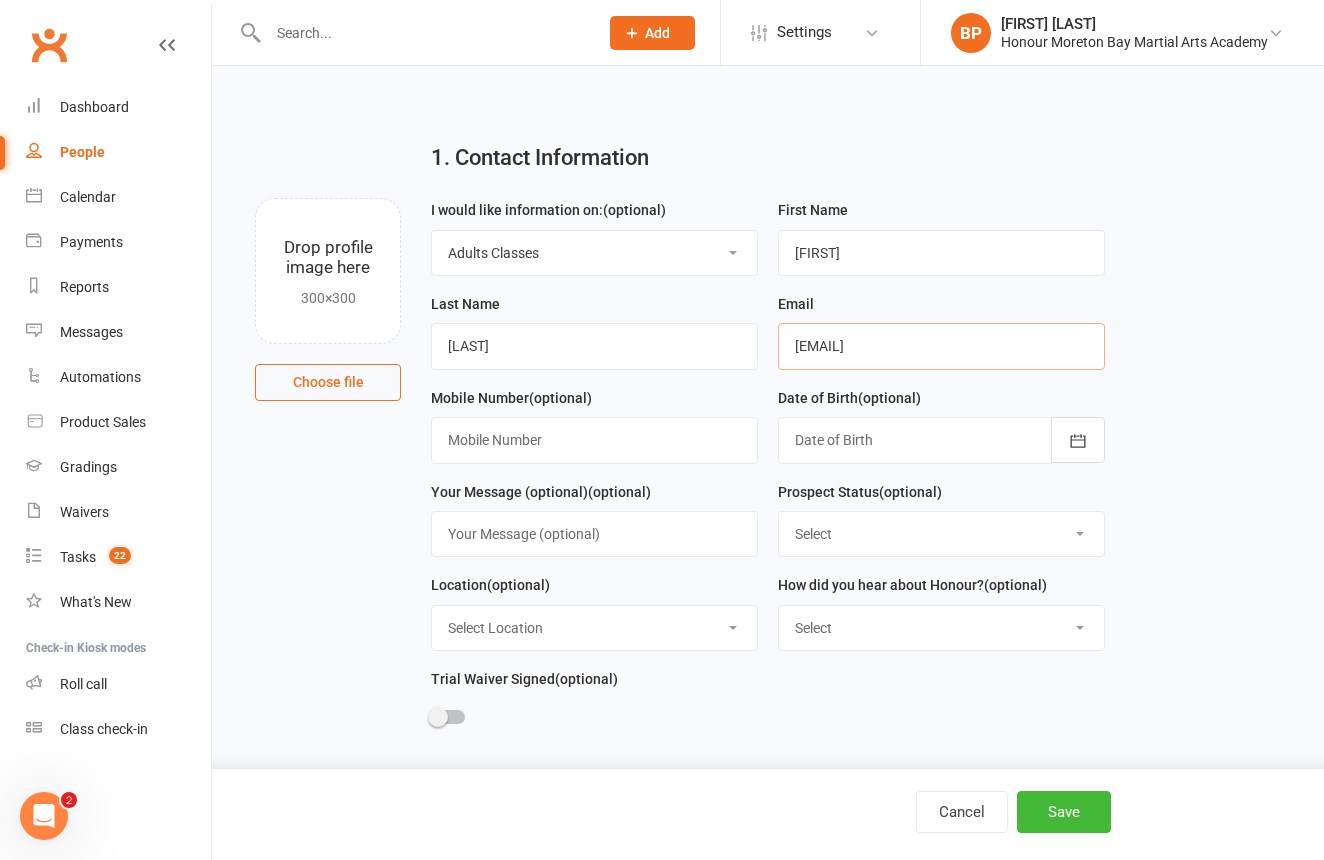 type on "[EMAIL]" 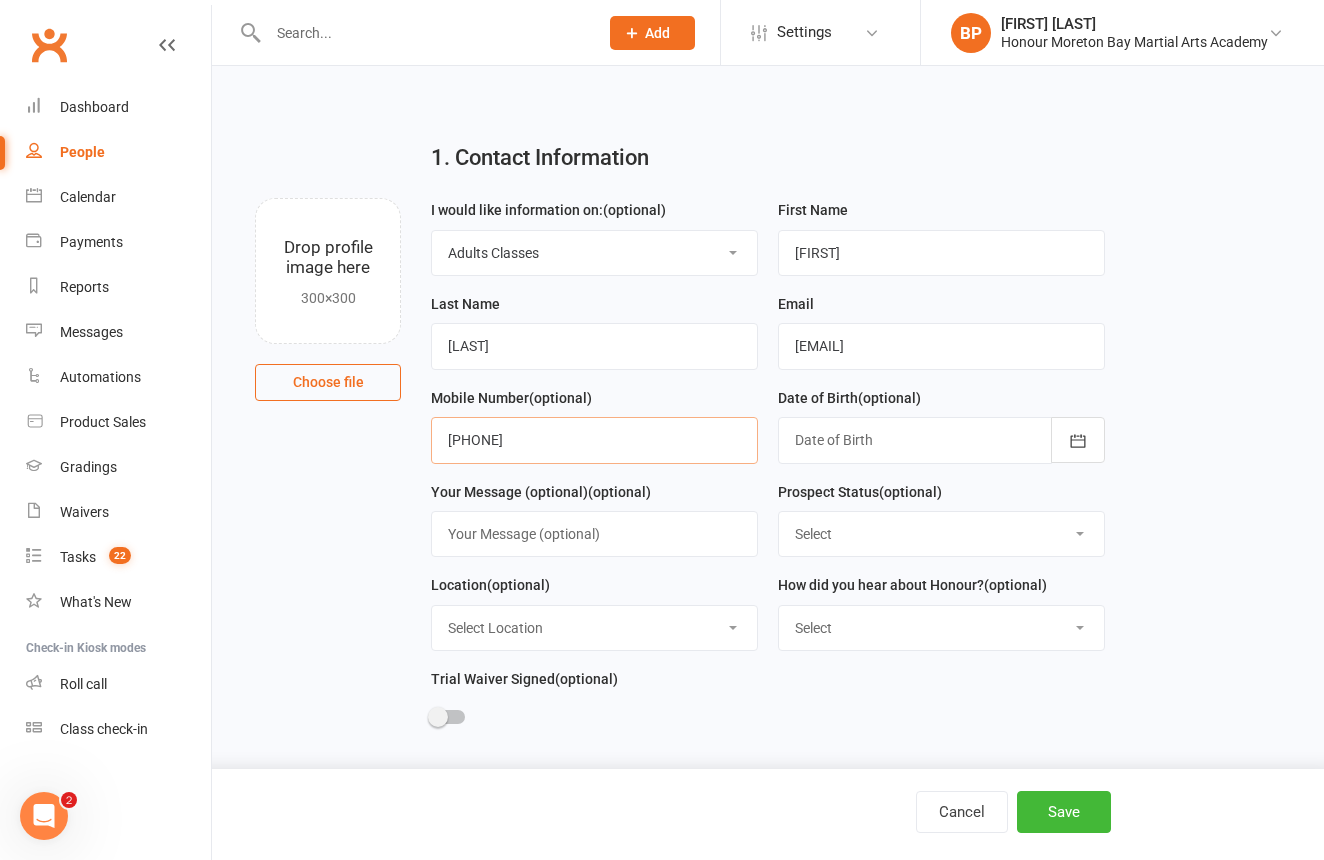 click on "[PHONE]" at bounding box center (594, 440) 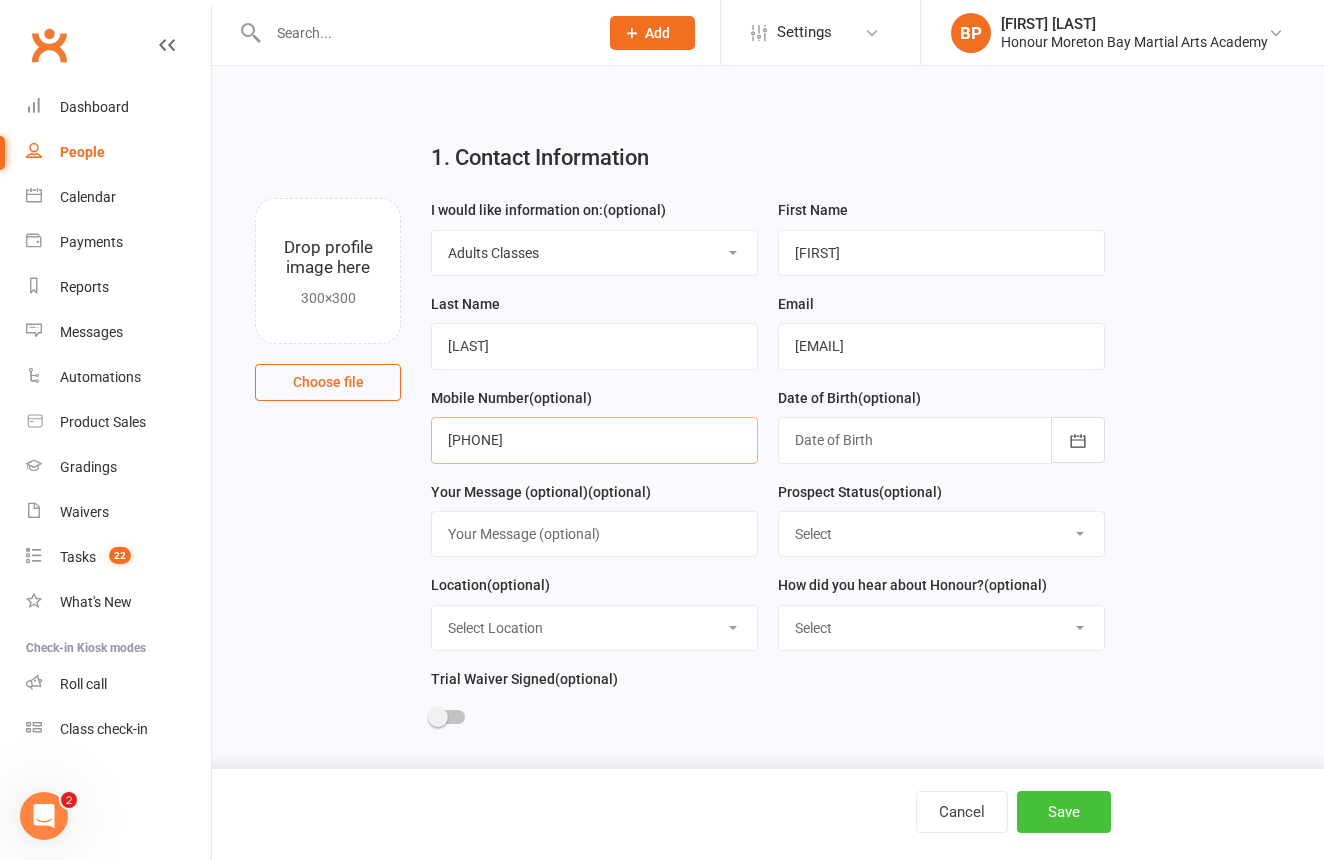 type on "[PHONE]" 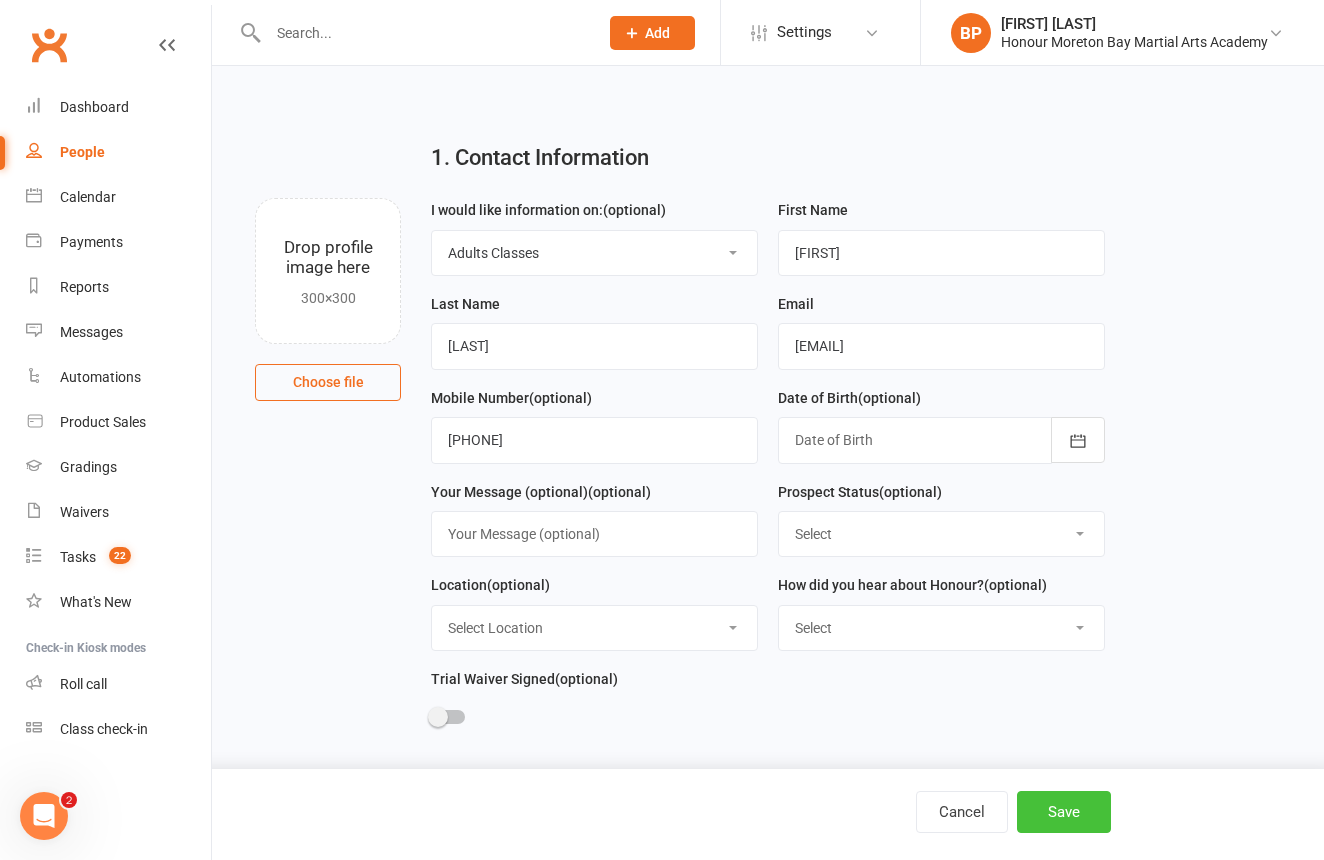 click on "Save" at bounding box center (1064, 812) 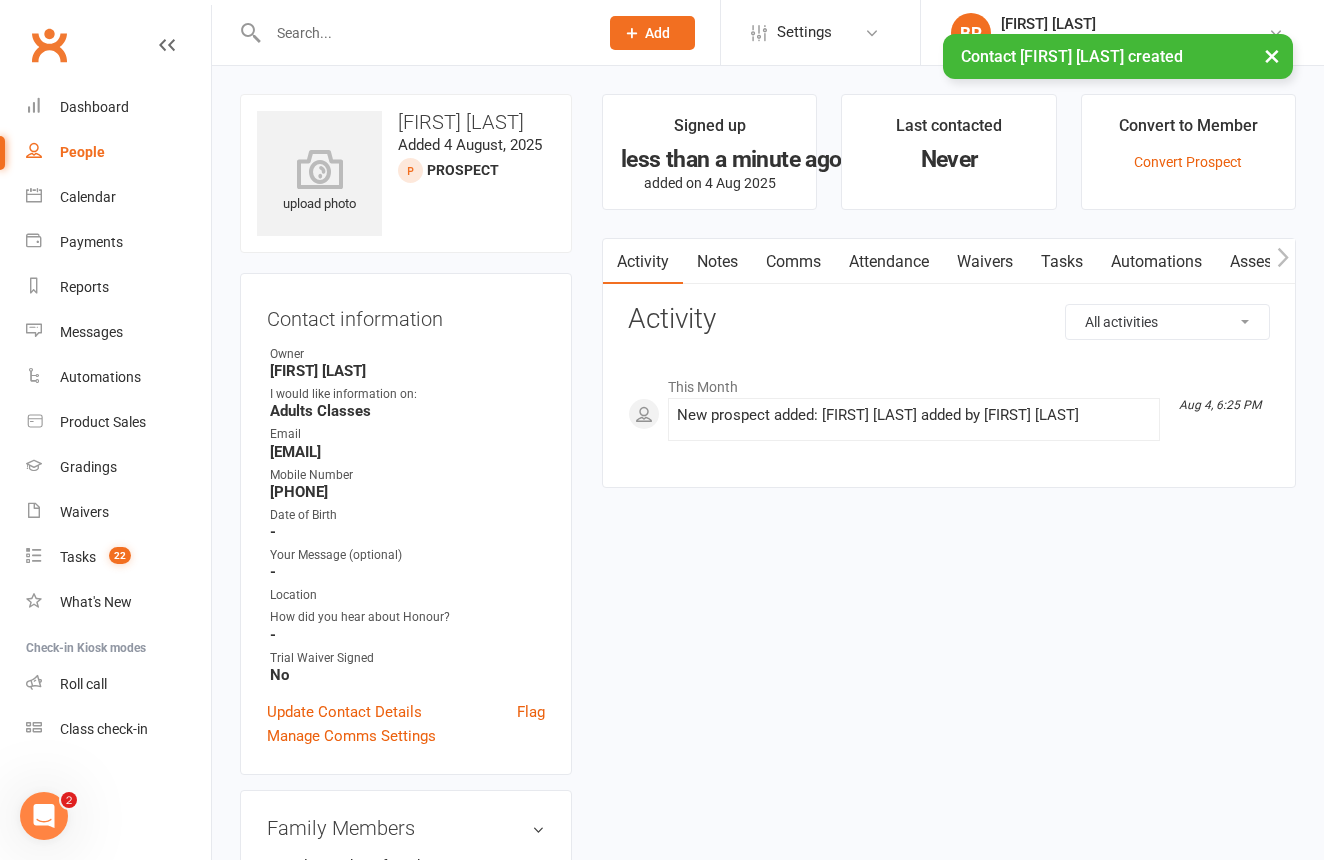 click on "Waivers" at bounding box center (985, 262) 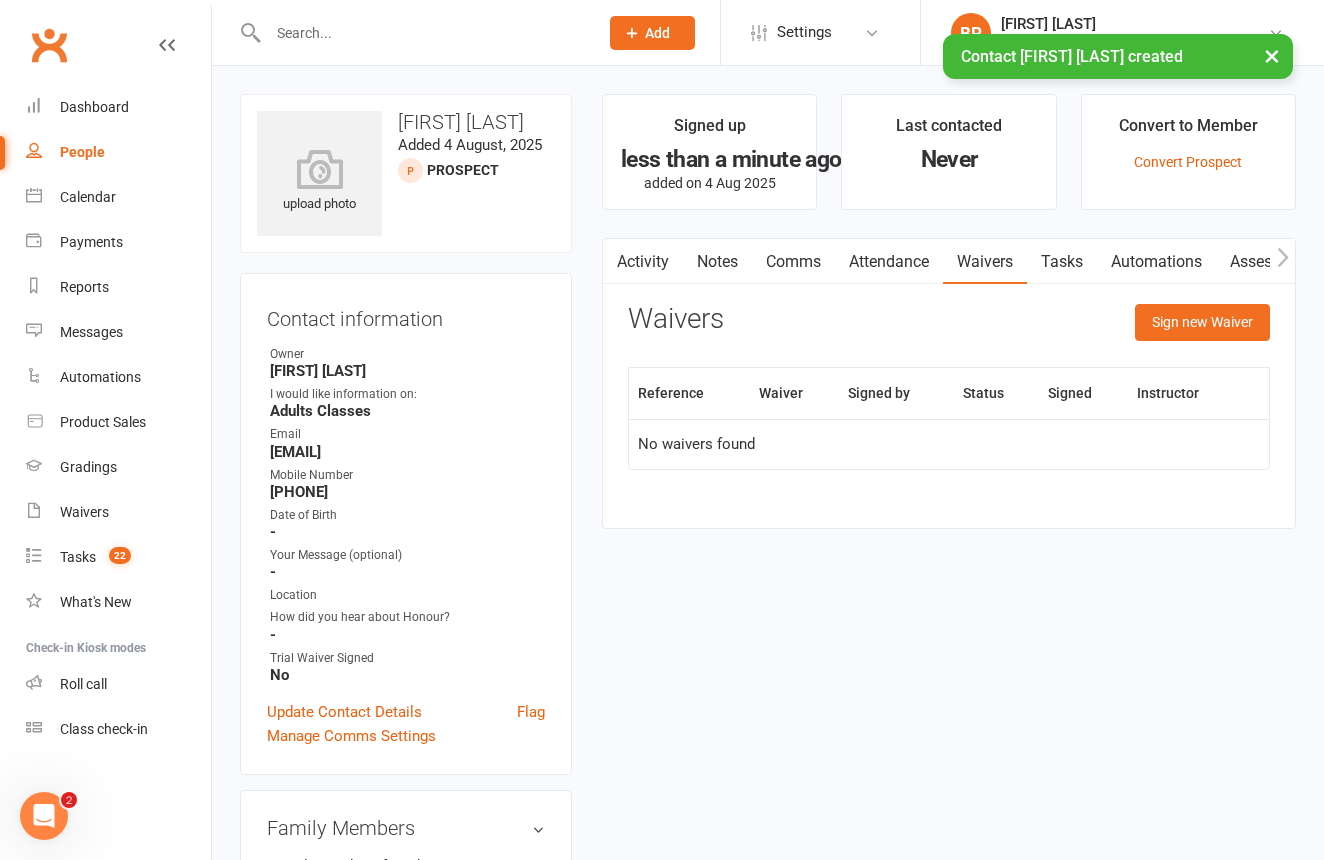 click on "Sign new Waiver" at bounding box center (1202, 322) 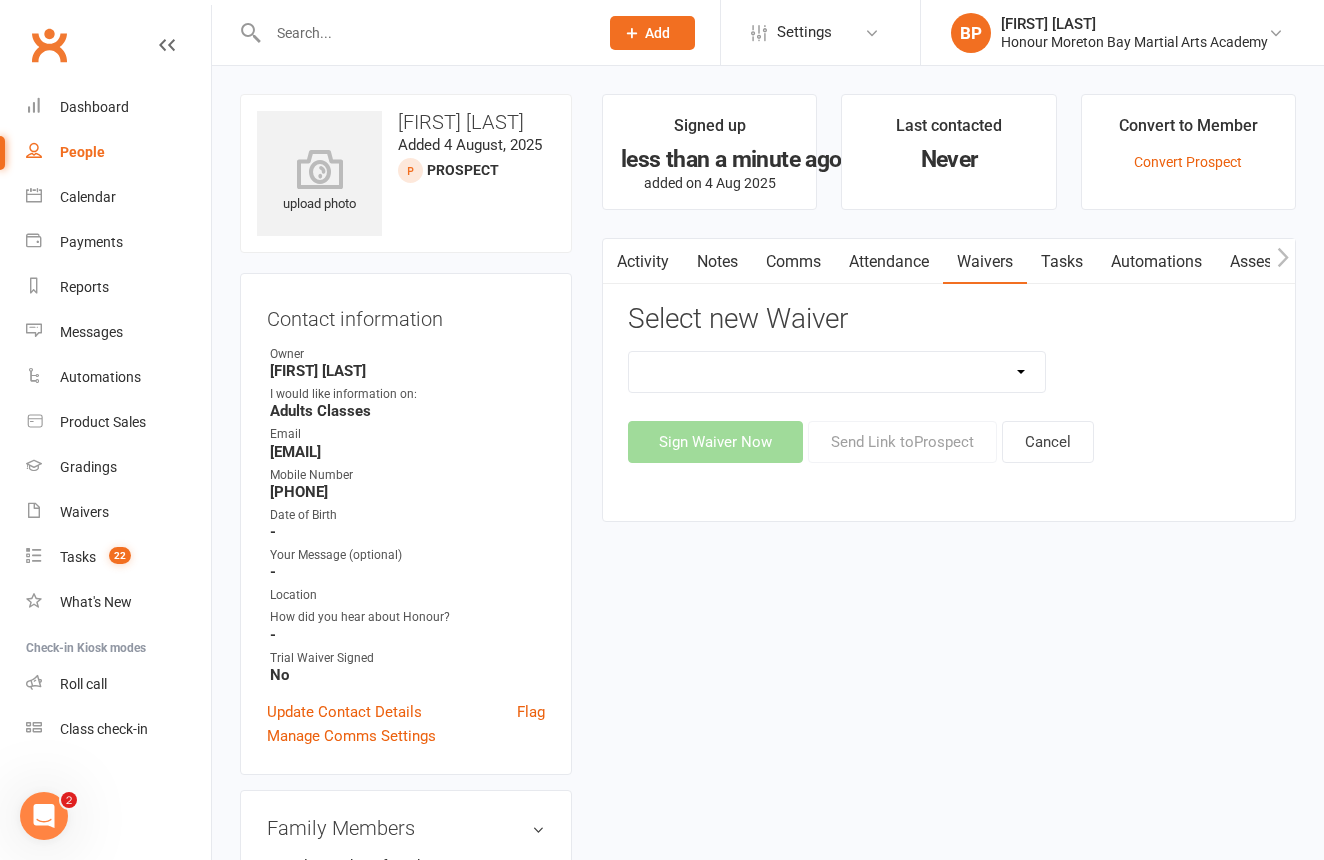select on "11367" 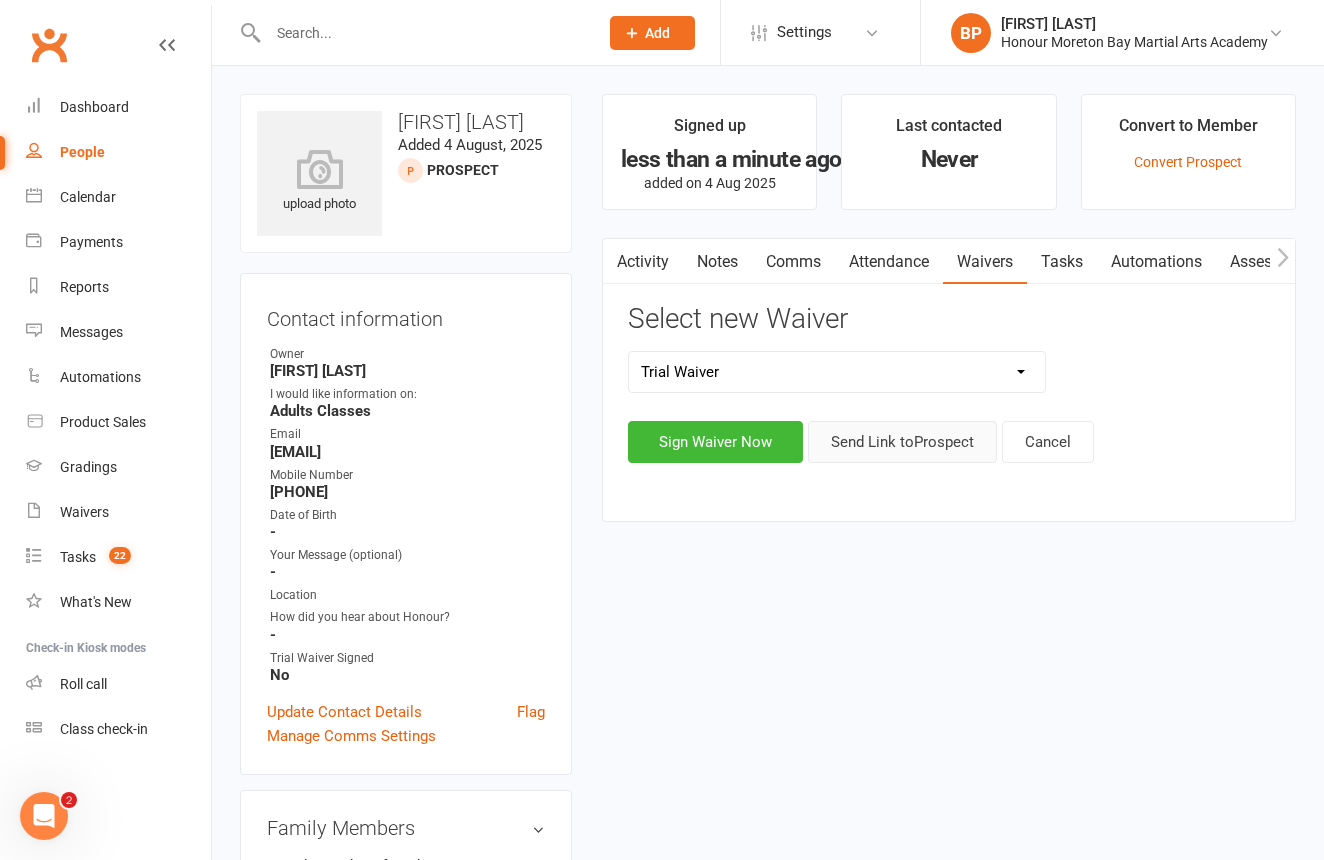 click on "Send Link to  Prospect" at bounding box center (902, 442) 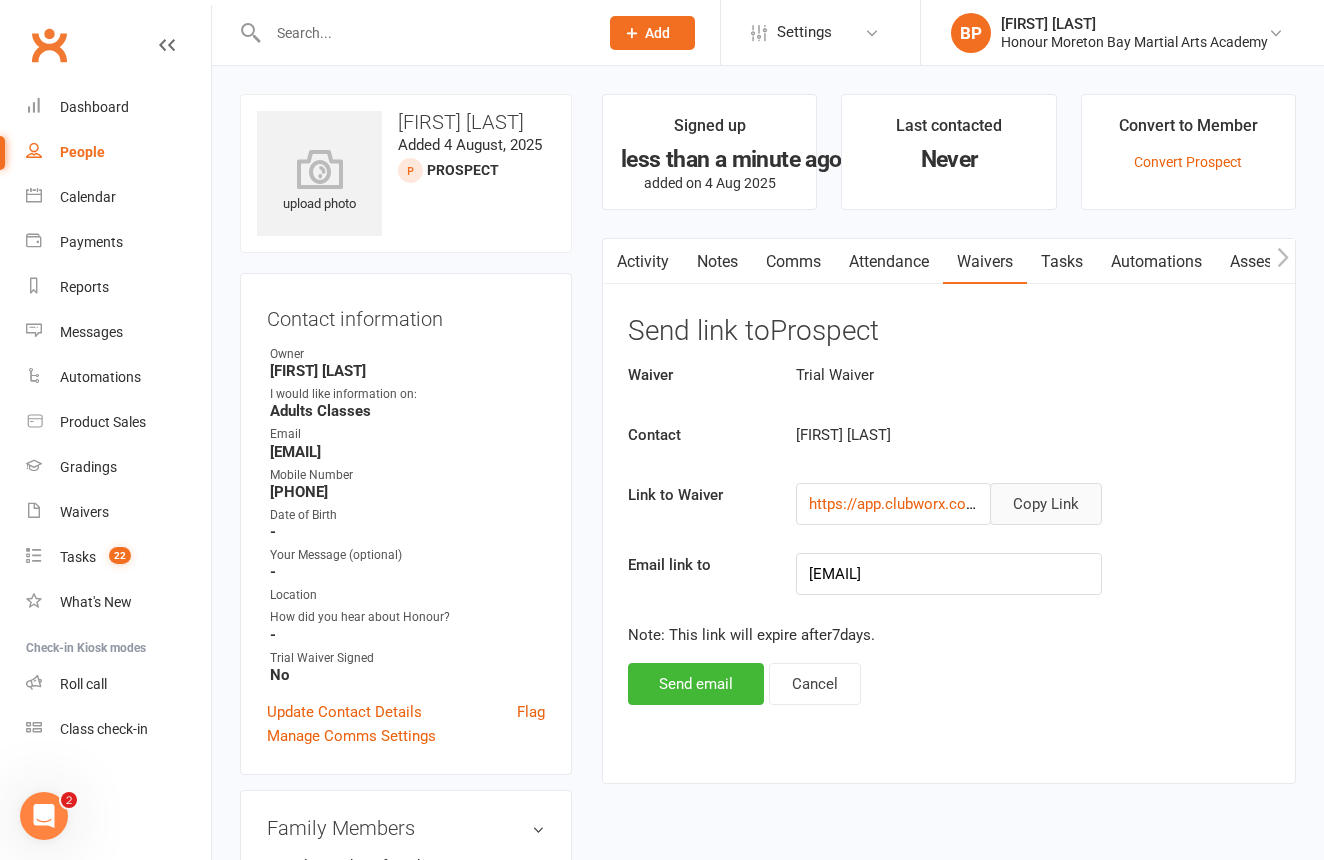 click on "Copy Link" at bounding box center (1046, 504) 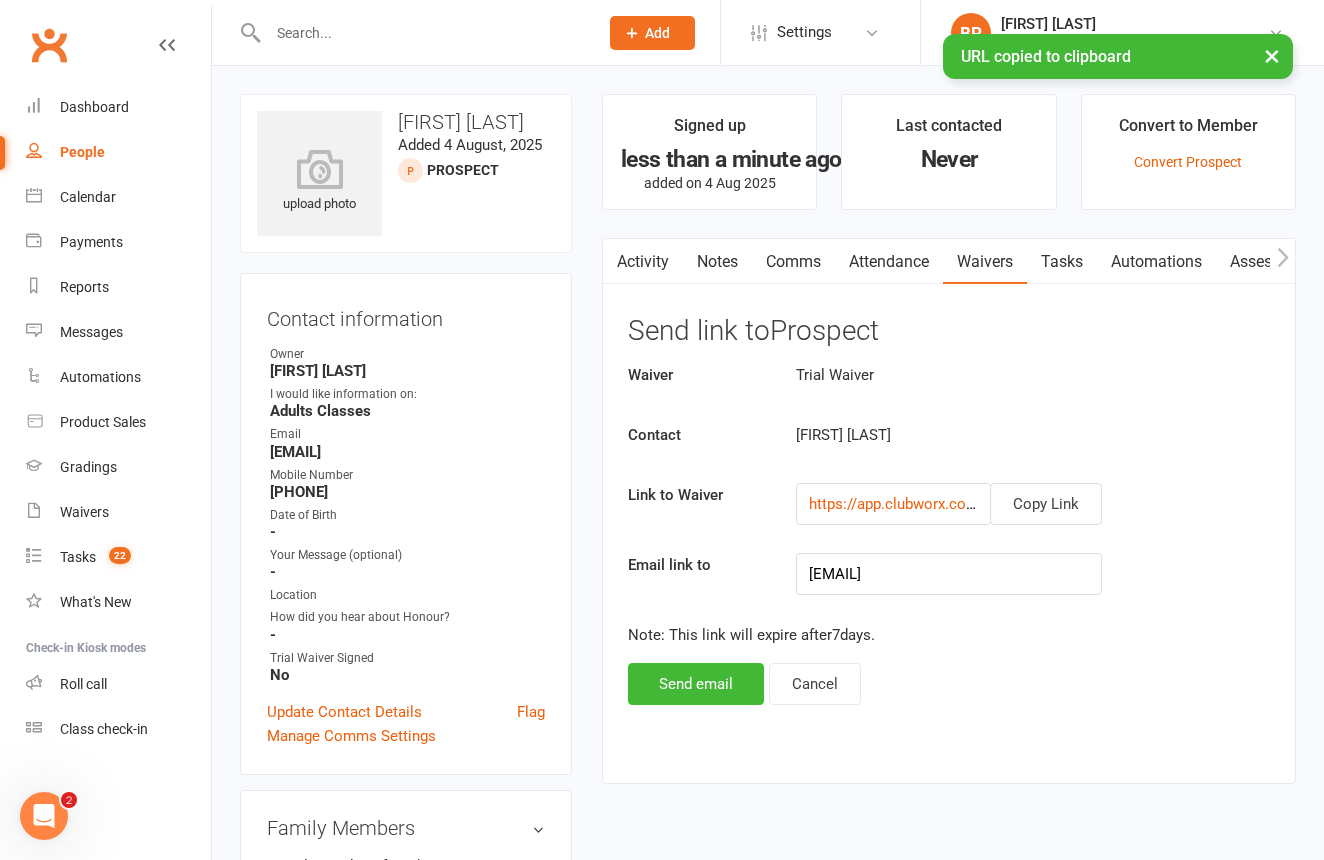 click on "Comms" at bounding box center (793, 262) 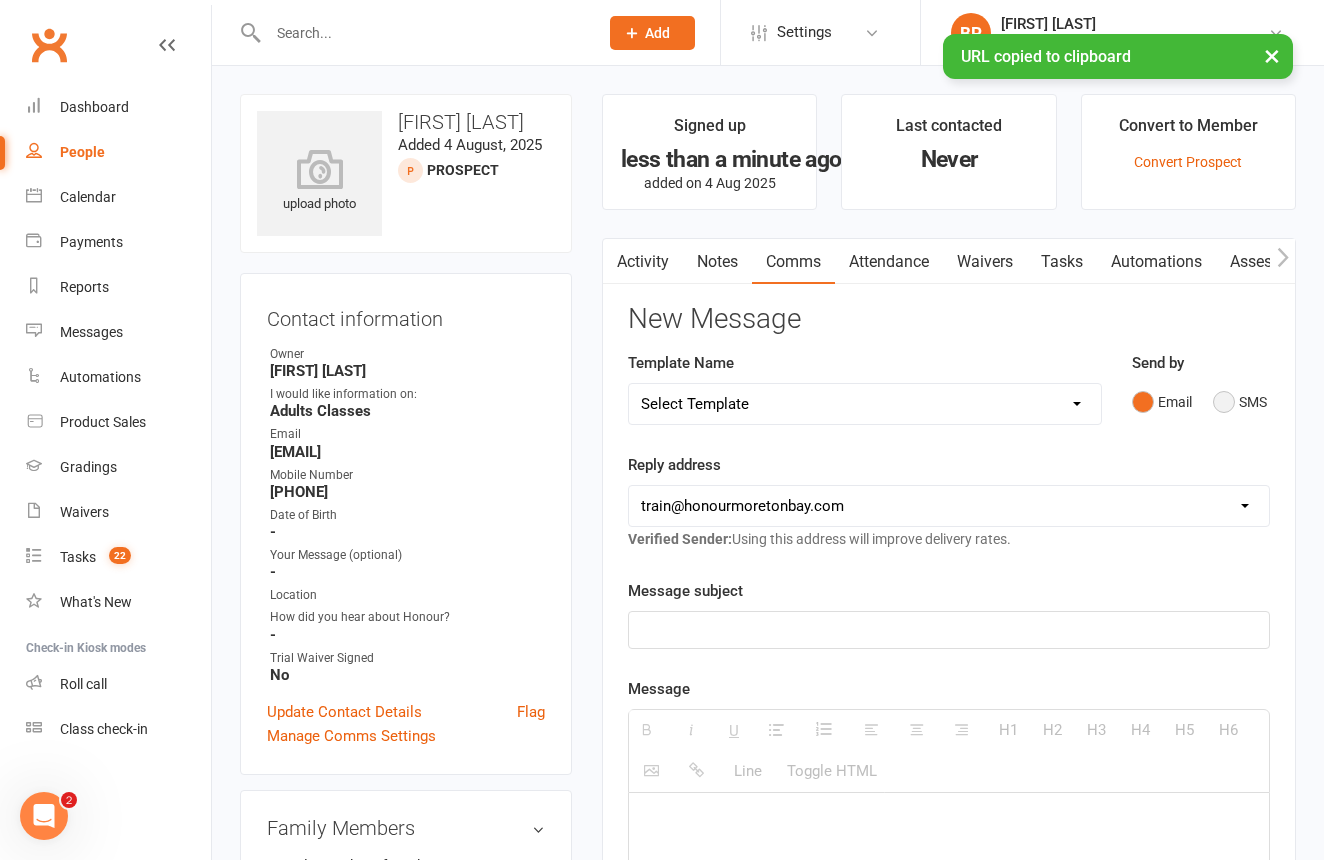 click on "SMS" at bounding box center (1240, 402) 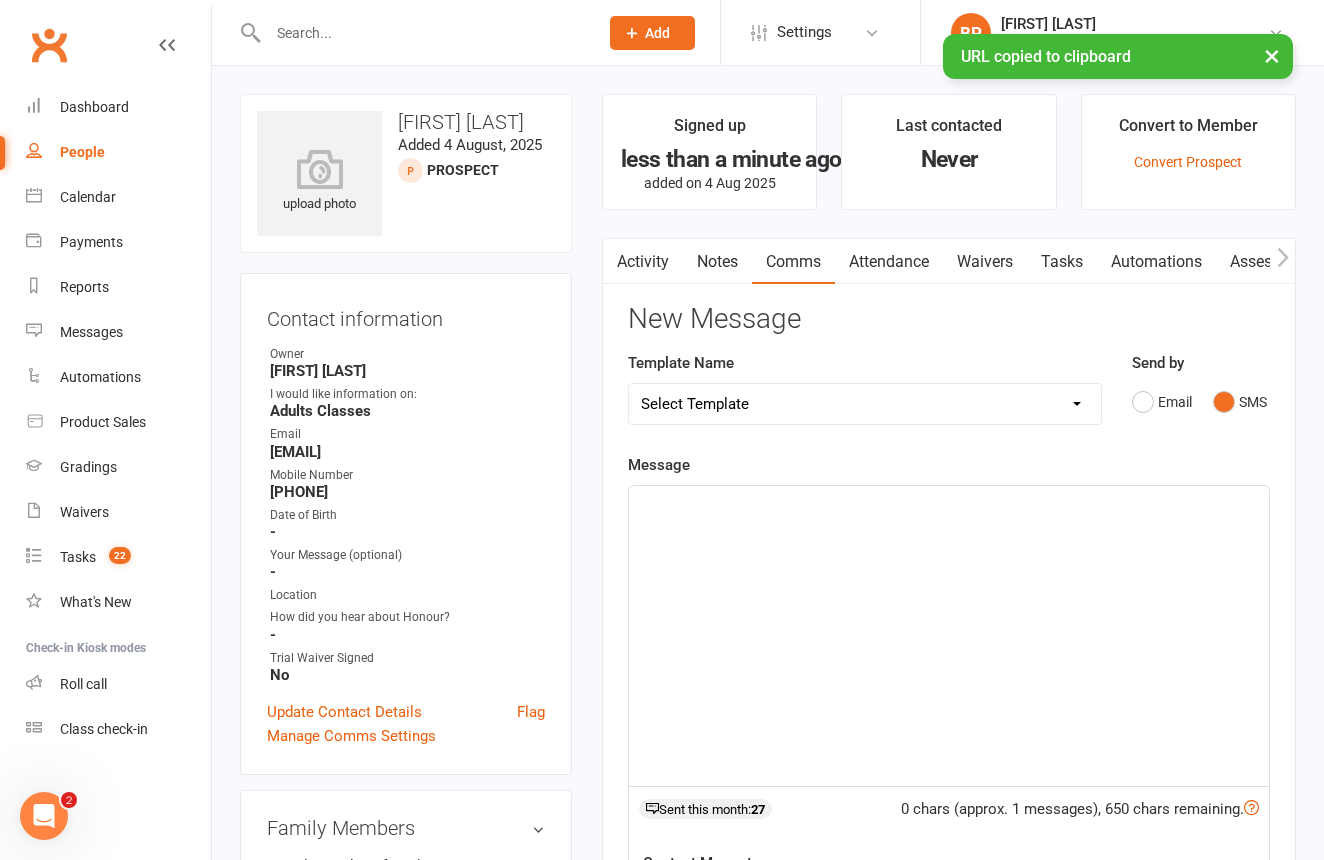 click at bounding box center (949, 508) 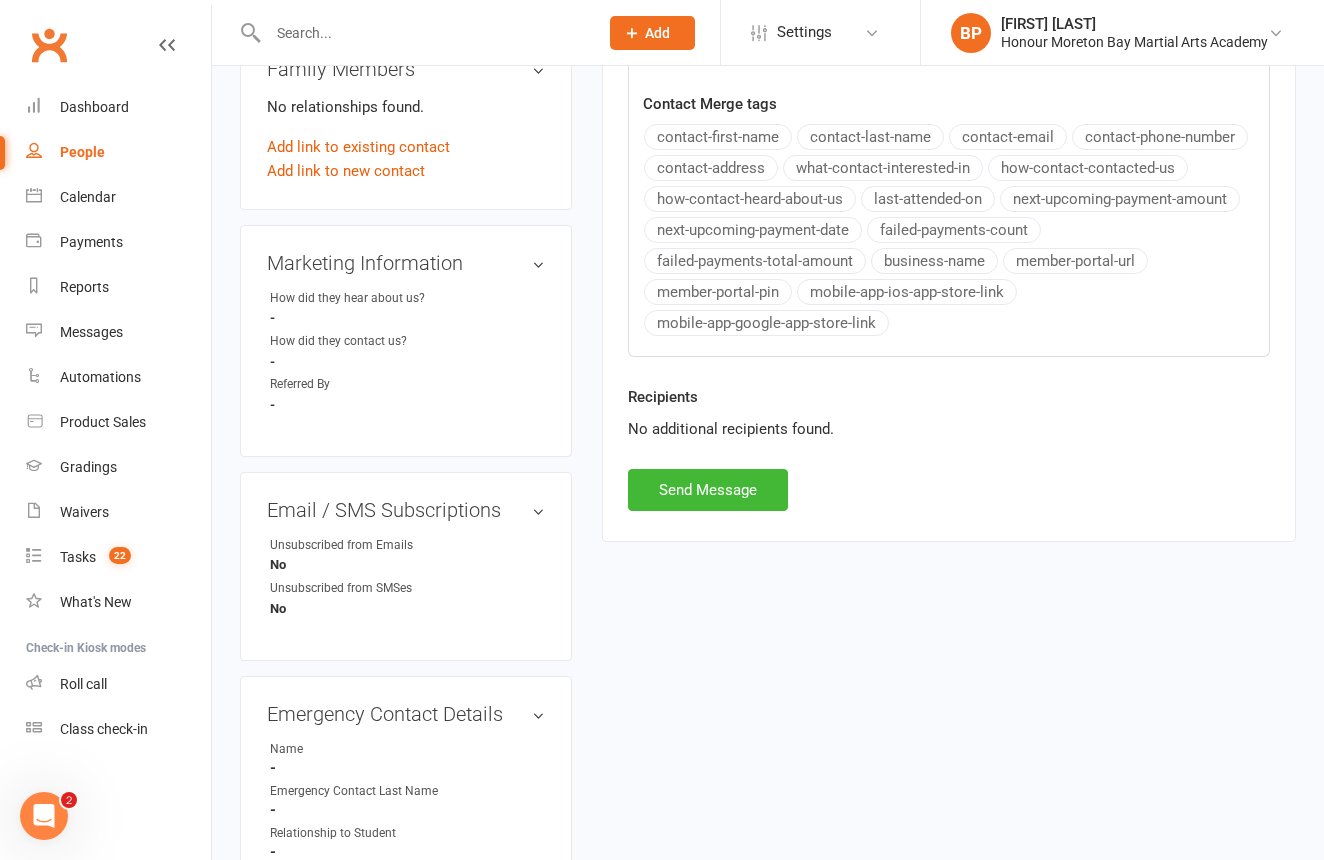 scroll, scrollTop: 799, scrollLeft: 0, axis: vertical 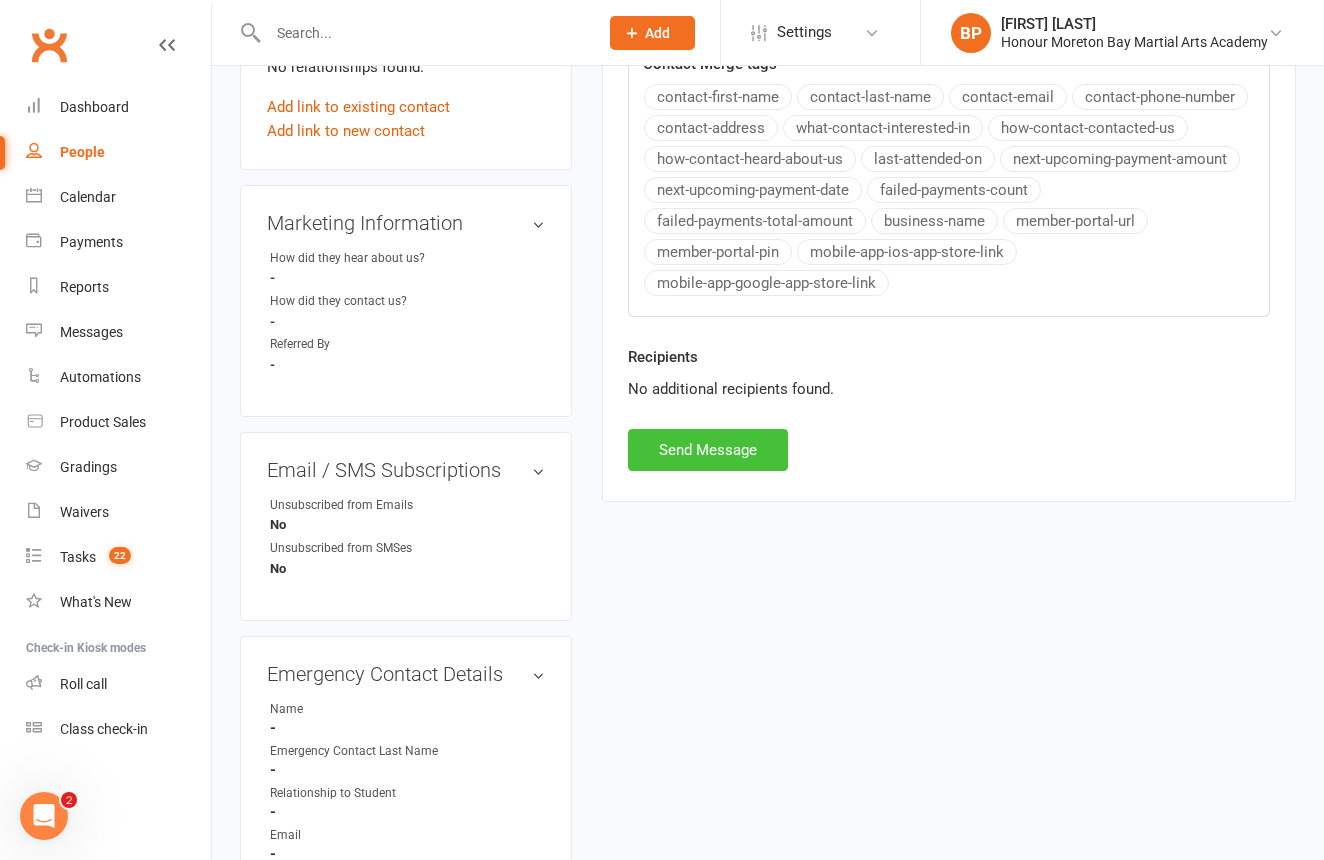 click on "Send Message" at bounding box center [708, 450] 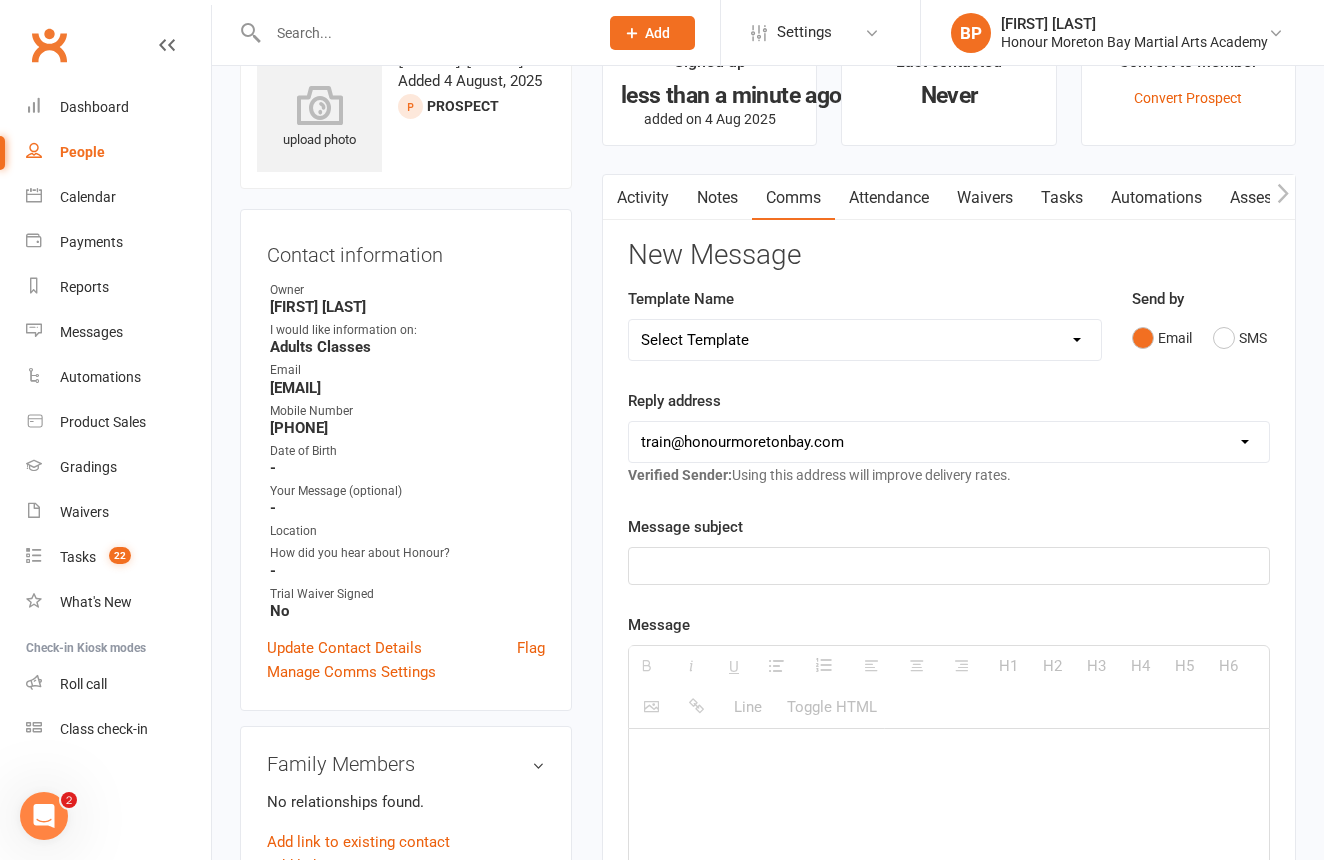 scroll, scrollTop: 76, scrollLeft: 0, axis: vertical 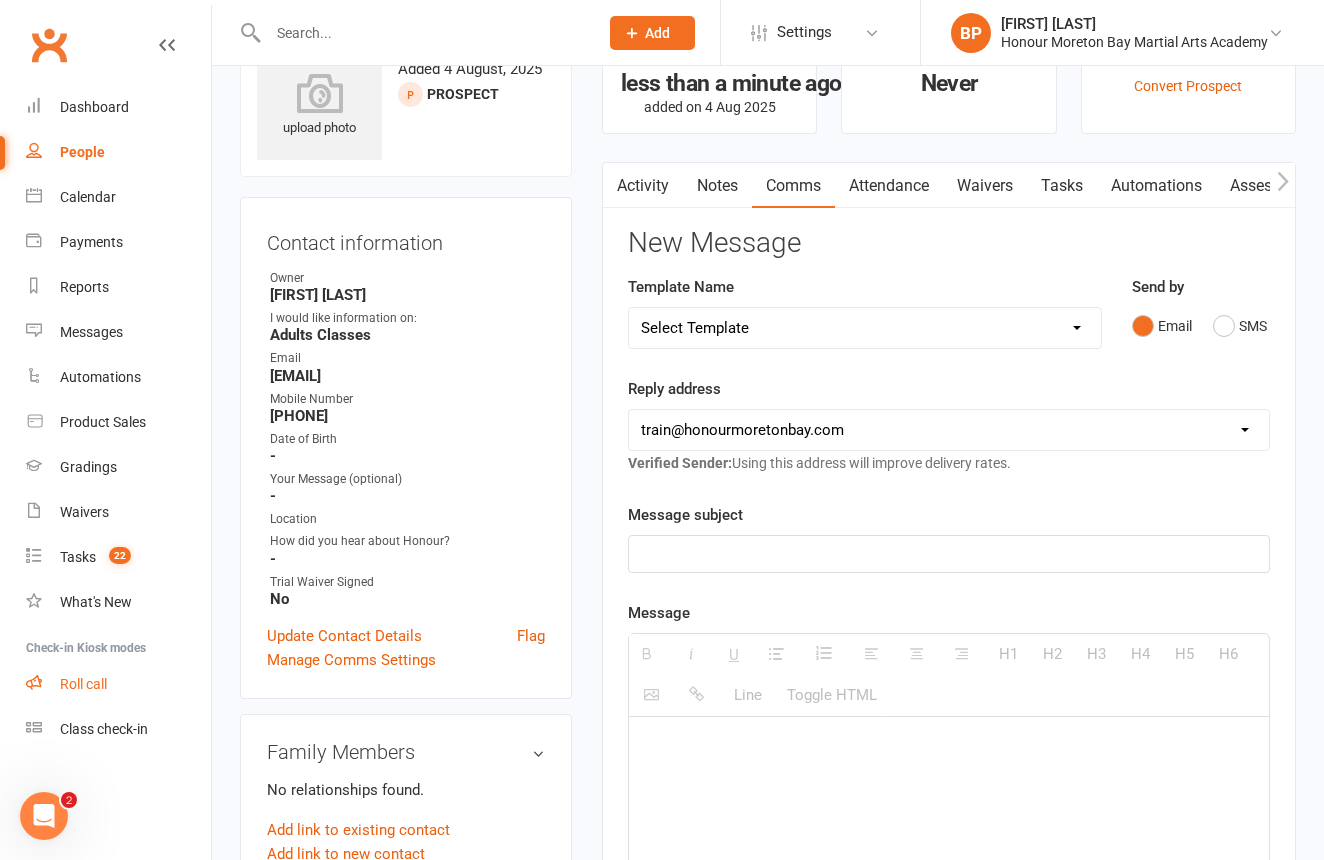 click on "Roll call" at bounding box center [83, 684] 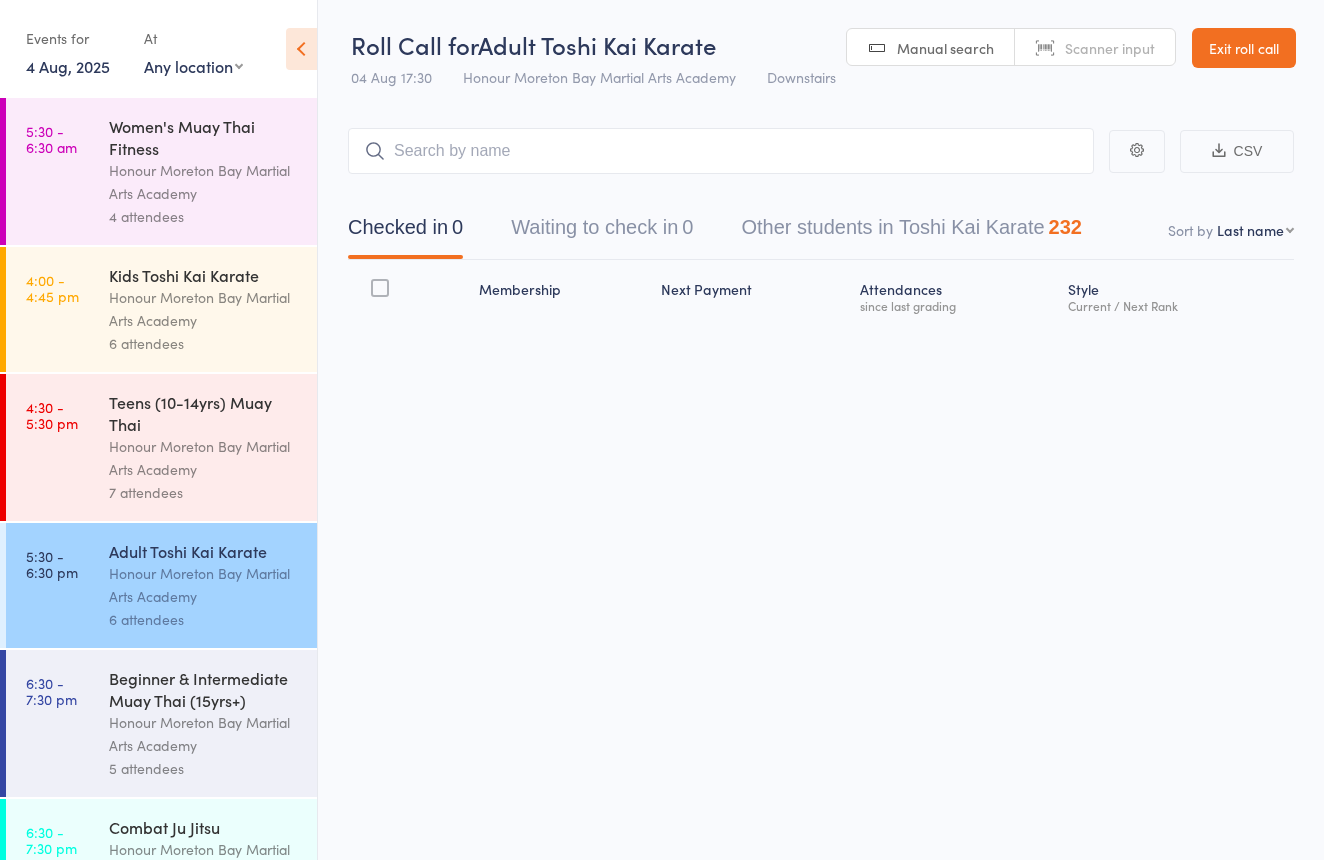 scroll, scrollTop: 0, scrollLeft: 0, axis: both 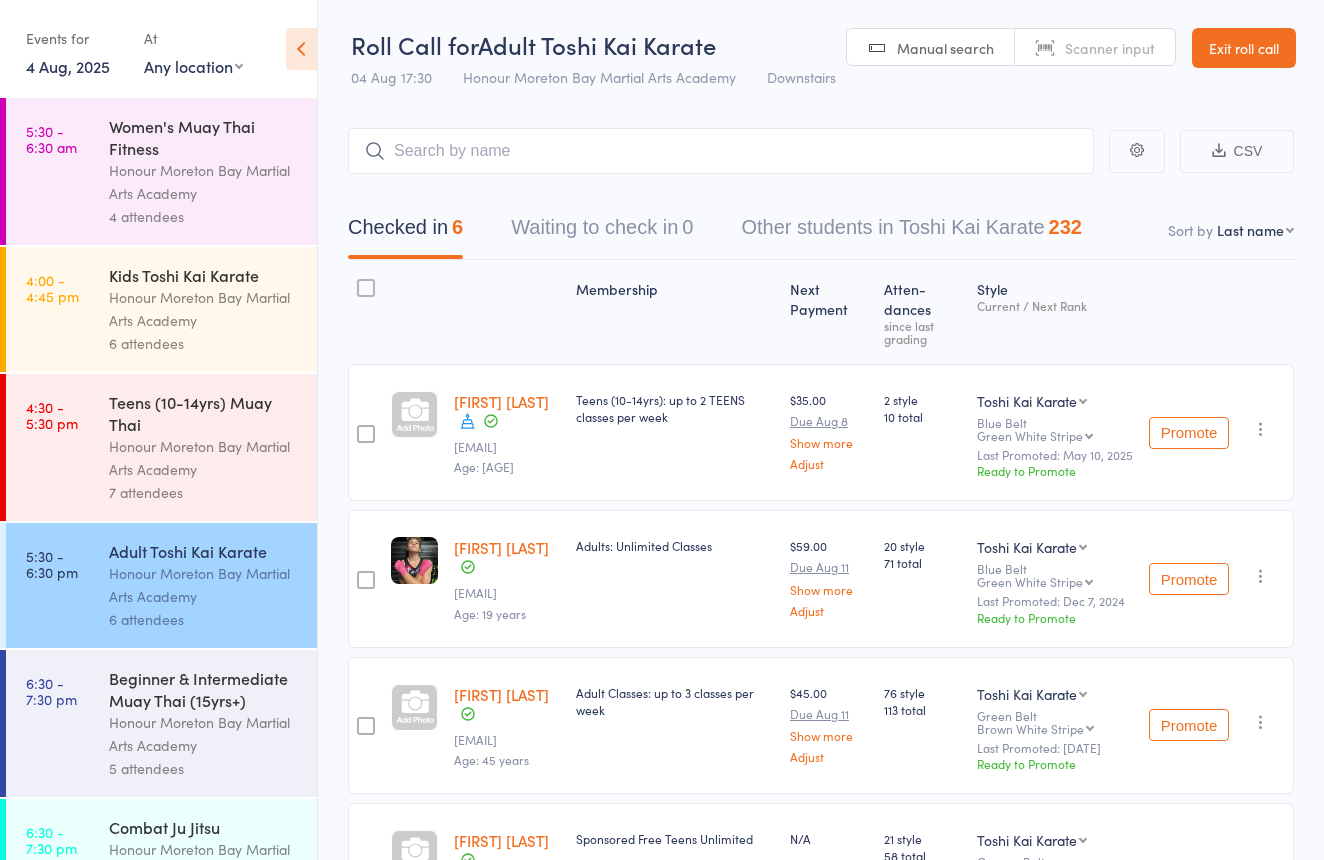 click on "Beginner & Intermediate Muay Thai (15yrs+)" at bounding box center [204, 689] 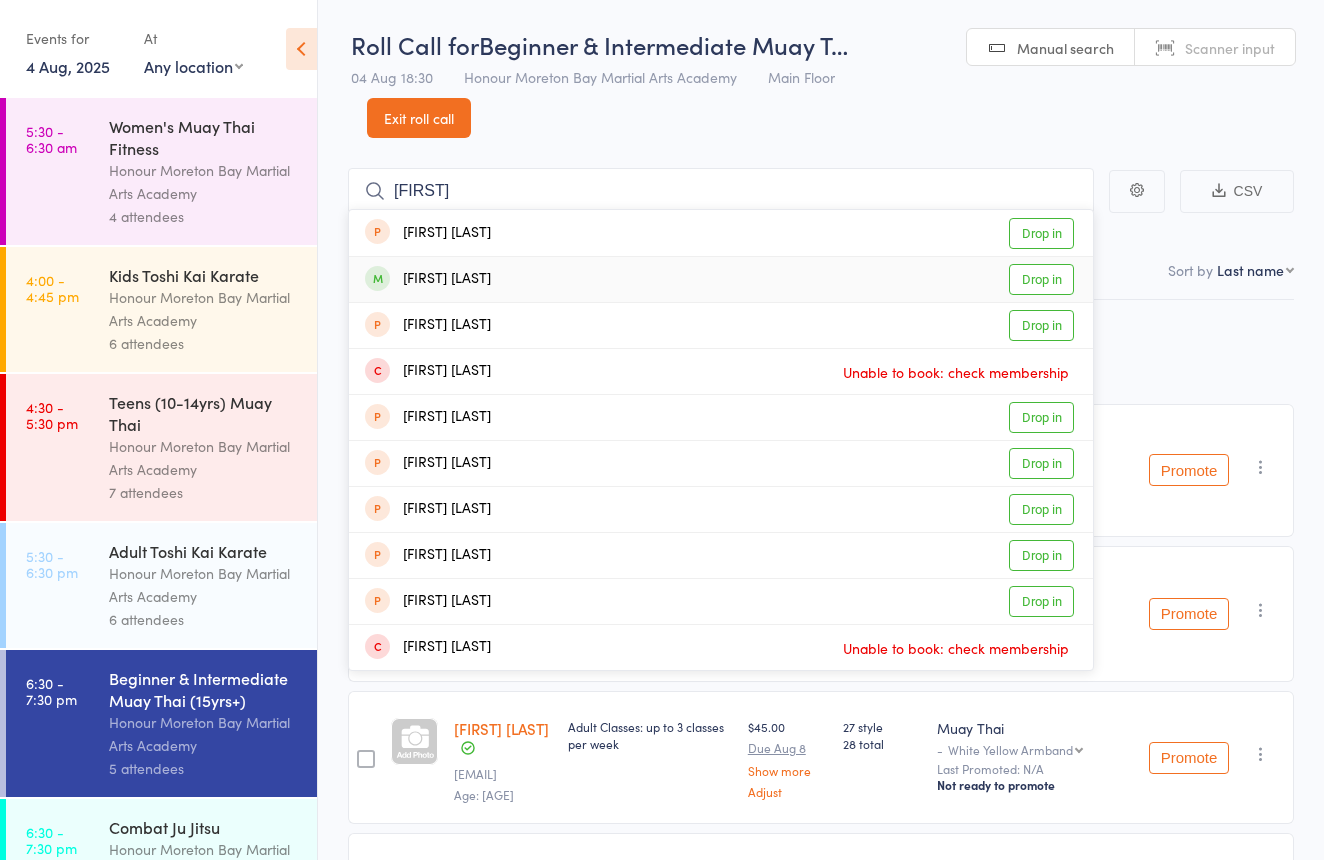 type on "[FIRST]" 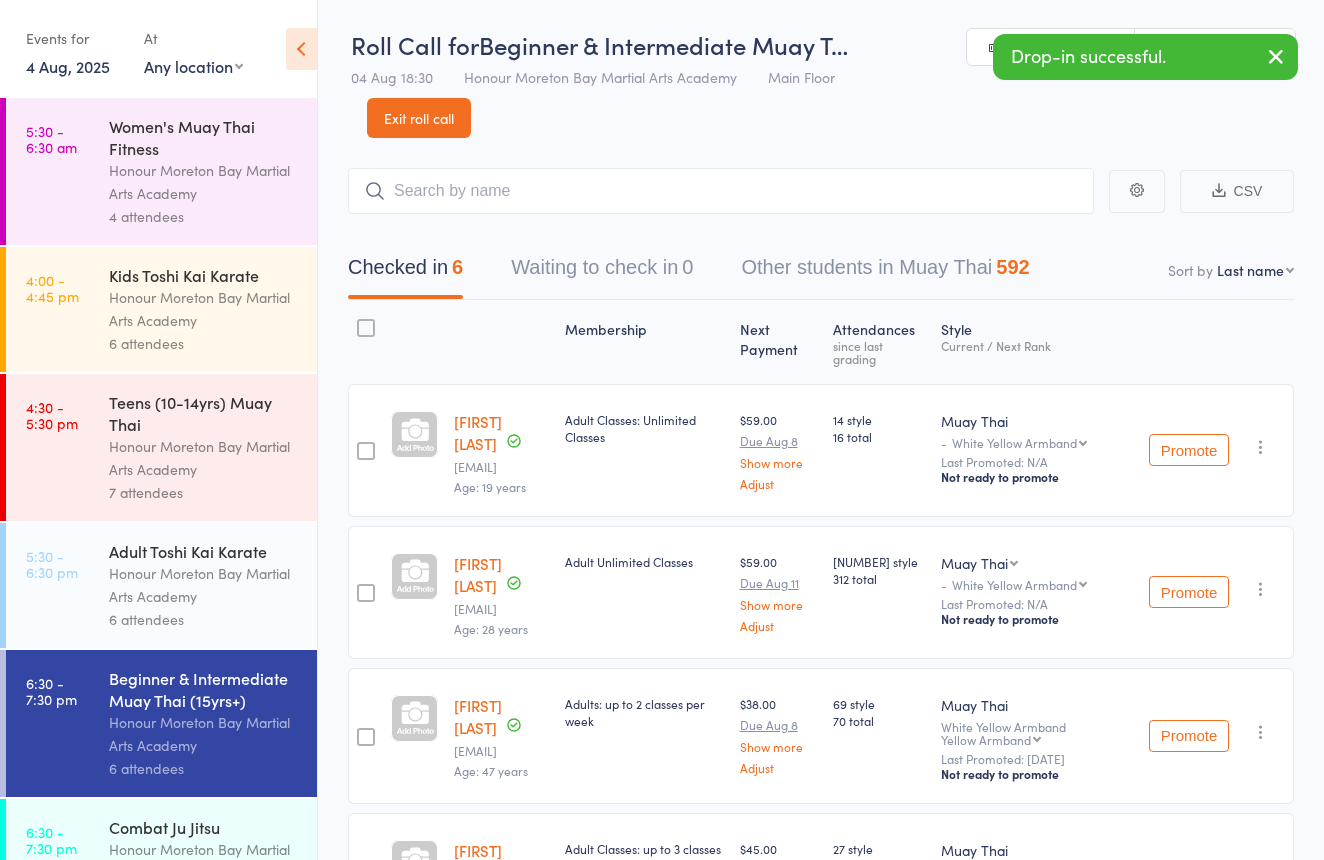 click on "Combat Ju Jitsu Honour [REGION] Martial Arts Academy 0 attendees" at bounding box center [213, 861] 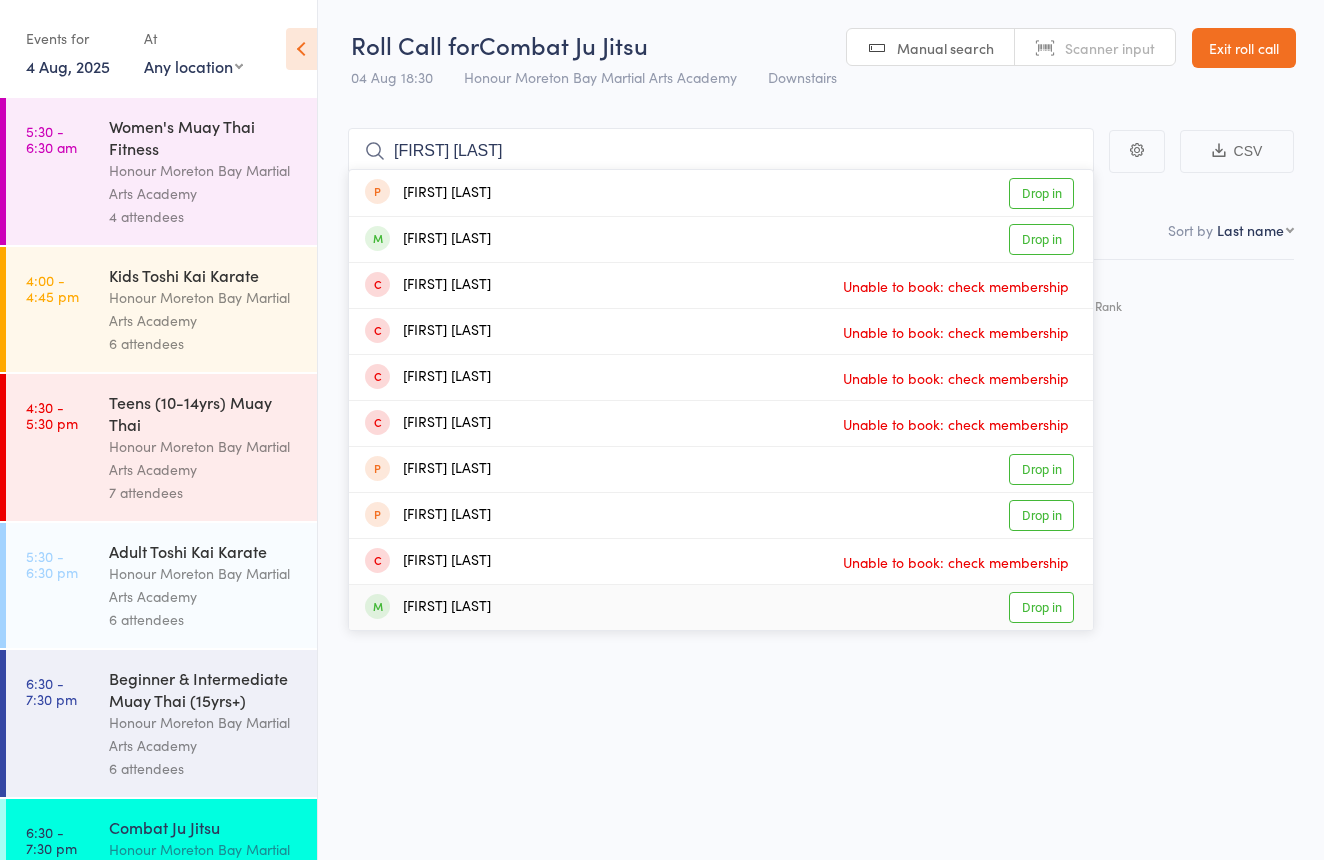 type on "[FIRST] [LAST]" 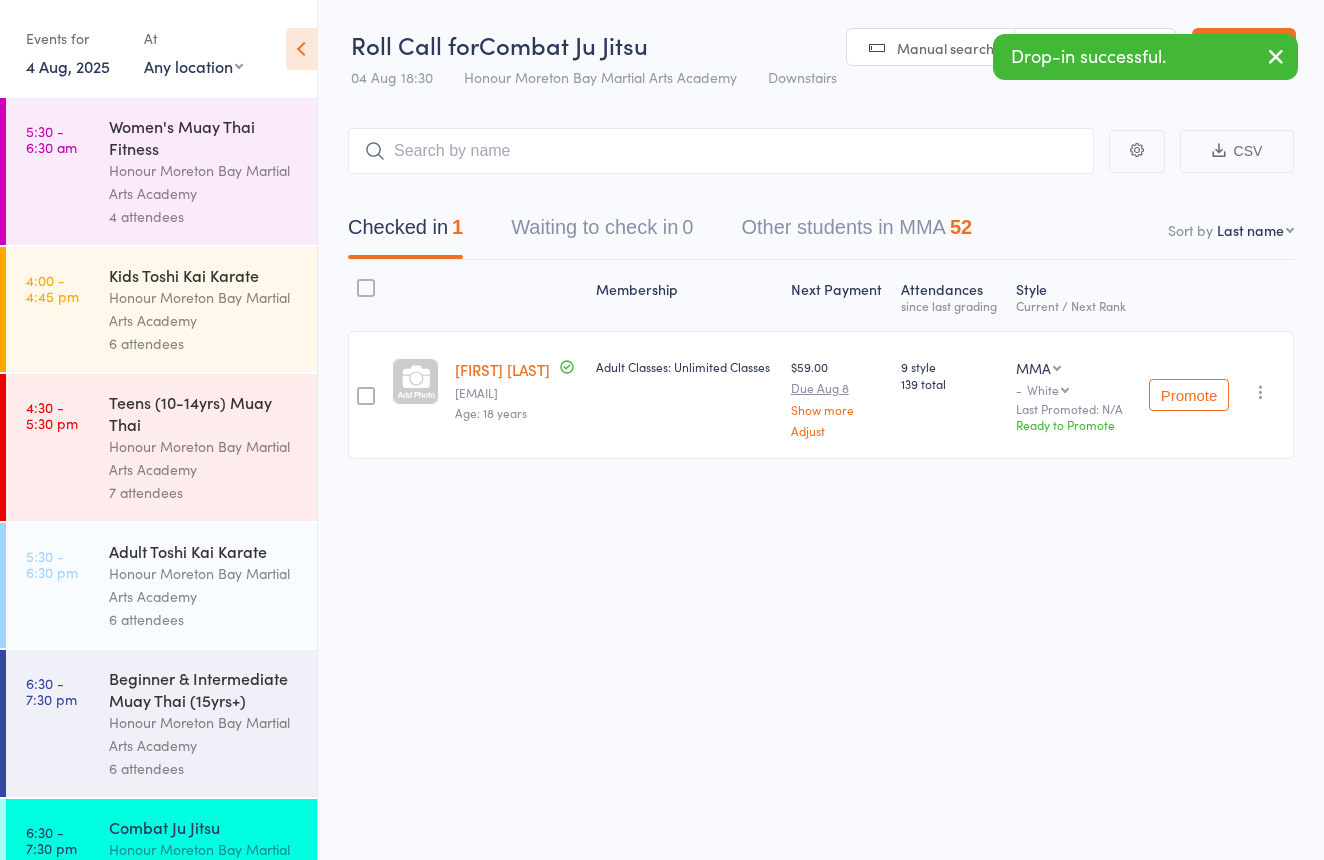 click on "Beginner & Intermediate Muay Thai (15yrs+)" at bounding box center (204, 689) 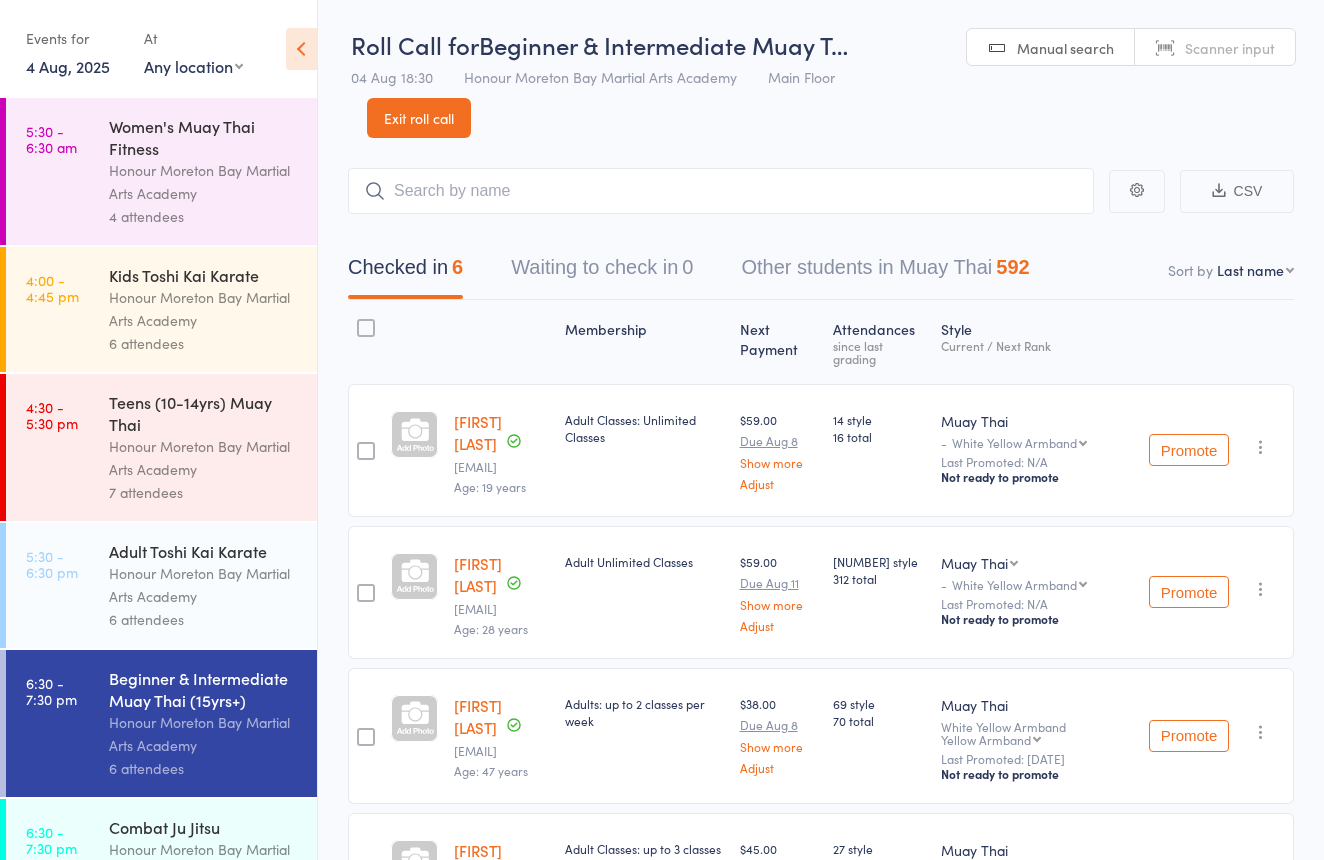 click on "Scanner input" at bounding box center (1215, 48) 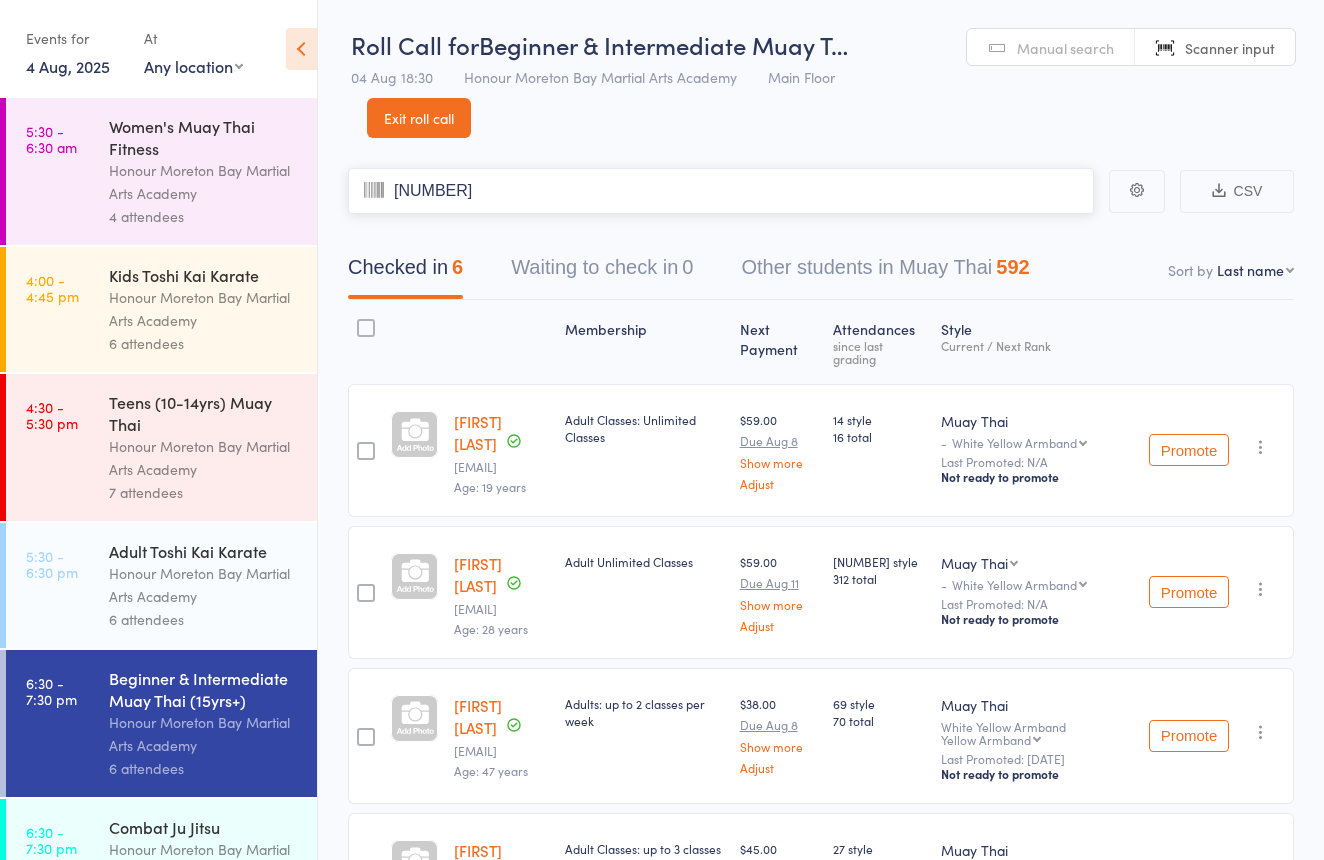 type on "[NUMBER]" 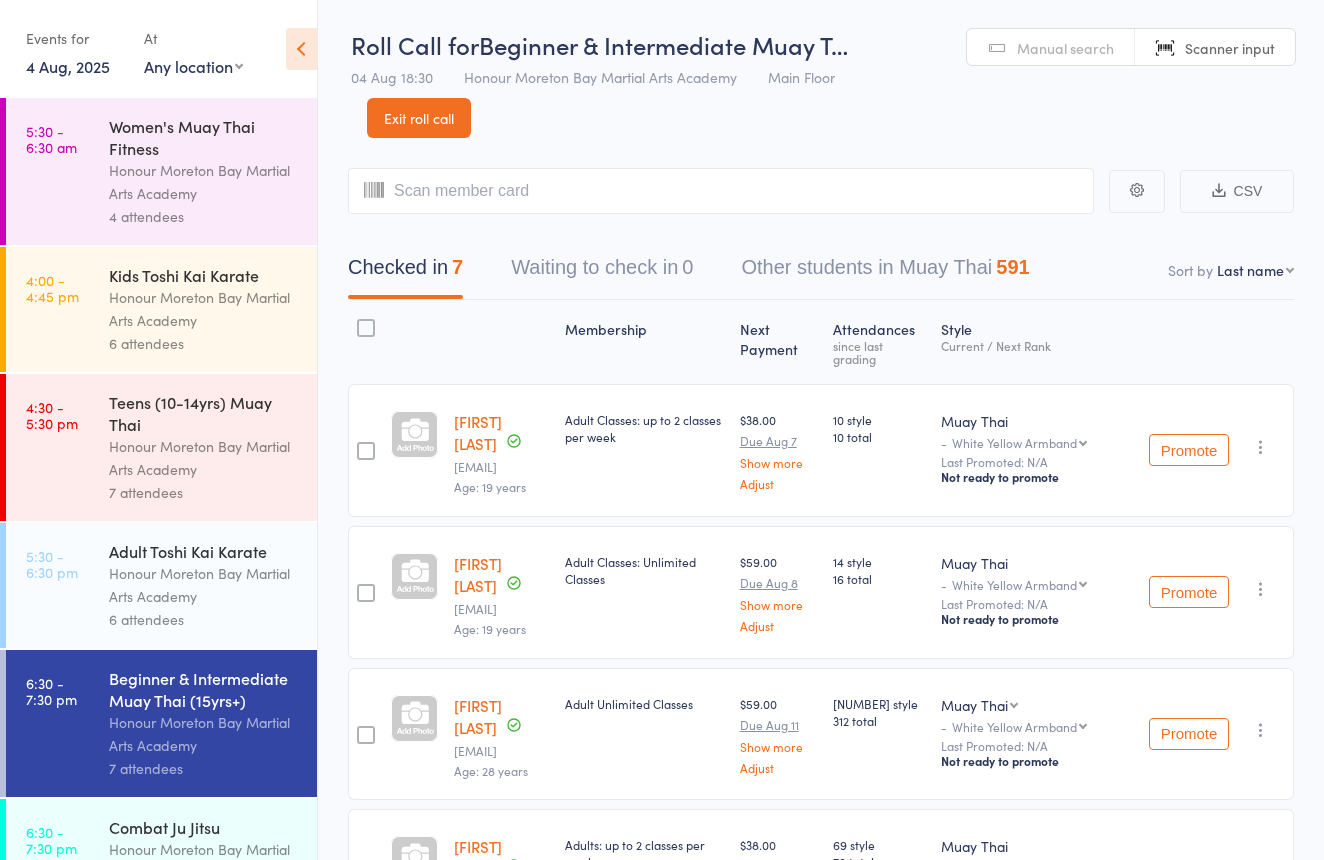 click on "Honour Moreton Bay Martial Arts Academy" at bounding box center [204, 585] 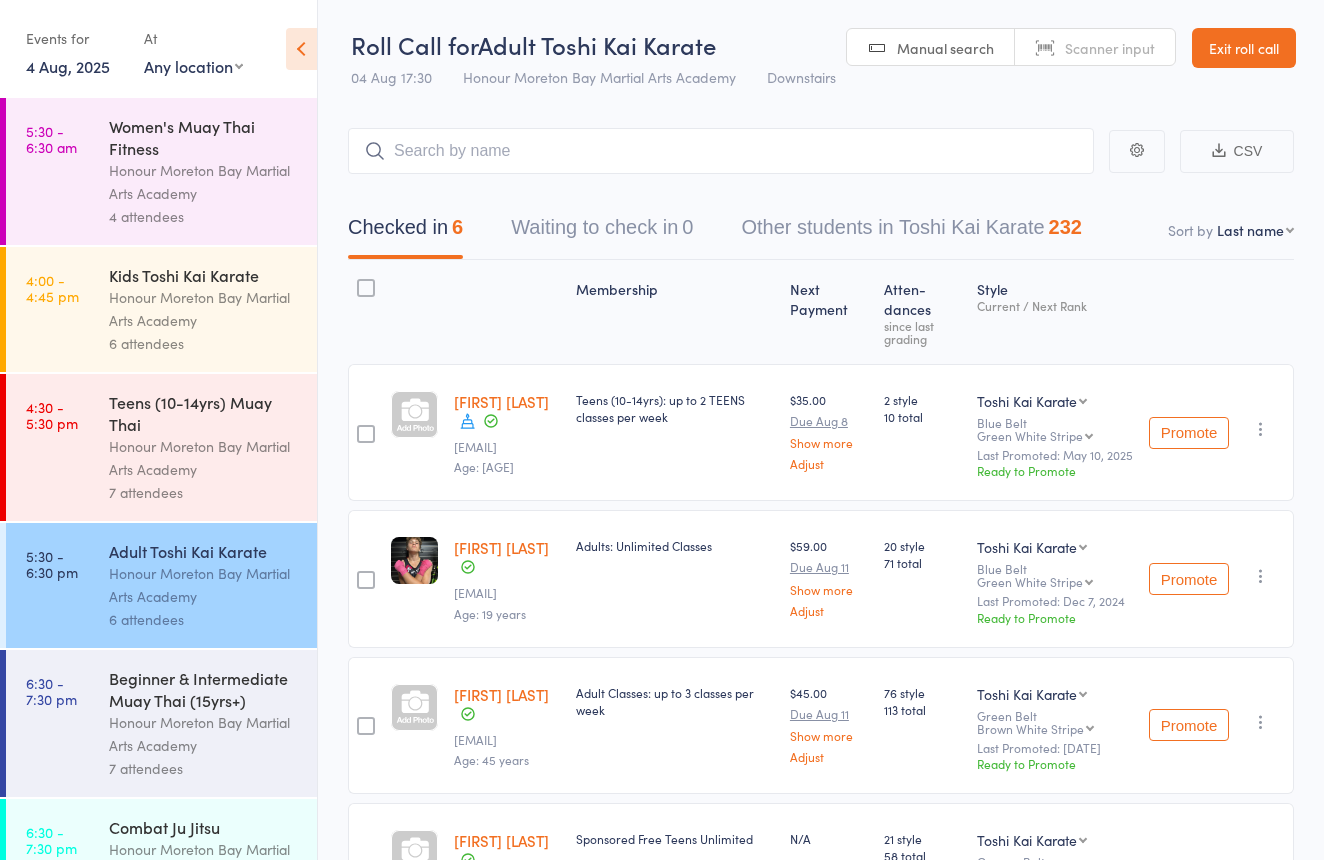 scroll, scrollTop: 0, scrollLeft: 0, axis: both 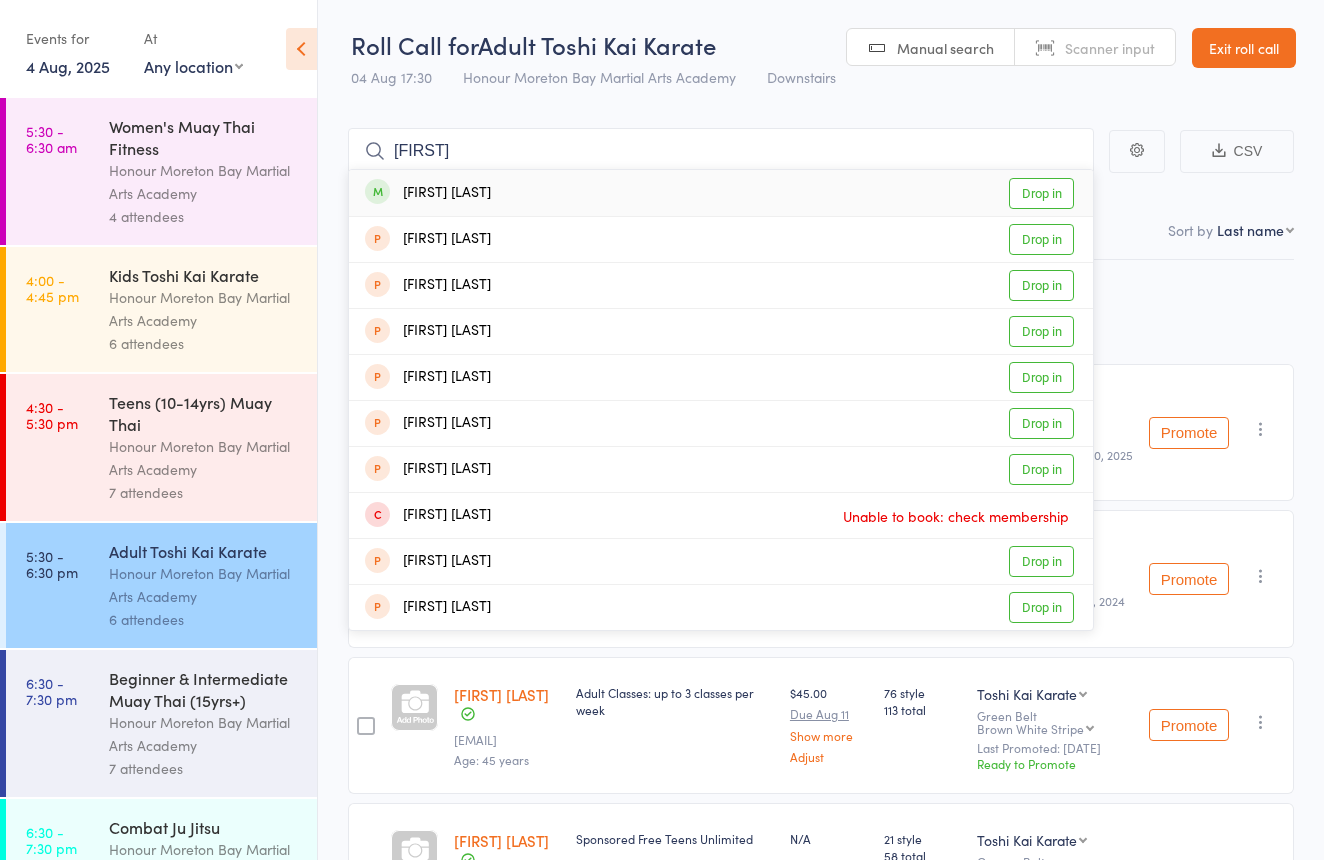 type on "Keisha" 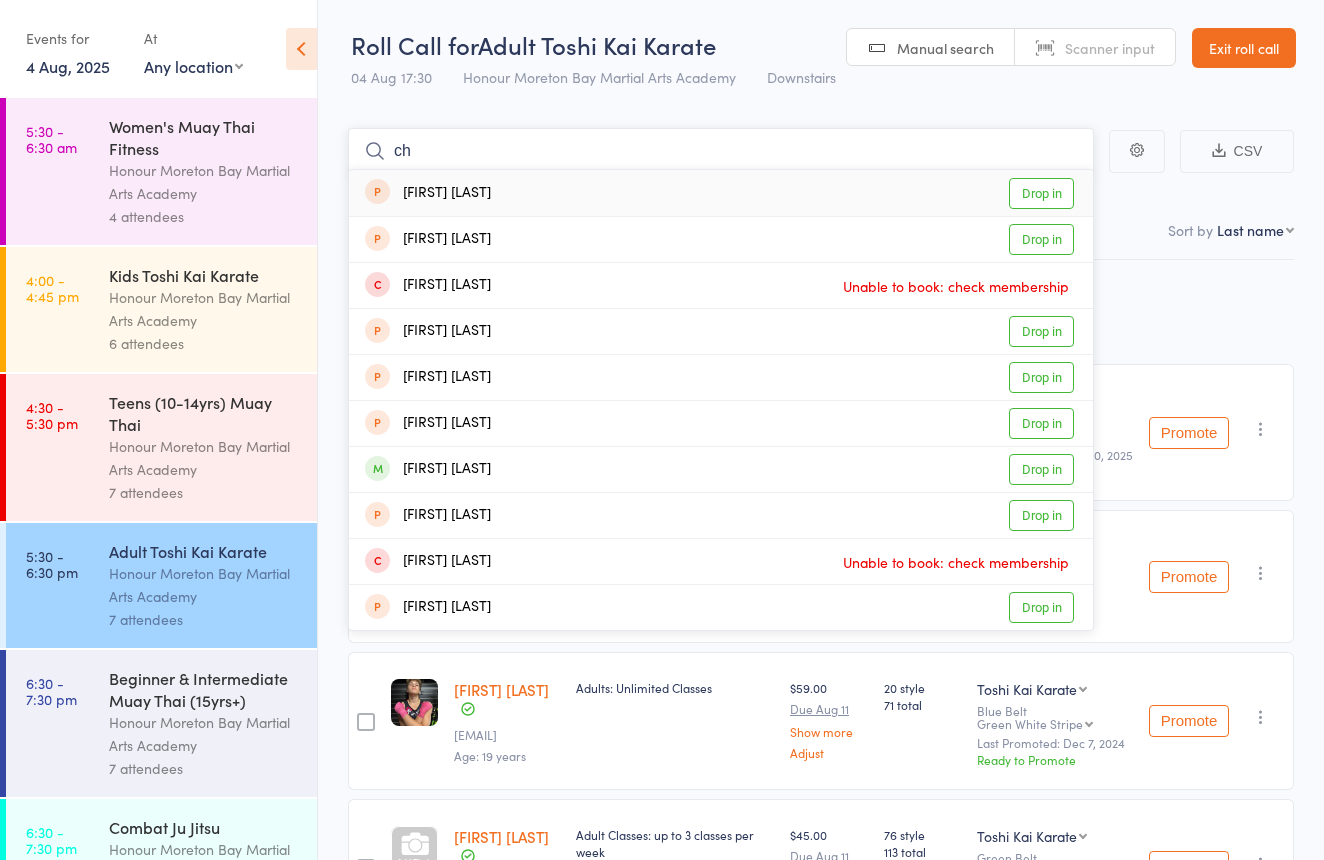 type on "c" 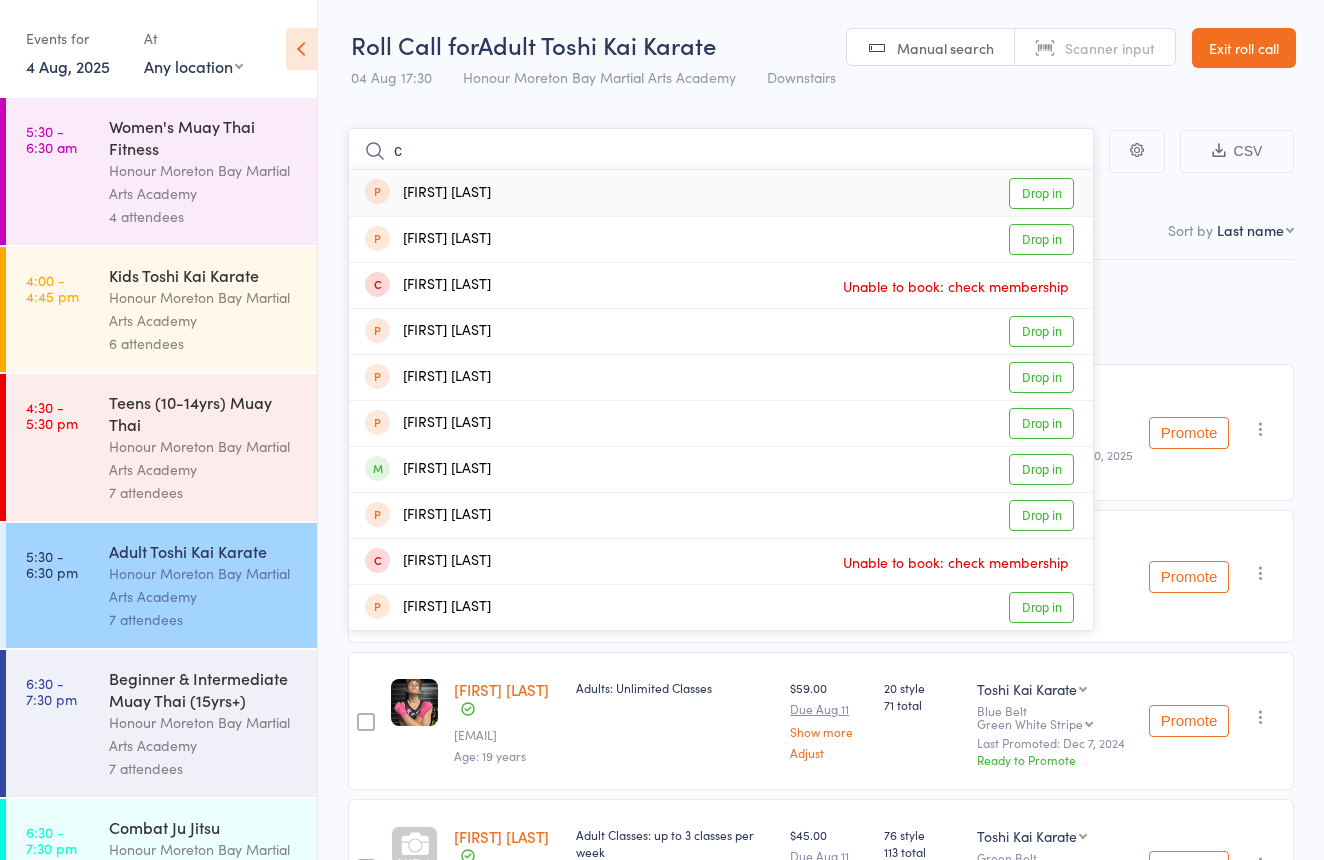 type 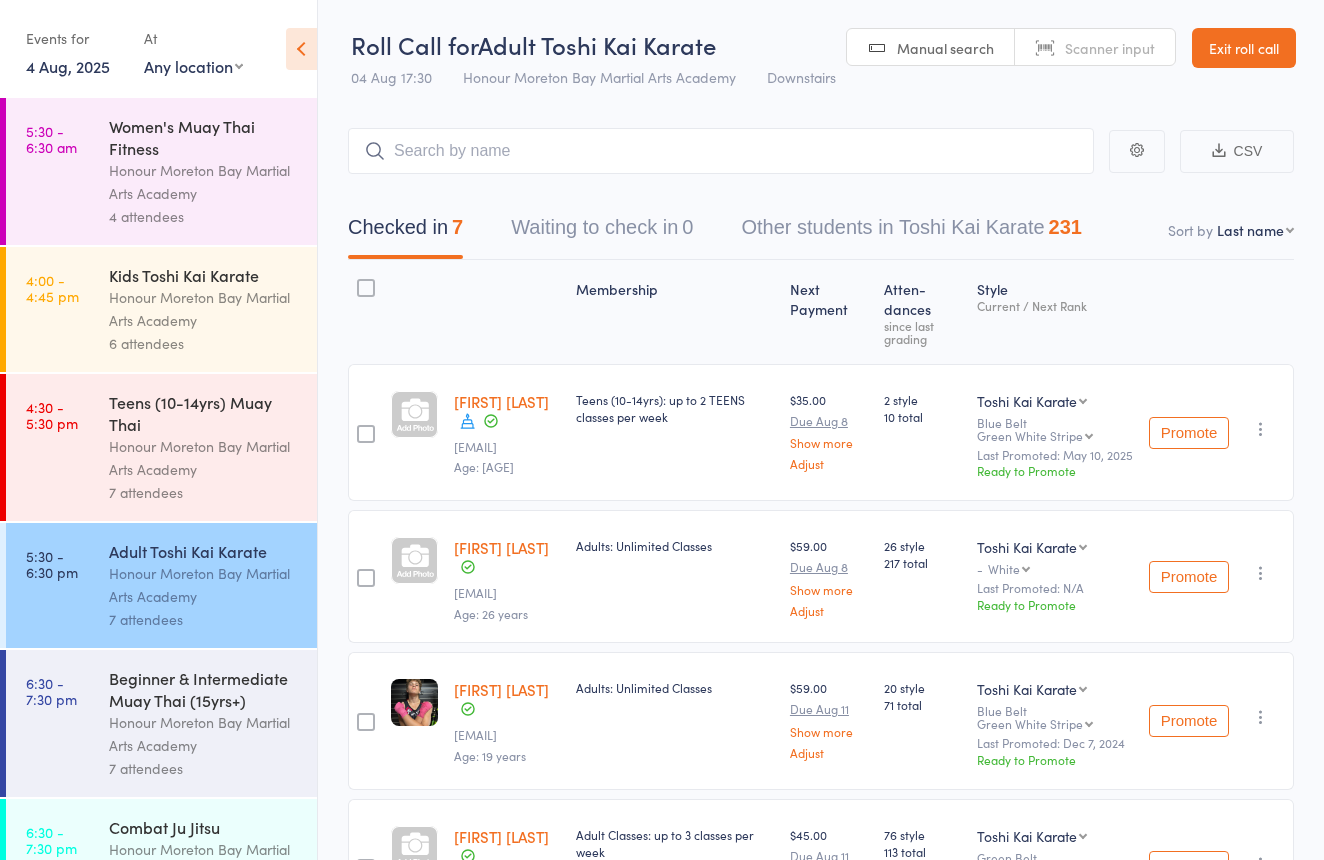 click on "Honour Moreton Bay Martial Arts Academy" at bounding box center [204, 734] 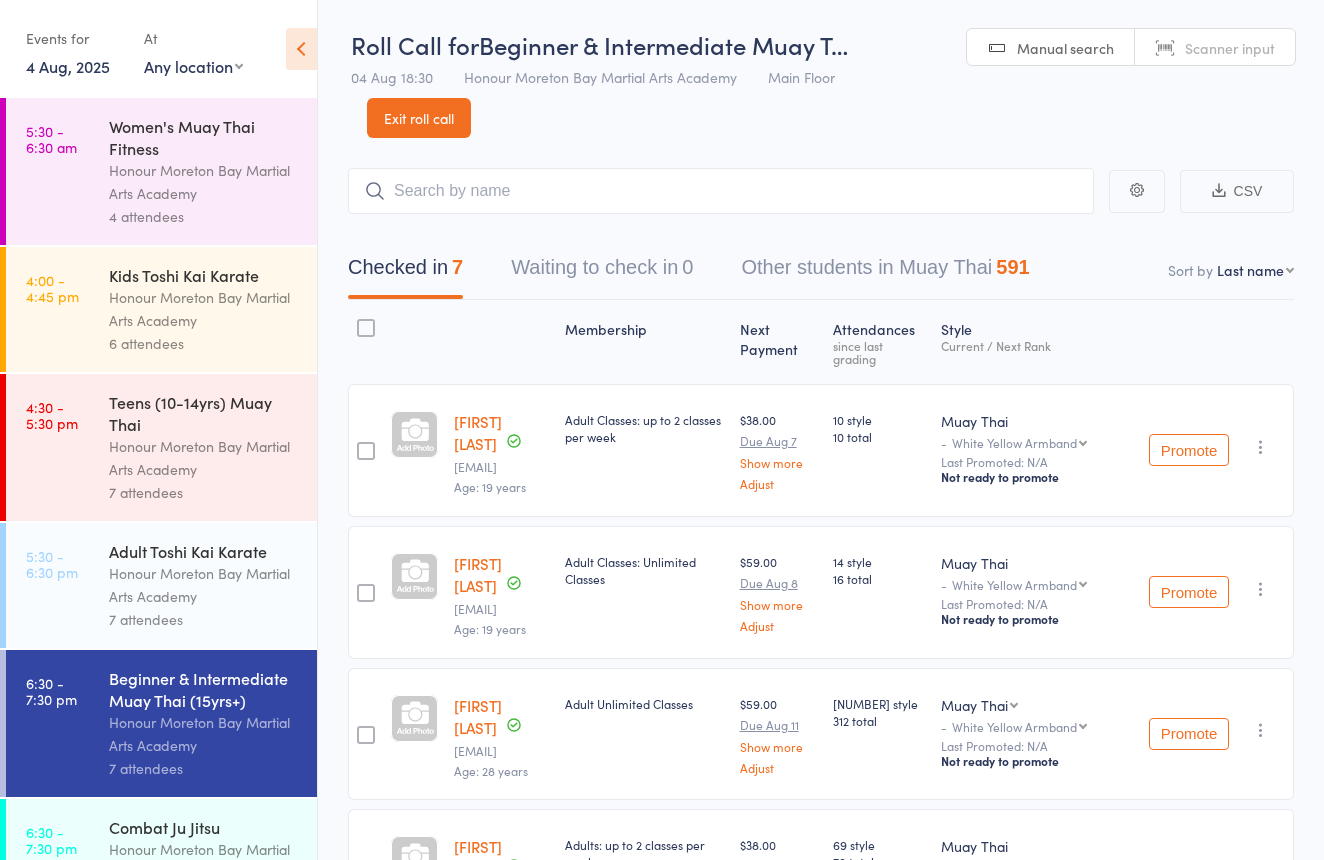 scroll, scrollTop: 6, scrollLeft: 0, axis: vertical 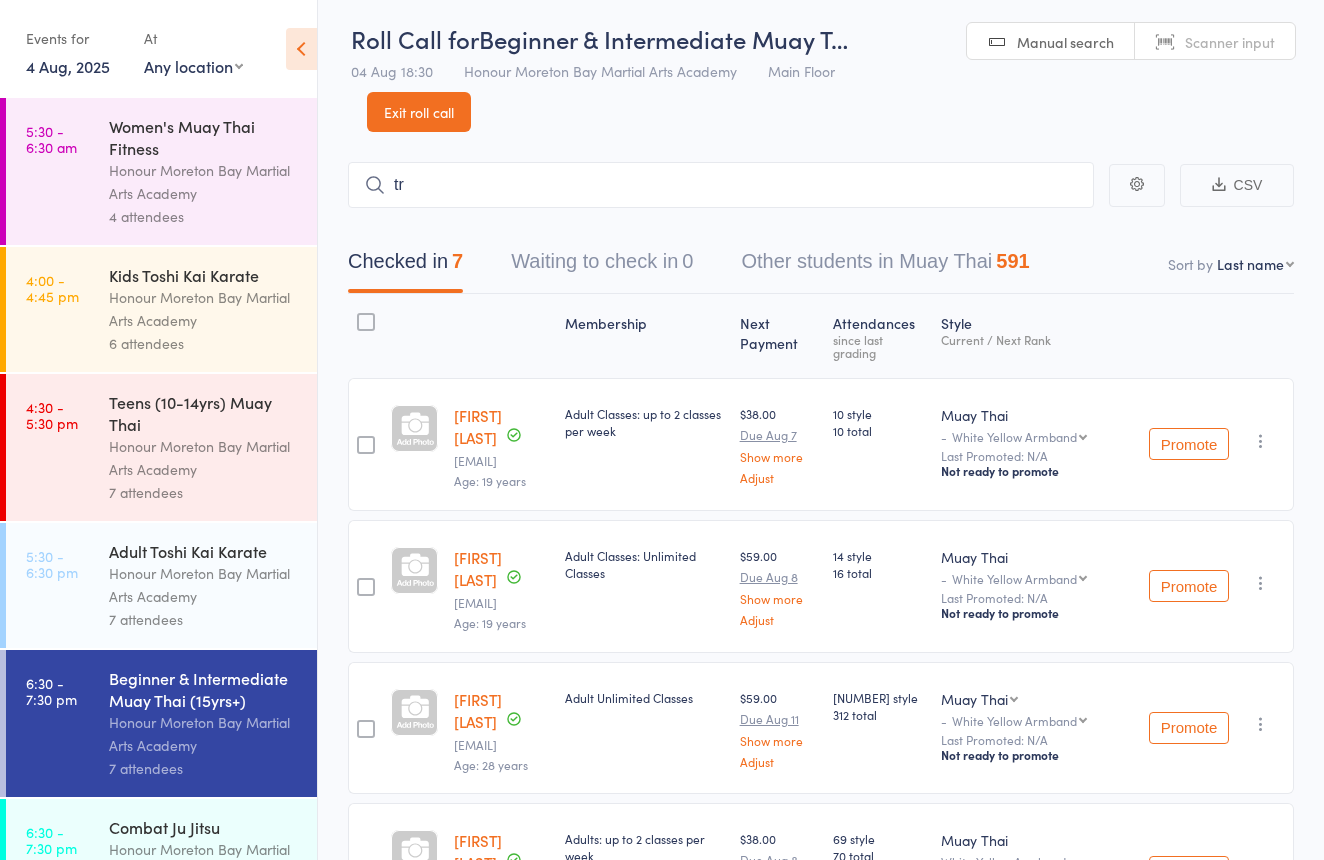 type on "t" 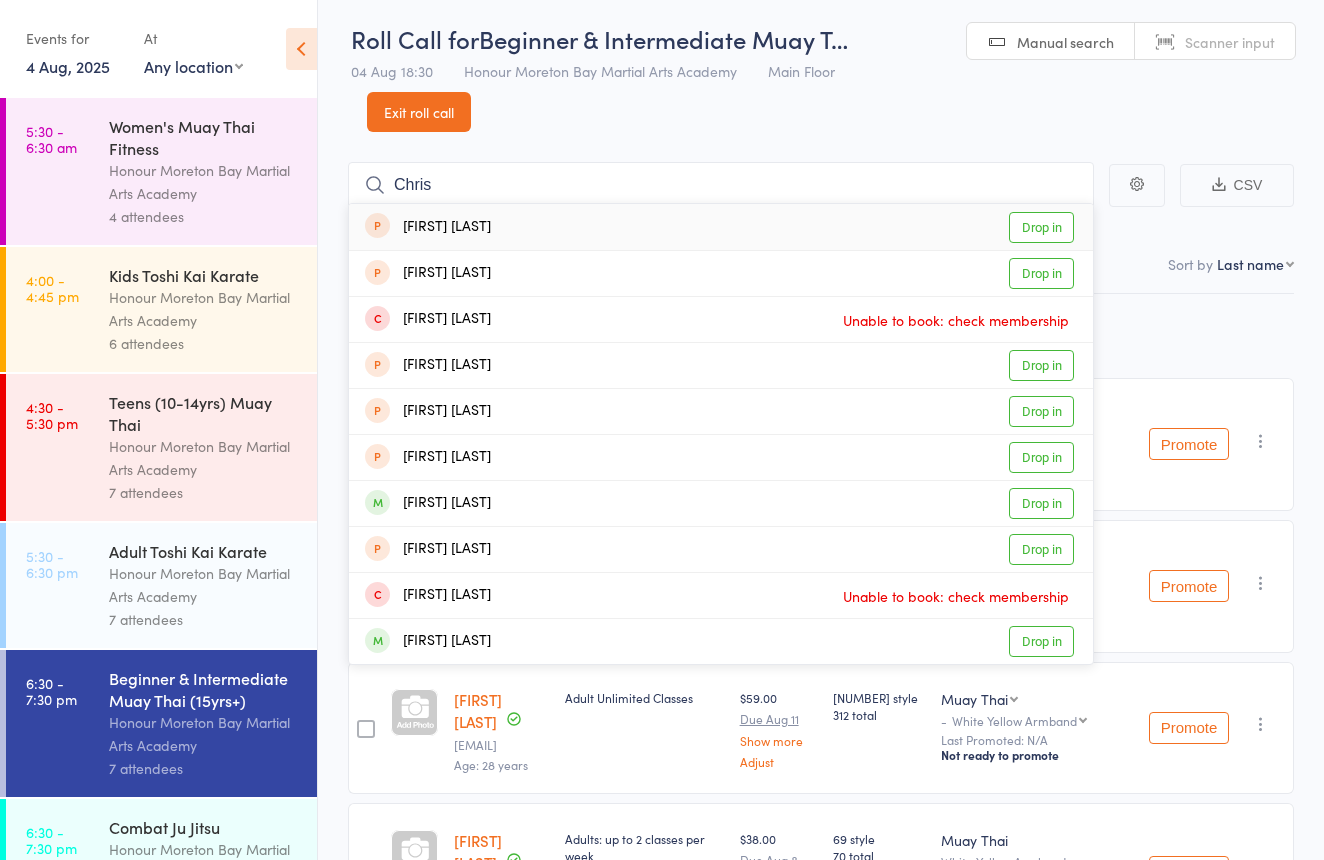 type on "Chris" 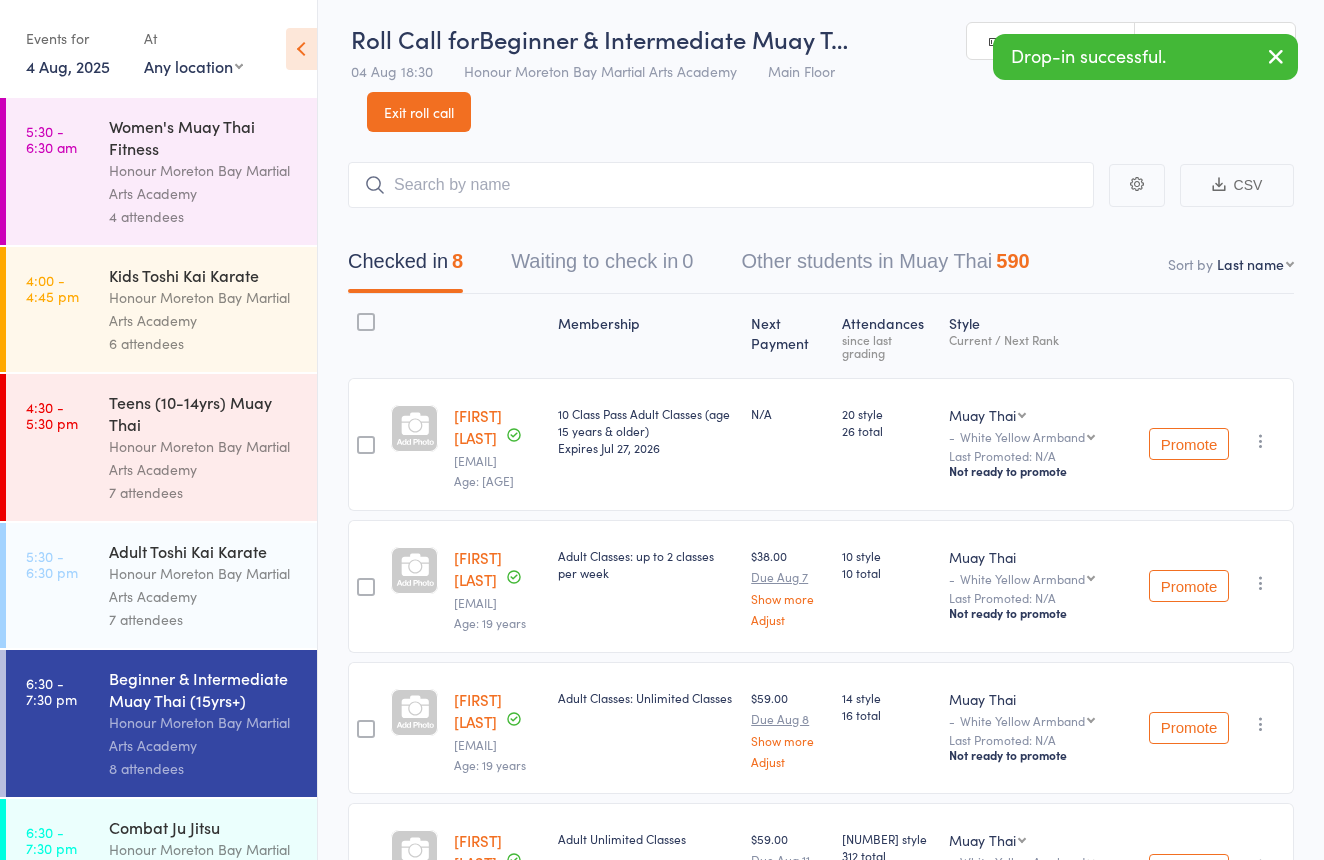 click on "Scanner input" at bounding box center (1215, 42) 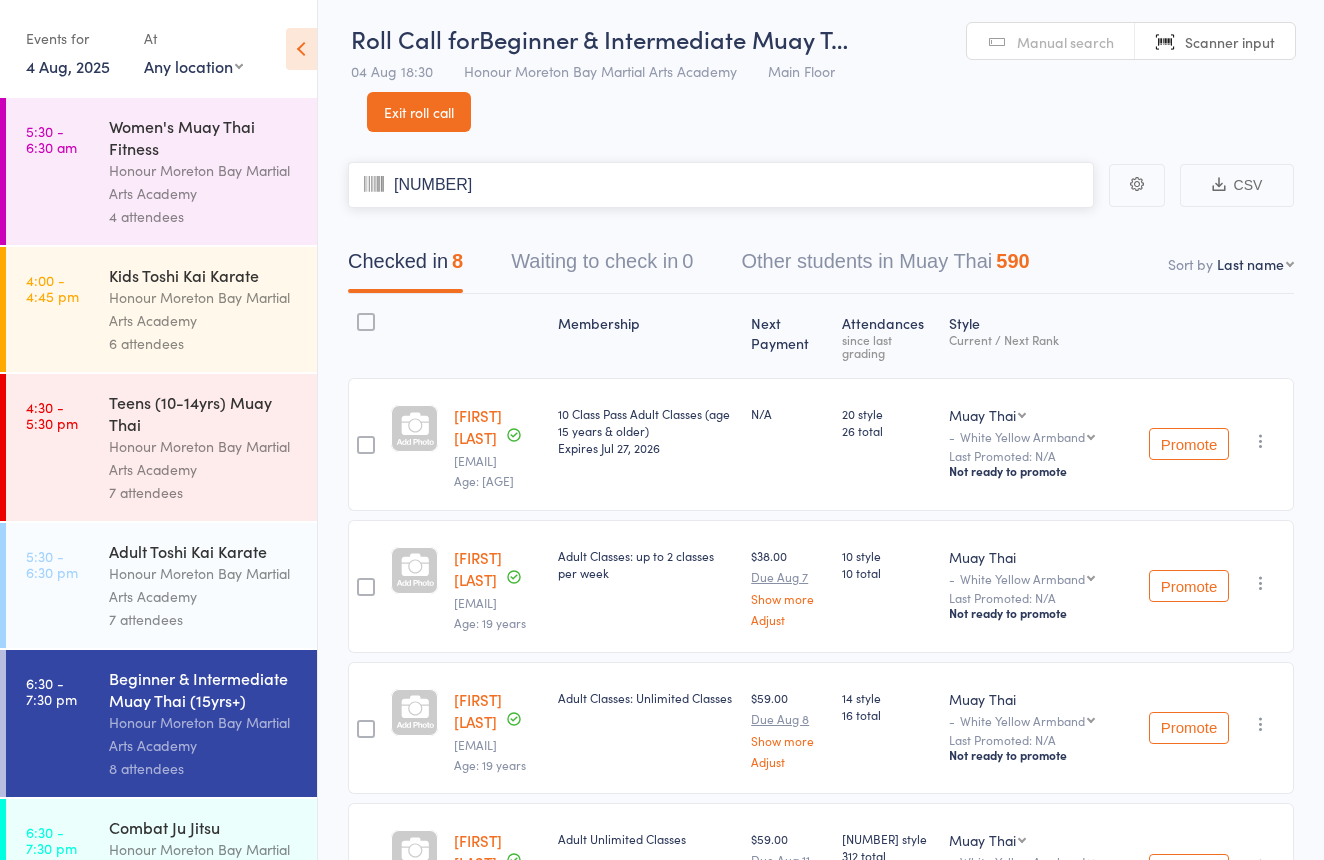 type on "0855" 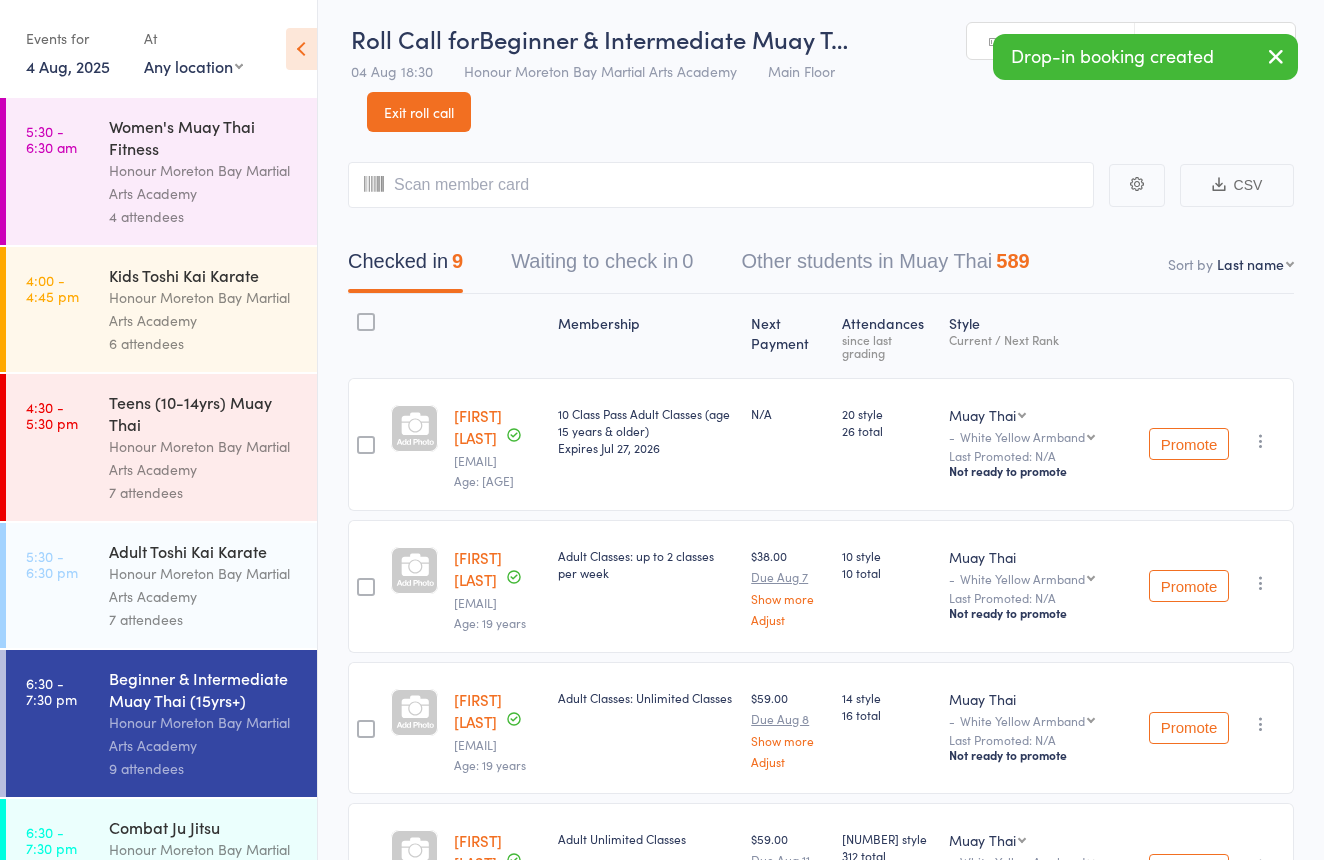 click on "Honour Moreton Bay Martial Arts Academy" at bounding box center [204, 585] 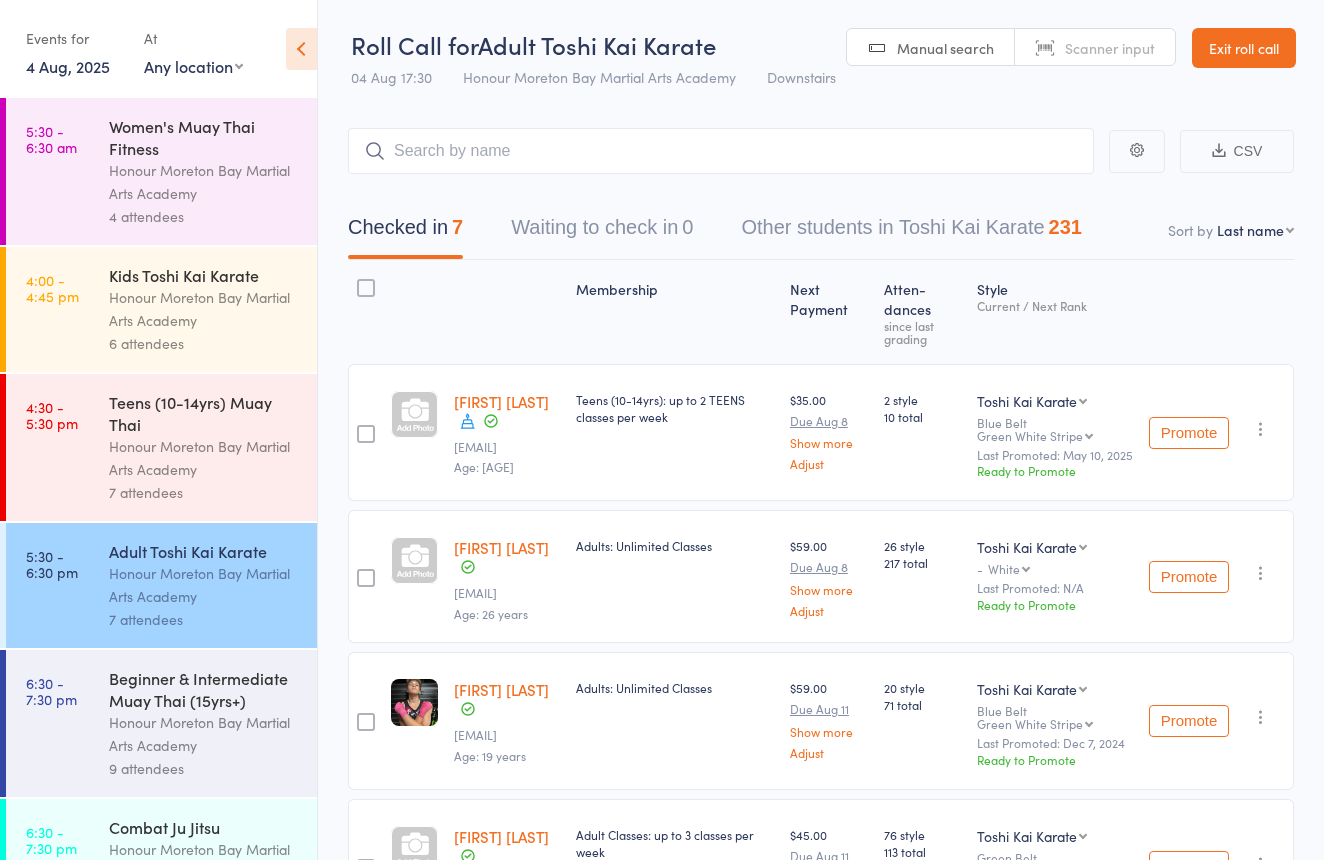 scroll, scrollTop: 0, scrollLeft: 0, axis: both 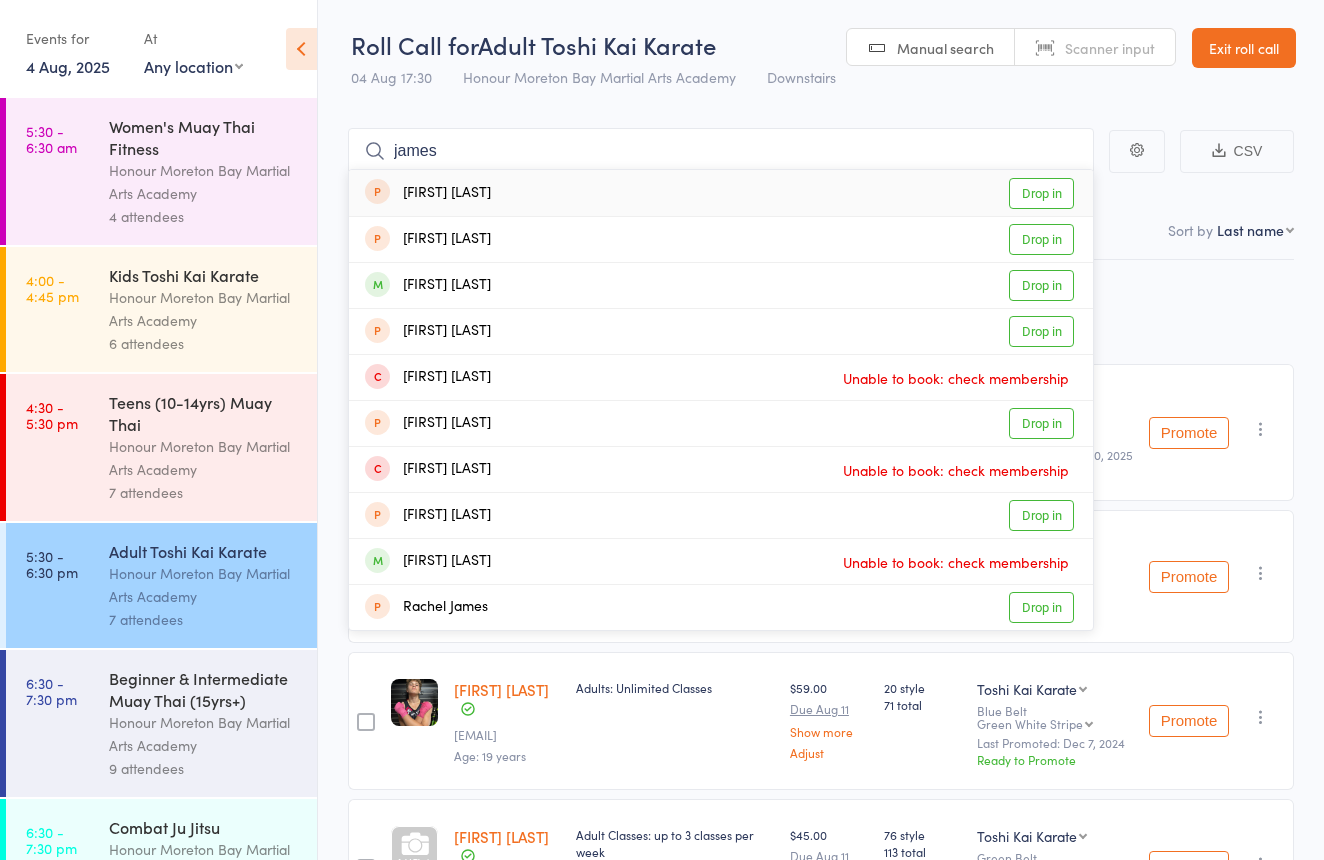 type on "James" 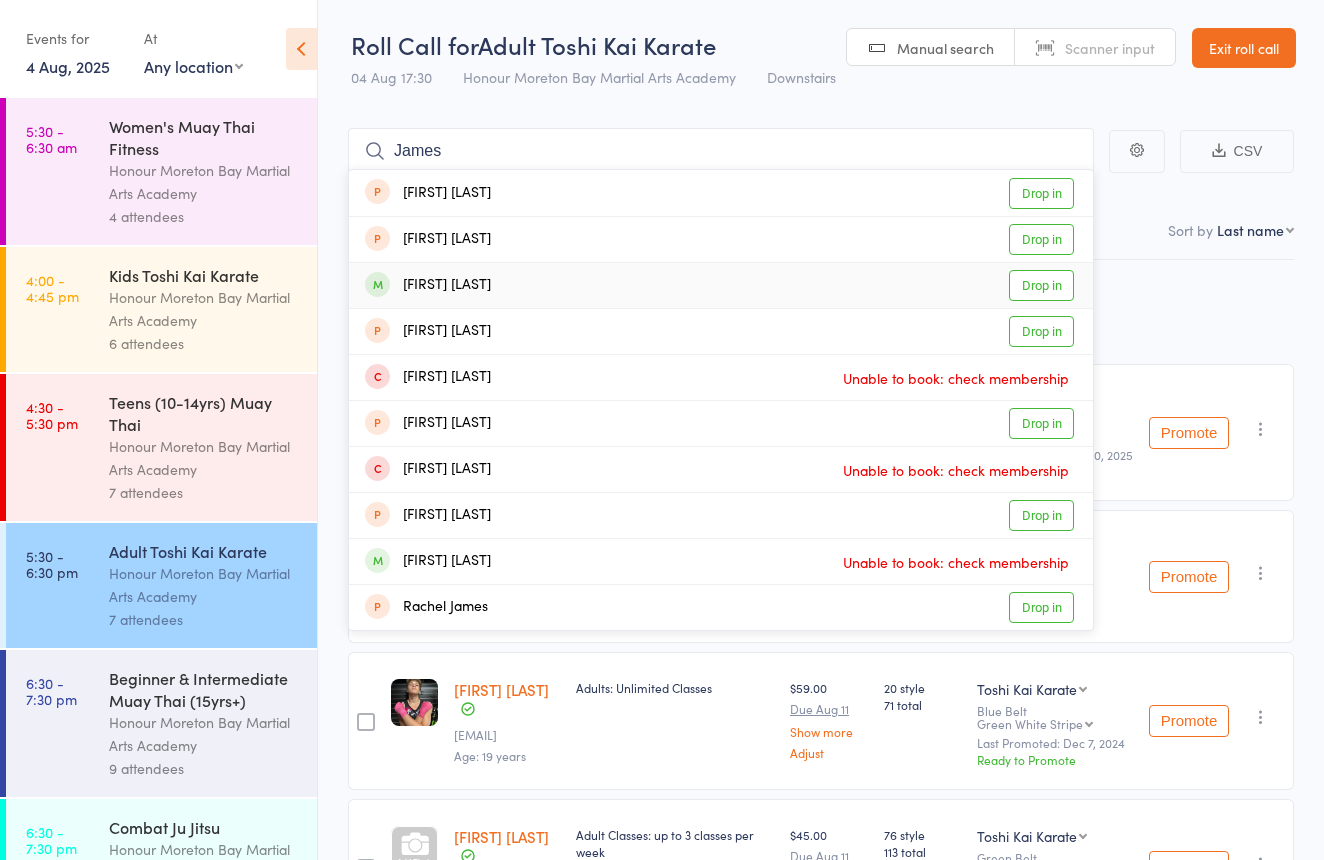 drag, startPoint x: 529, startPoint y: 122, endPoint x: 493, endPoint y: 279, distance: 161.07452 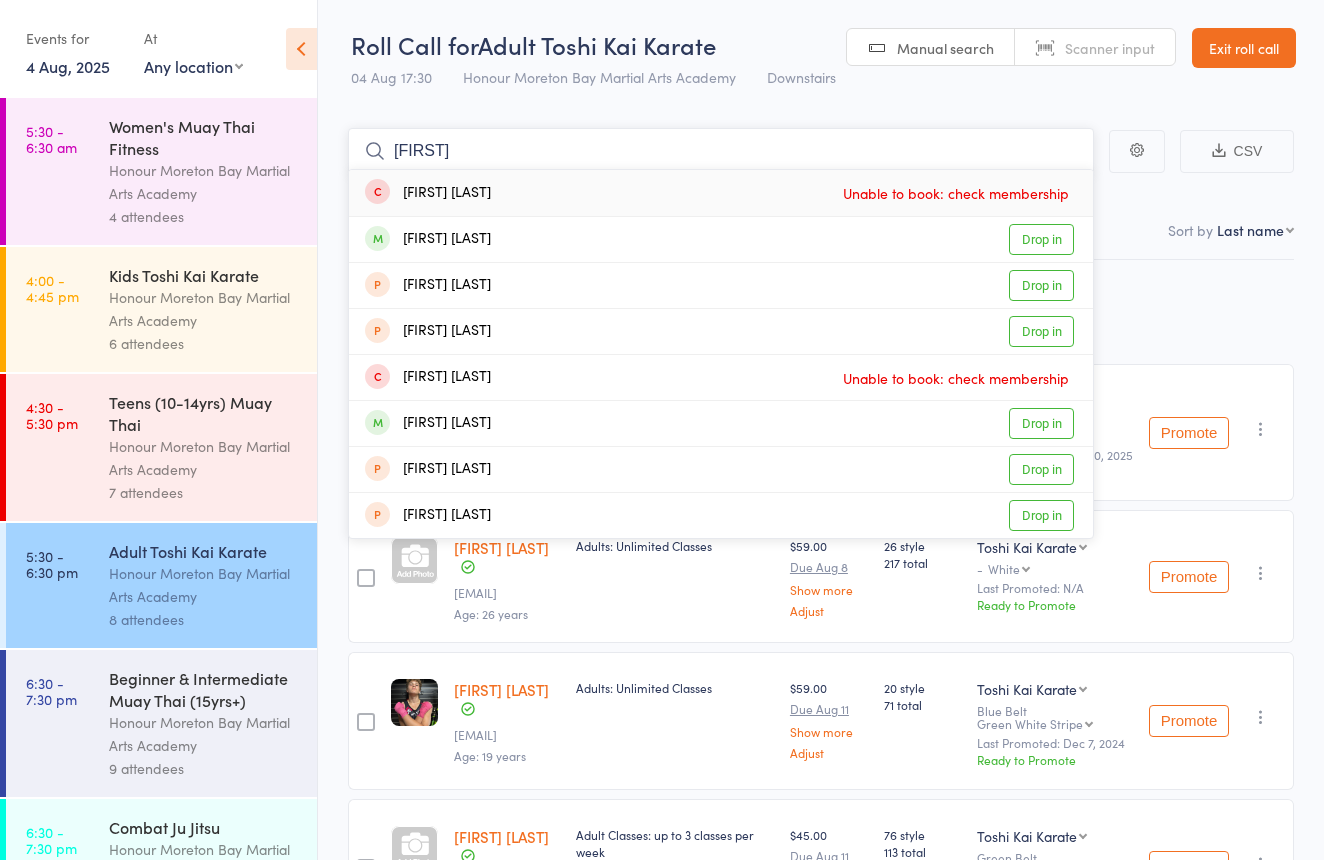 type on "Keith" 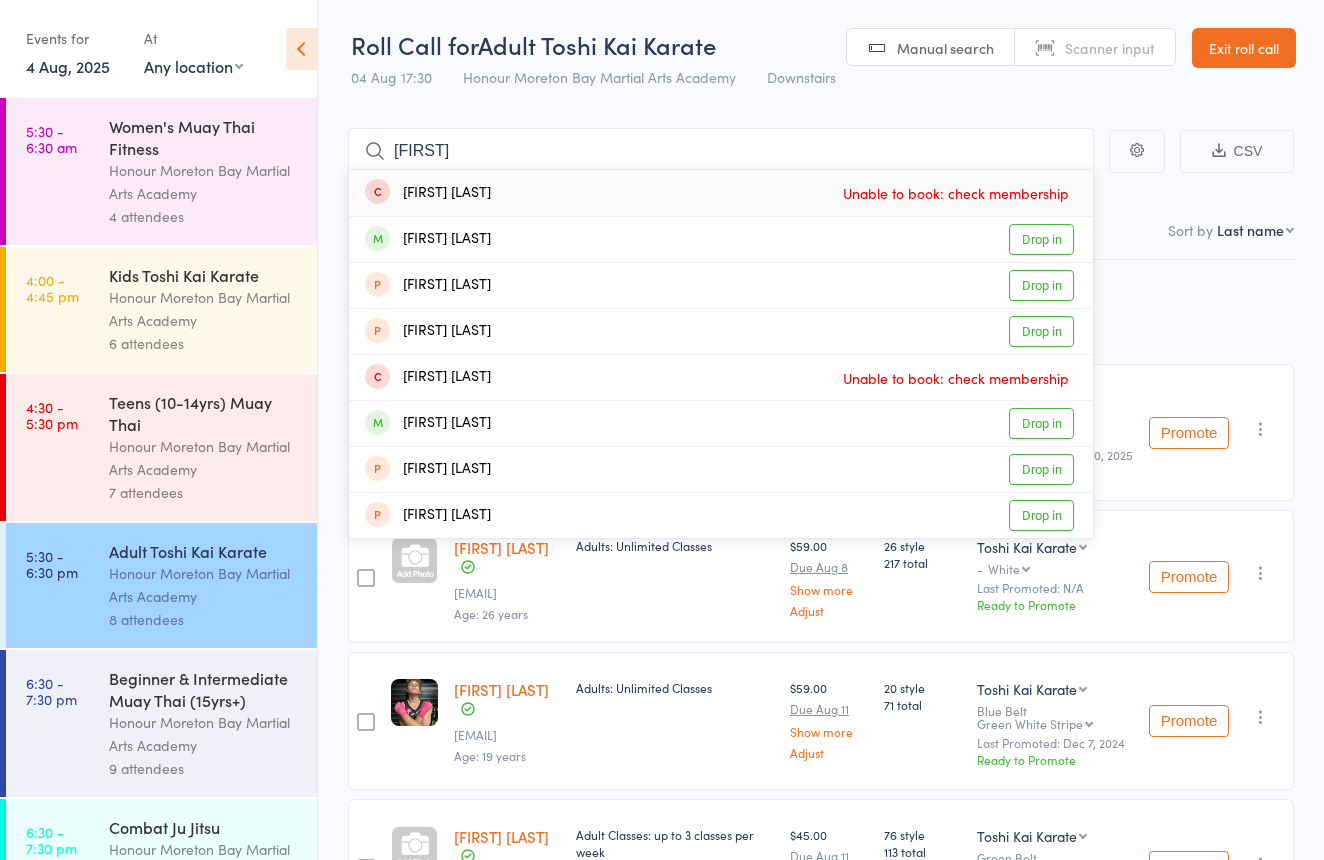 drag, startPoint x: 756, startPoint y: 122, endPoint x: 483, endPoint y: 239, distance: 297.01514 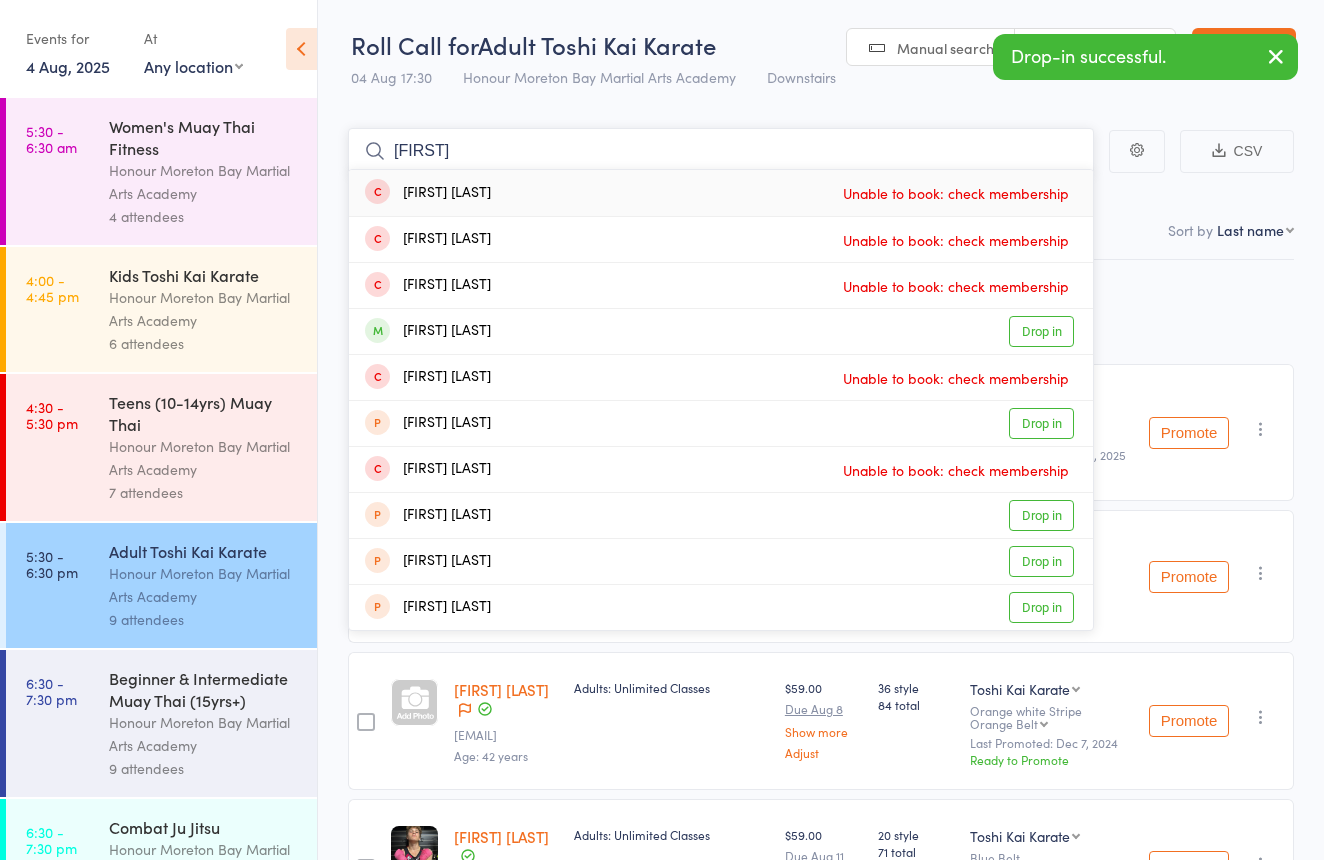 type on "Seth" 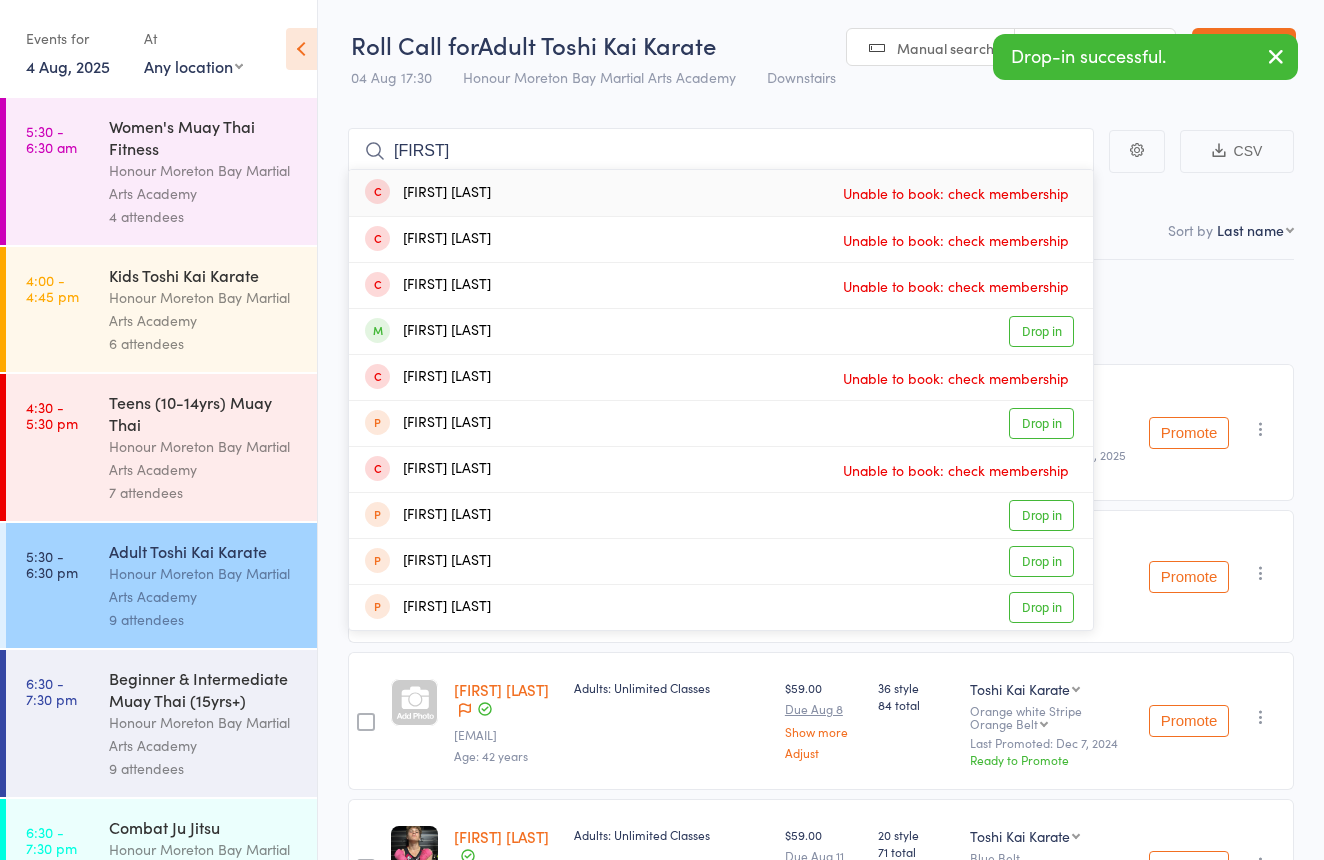 drag, startPoint x: 606, startPoint y: 191, endPoint x: 588, endPoint y: 319, distance: 129.25943 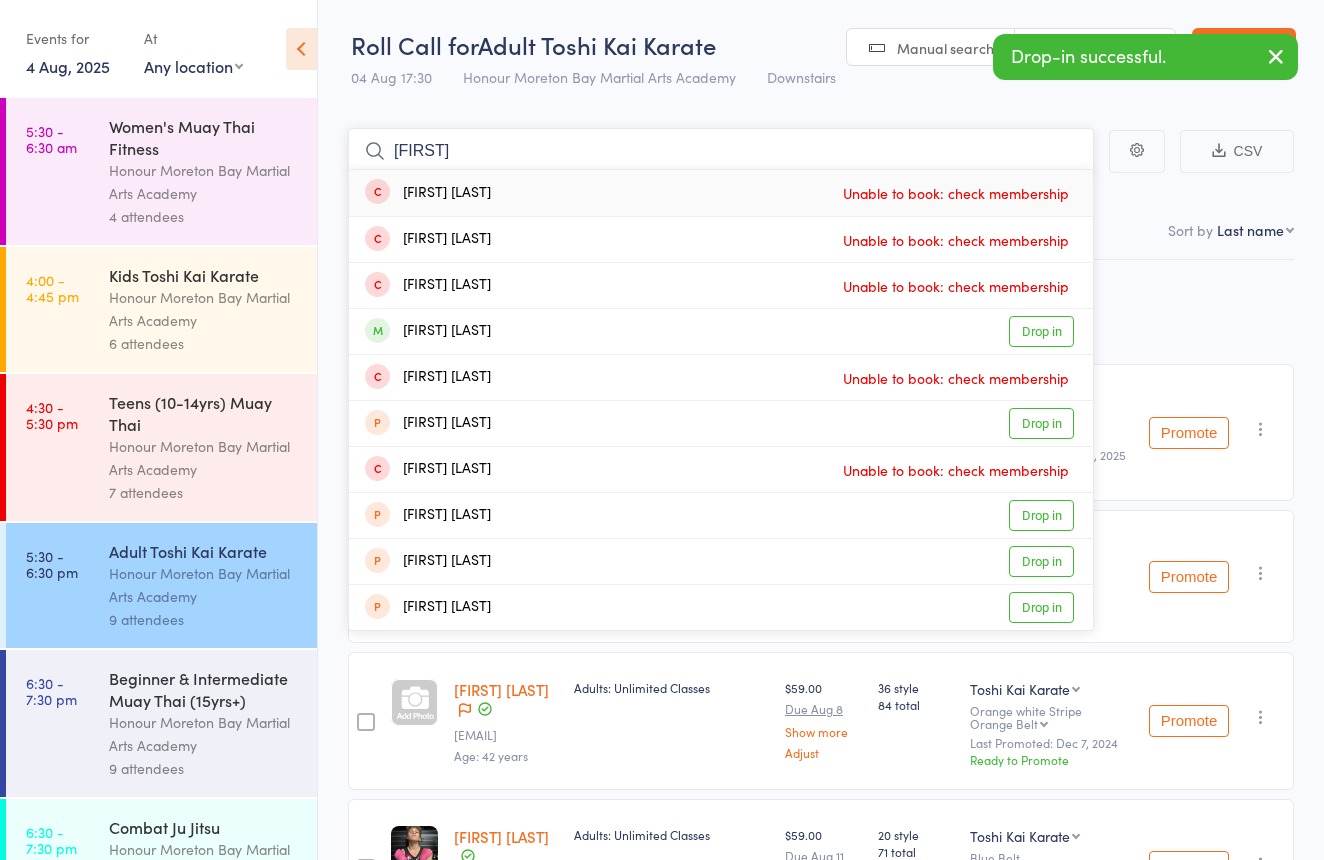 type 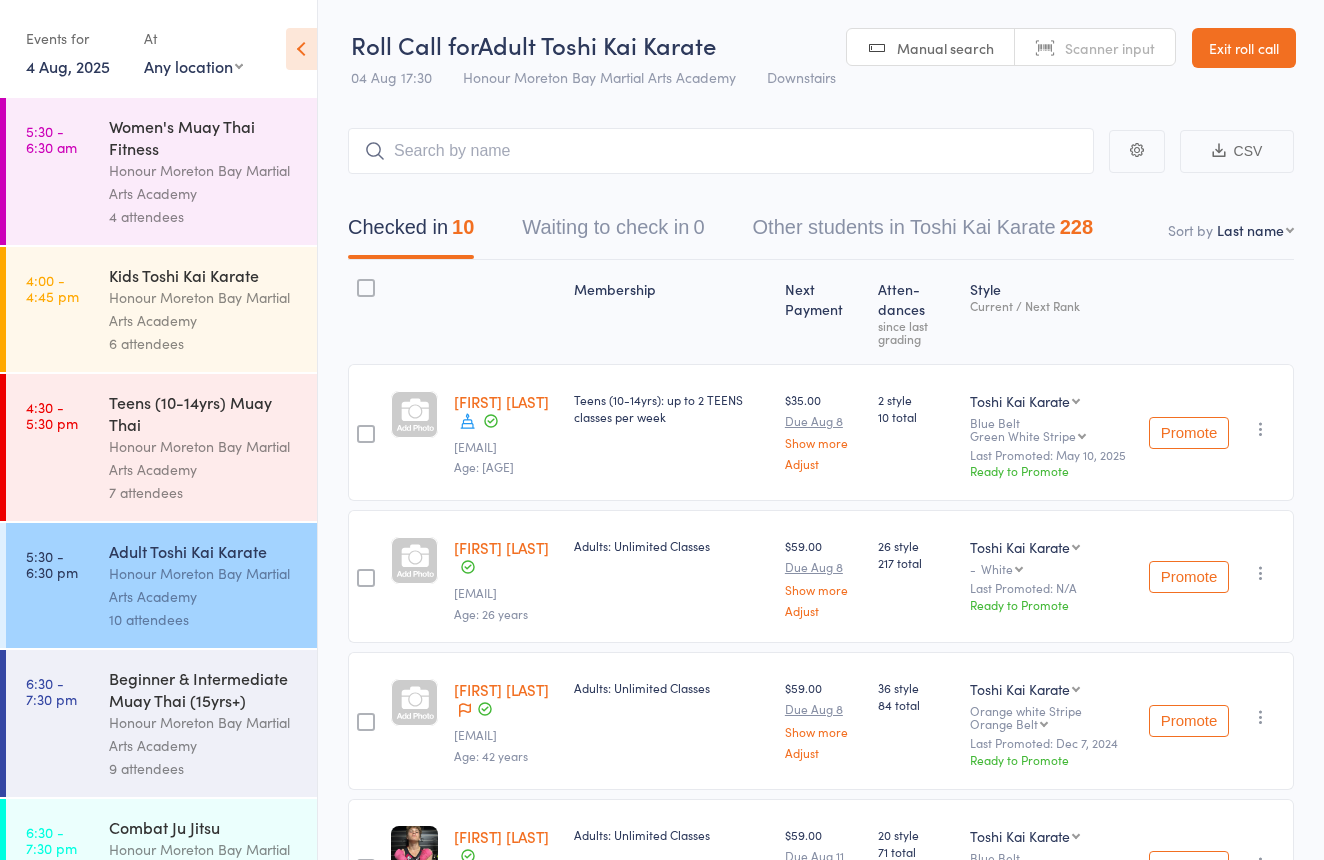 click on "[FIRST] [LAST]" at bounding box center (501, 689) 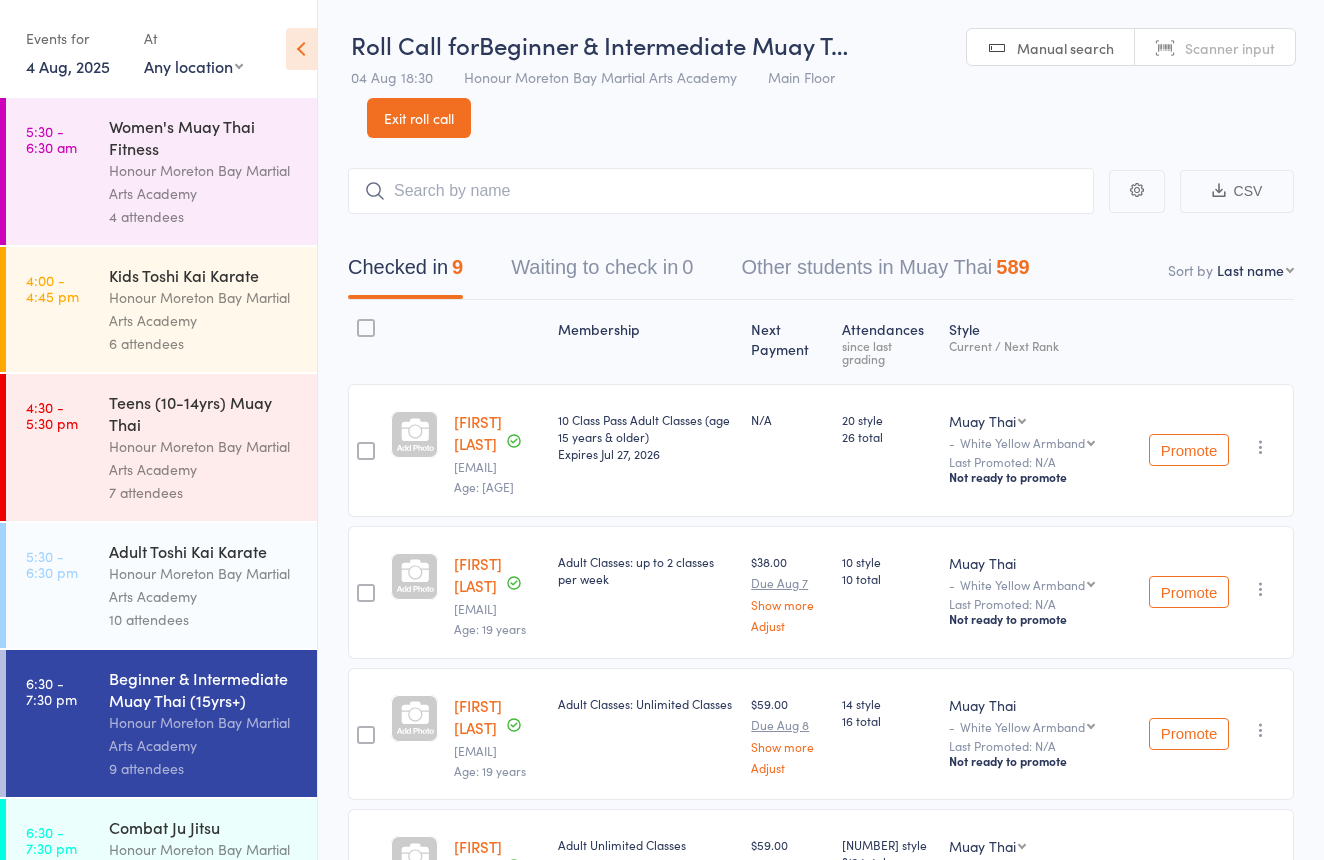 click on "Scanner input" at bounding box center (1215, 48) 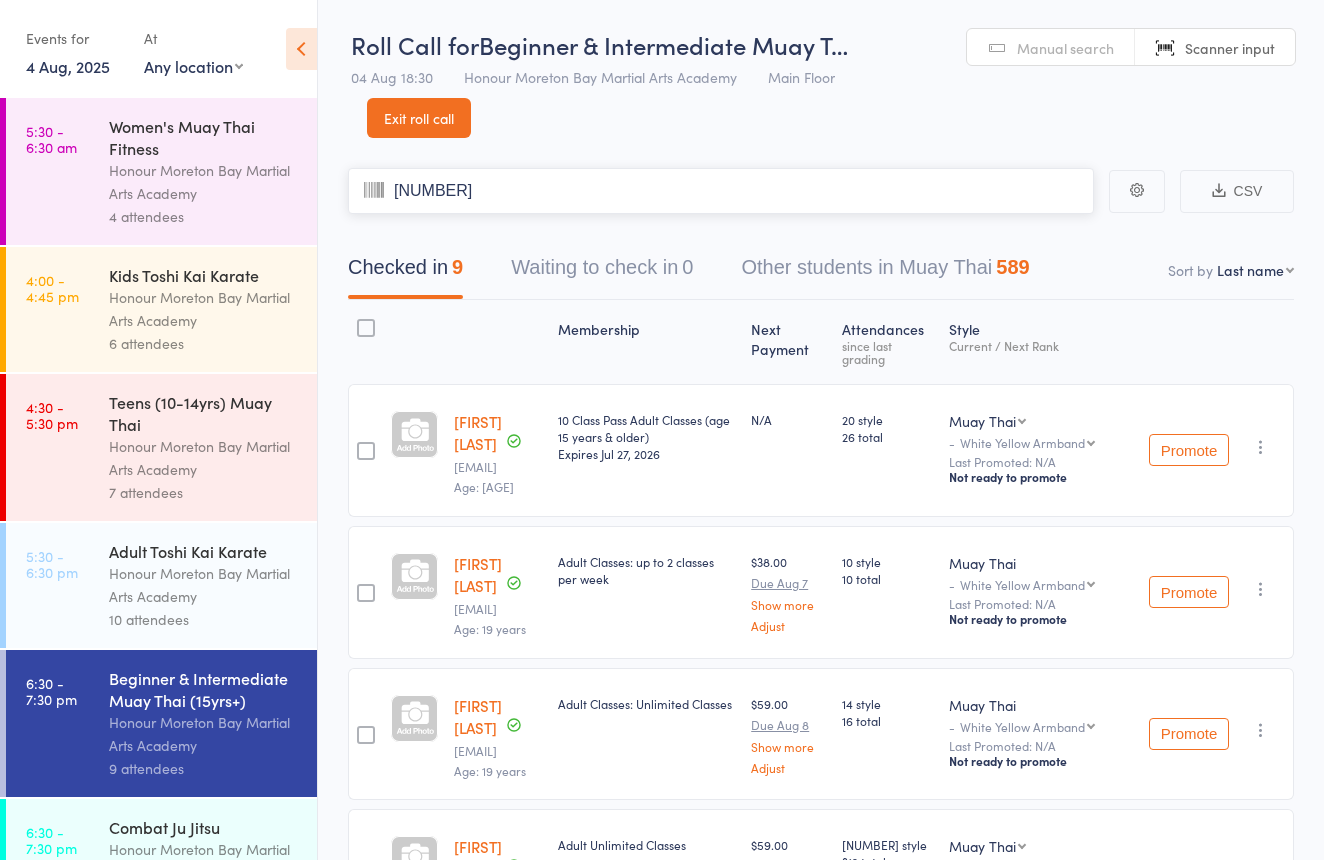 type on "2433963" 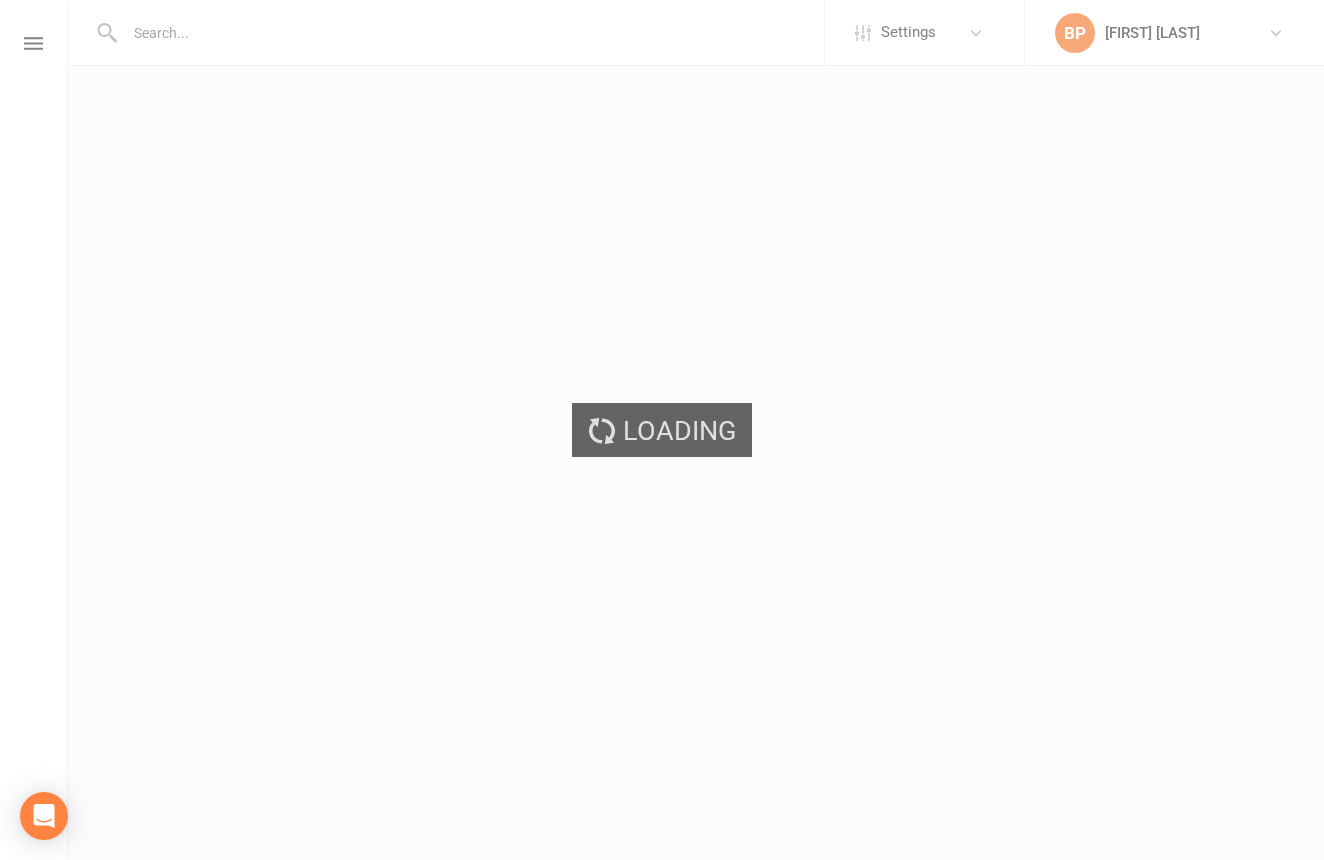scroll, scrollTop: 0, scrollLeft: 0, axis: both 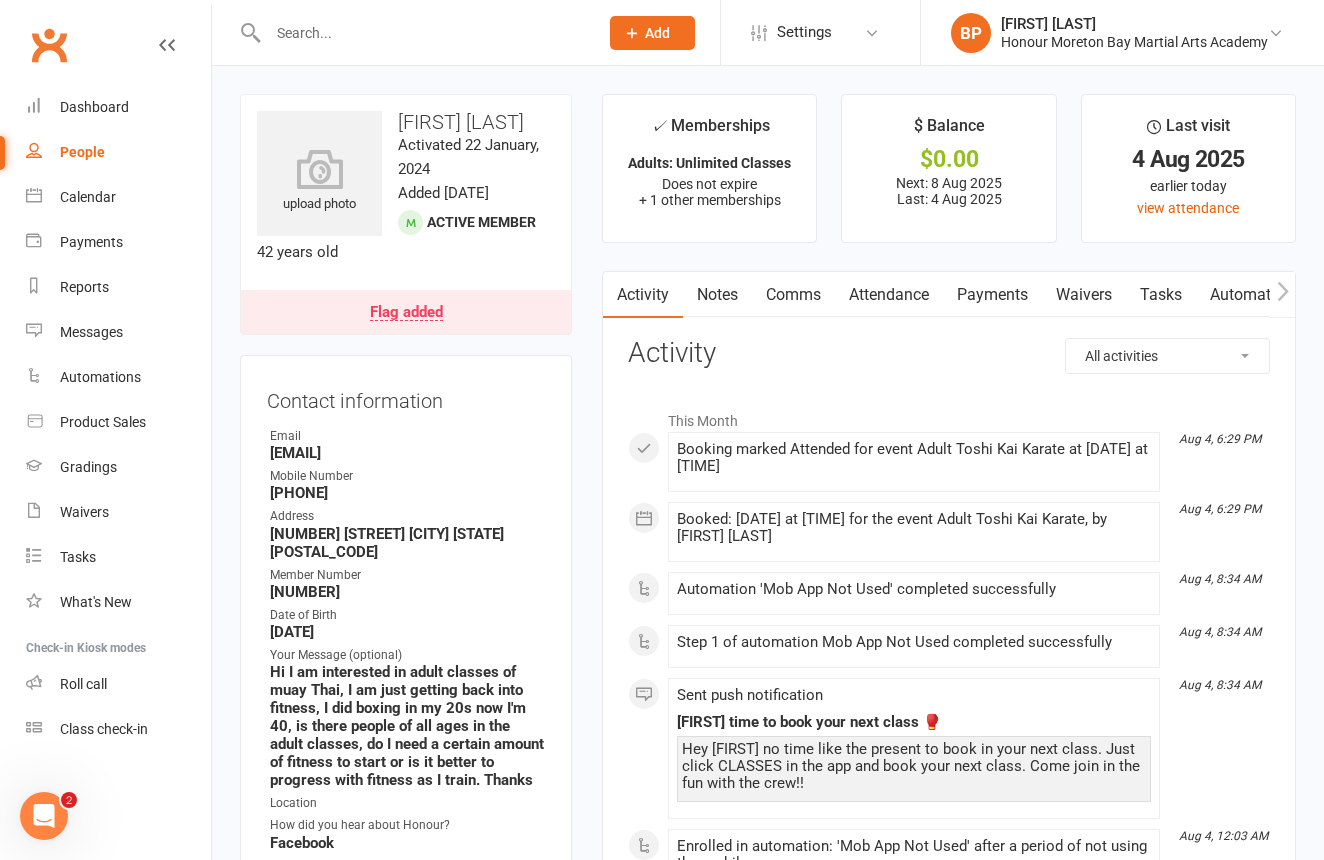 click on "Payments" at bounding box center [992, 295] 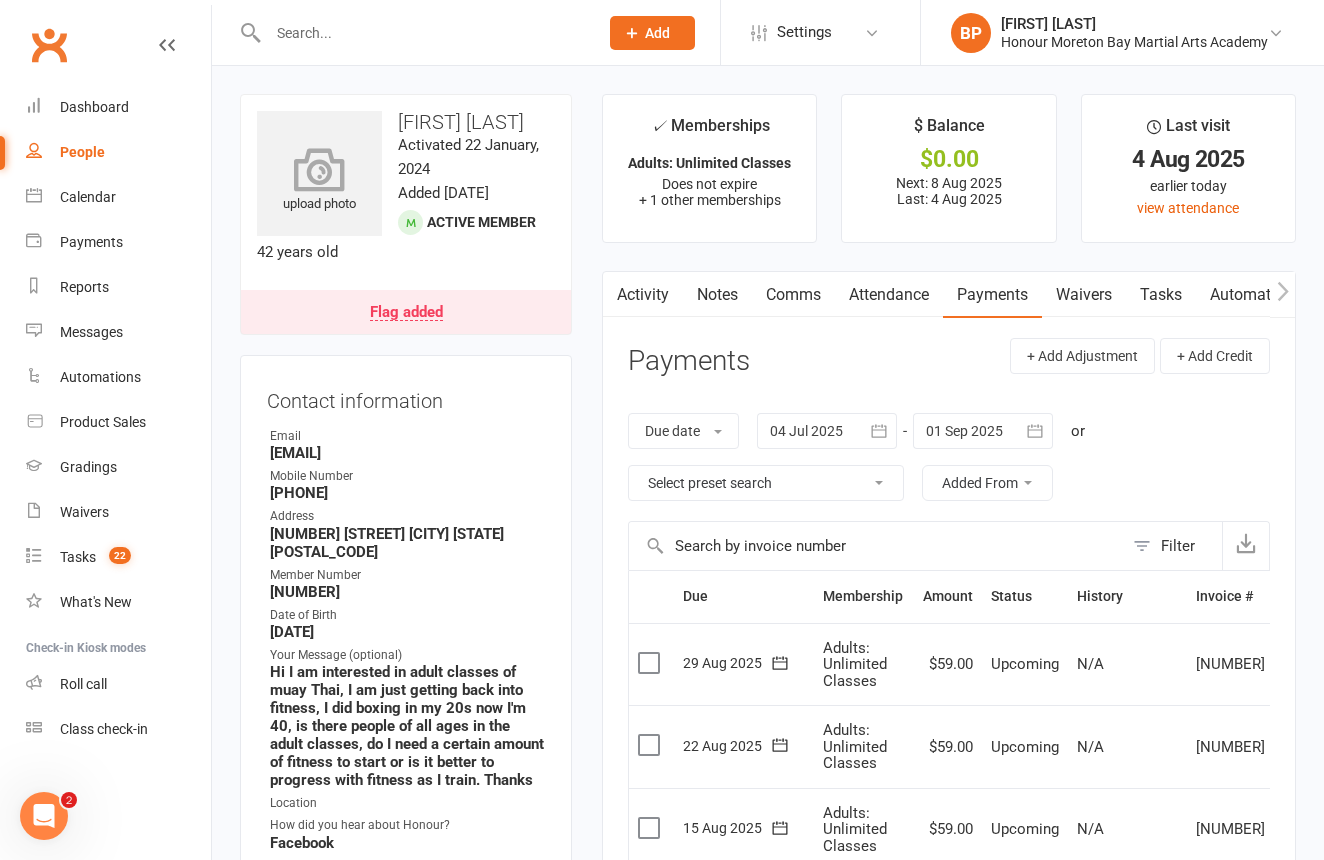 scroll, scrollTop: 0, scrollLeft: 0, axis: both 